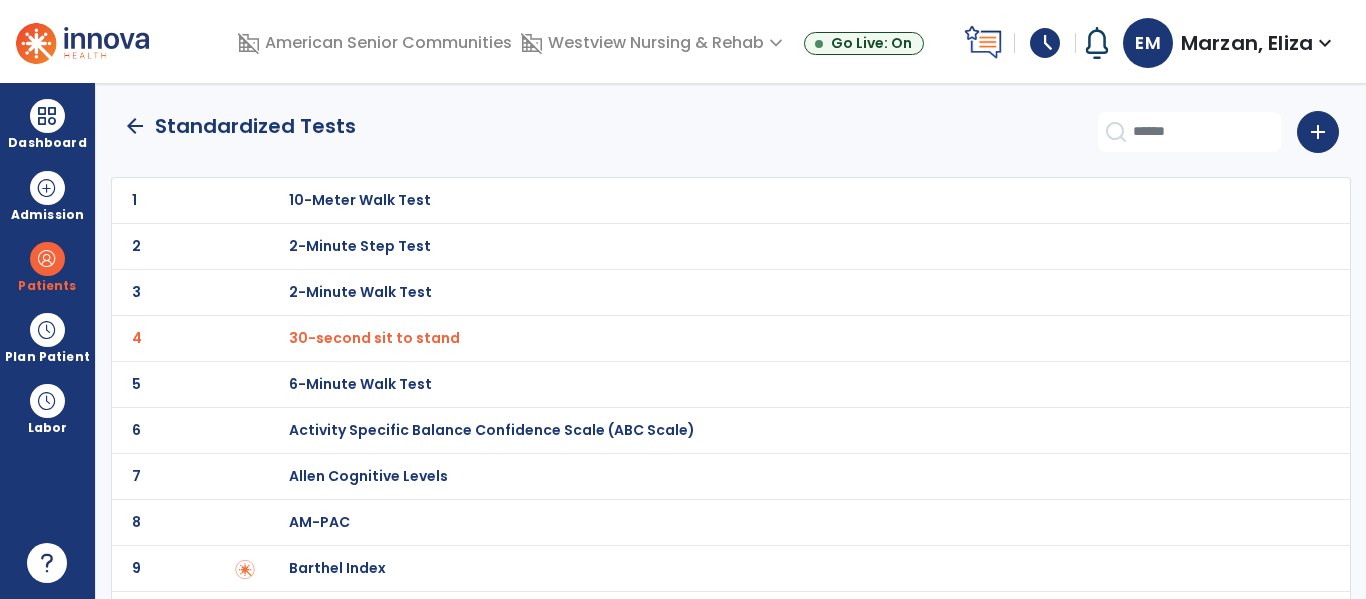 scroll, scrollTop: 0, scrollLeft: 0, axis: both 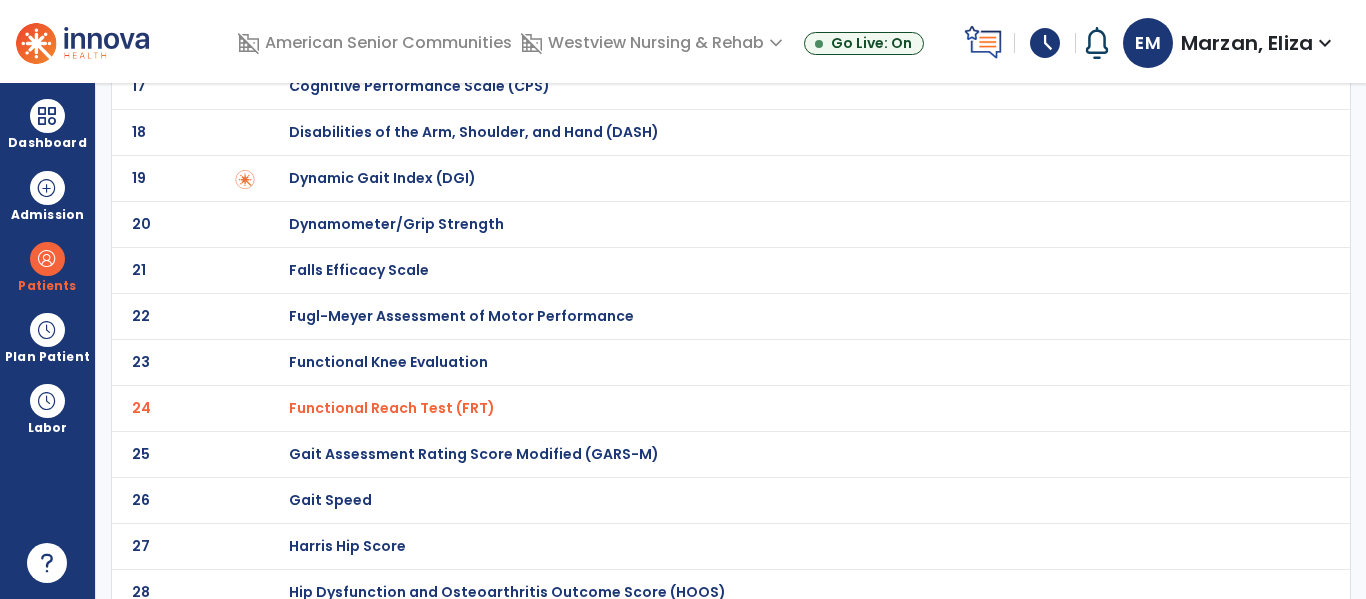 click on "24 Functional Reach Test (FRT)" 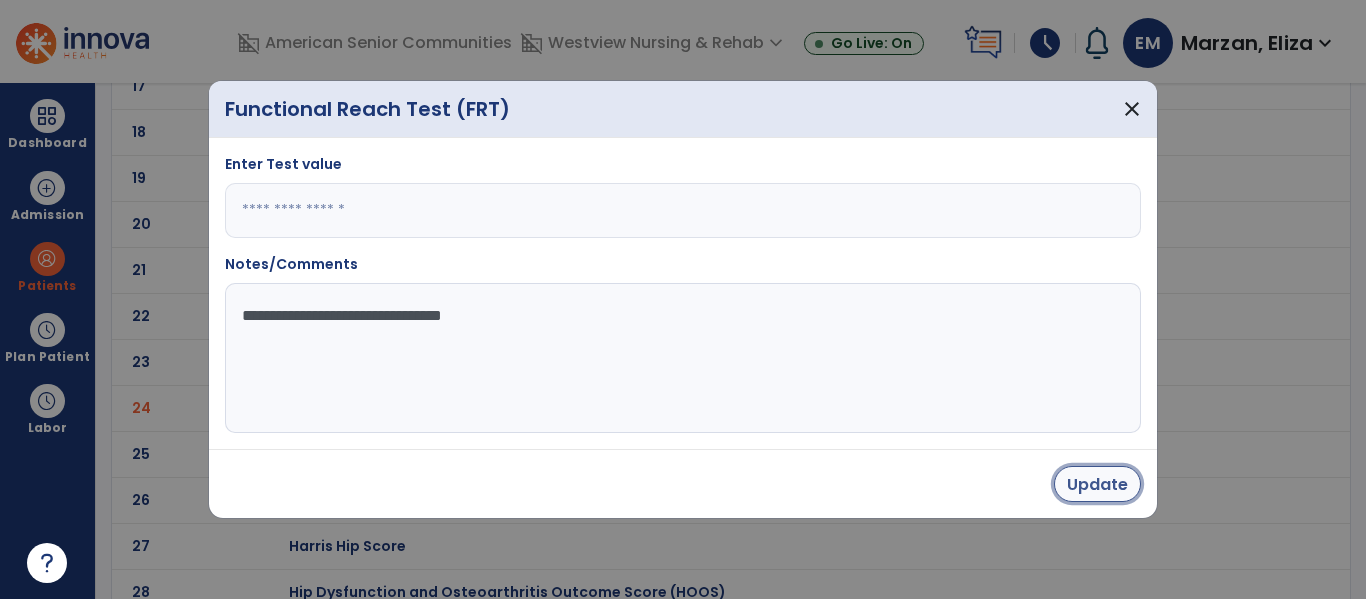 click on "Update" at bounding box center [1097, 484] 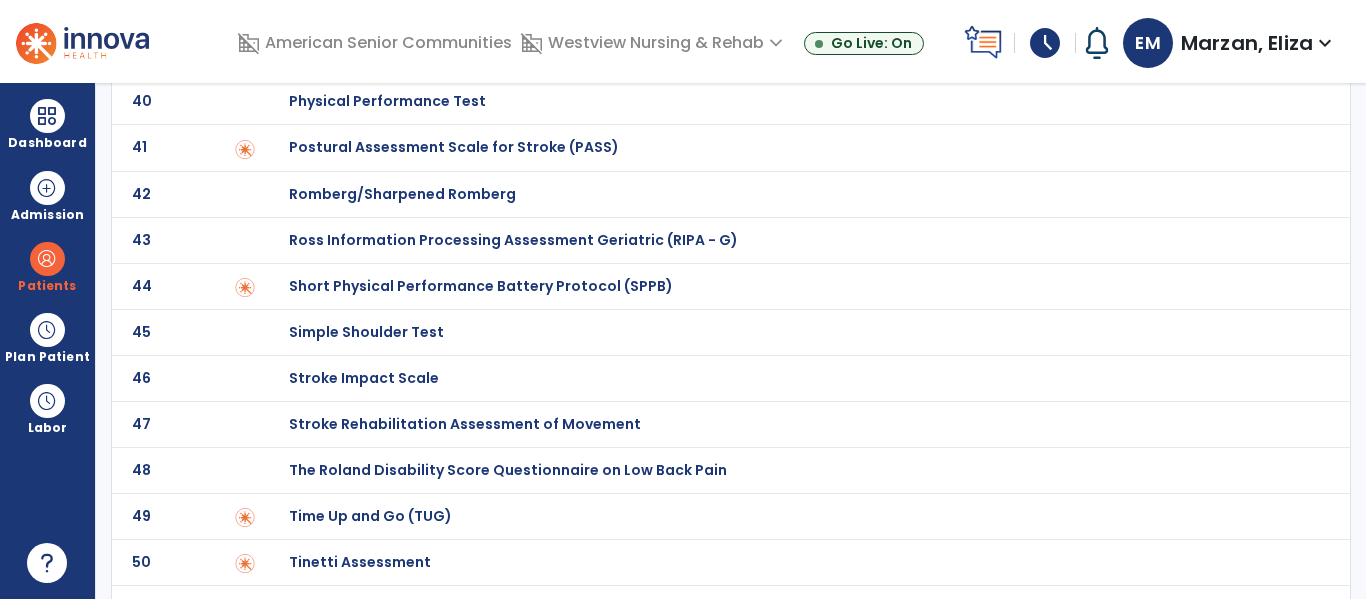 scroll, scrollTop: 1899, scrollLeft: 0, axis: vertical 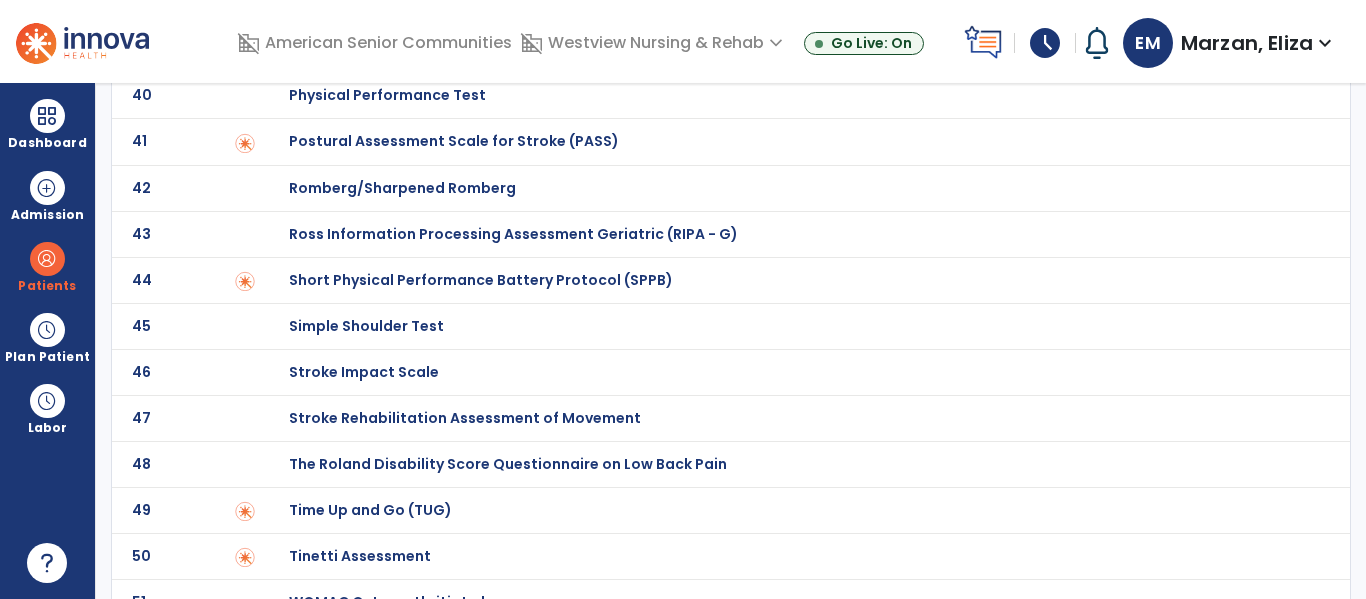 click on "Time Up and Go (TUG)" at bounding box center [789, -1699] 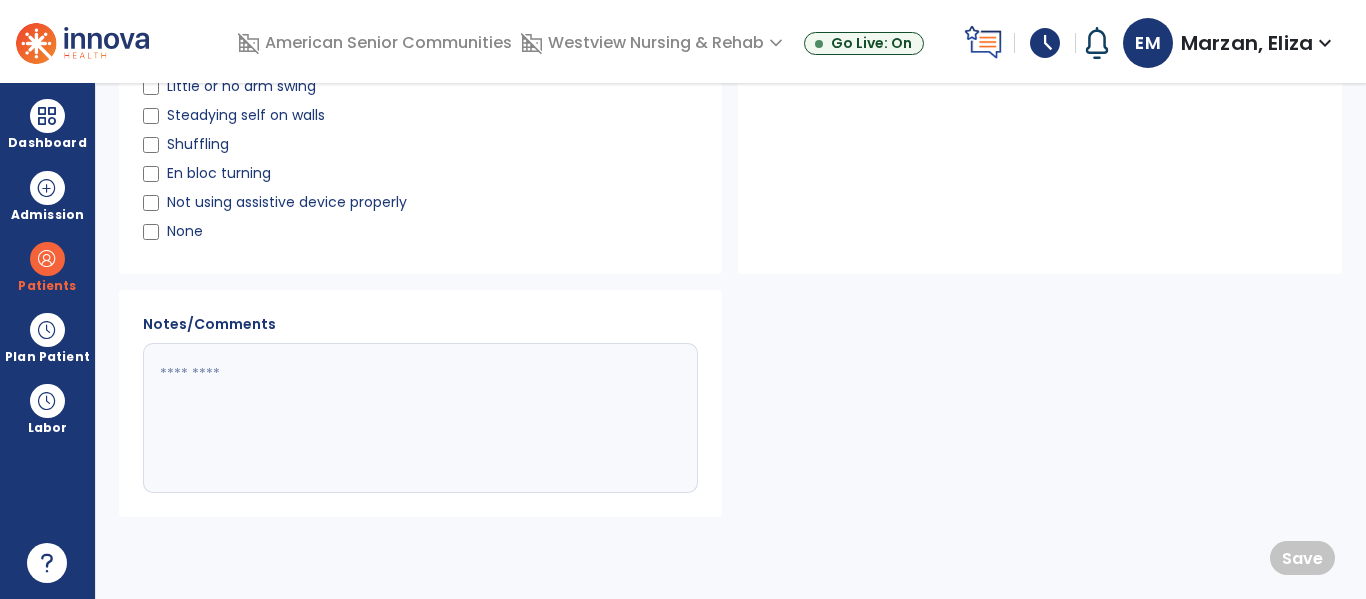 scroll, scrollTop: 0, scrollLeft: 0, axis: both 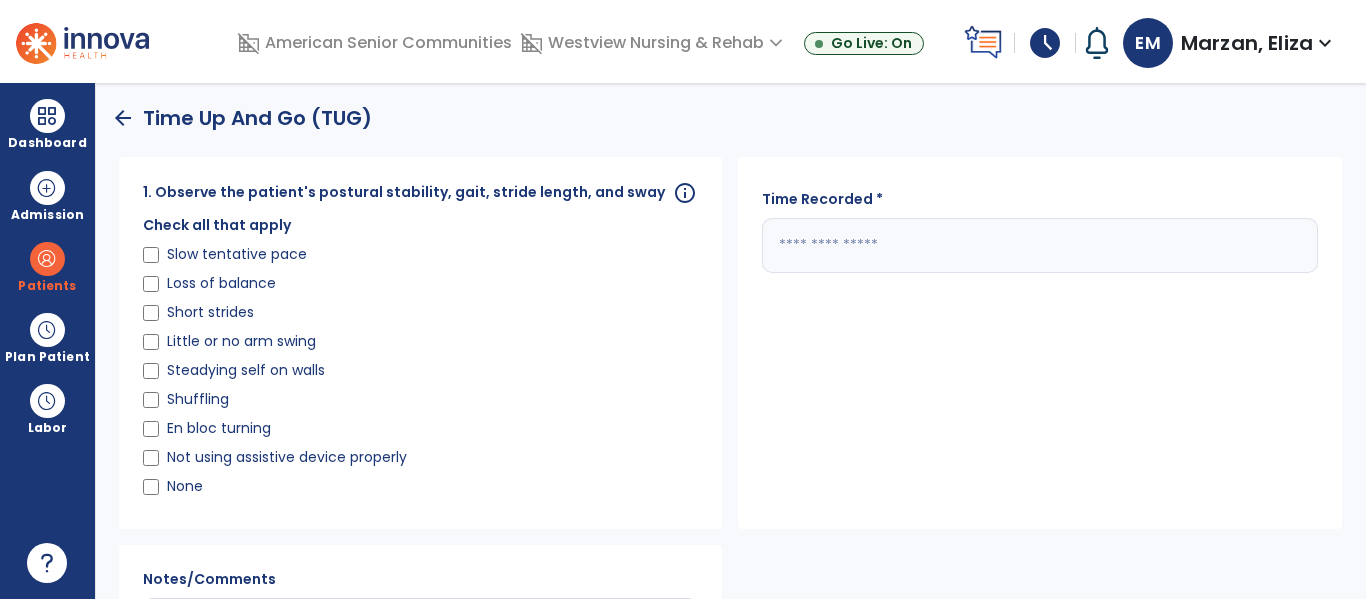 click 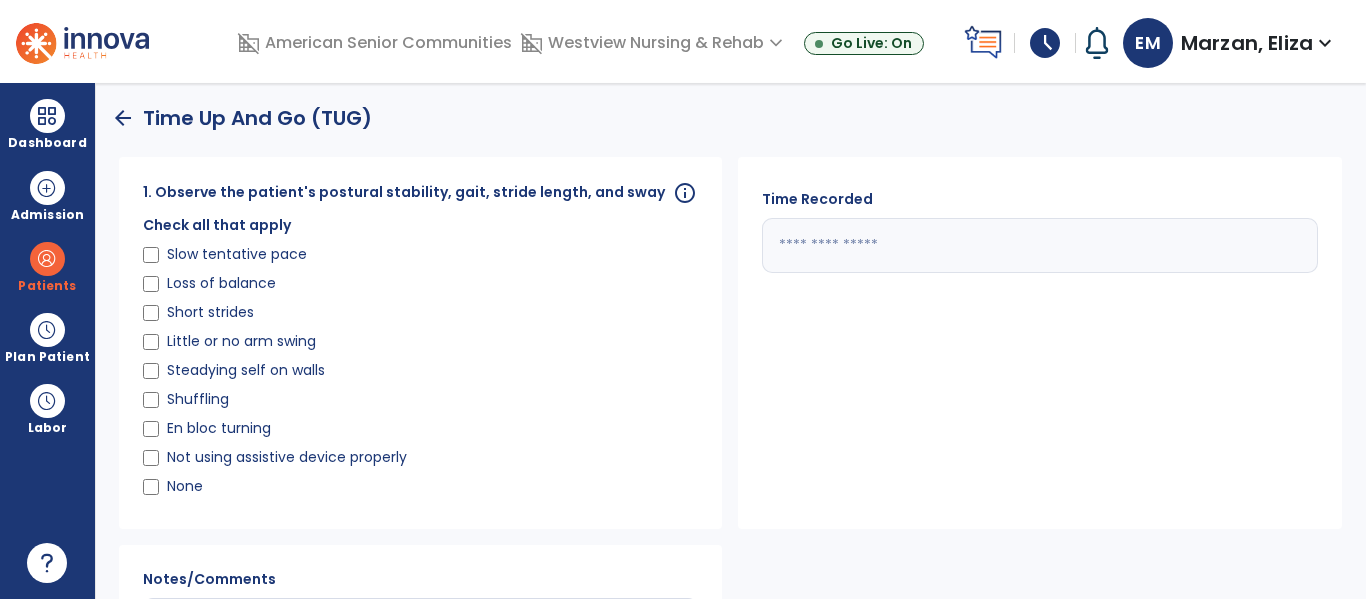 type on "**" 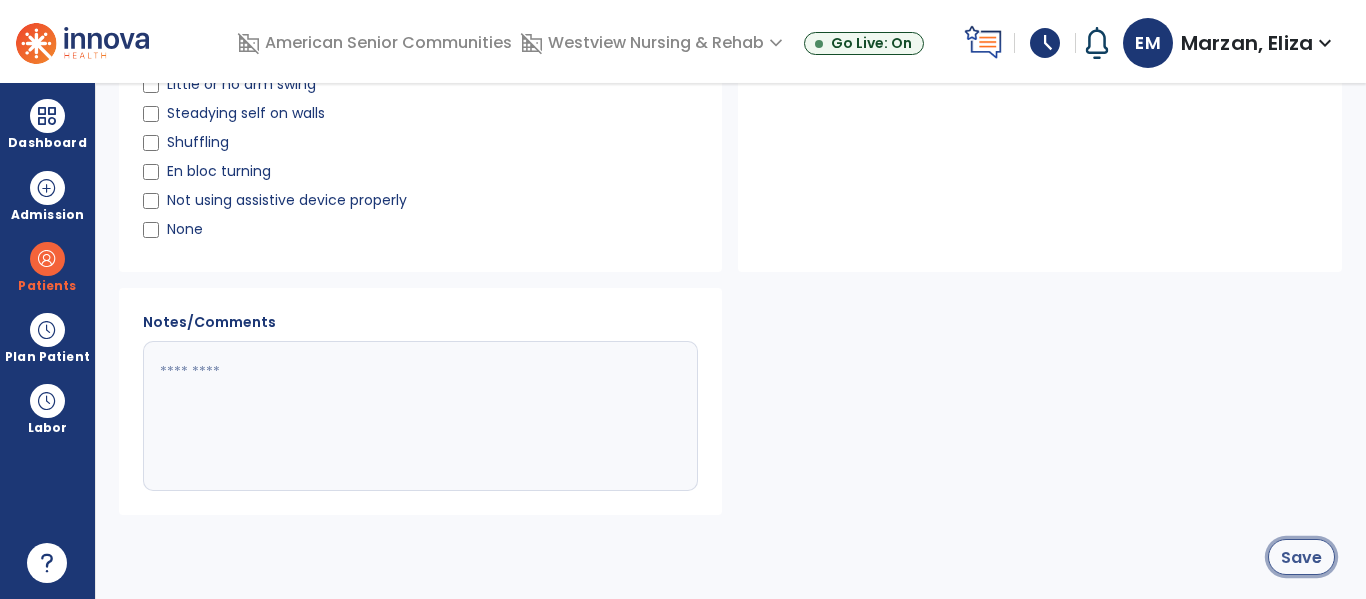 click on "Save" 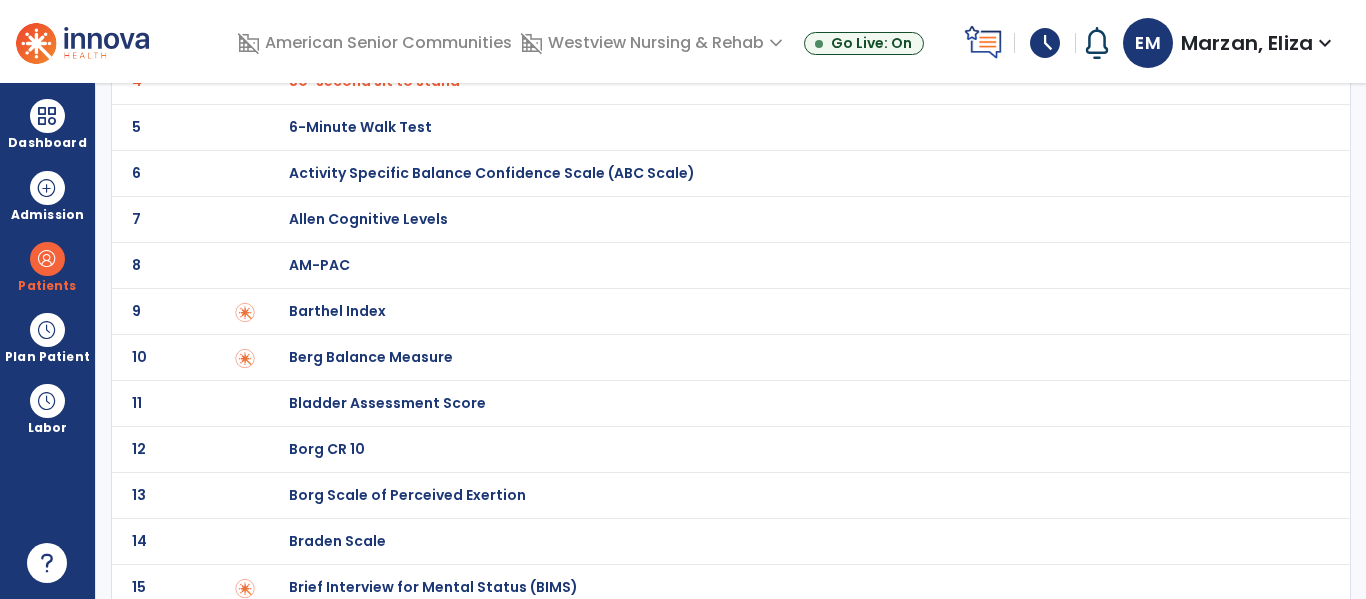 scroll, scrollTop: 1926, scrollLeft: 0, axis: vertical 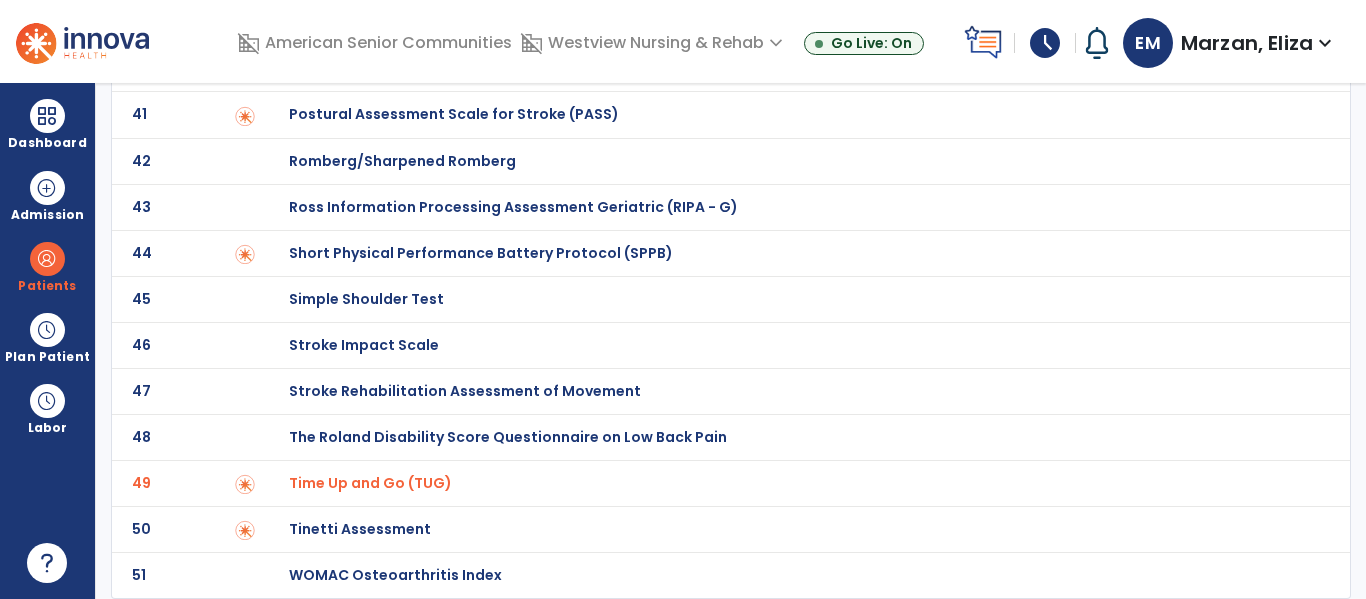 click on "50 Tinetti Assessment" 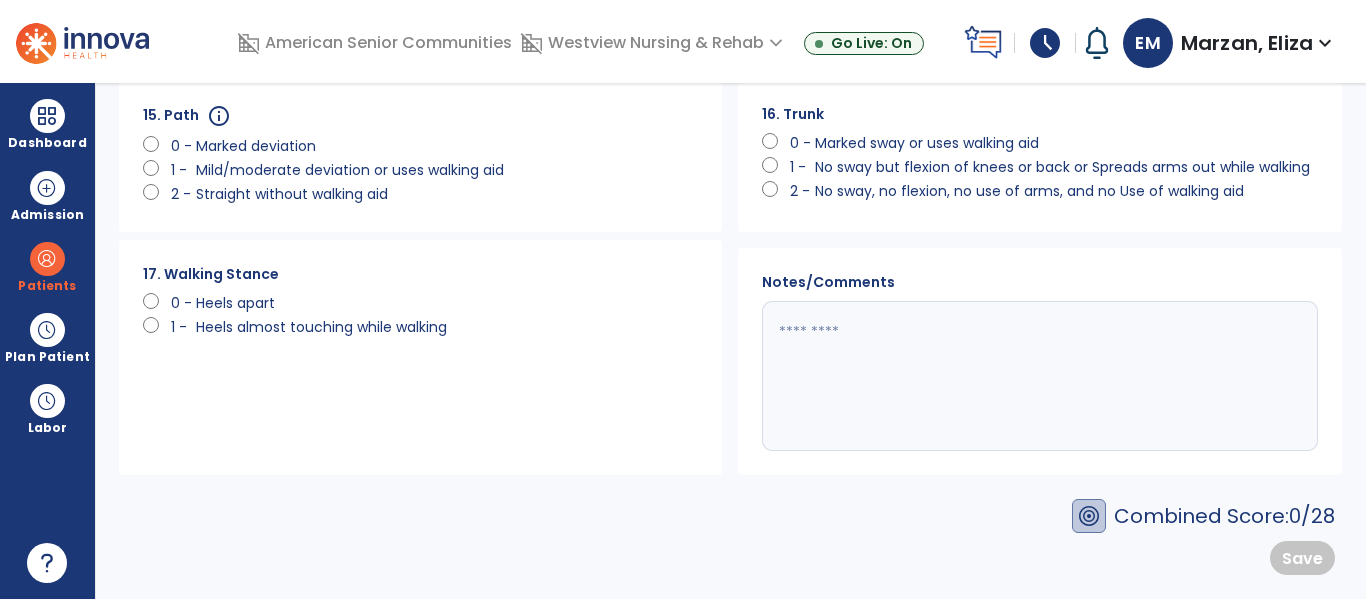 scroll, scrollTop: 0, scrollLeft: 0, axis: both 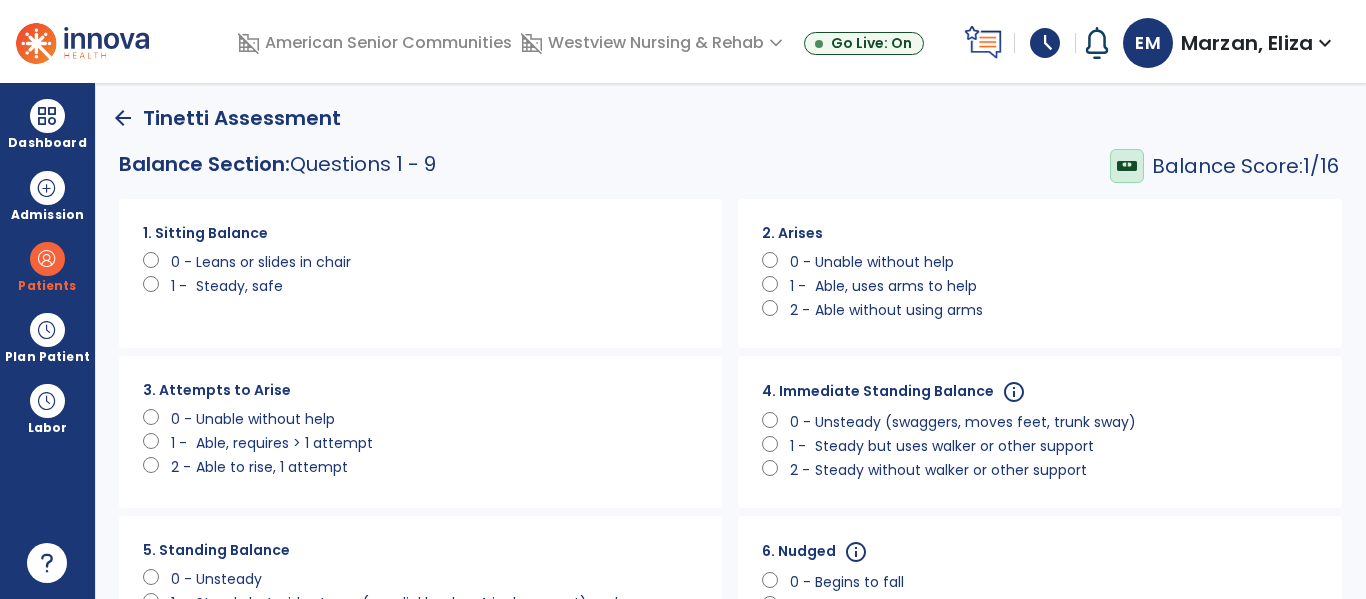 click on "1 -" 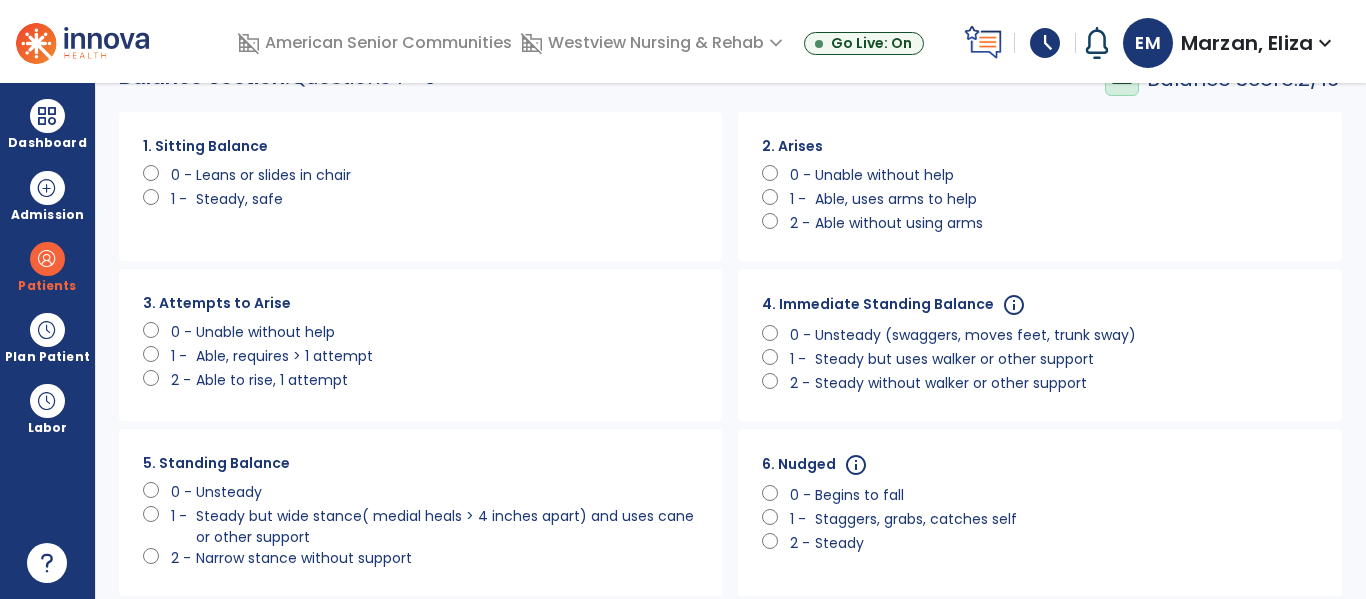 scroll, scrollTop: 89, scrollLeft: 0, axis: vertical 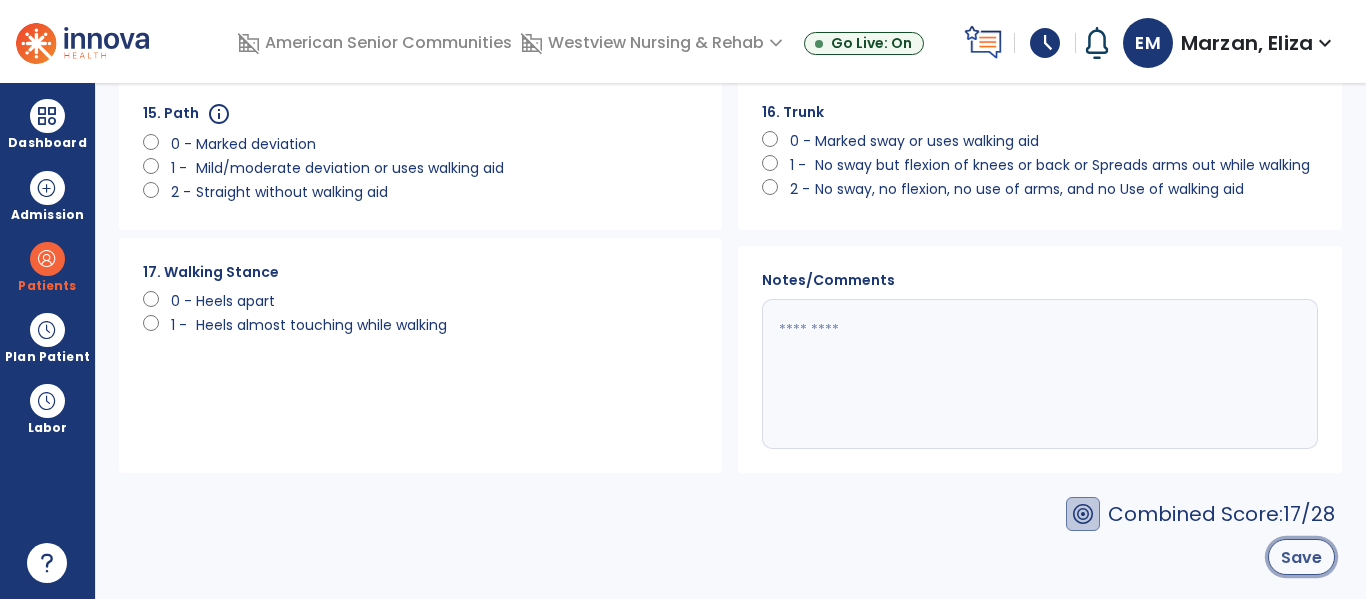 click on "Save" 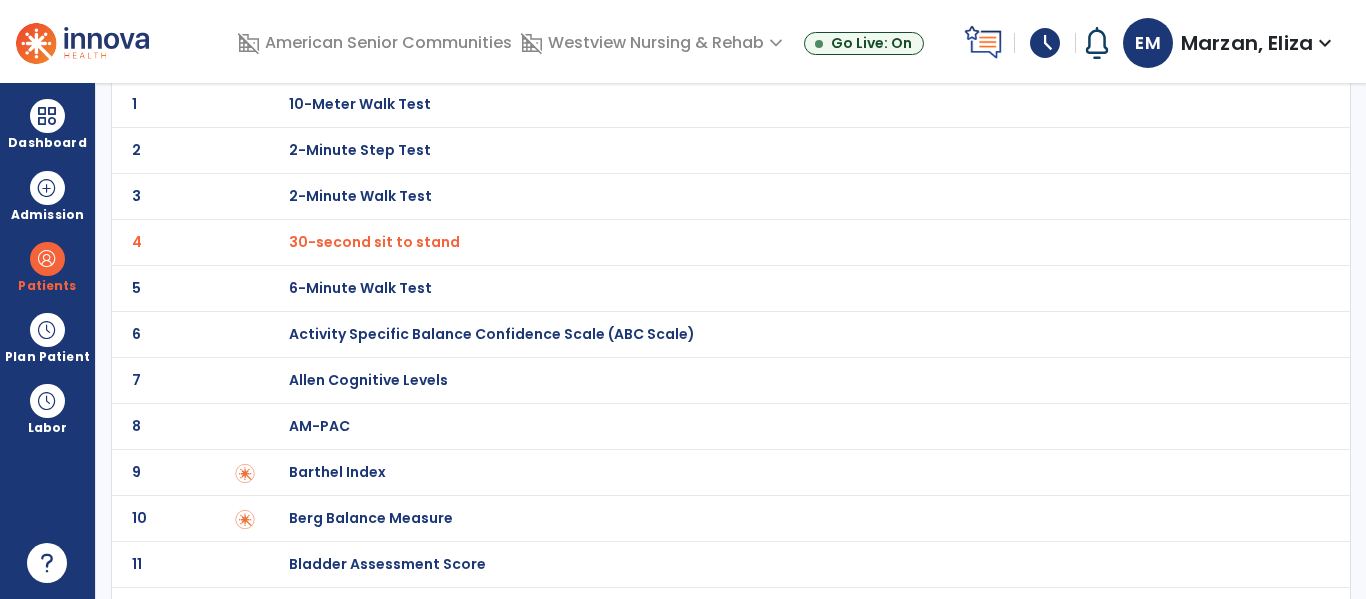 scroll, scrollTop: 0, scrollLeft: 0, axis: both 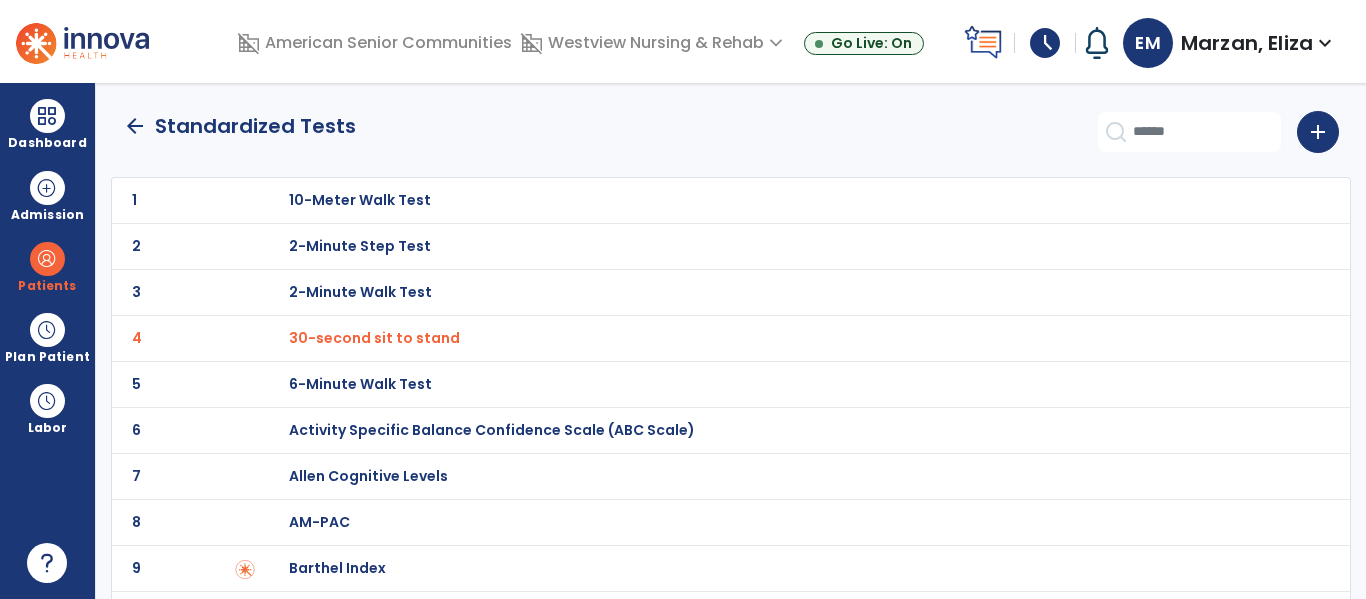 click on "arrow_back" 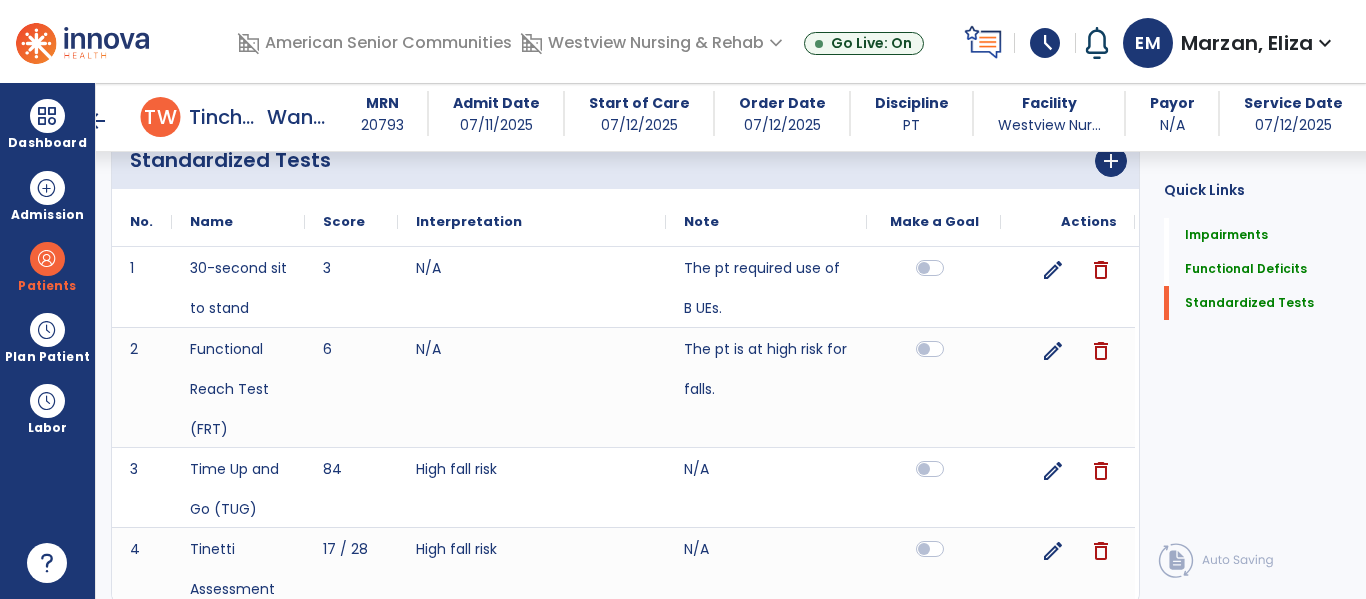 scroll, scrollTop: 1920, scrollLeft: 0, axis: vertical 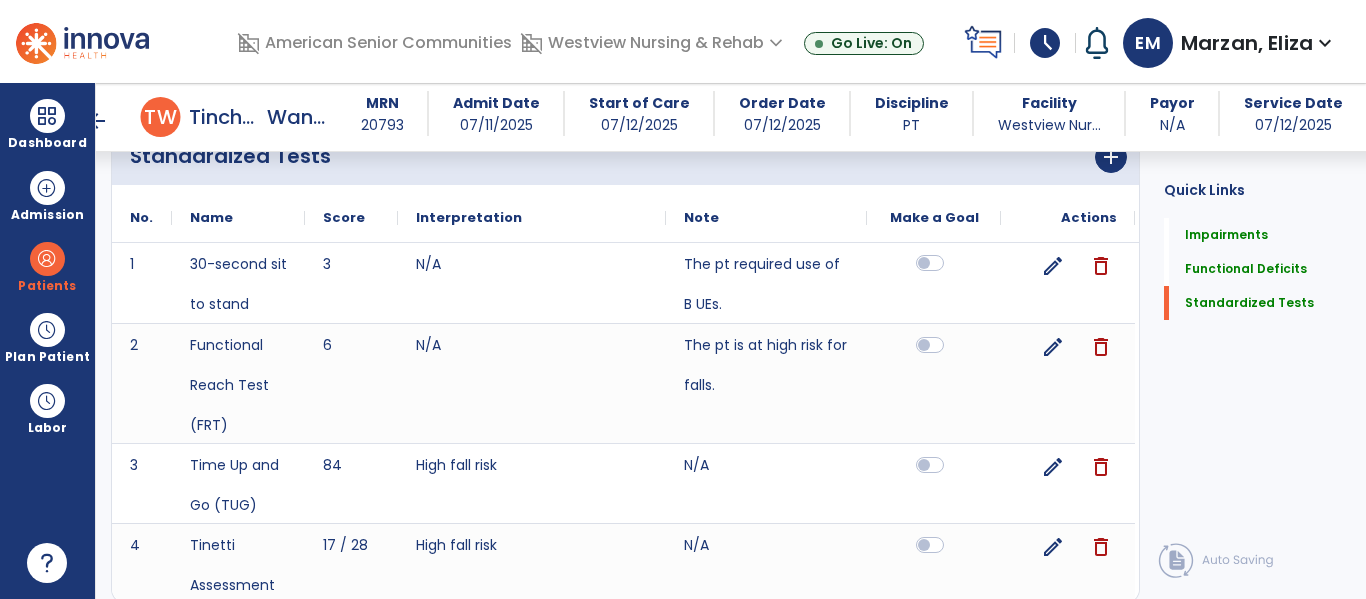 click 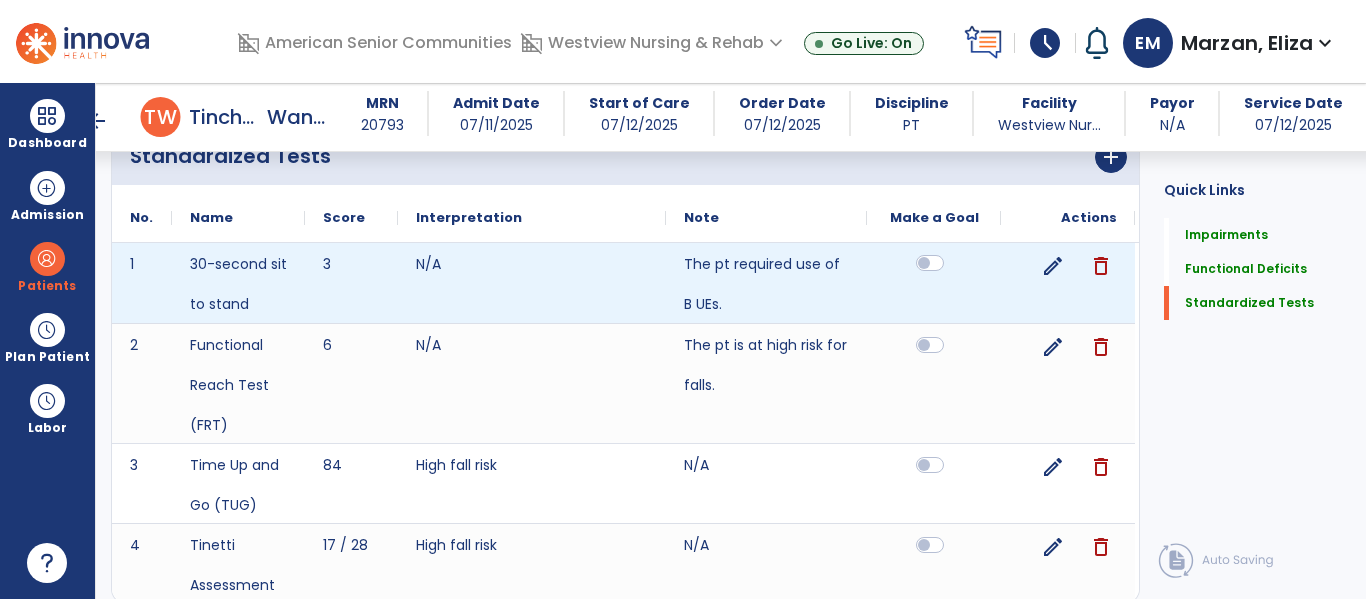 click 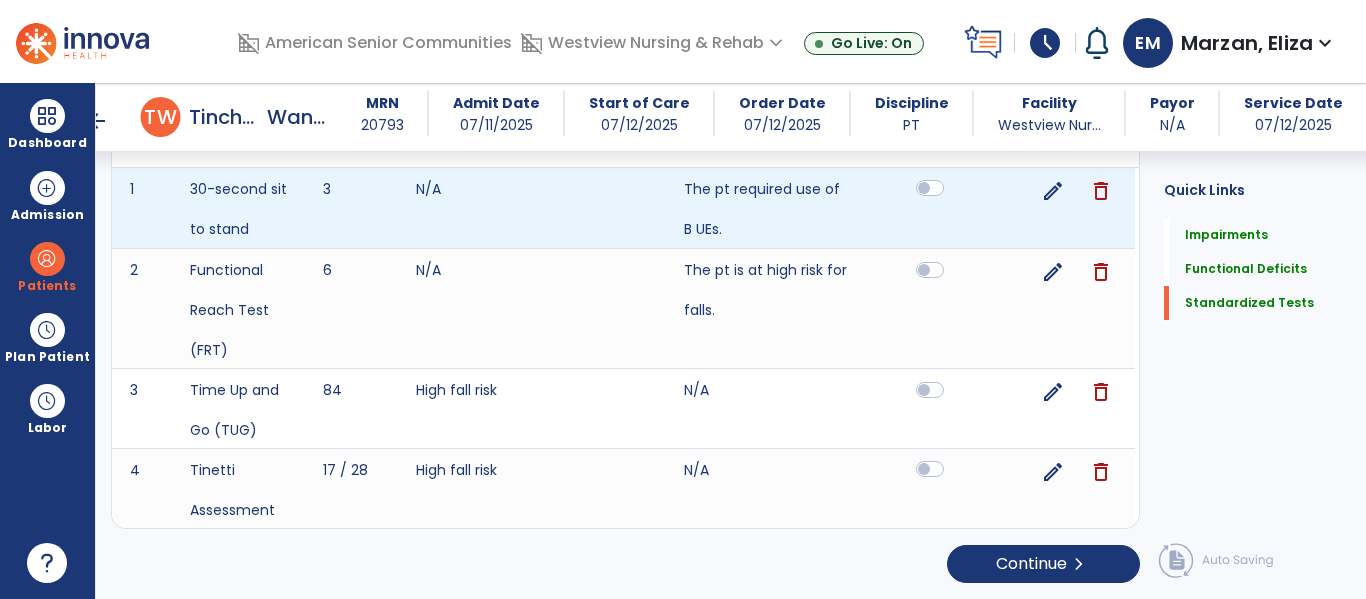 click 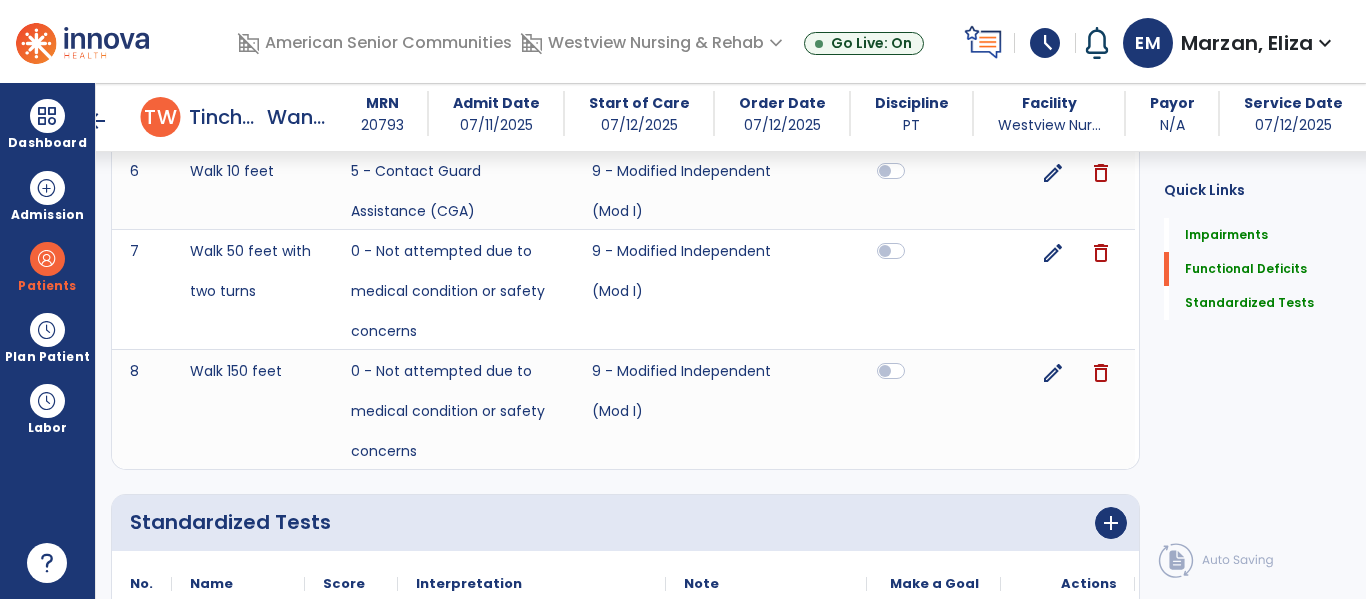 scroll, scrollTop: 1551, scrollLeft: 0, axis: vertical 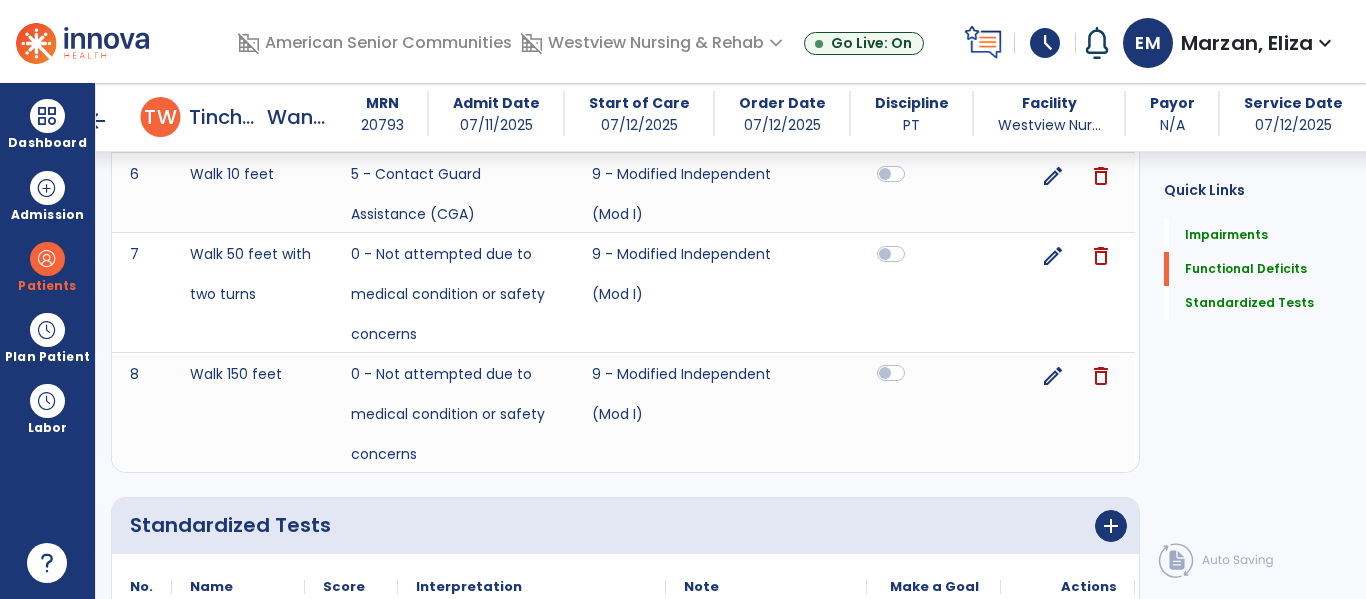 click 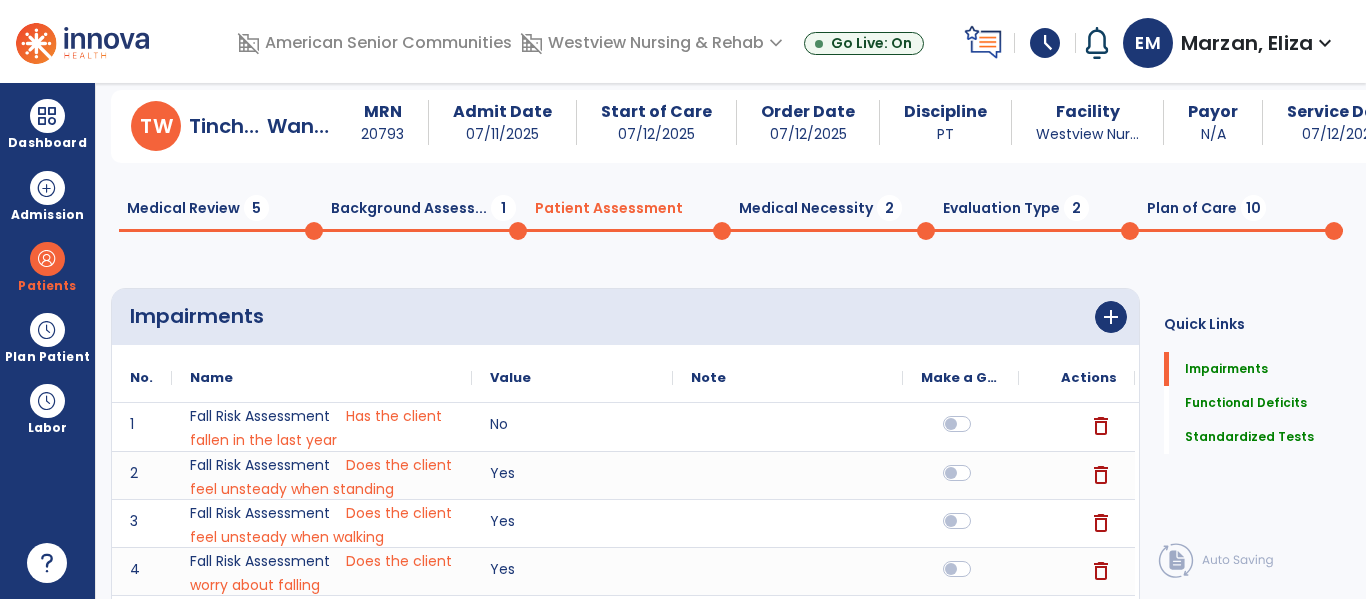 scroll, scrollTop: 0, scrollLeft: 0, axis: both 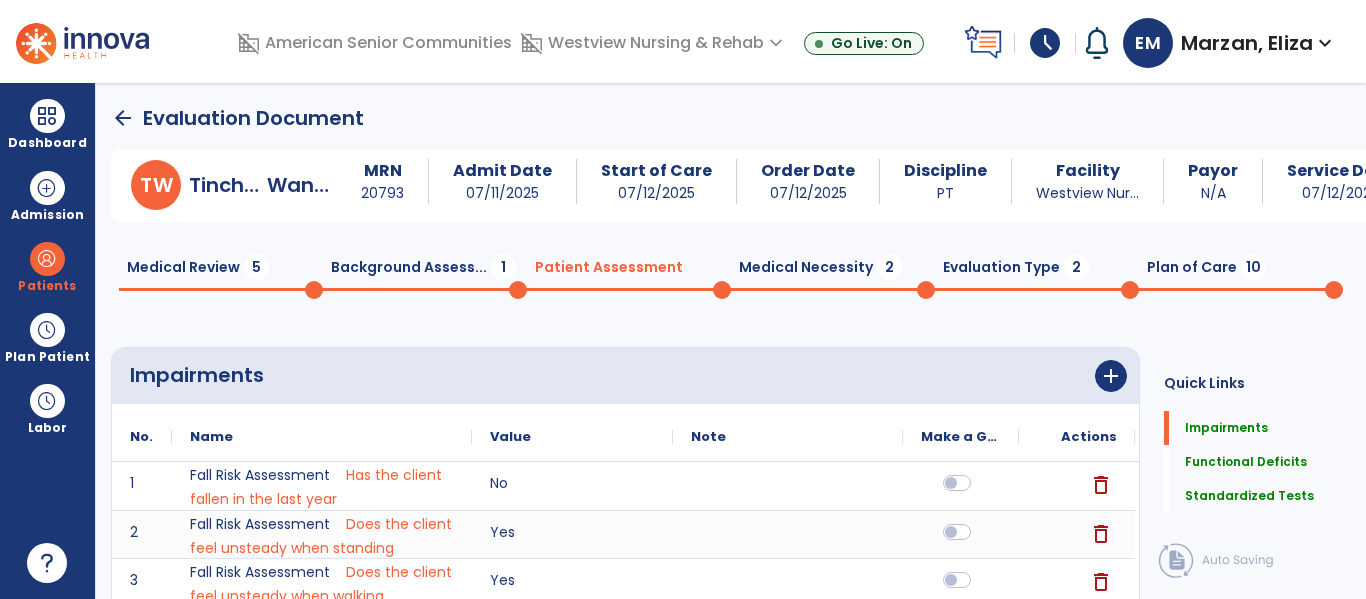 click on "arrow_back" 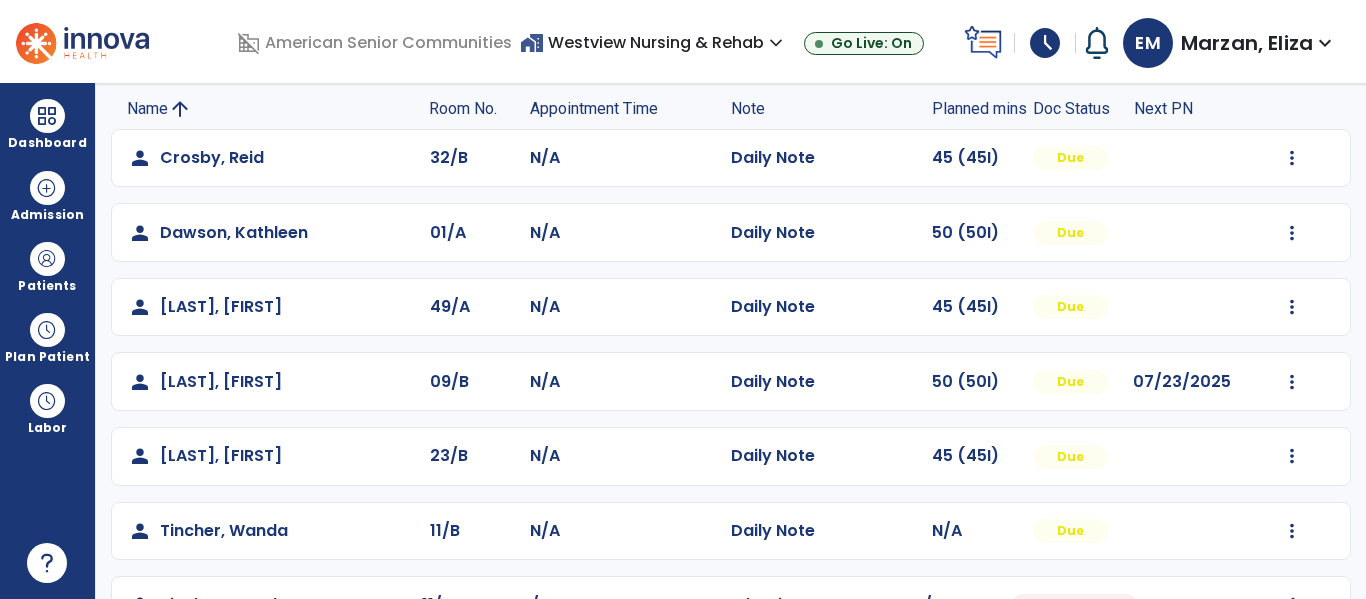 scroll, scrollTop: 190, scrollLeft: 0, axis: vertical 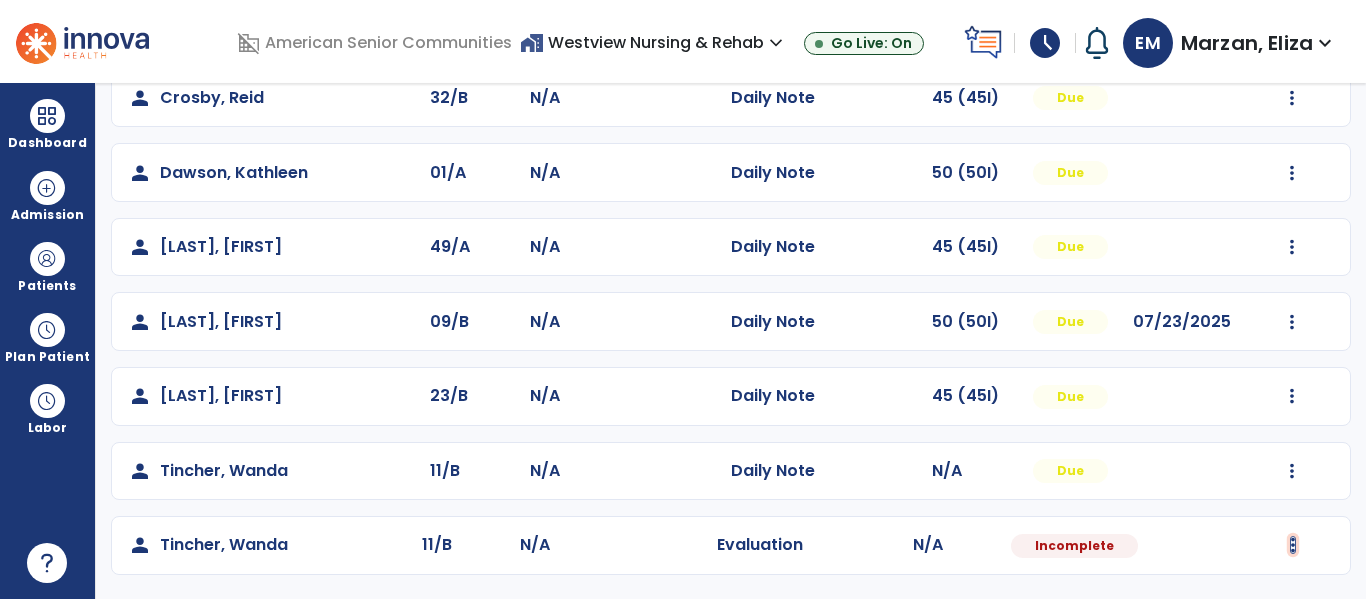 click at bounding box center [1292, 98] 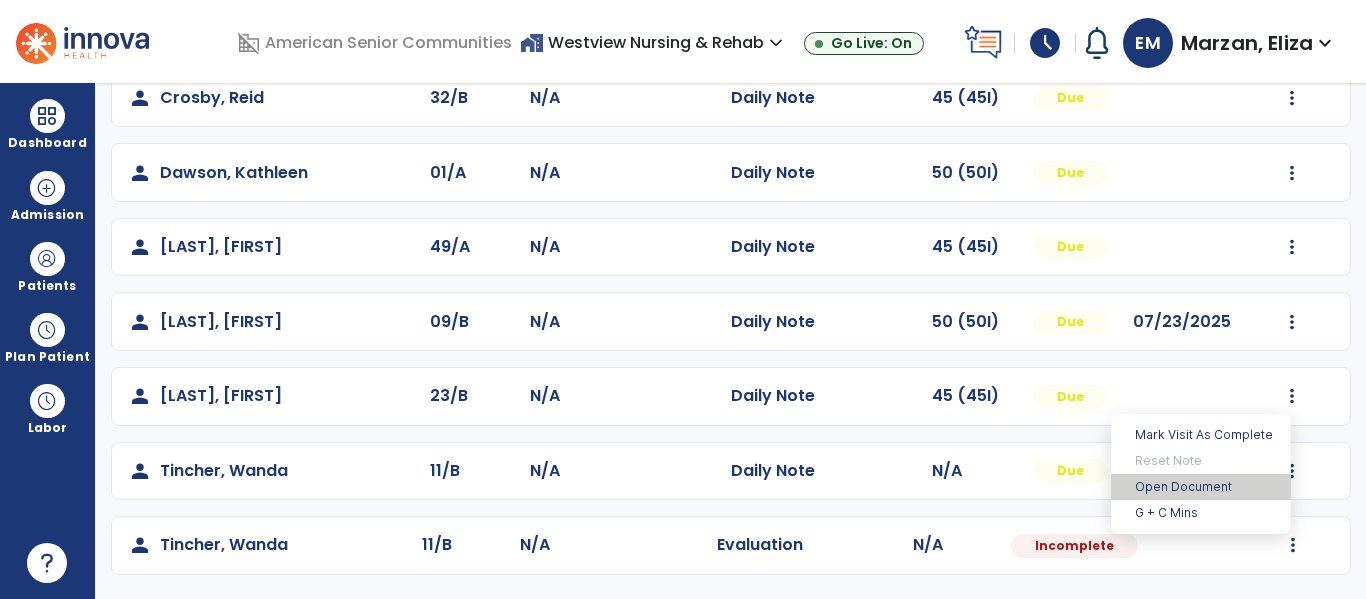 click on "Open Document" at bounding box center (1201, 487) 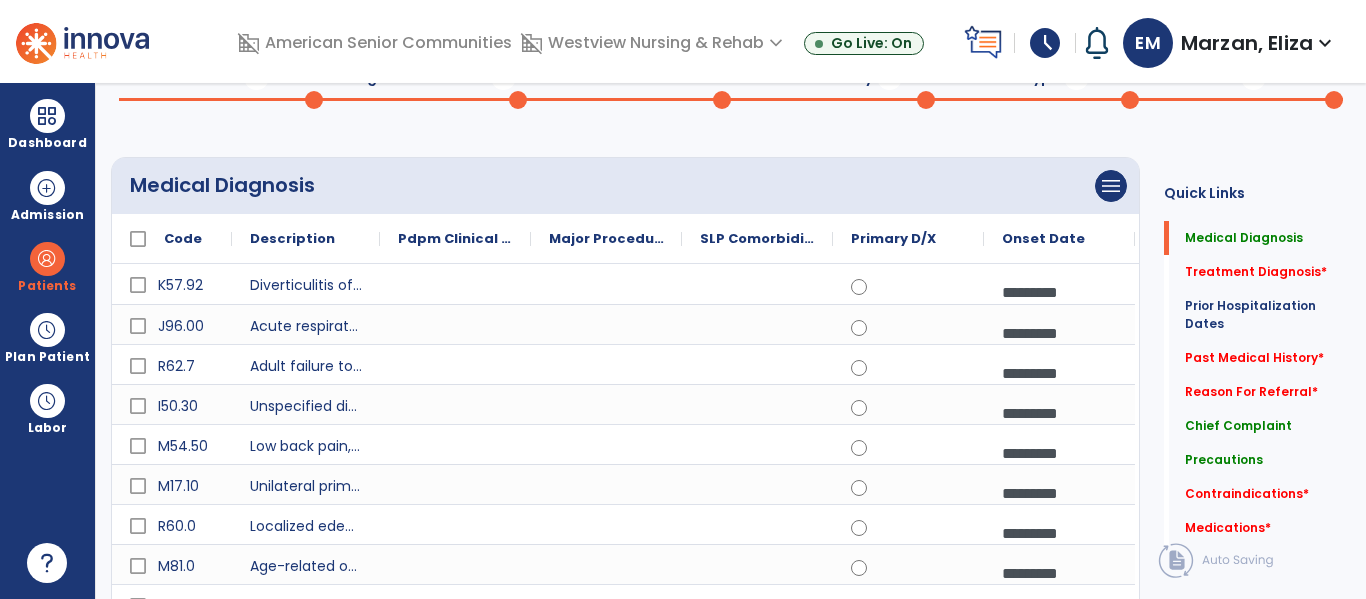 scroll, scrollTop: 0, scrollLeft: 0, axis: both 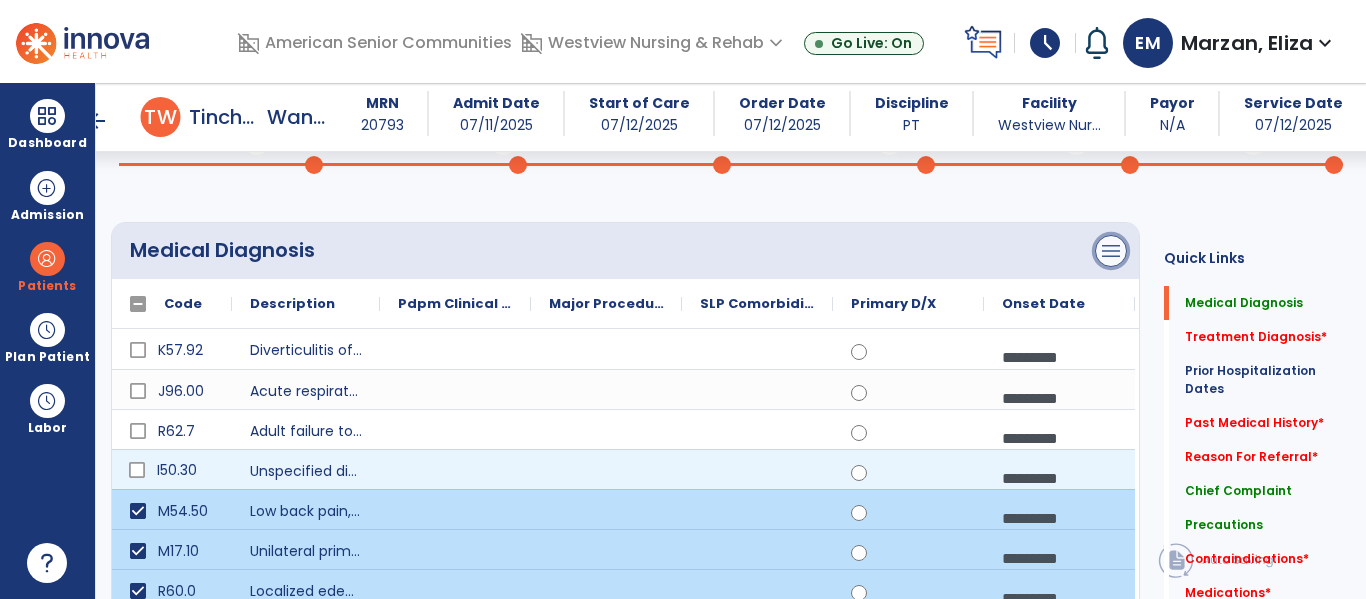click on "menu" at bounding box center [1111, 251] 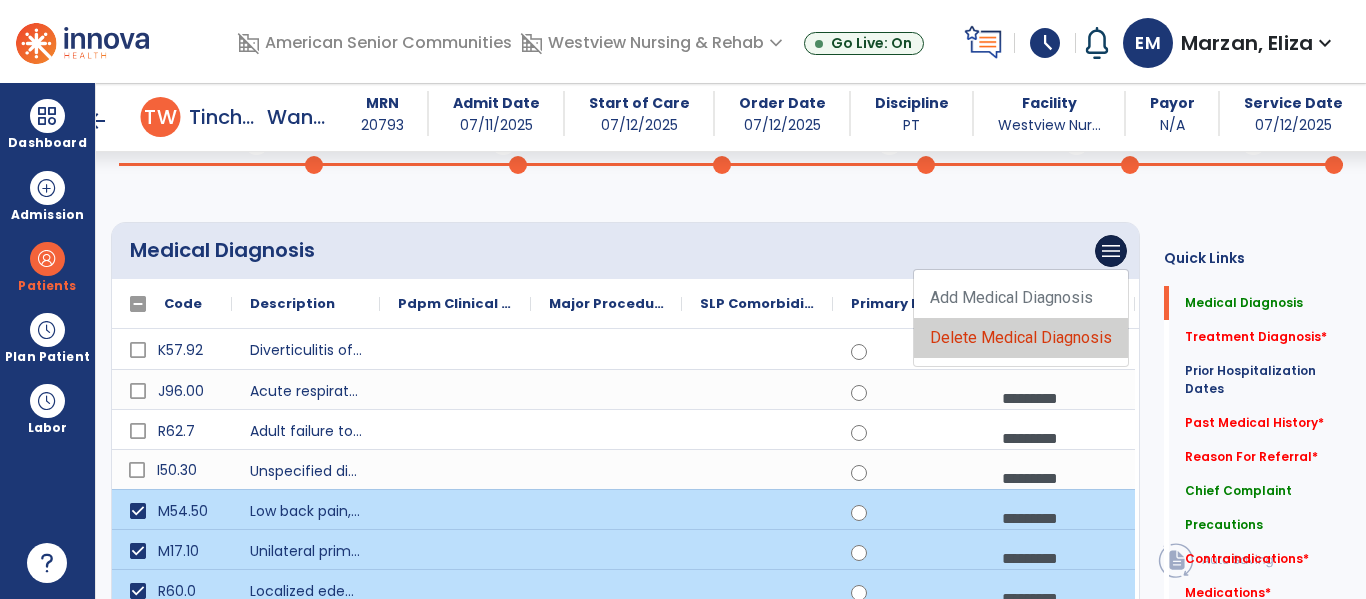 click on "Delete Medical Diagnosis" 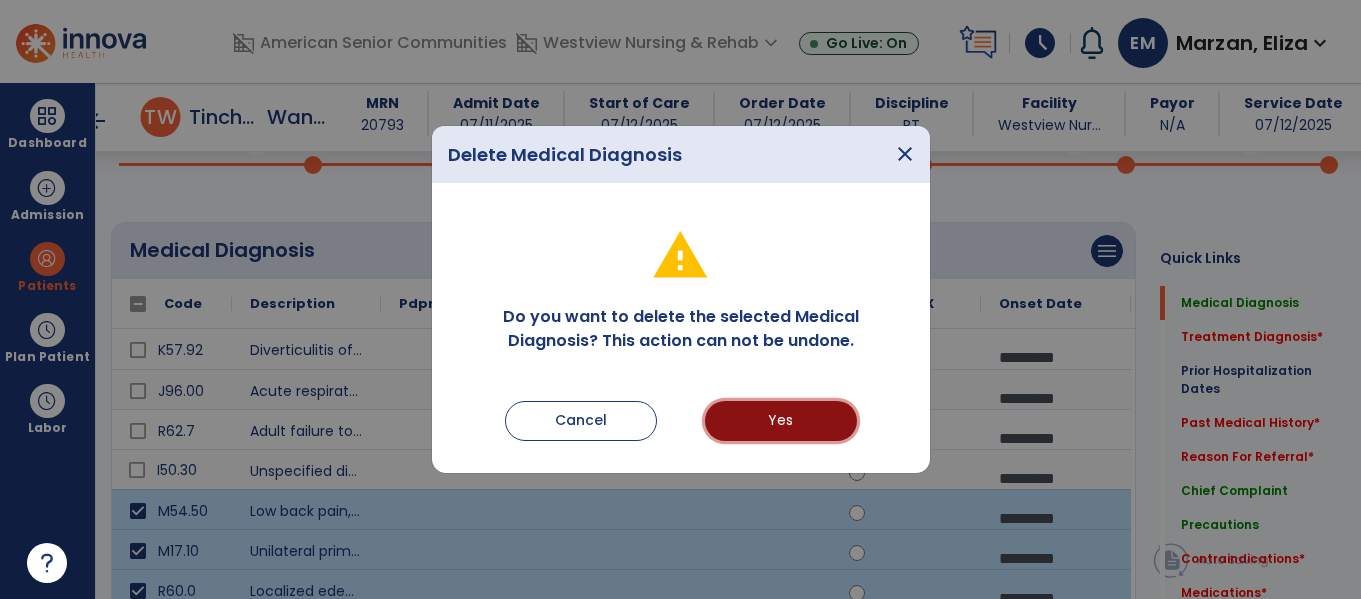 click on "Yes" at bounding box center (781, 421) 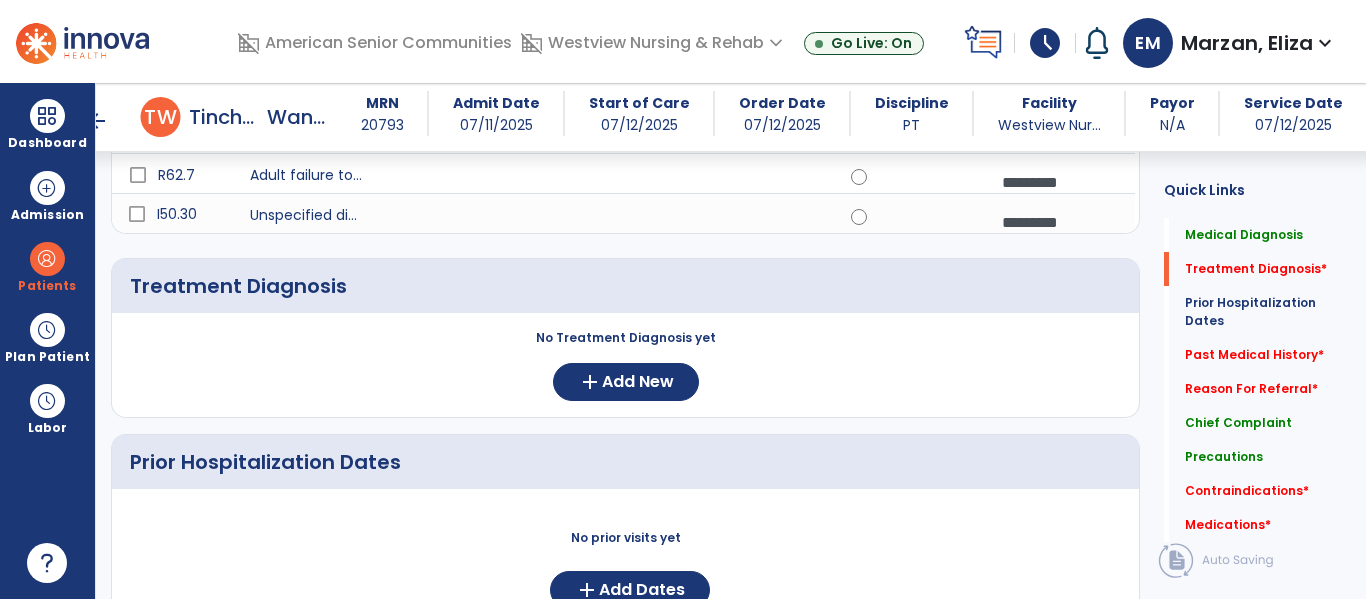 scroll, scrollTop: 364, scrollLeft: 0, axis: vertical 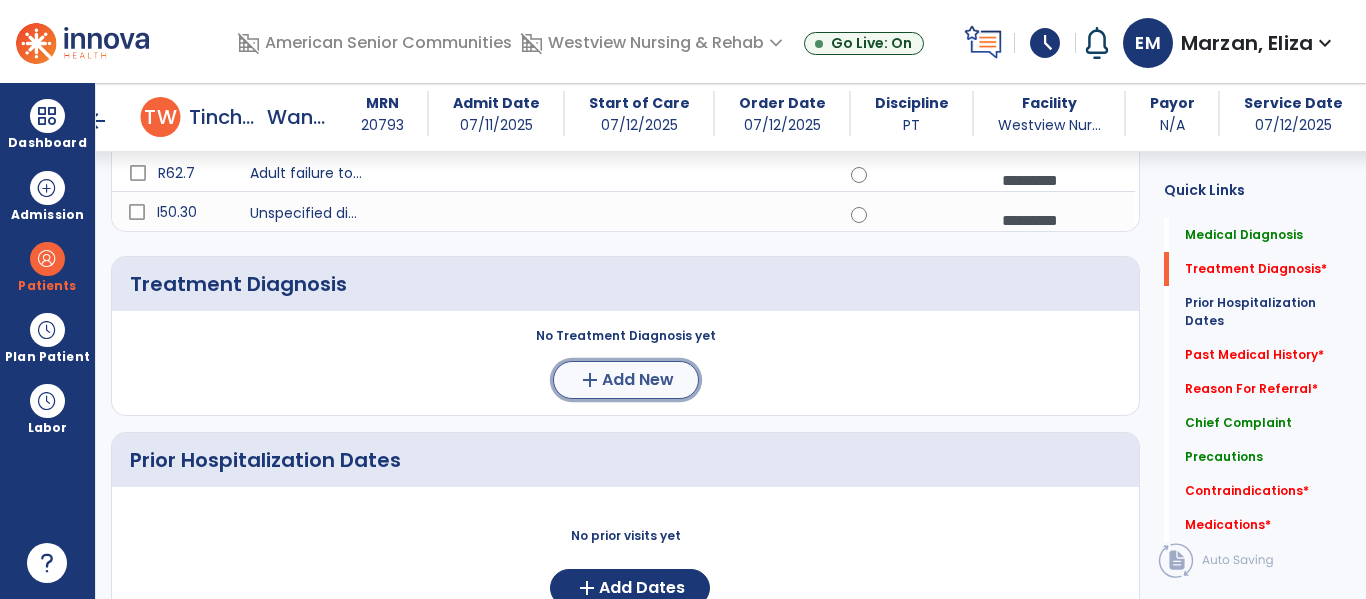 click on "add  Add New" 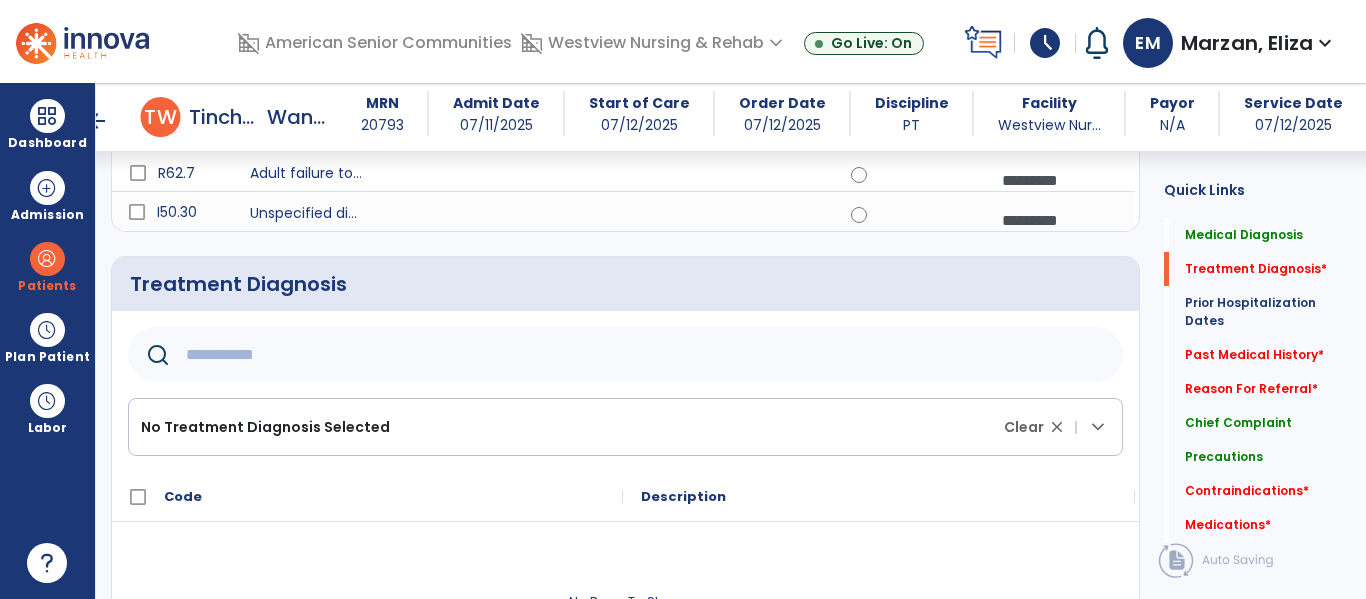 click 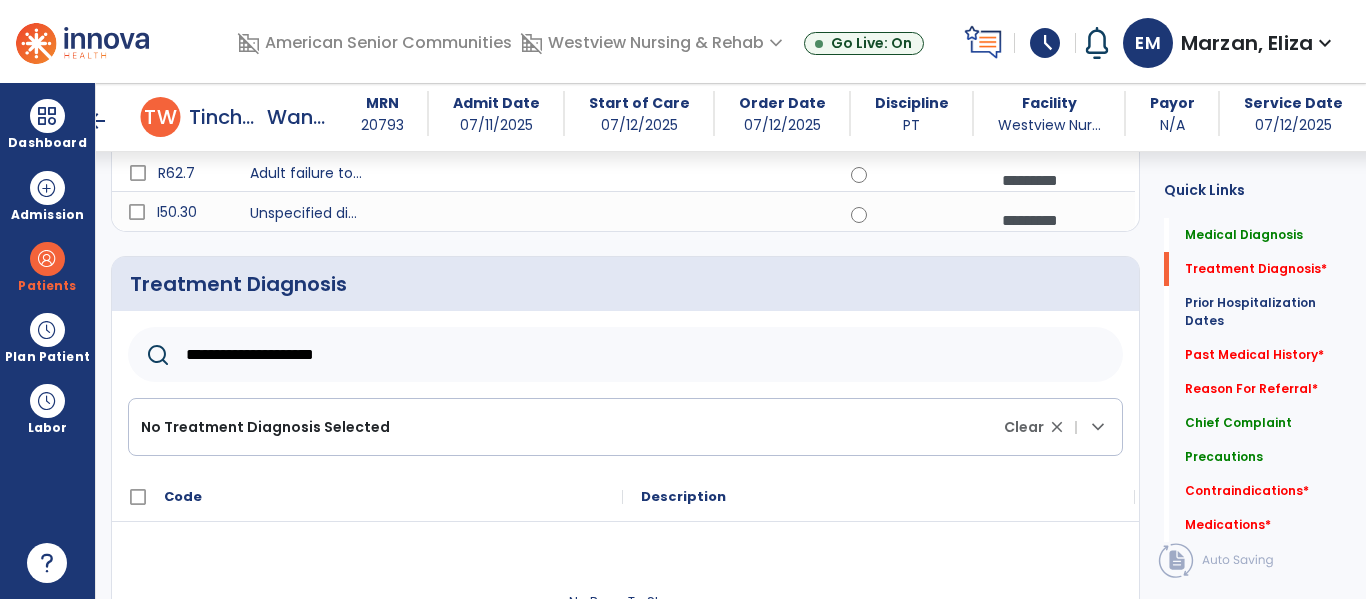 type on "**********" 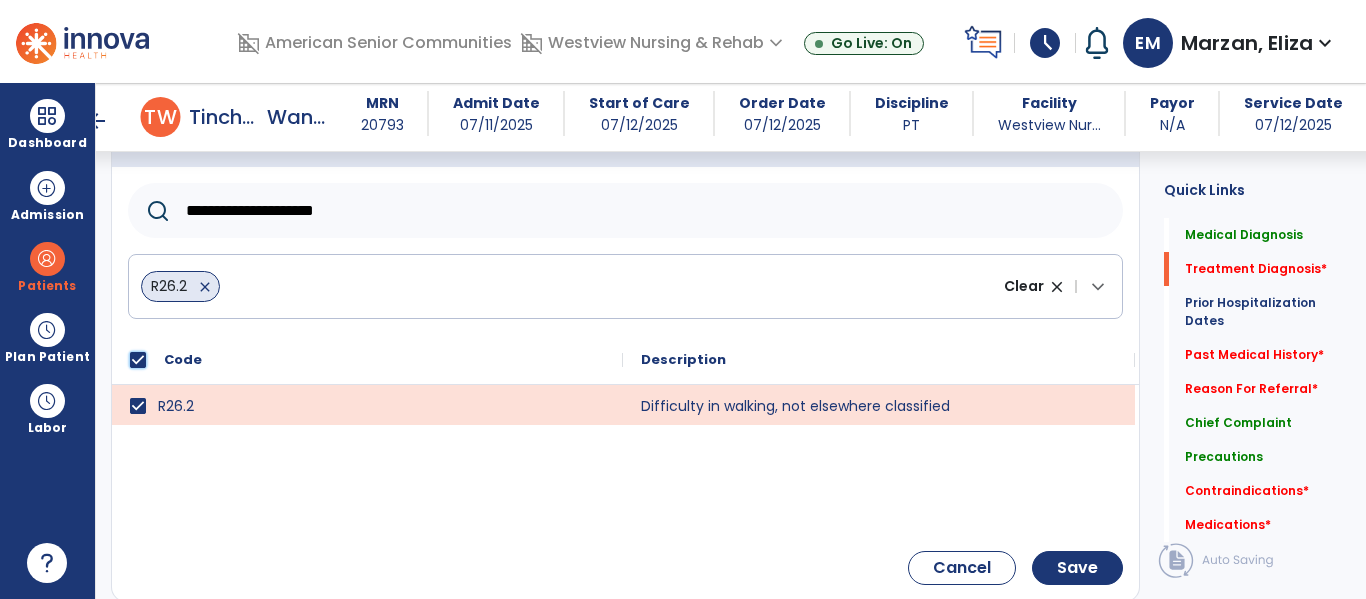 scroll, scrollTop: 515, scrollLeft: 0, axis: vertical 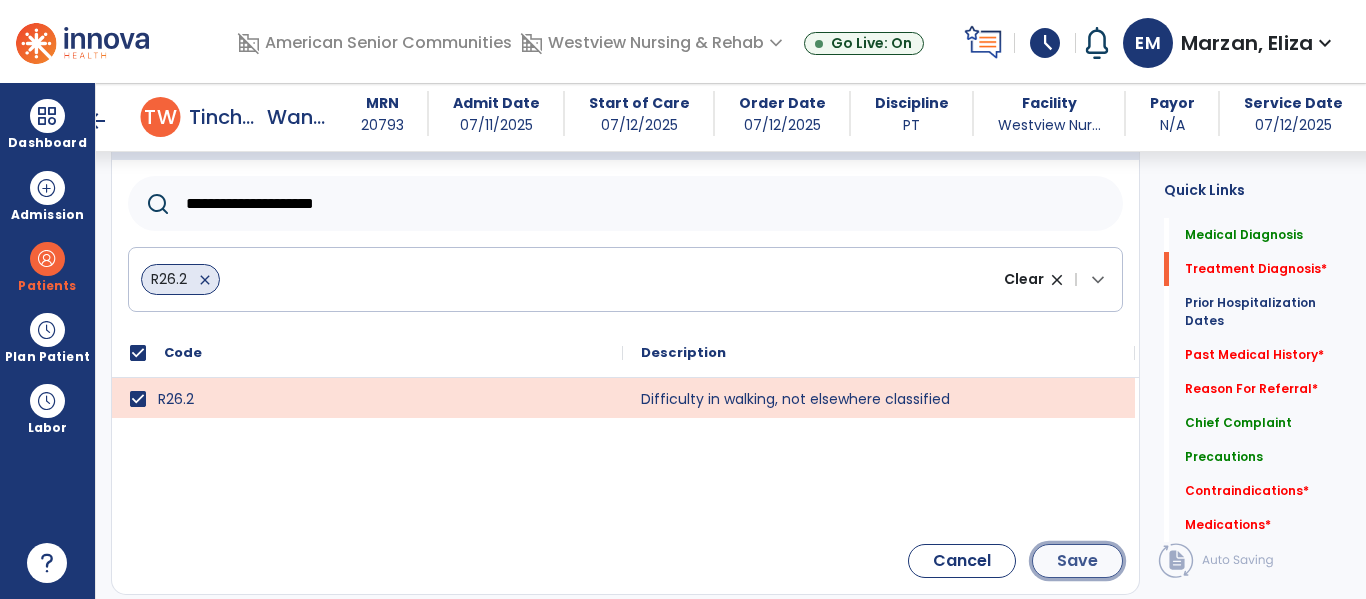 click on "Save" 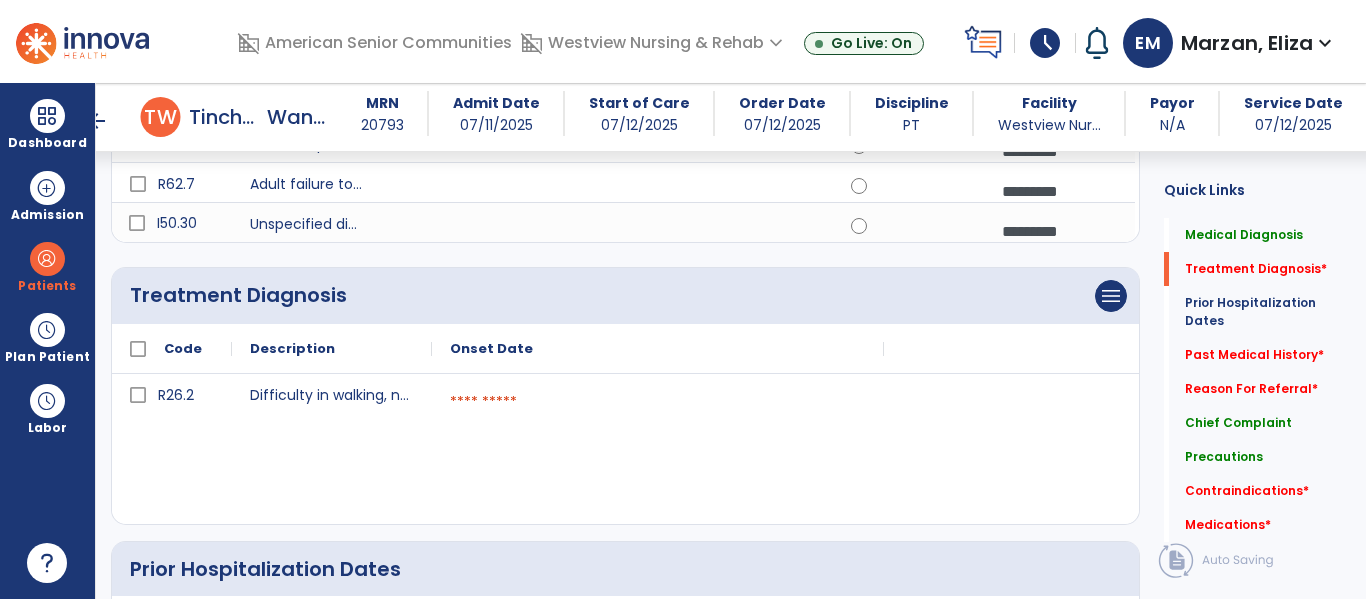 scroll, scrollTop: 345, scrollLeft: 0, axis: vertical 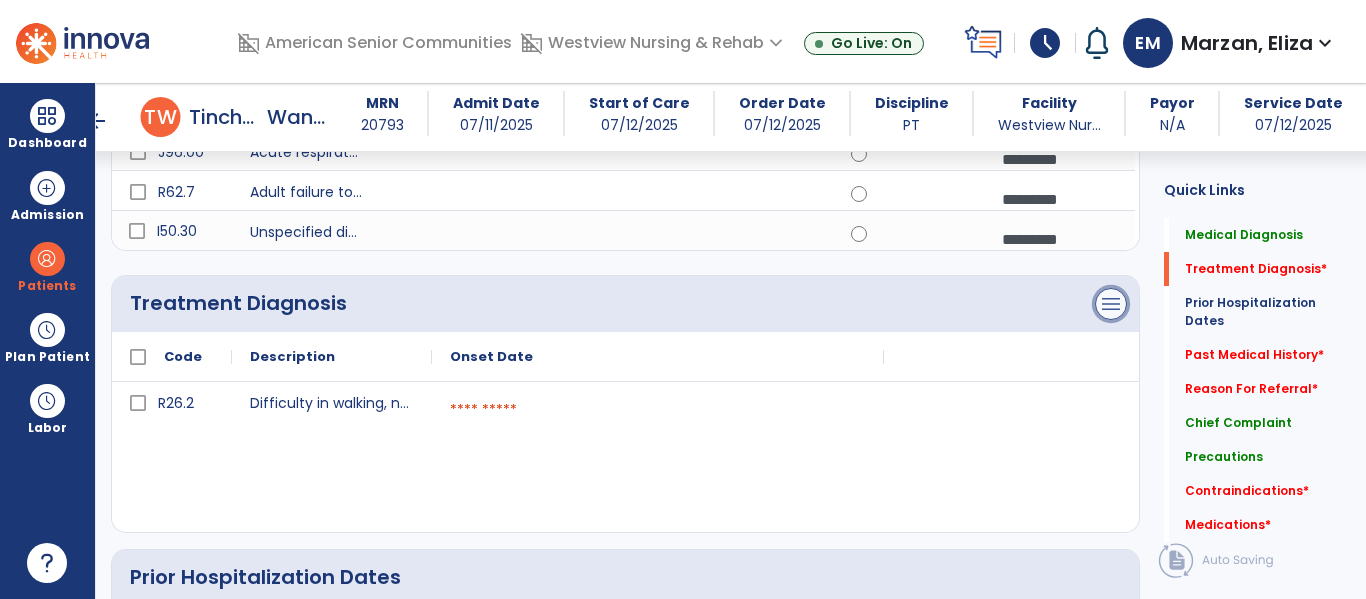 click on "menu" at bounding box center (1111, 12) 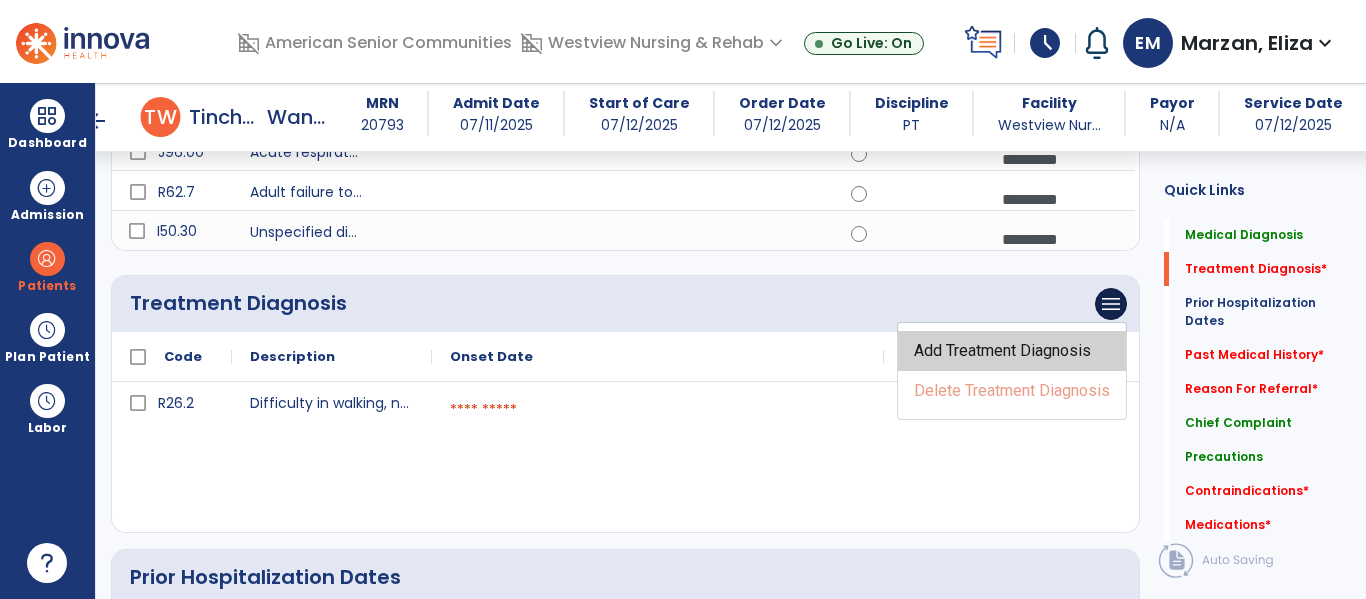 click on "Add Treatment Diagnosis" 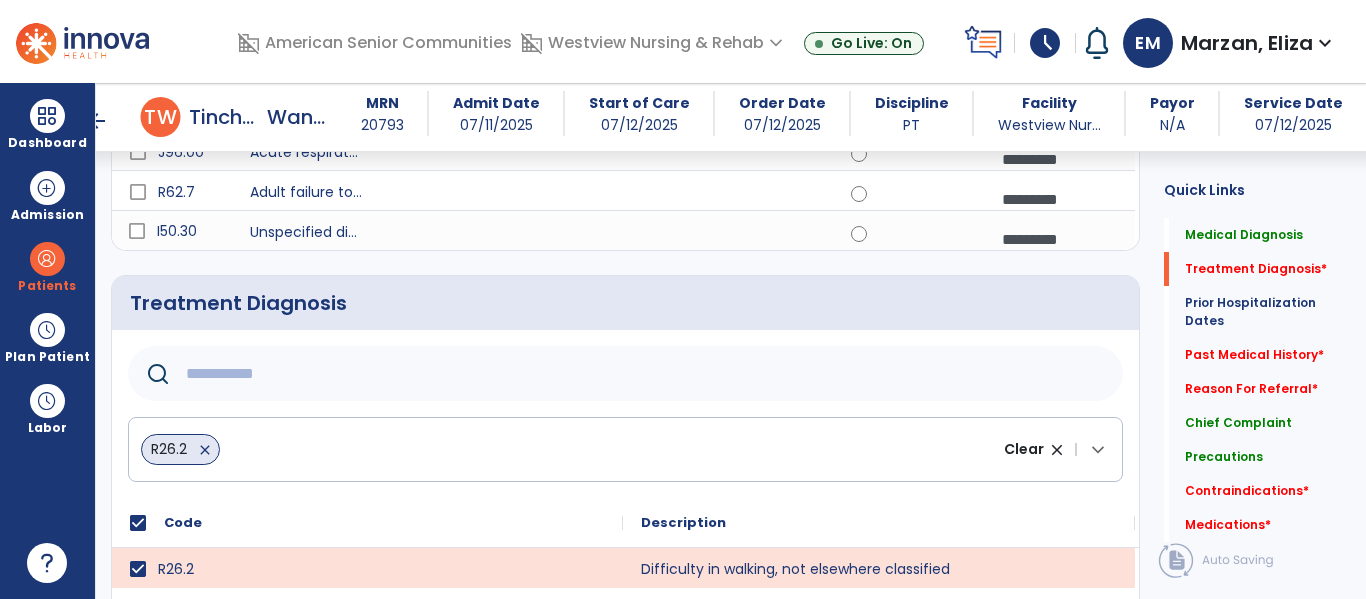 click 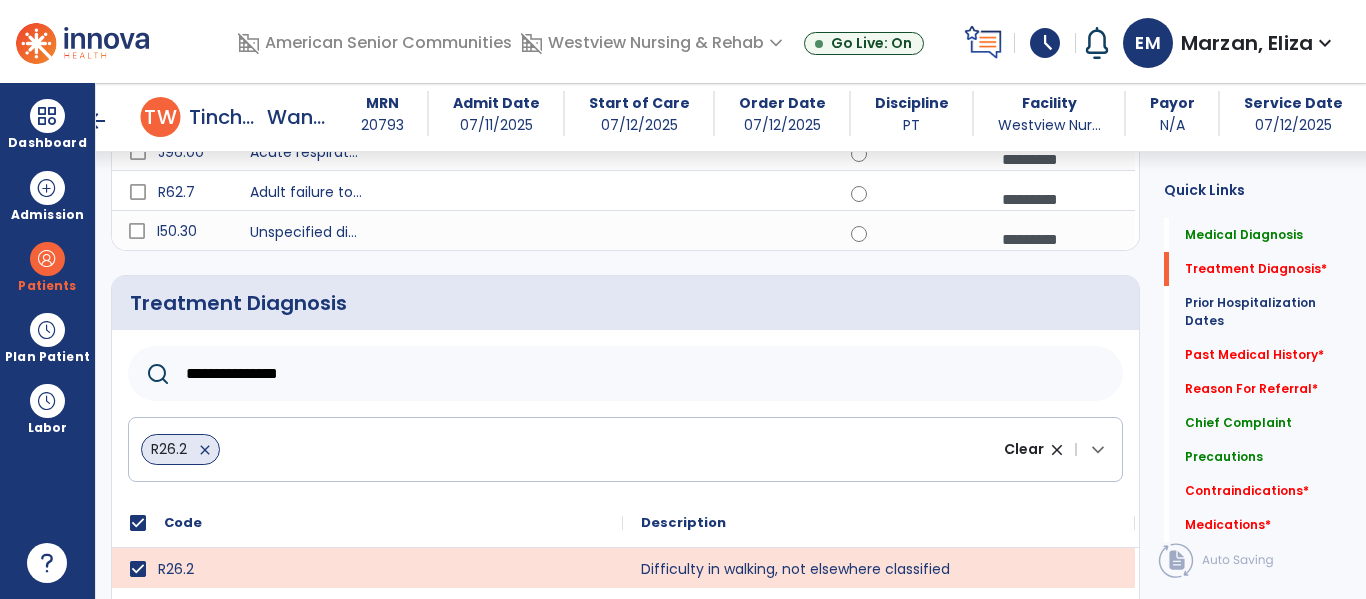 type on "**********" 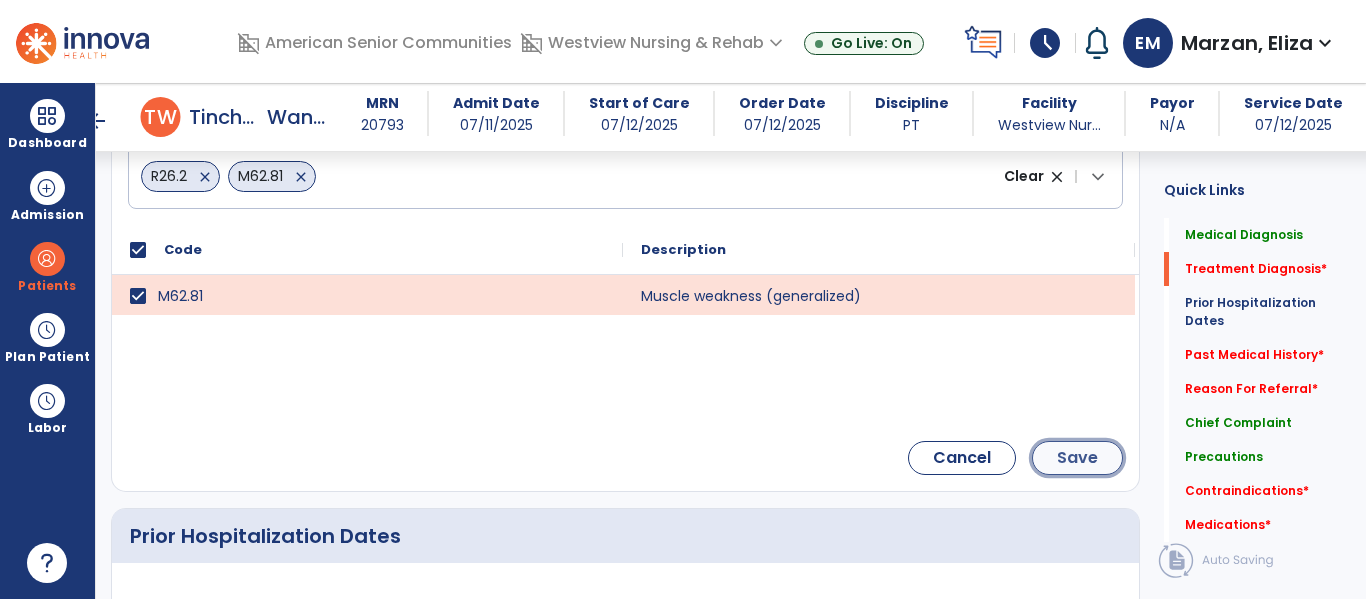 click on "Save" 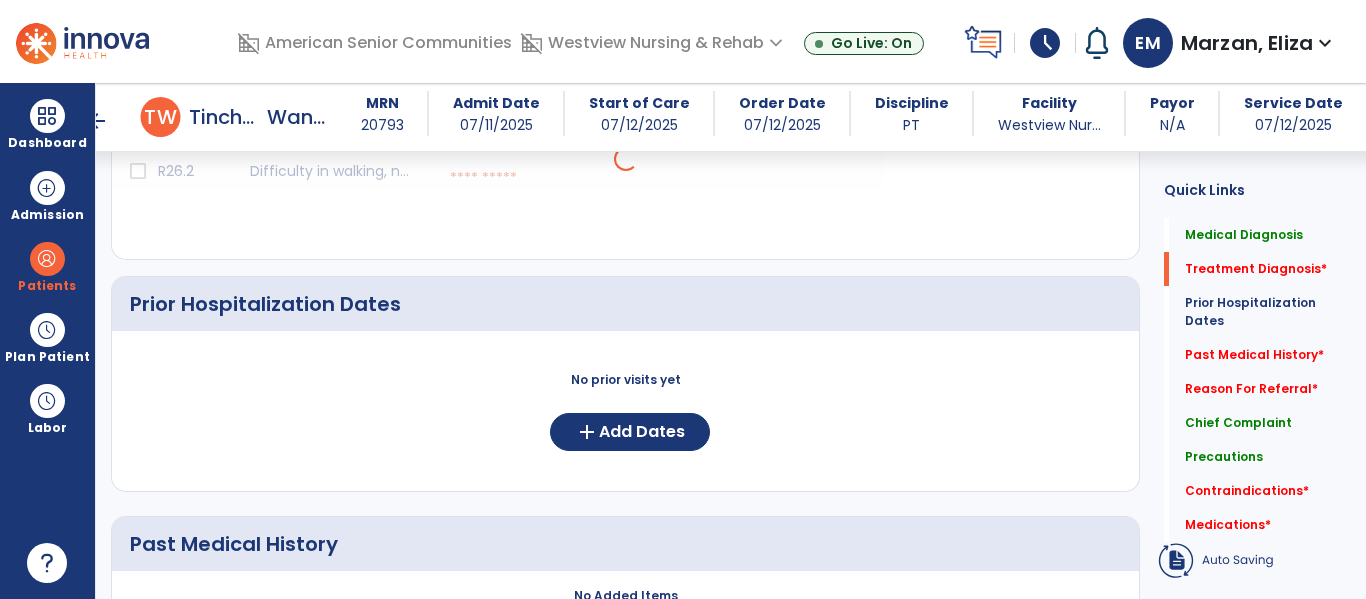 scroll, scrollTop: 452, scrollLeft: 0, axis: vertical 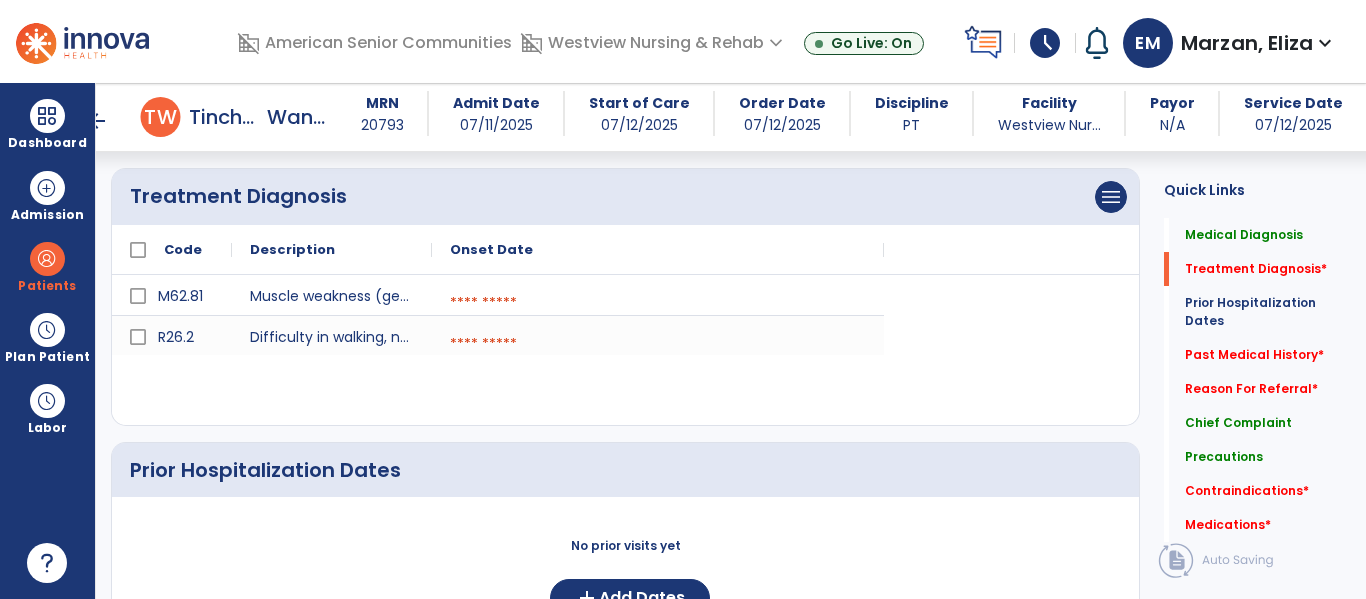 click at bounding box center (658, 303) 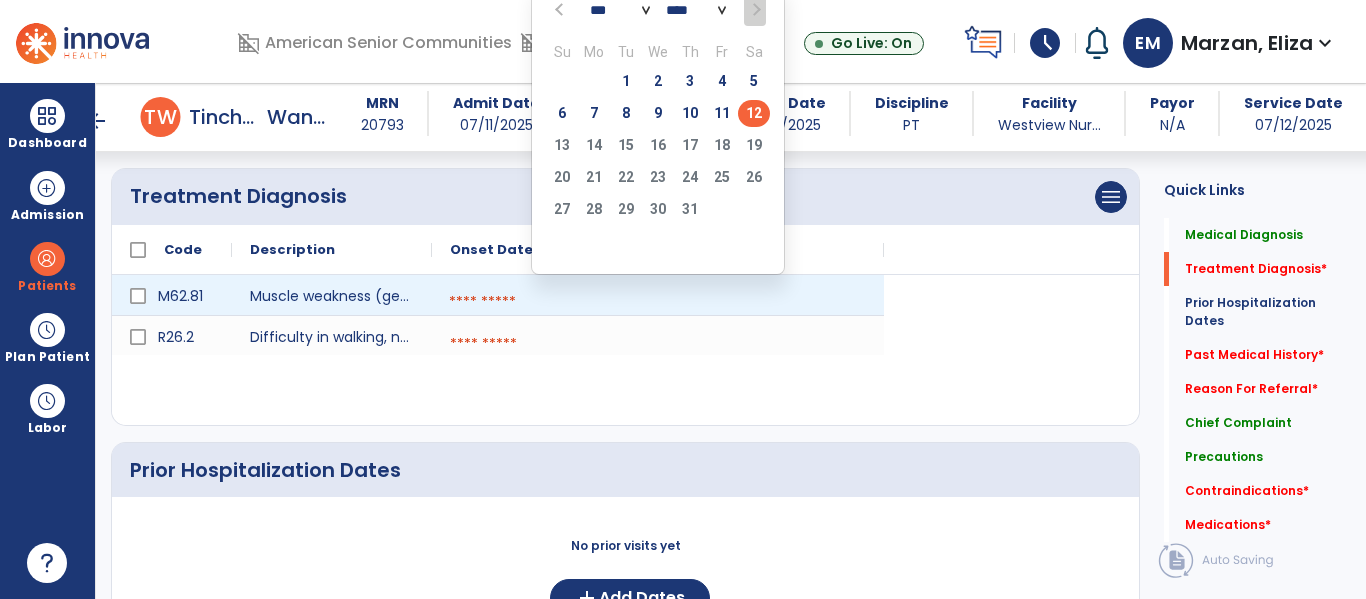 click on "12" 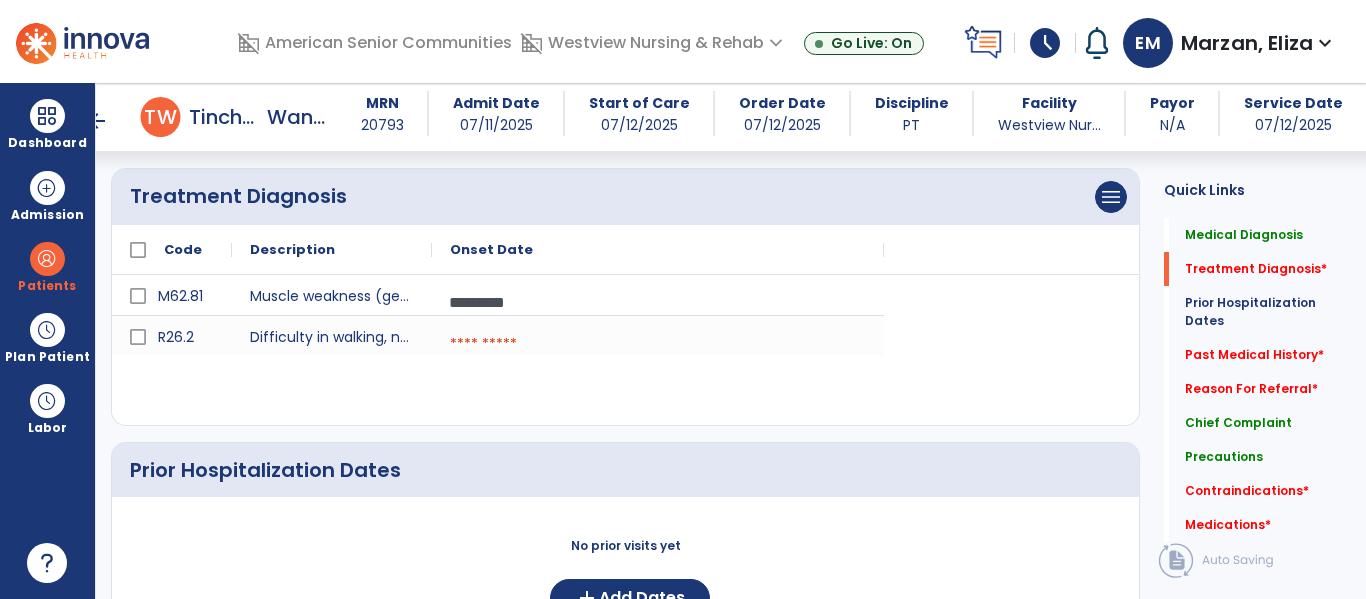 click at bounding box center [658, 344] 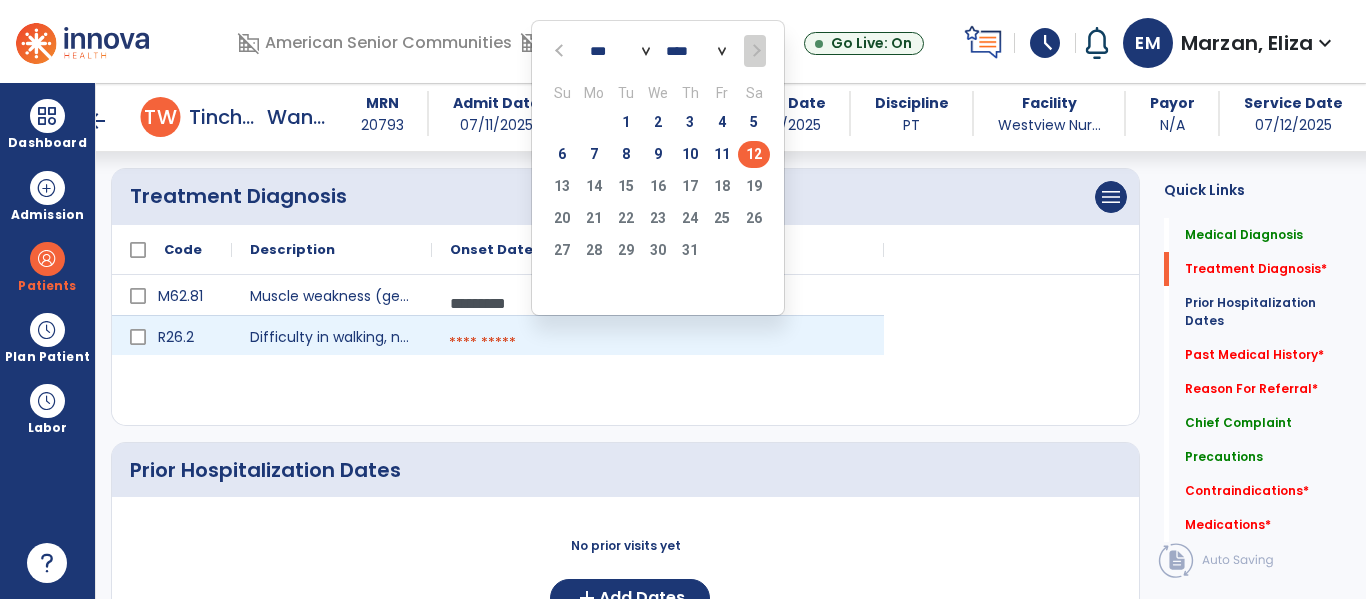 click on "12" 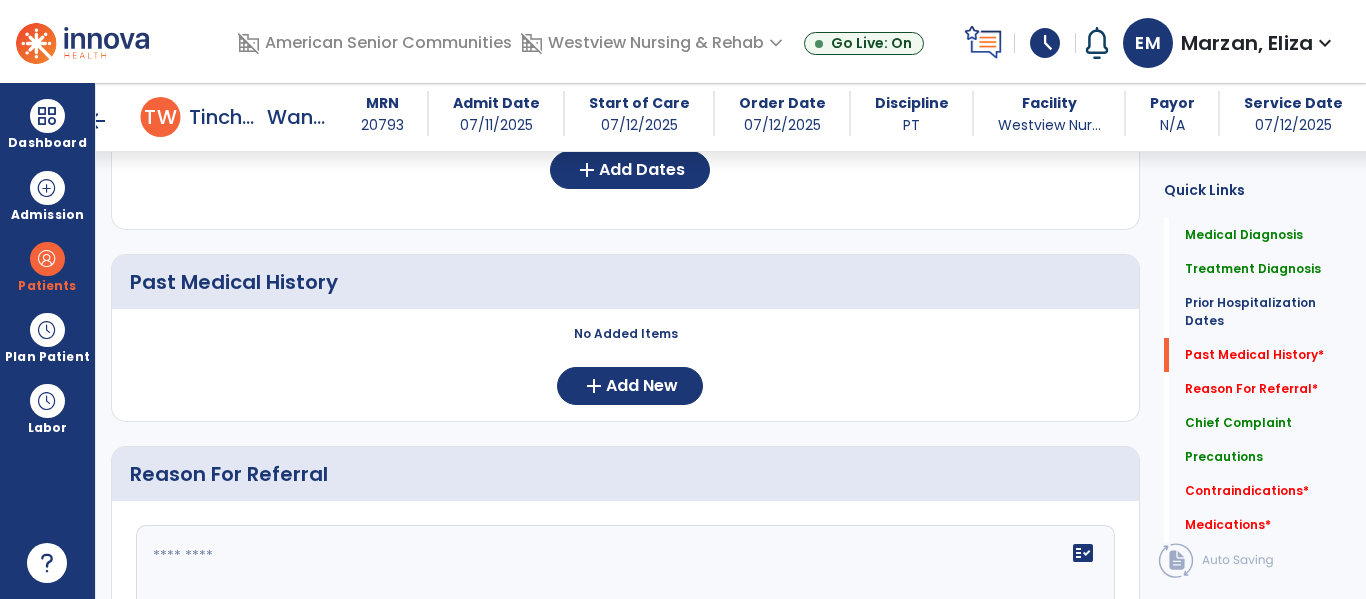 scroll, scrollTop: 886, scrollLeft: 0, axis: vertical 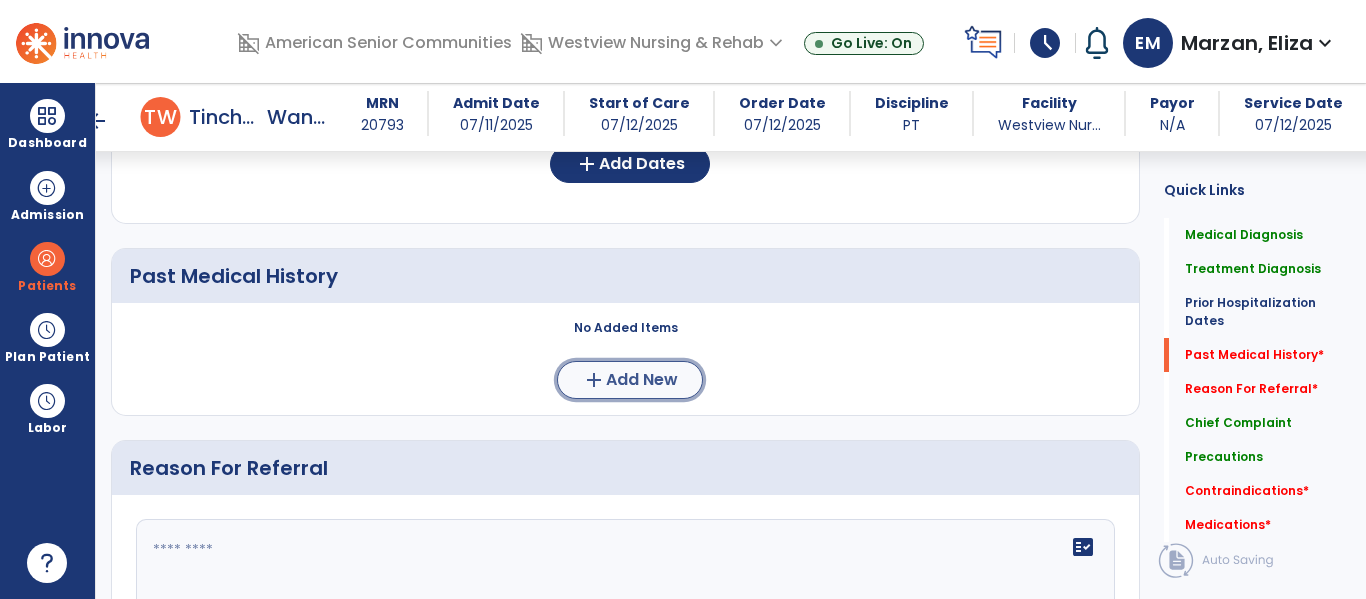 click on "Add New" 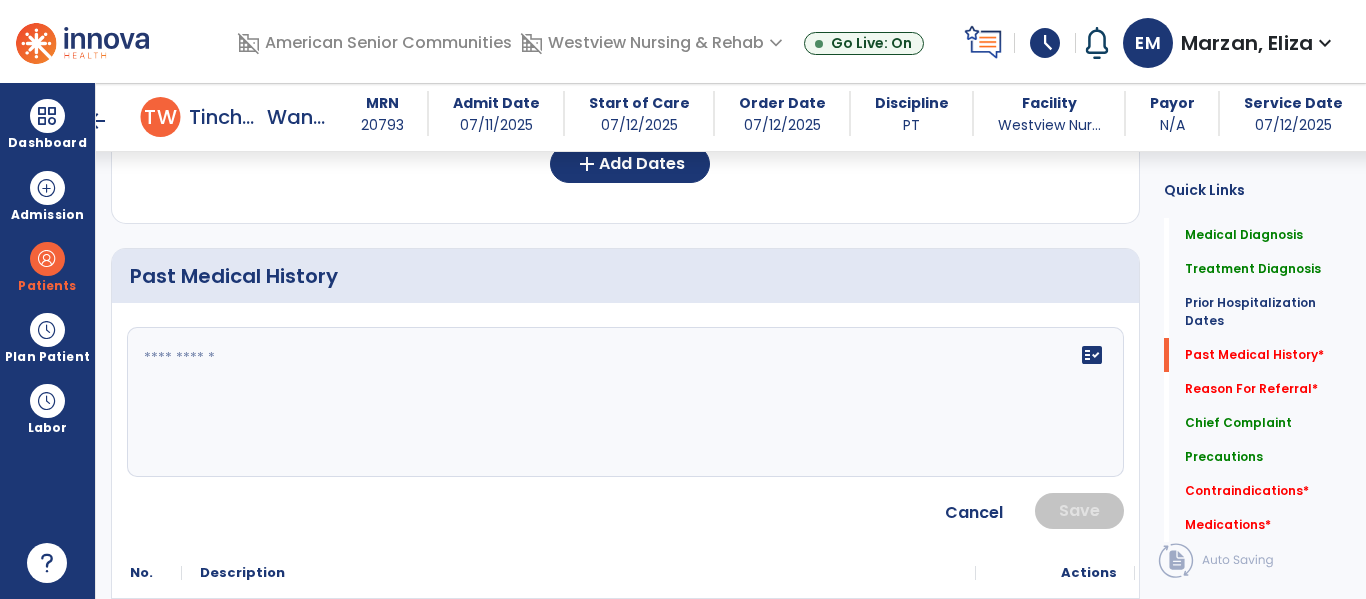 click 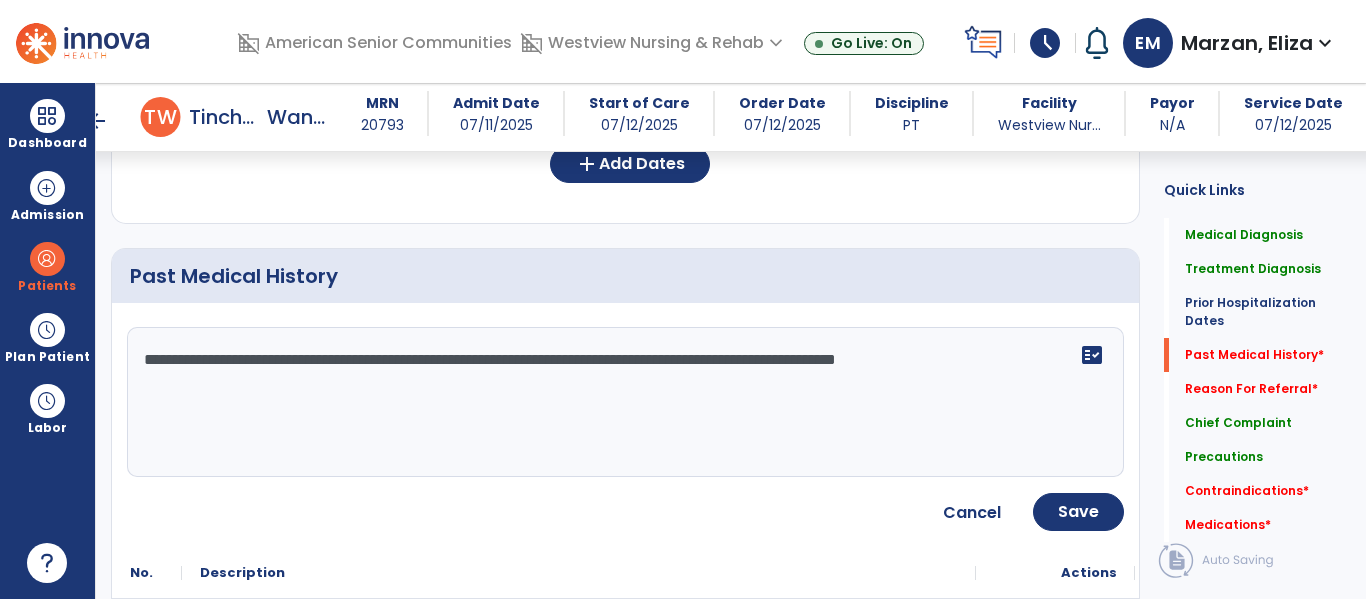type on "**********" 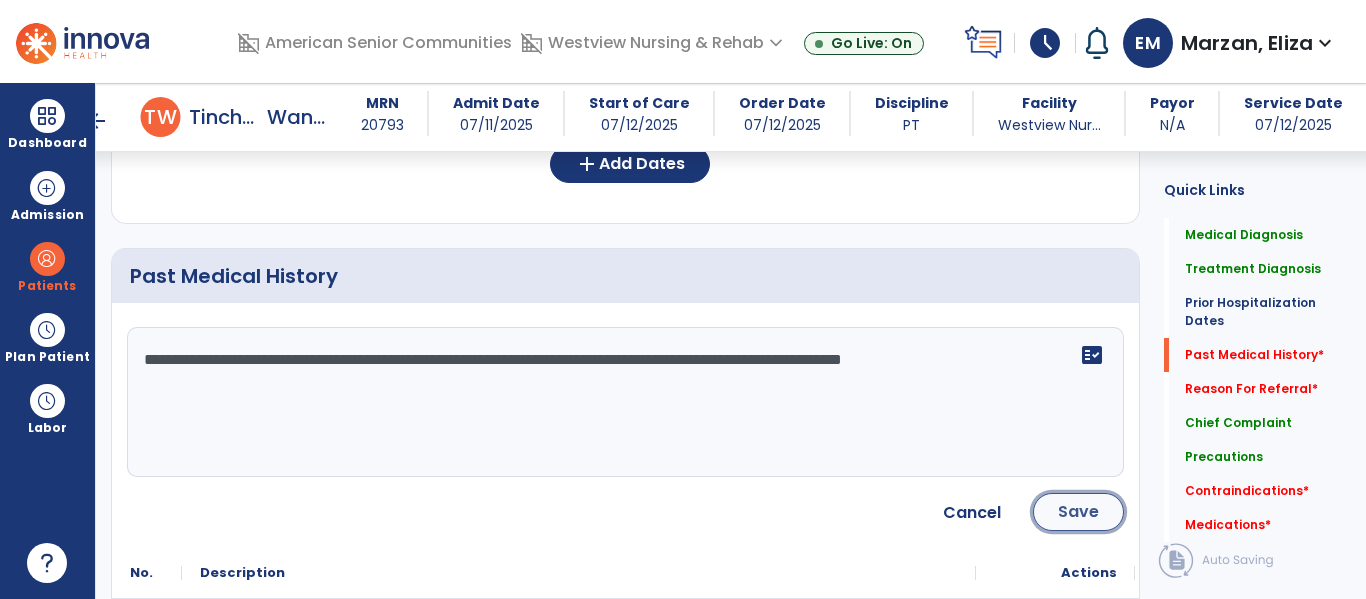 click on "Save" 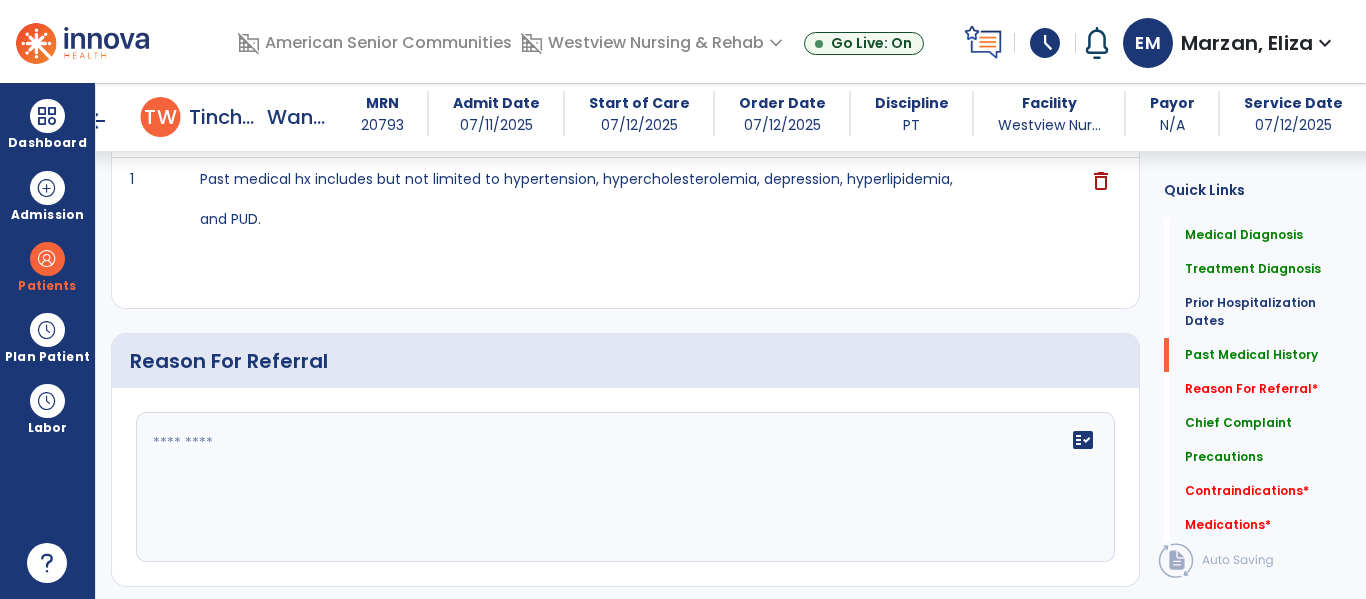 scroll, scrollTop: 1109, scrollLeft: 0, axis: vertical 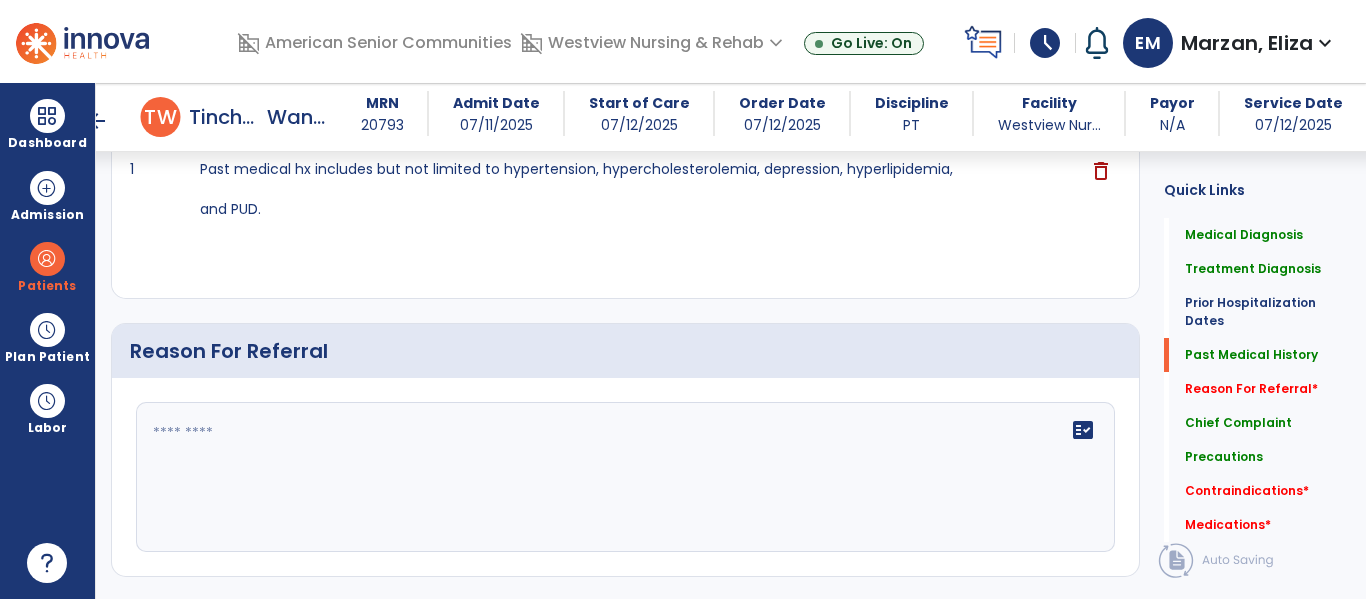 click 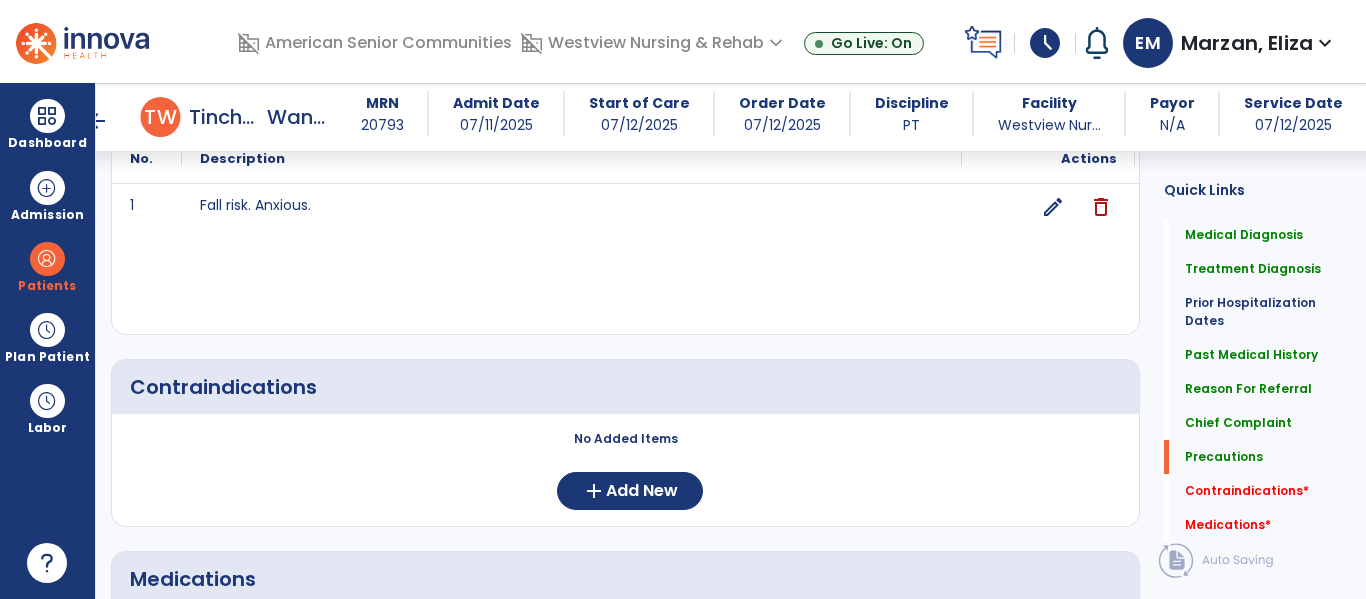 scroll, scrollTop: 1928, scrollLeft: 0, axis: vertical 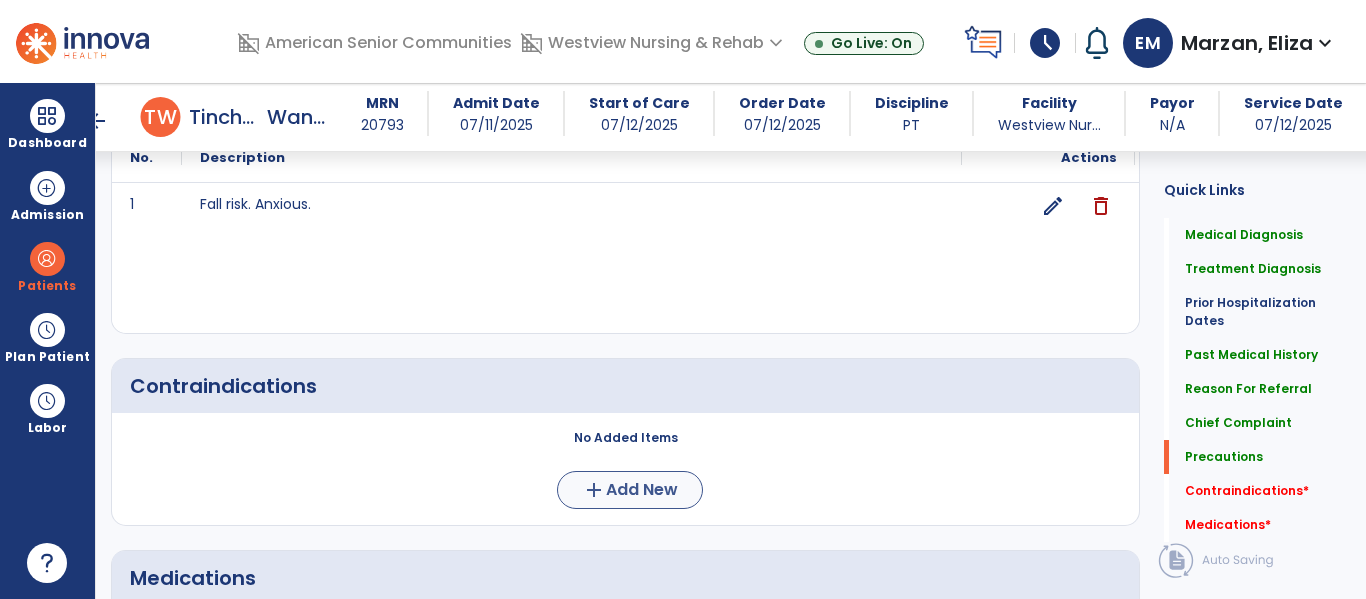 type on "**********" 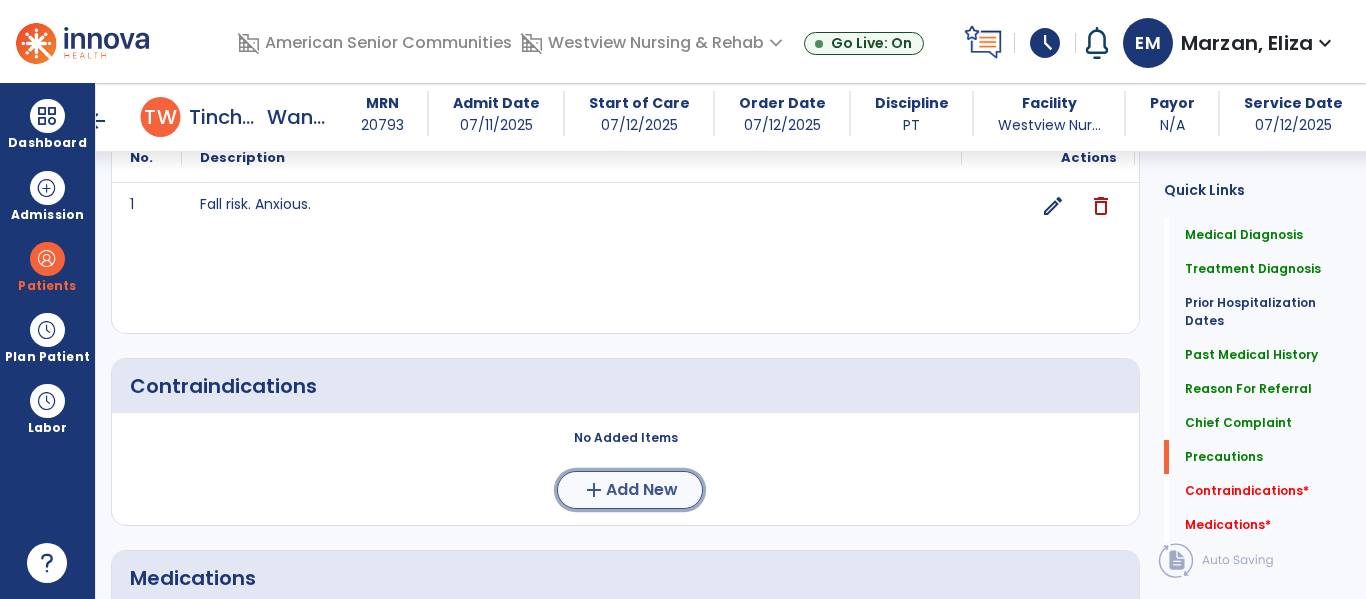 click on "add  Add New" 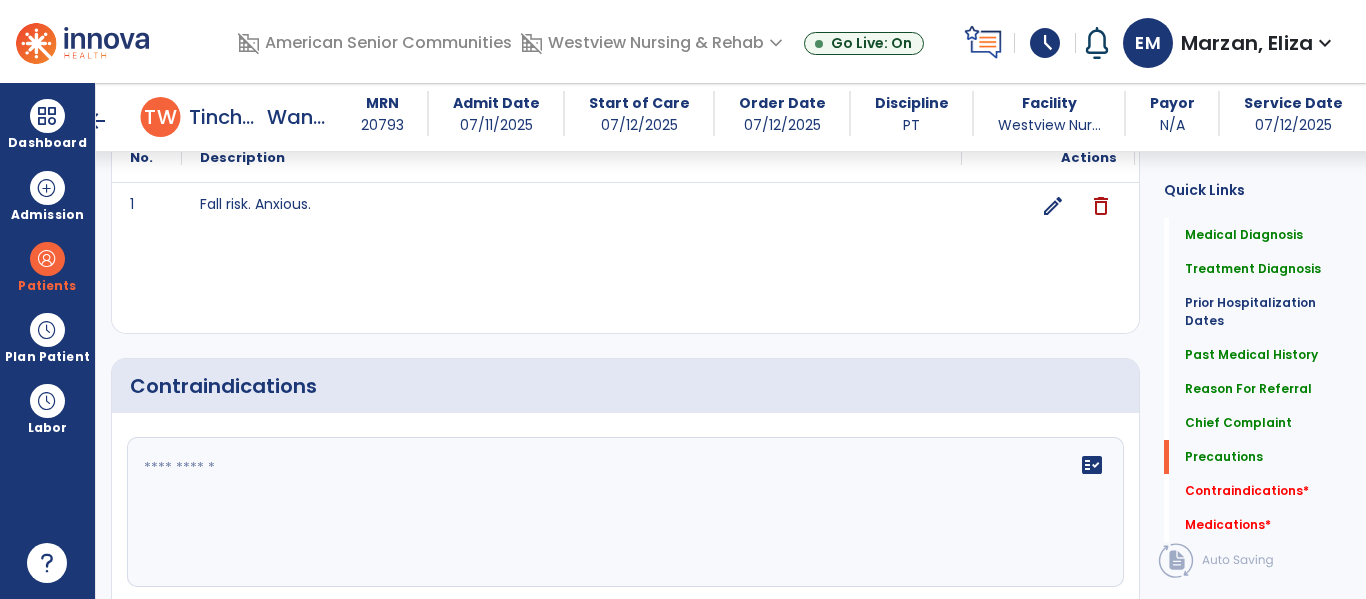 click 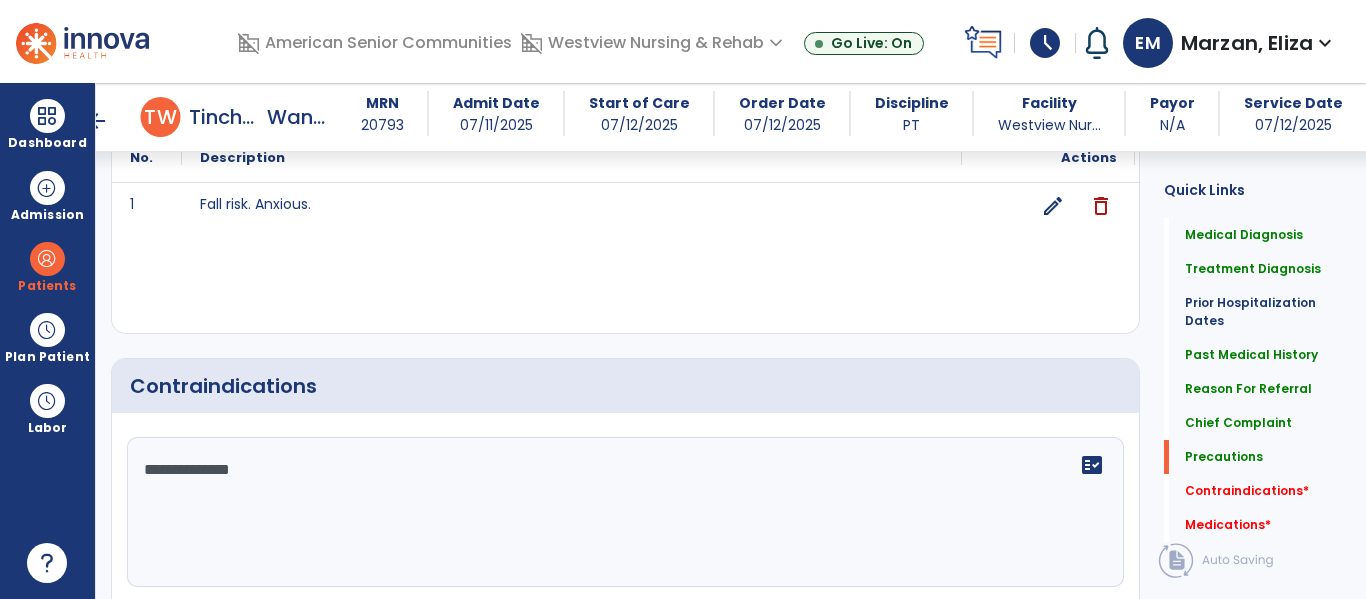 type on "**********" 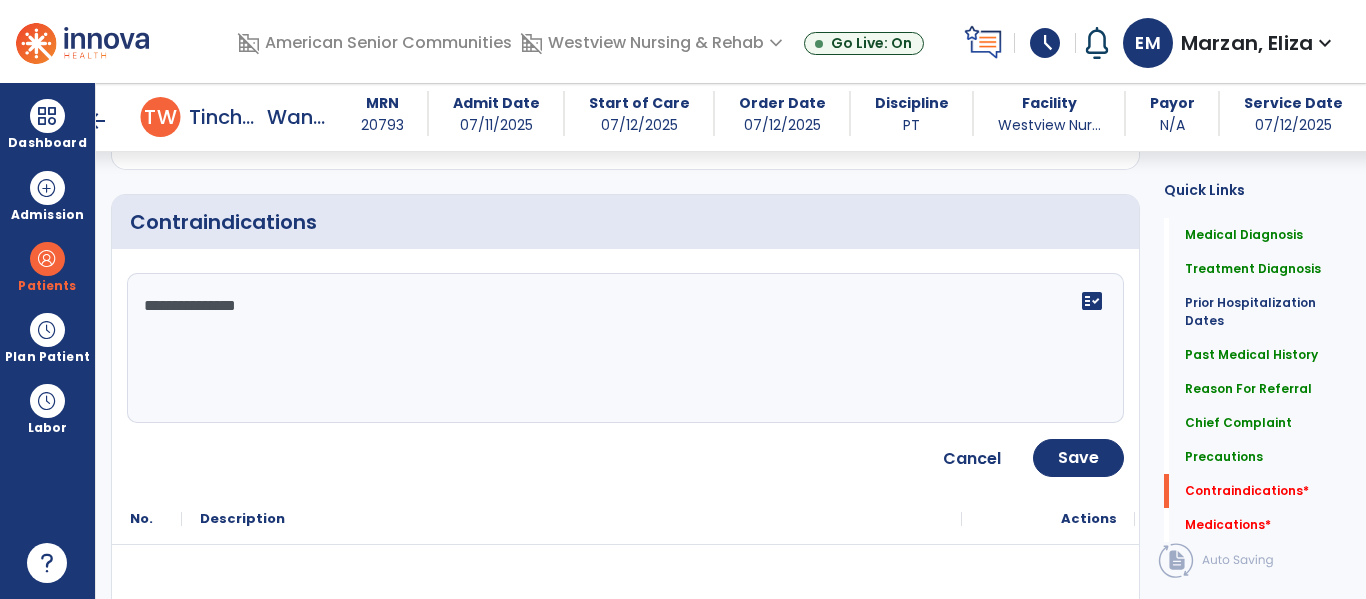 scroll, scrollTop: 2093, scrollLeft: 0, axis: vertical 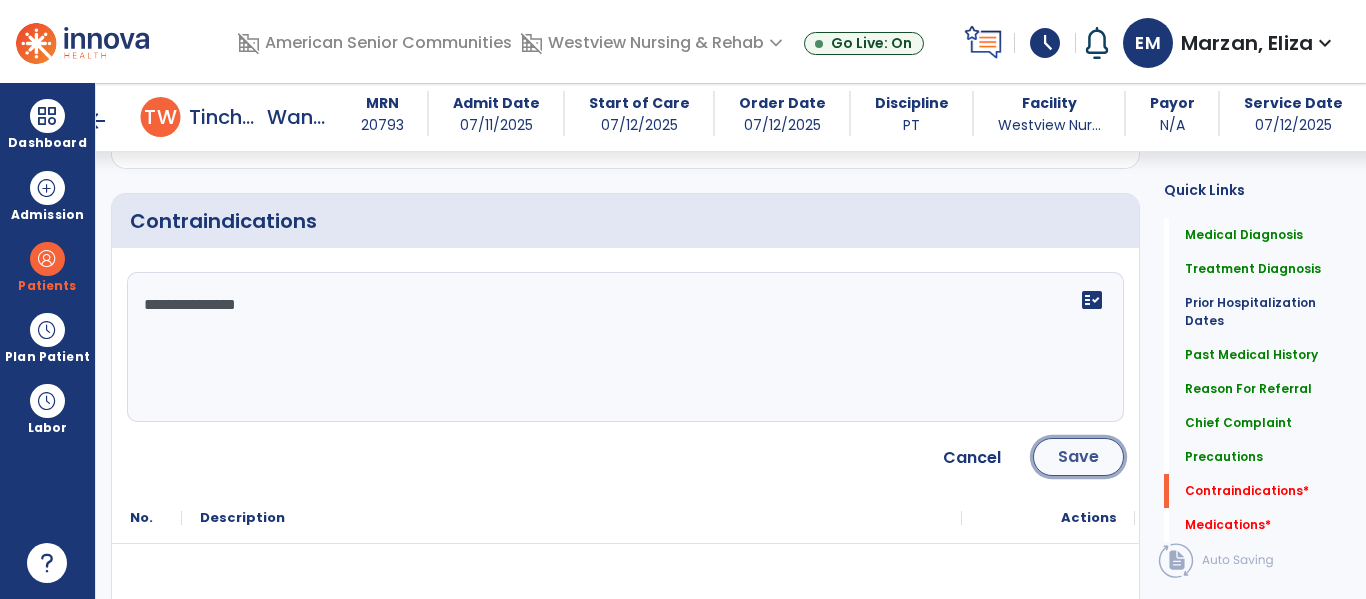 click on "Save" 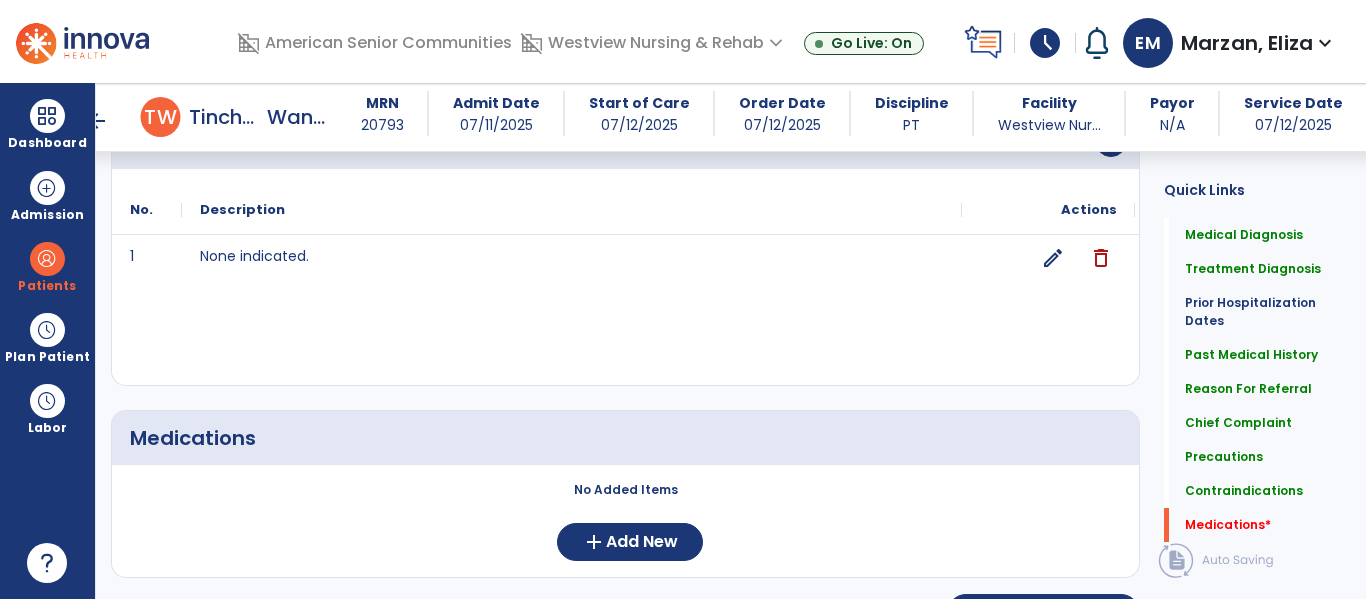scroll, scrollTop: 2223, scrollLeft: 0, axis: vertical 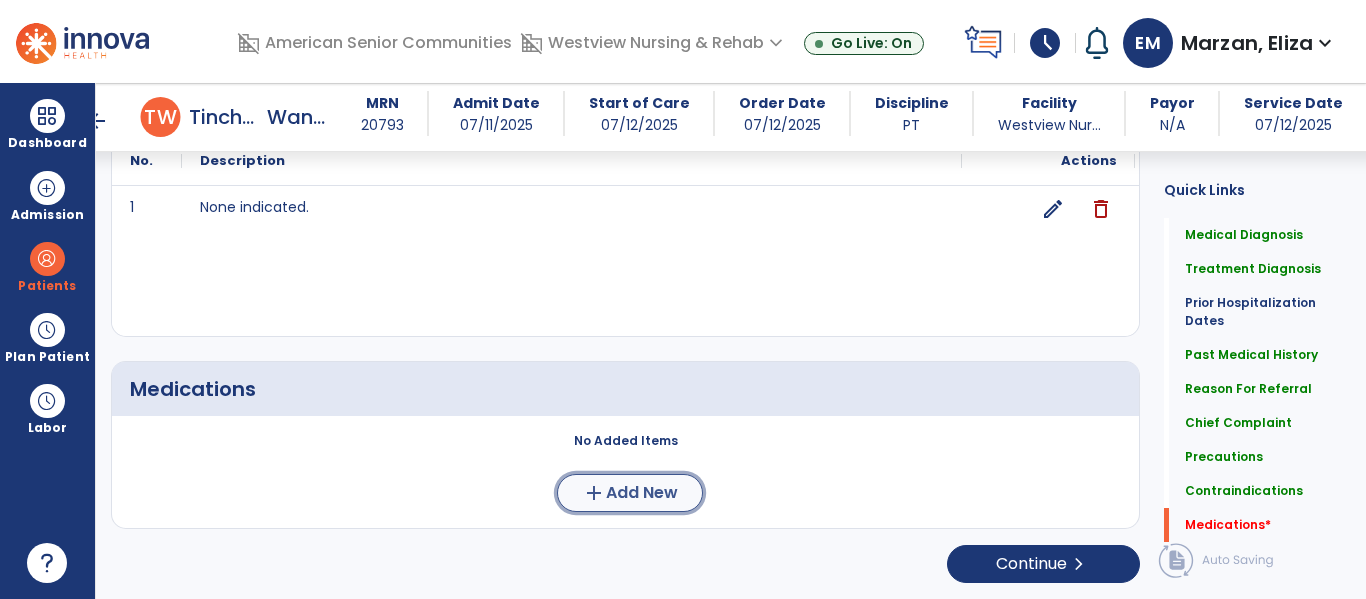 click on "Add New" 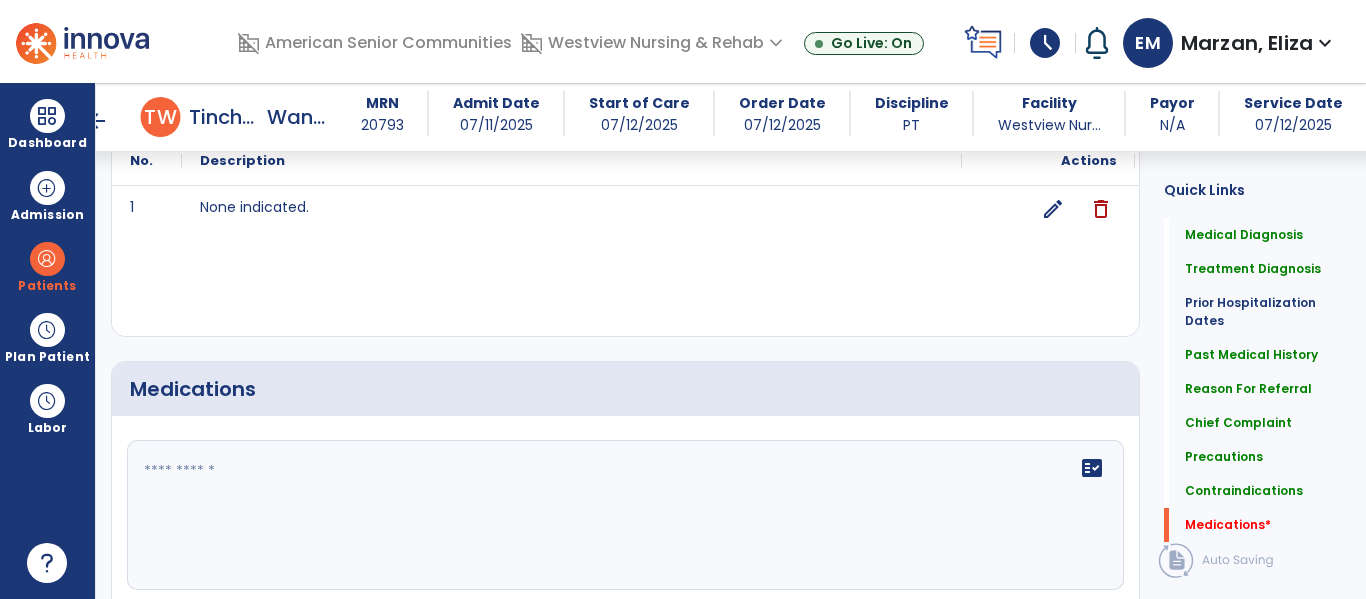 click 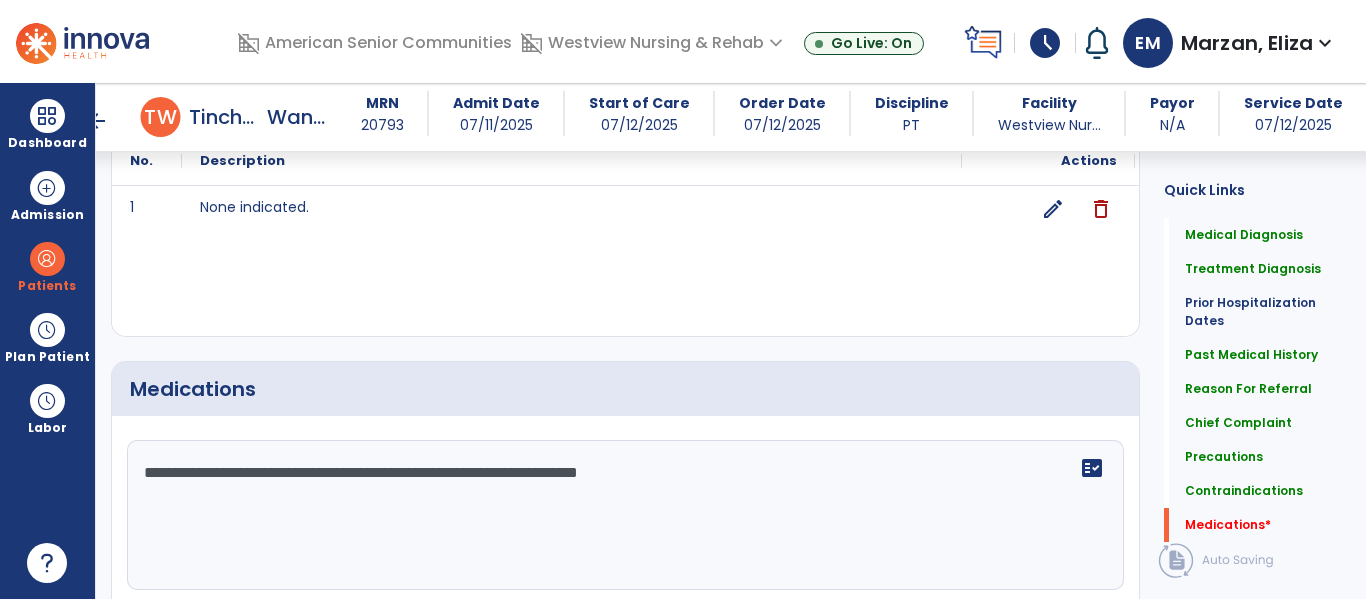 type on "**********" 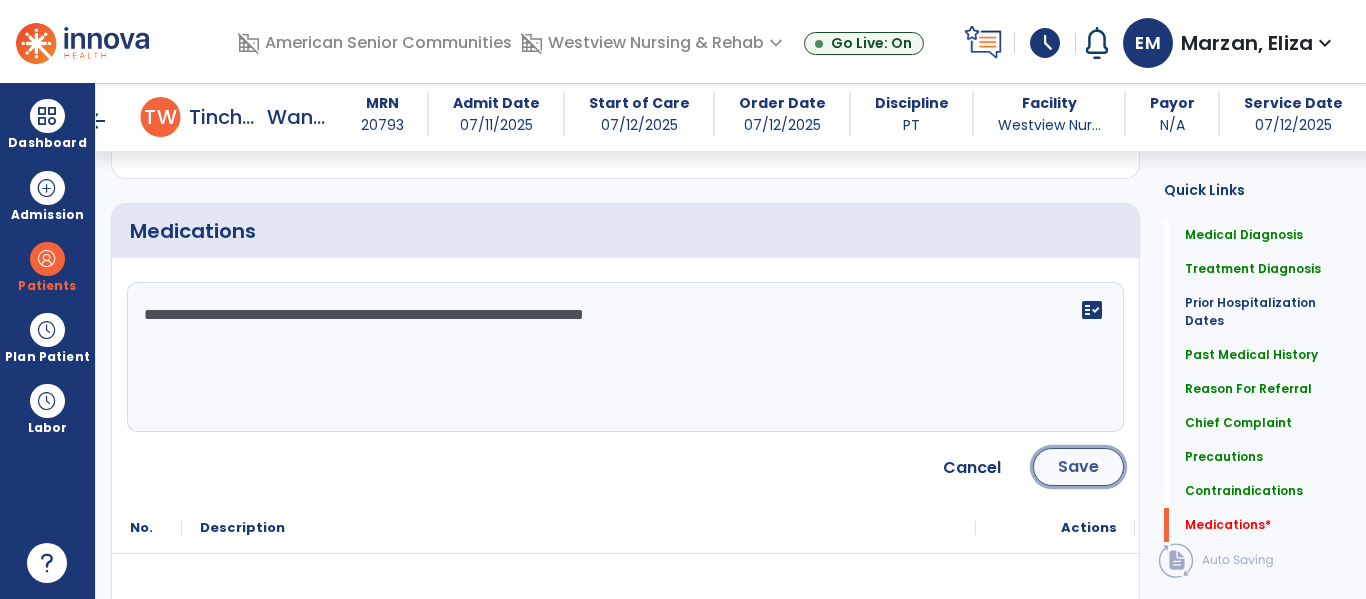 click on "Save" 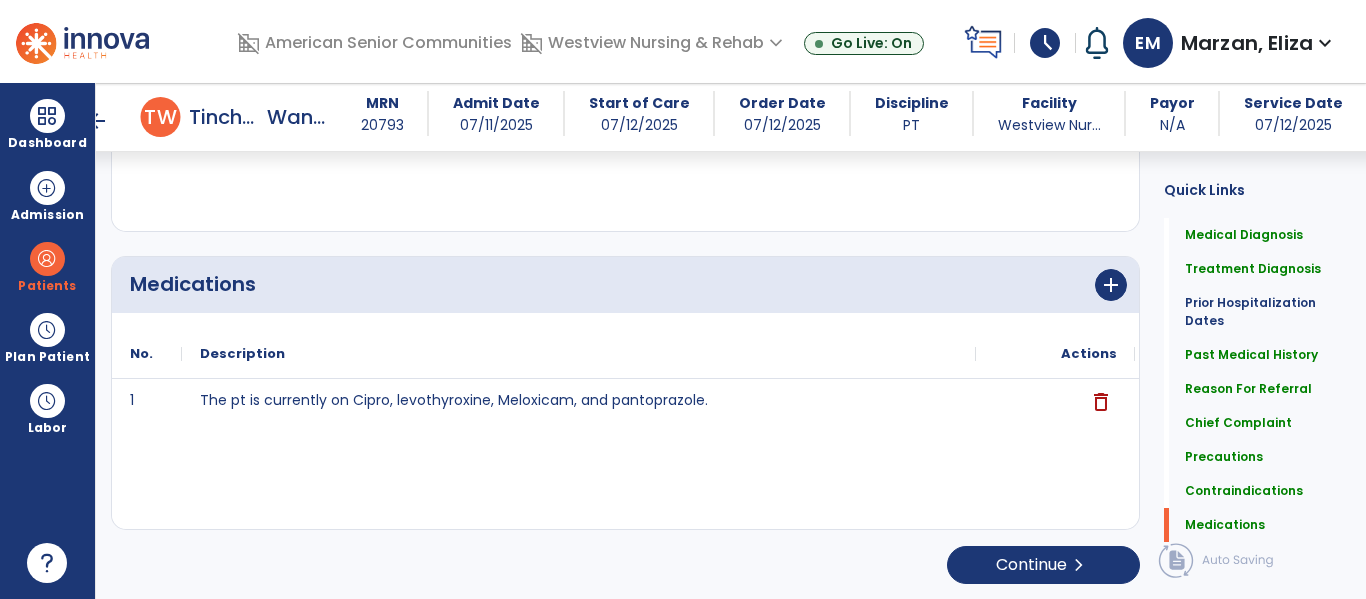 scroll, scrollTop: 2330, scrollLeft: 0, axis: vertical 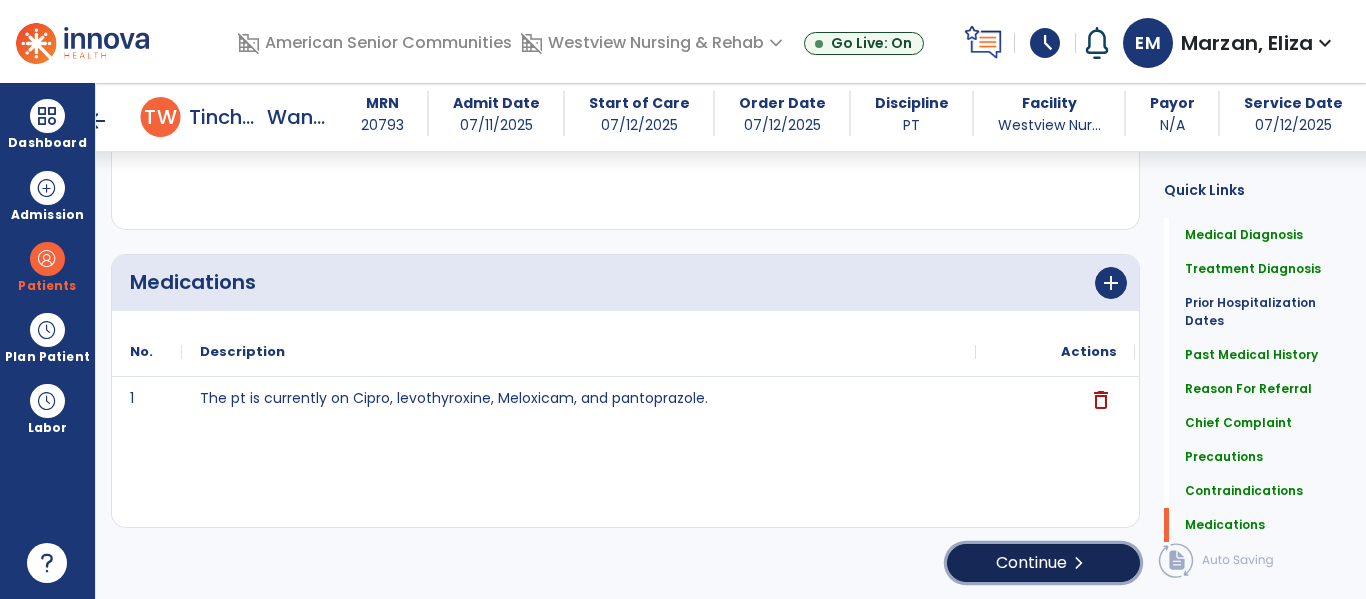 click on "Continue  chevron_right" 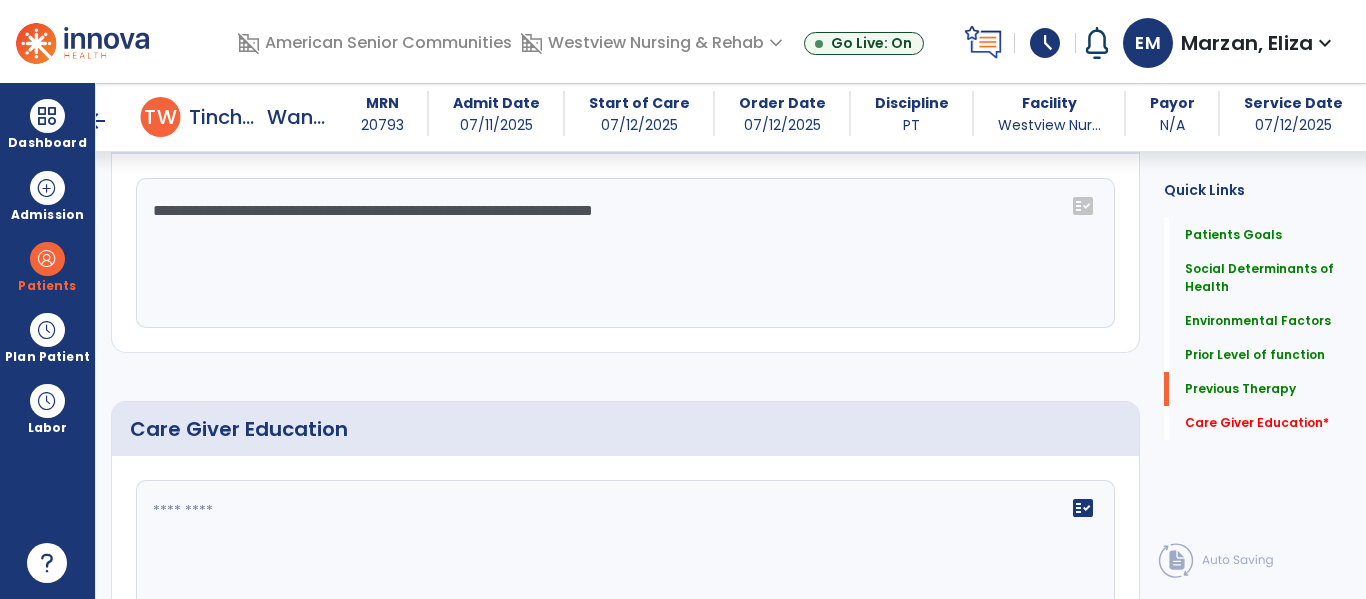 scroll, scrollTop: 1500, scrollLeft: 0, axis: vertical 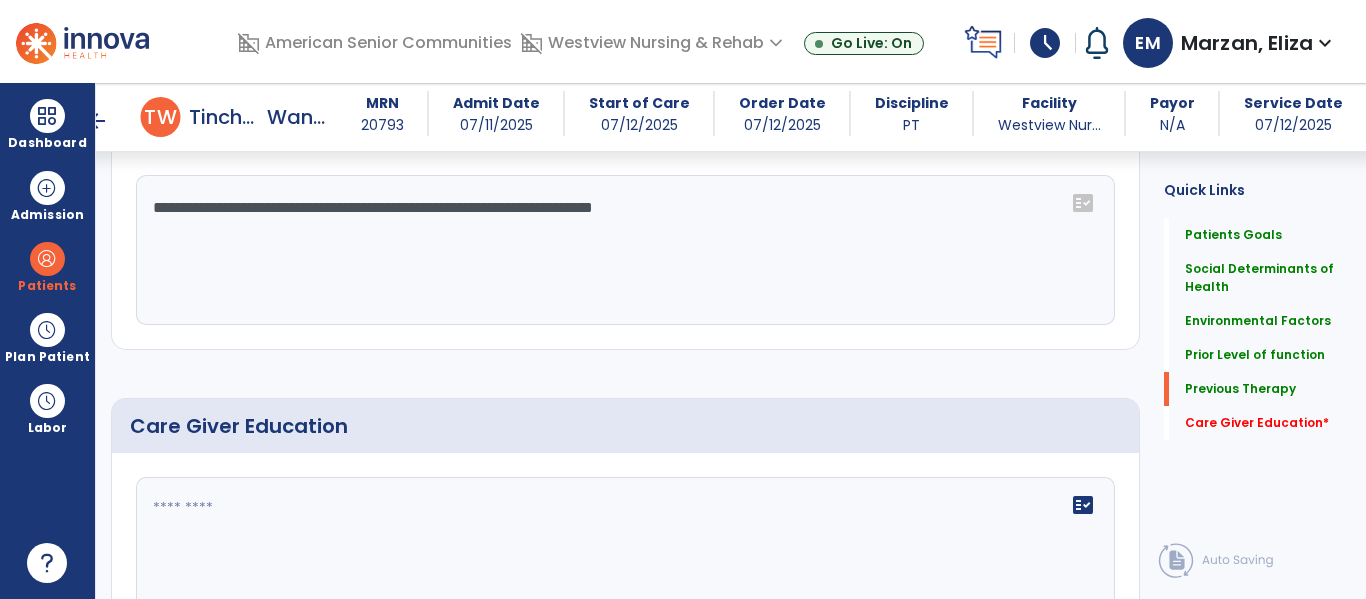 click 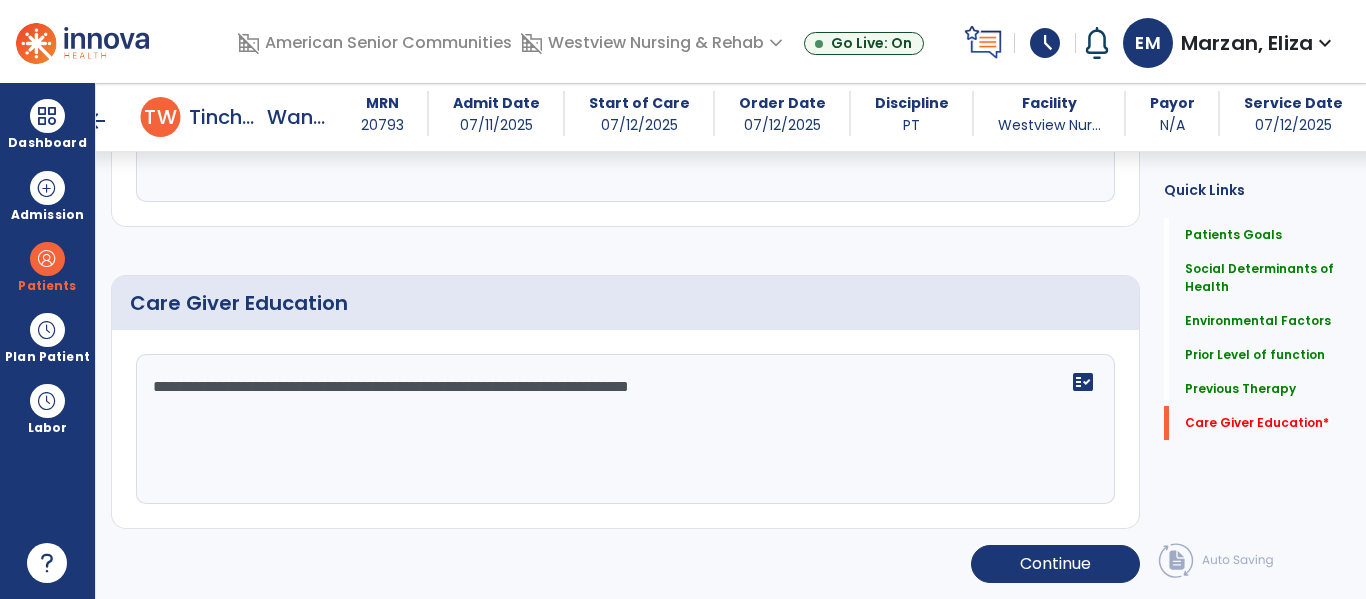 scroll, scrollTop: 1622, scrollLeft: 0, axis: vertical 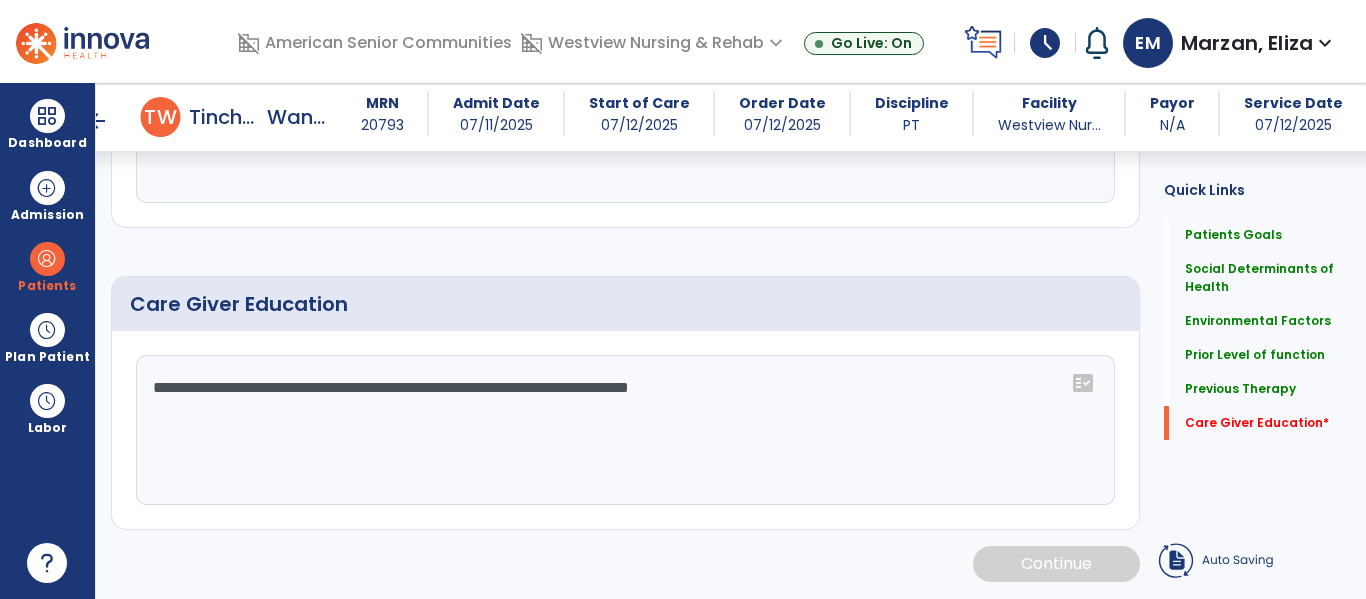 type on "**********" 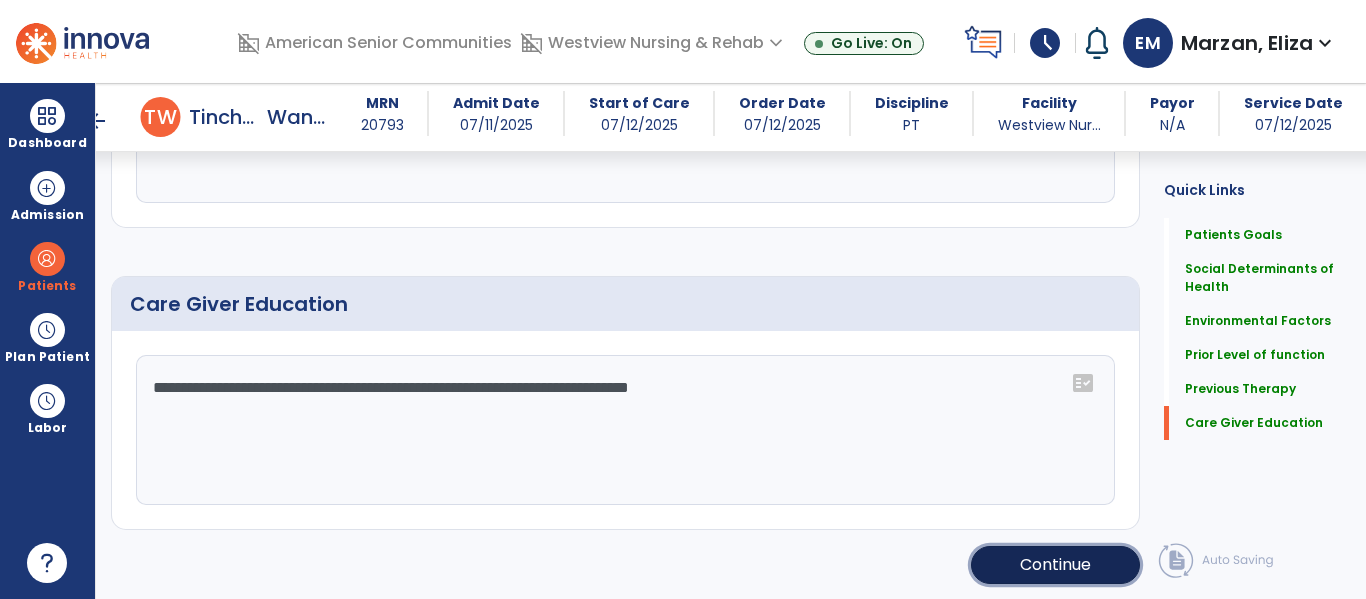 click on "Continue" 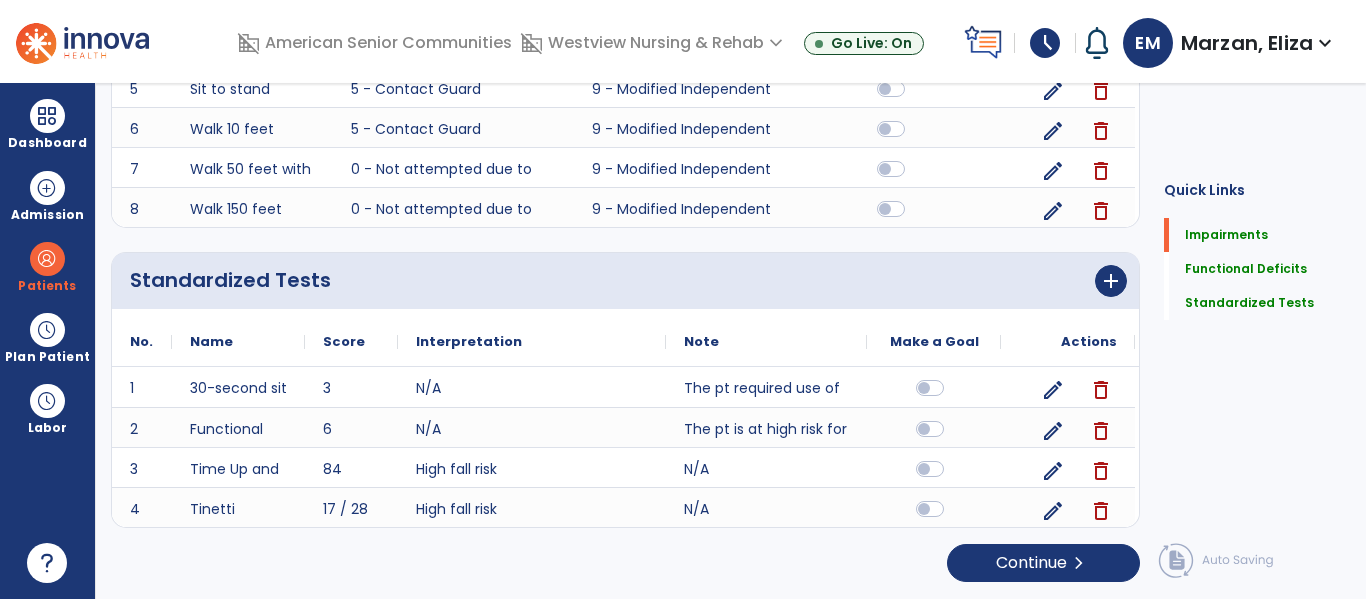 scroll, scrollTop: 46, scrollLeft: 0, axis: vertical 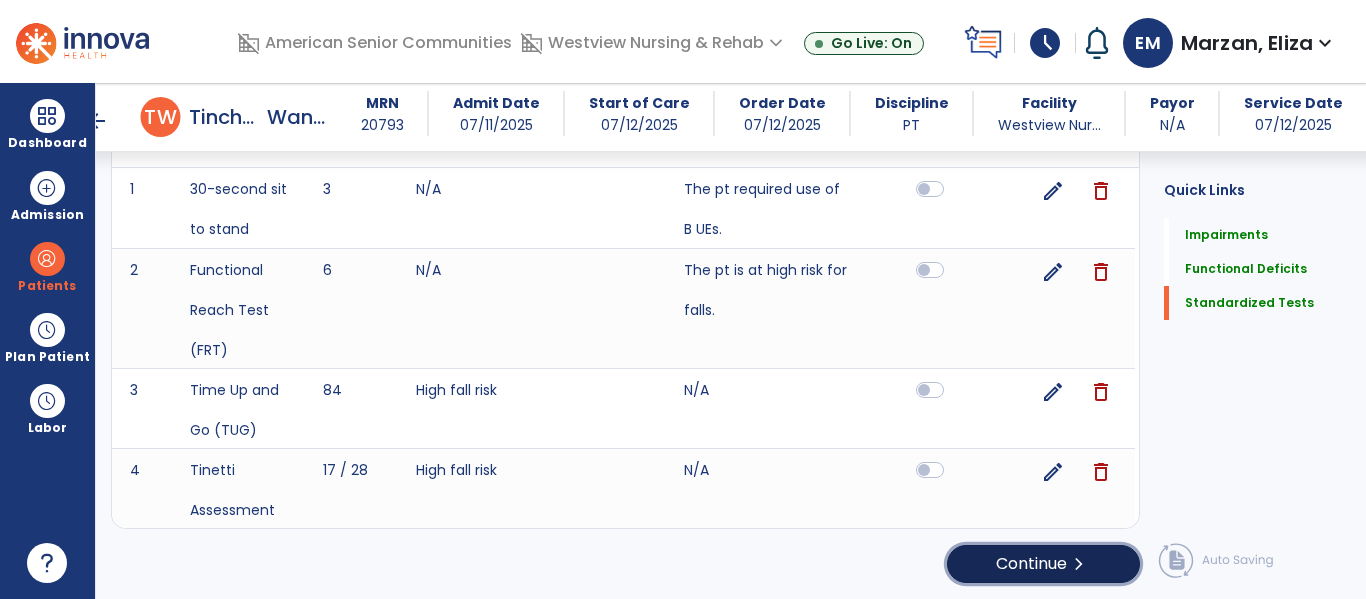 click on "chevron_right" 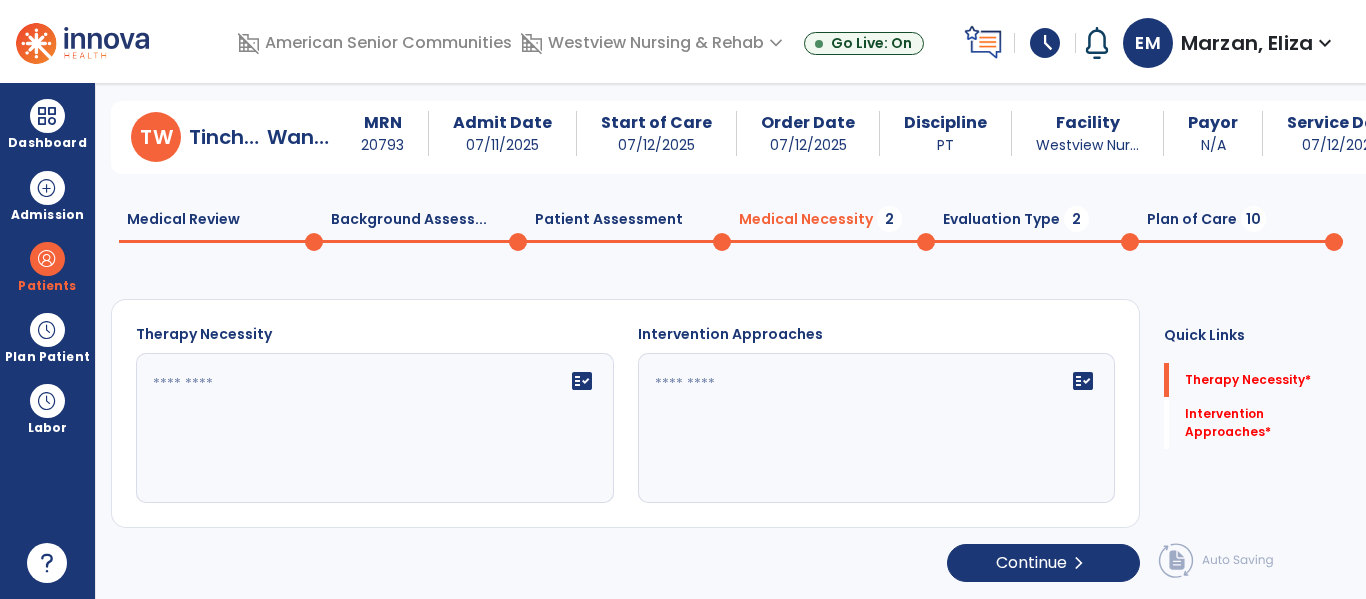 scroll, scrollTop: 29, scrollLeft: 0, axis: vertical 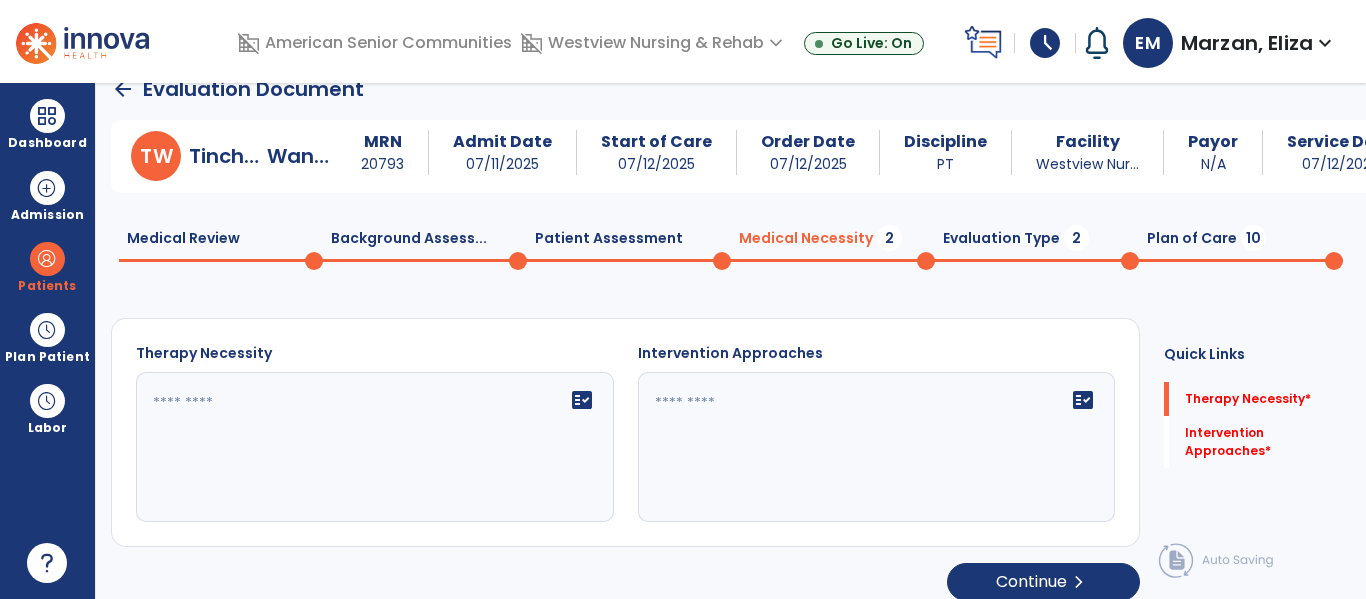 click on "fact_check" 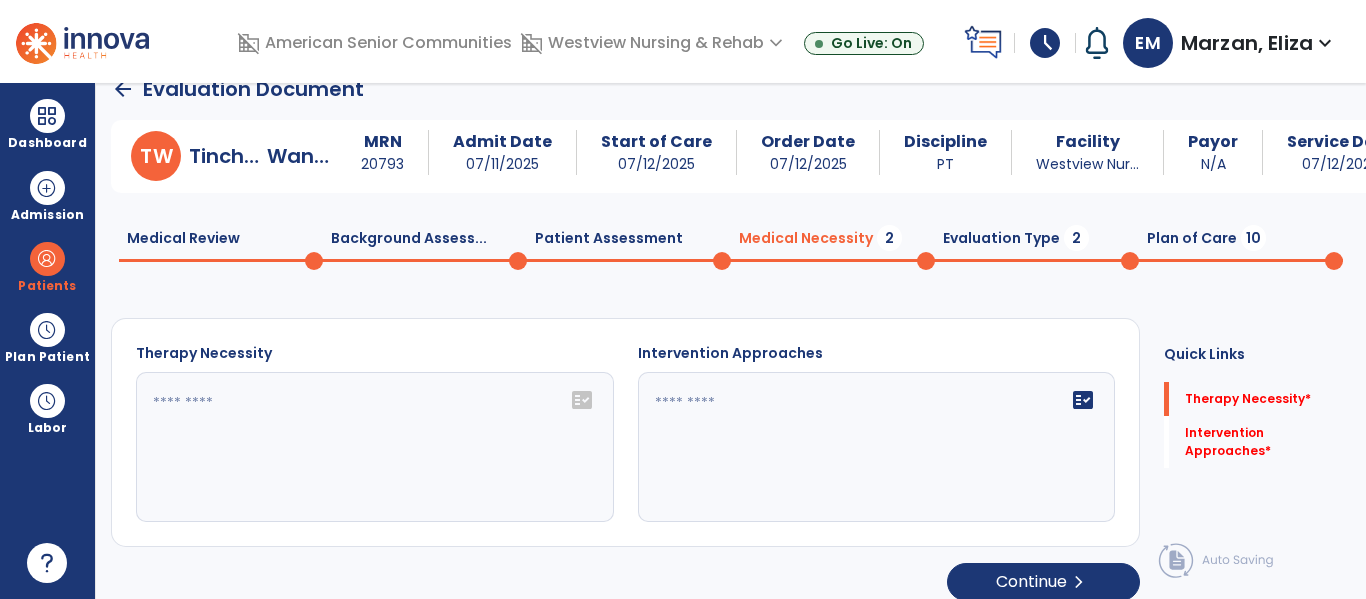 scroll, scrollTop: 47, scrollLeft: 0, axis: vertical 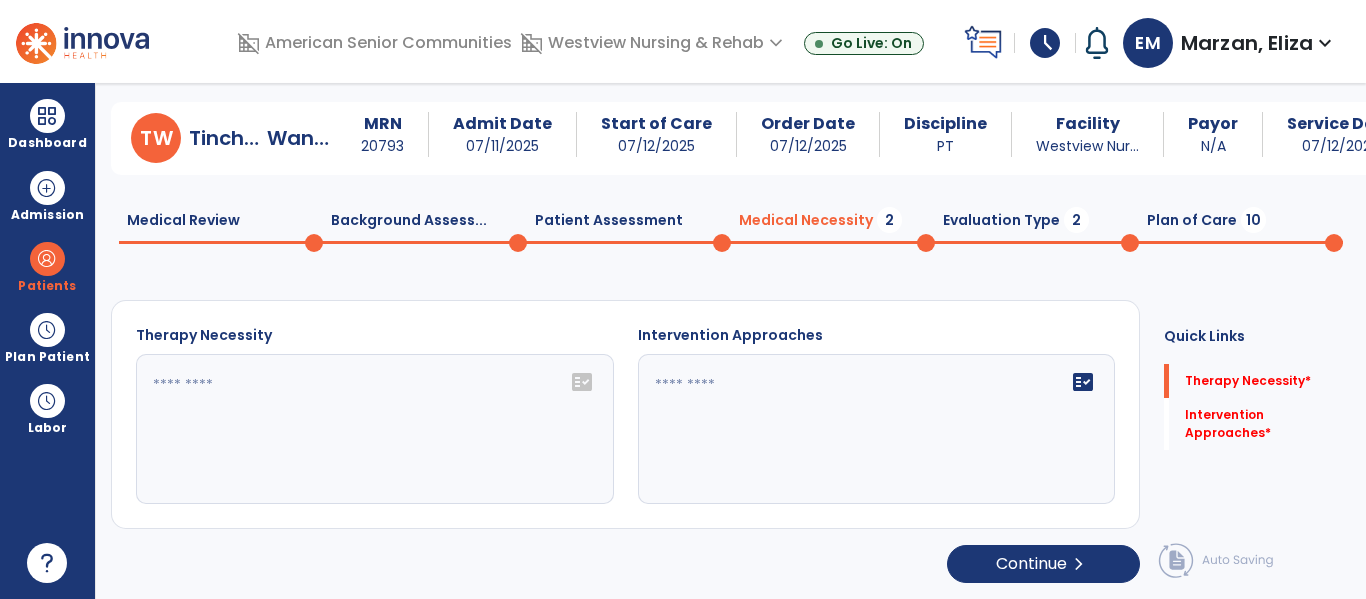 click on "fact_check" 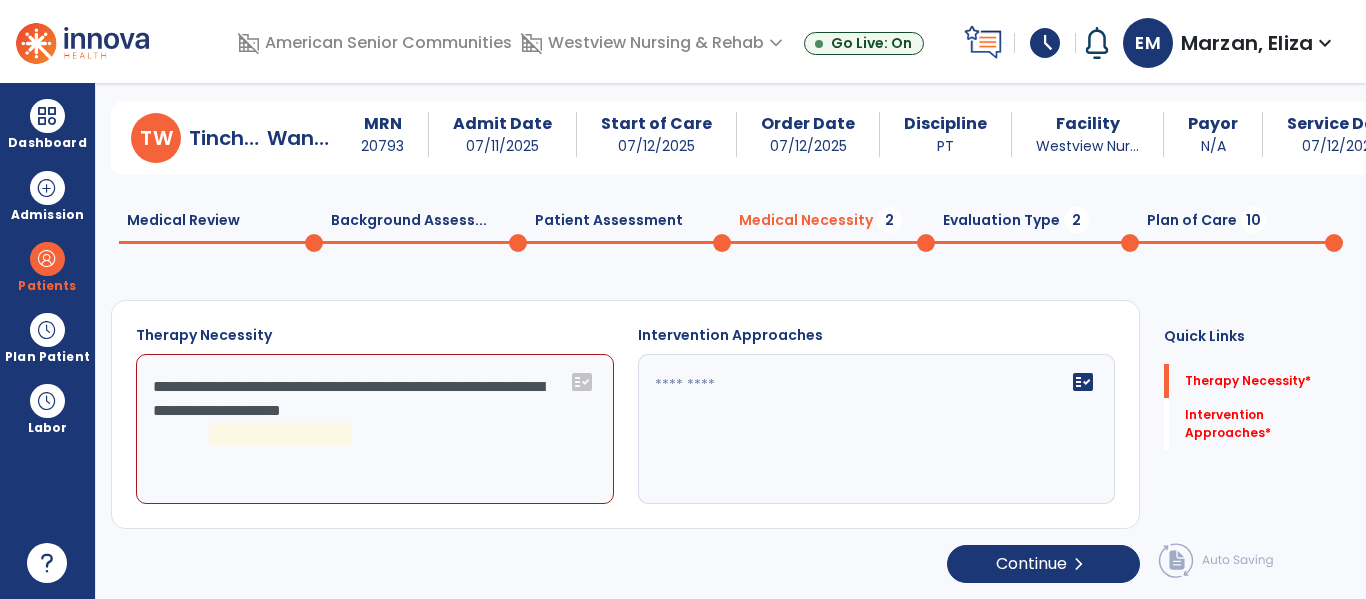 click on "**********" 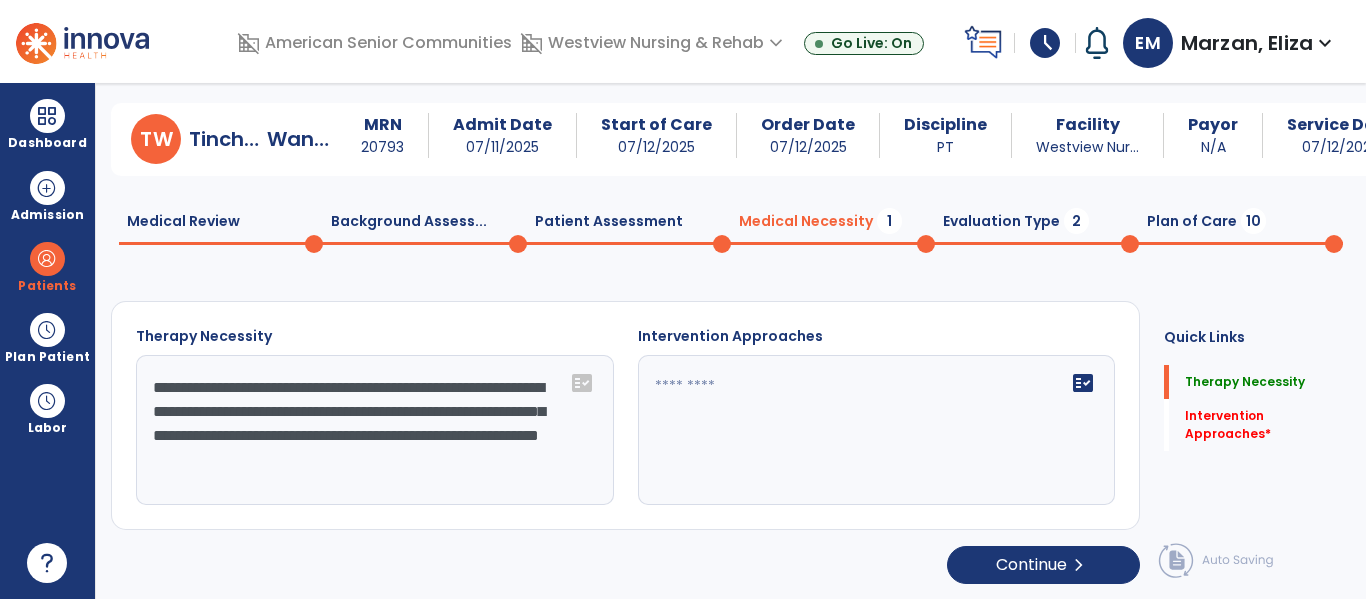 scroll, scrollTop: 47, scrollLeft: 0, axis: vertical 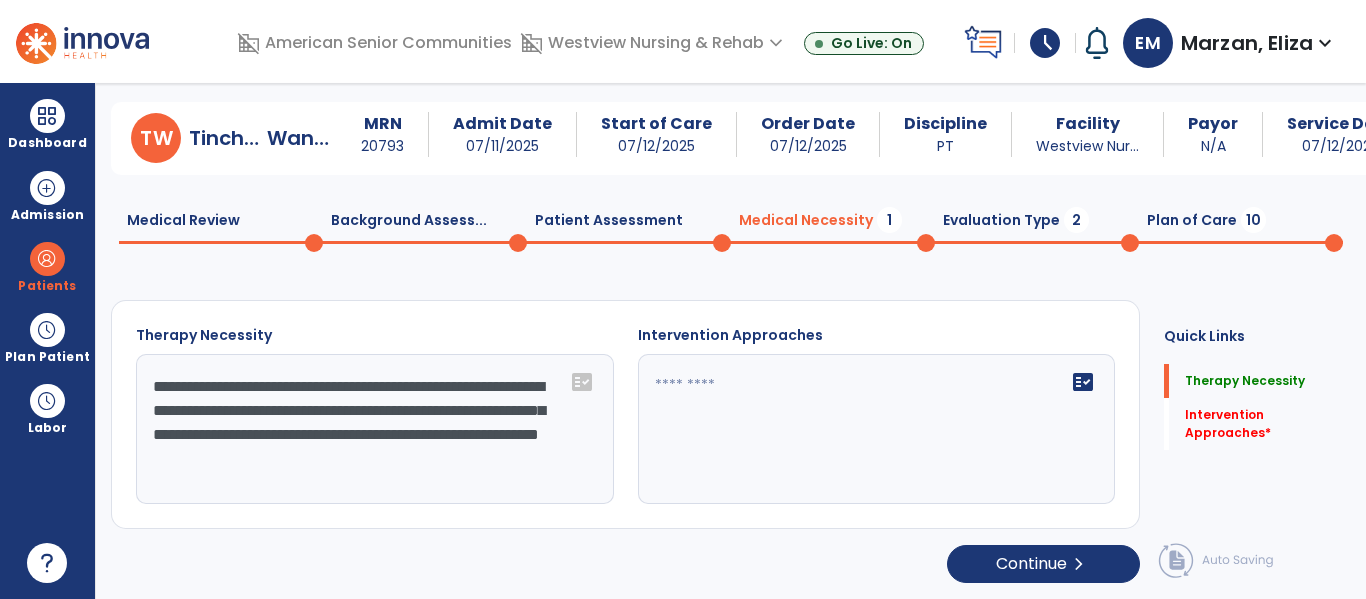 type on "**********" 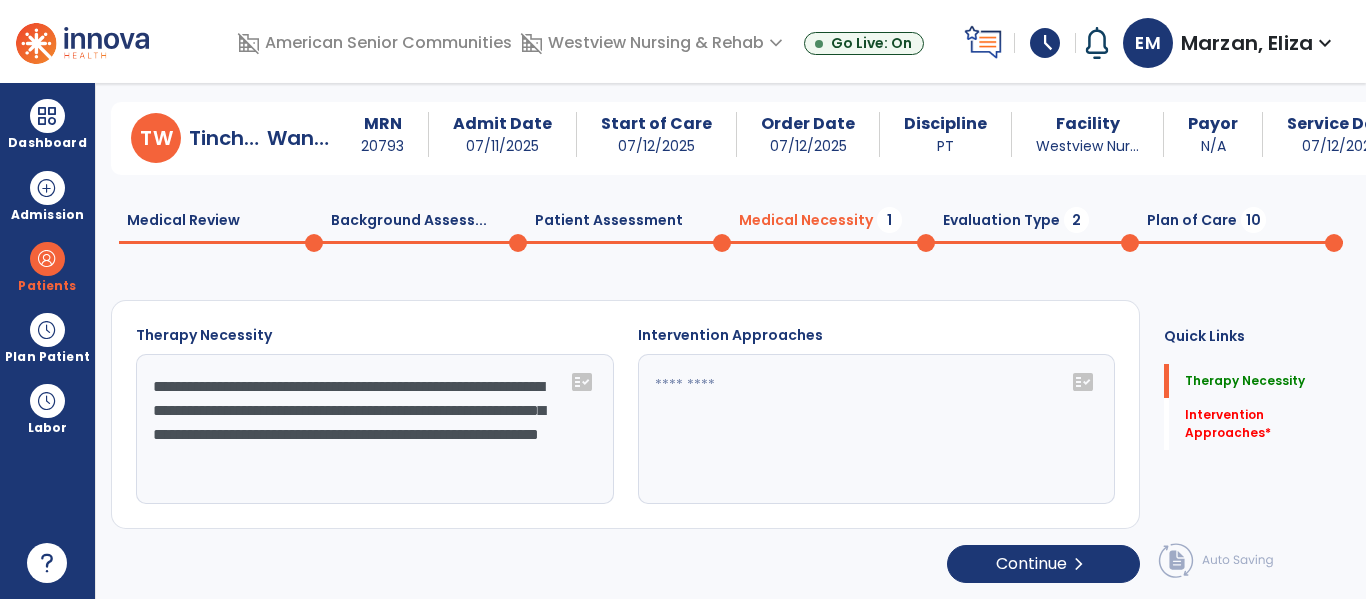 click on "fact_check" 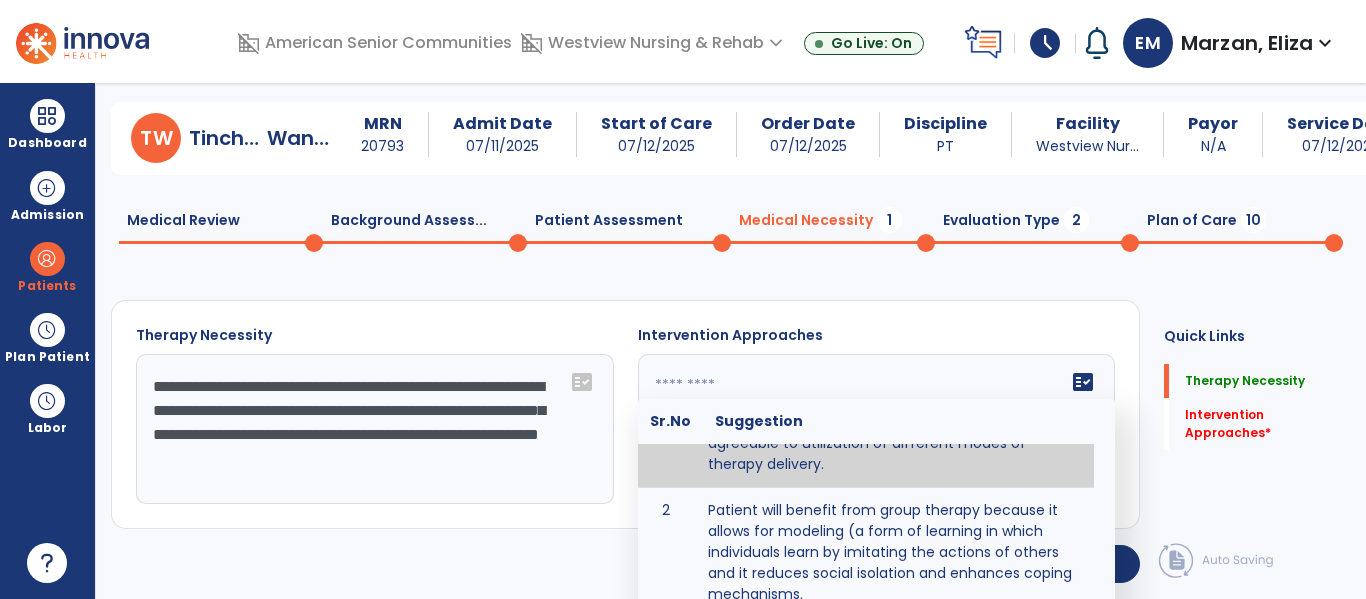 scroll, scrollTop: 93, scrollLeft: 0, axis: vertical 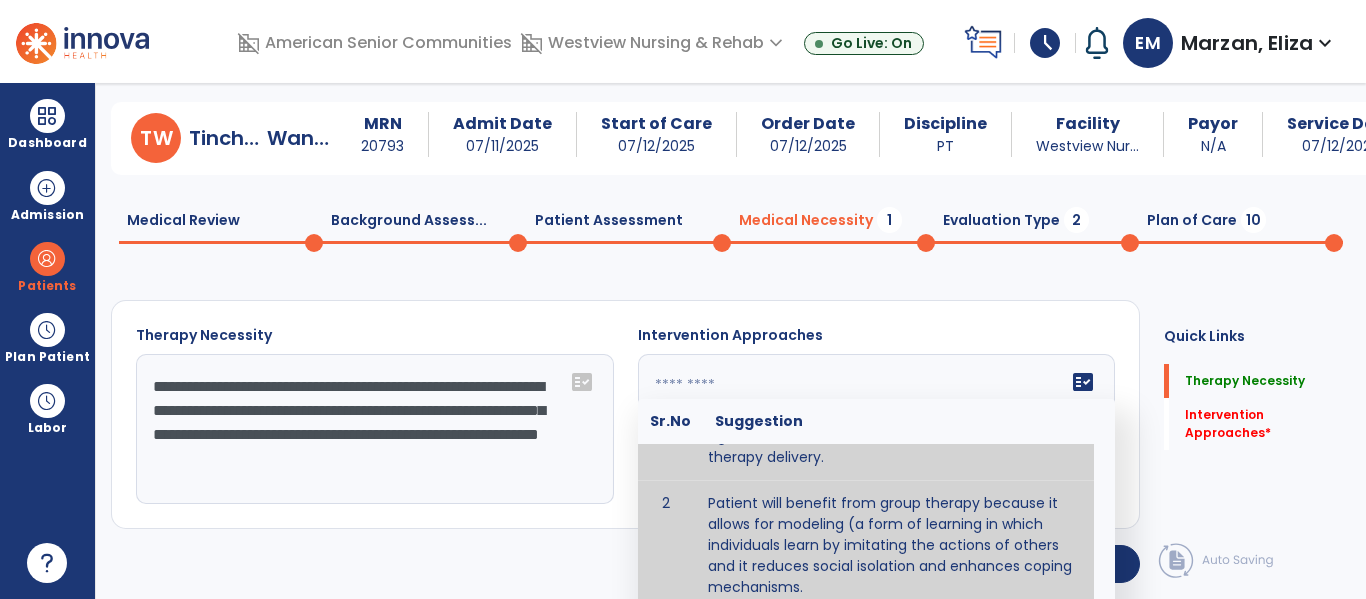type on "**********" 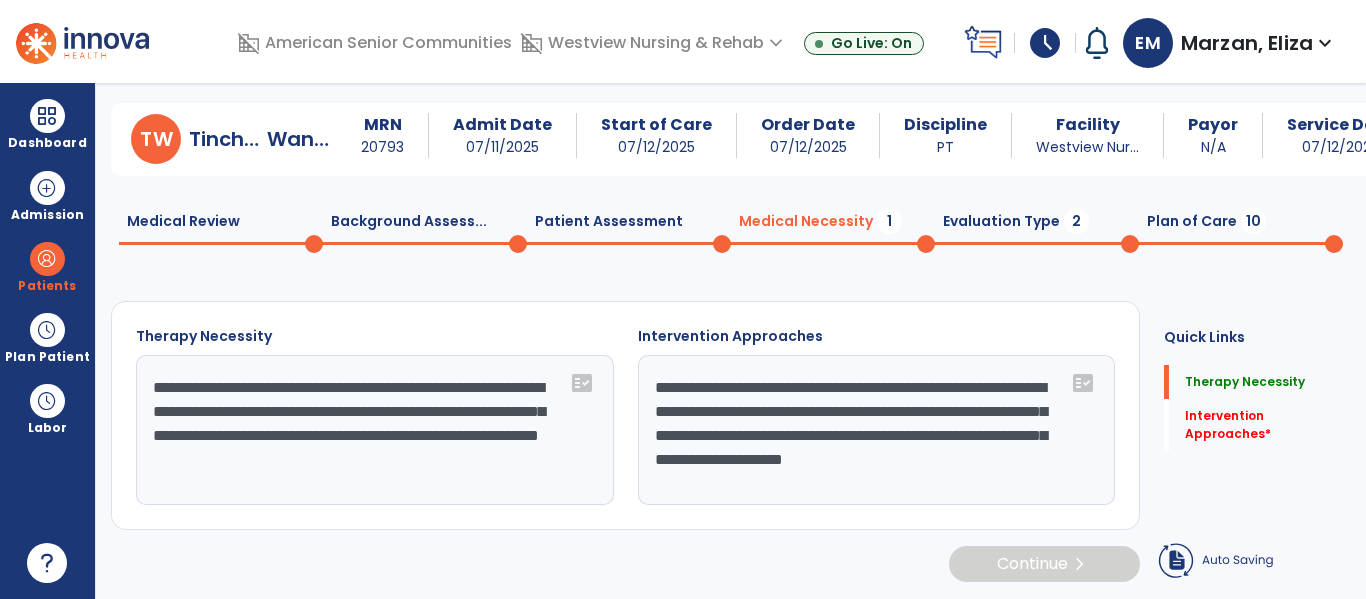 scroll, scrollTop: 46, scrollLeft: 0, axis: vertical 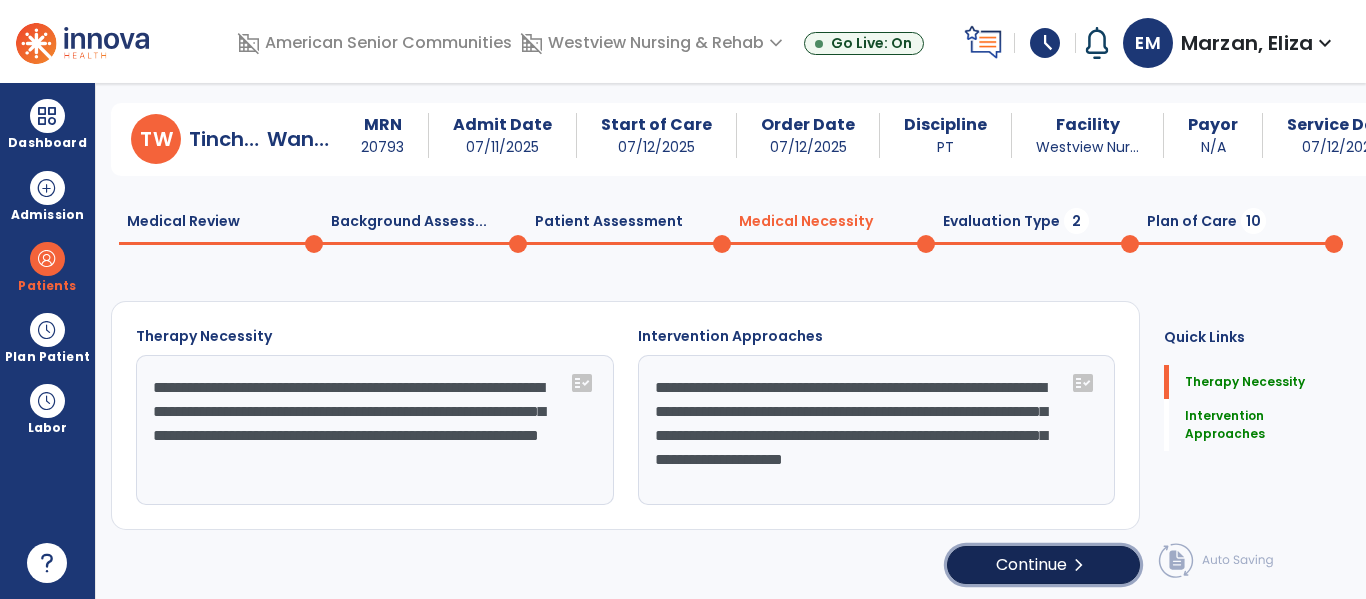 click on "Continue  chevron_right" 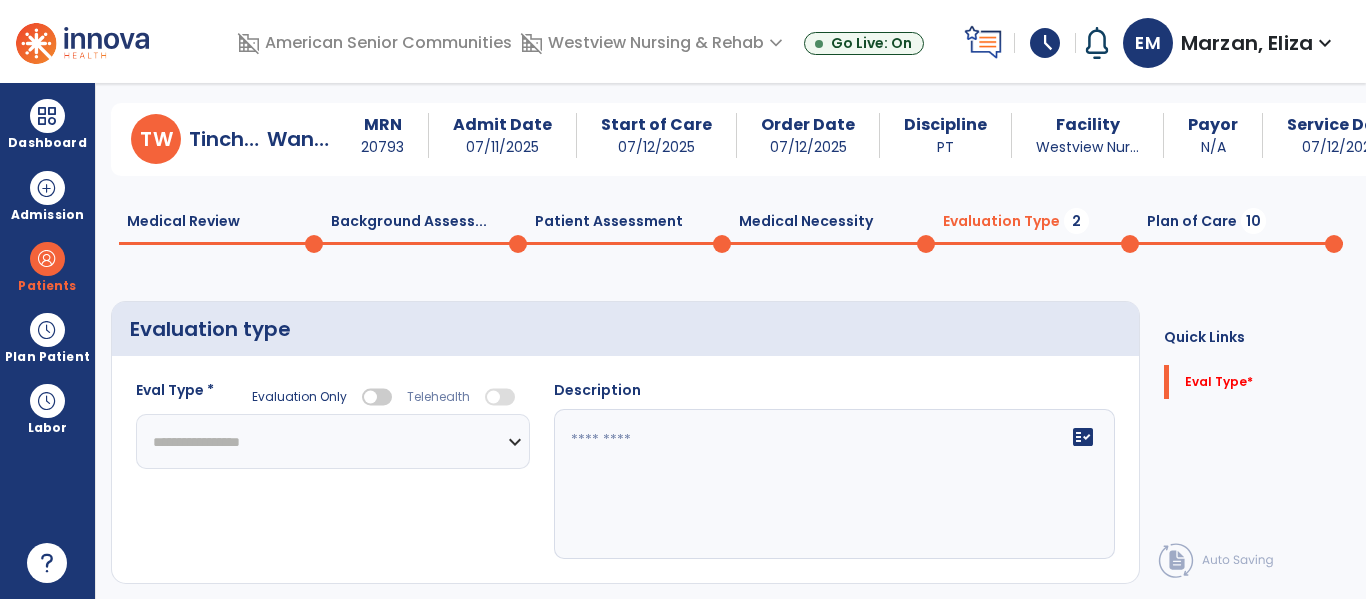 click on "**********" 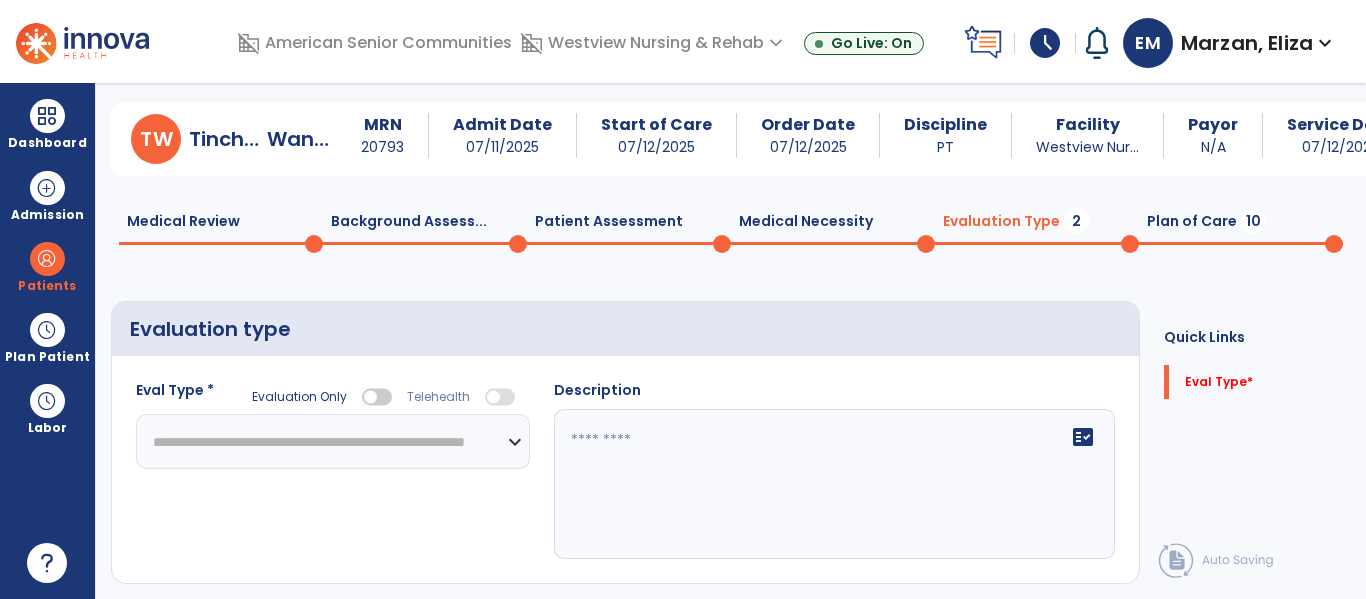 click on "**********" 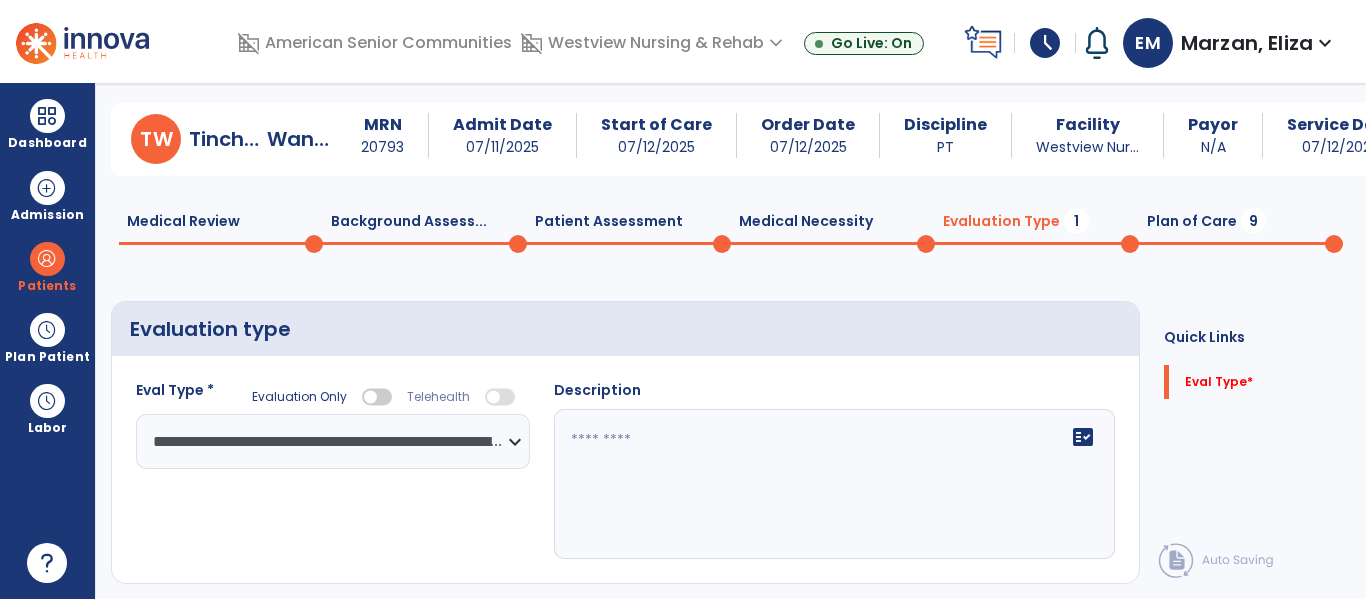 click on "fact_check" 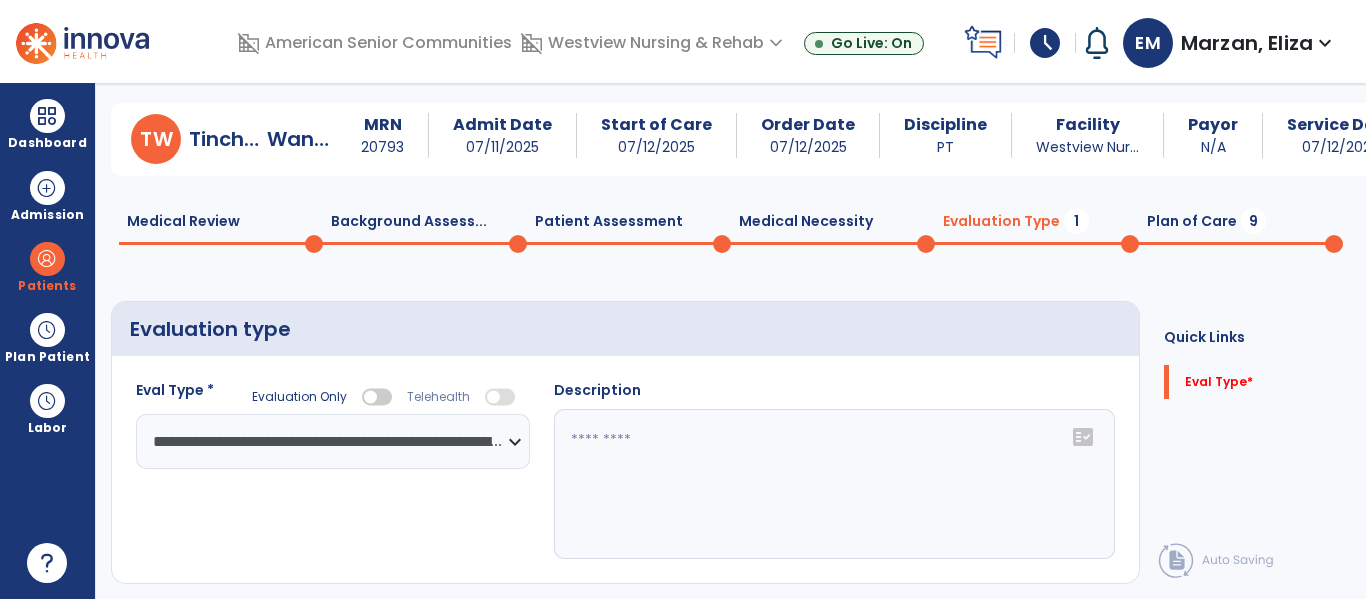 click on "fact_check" 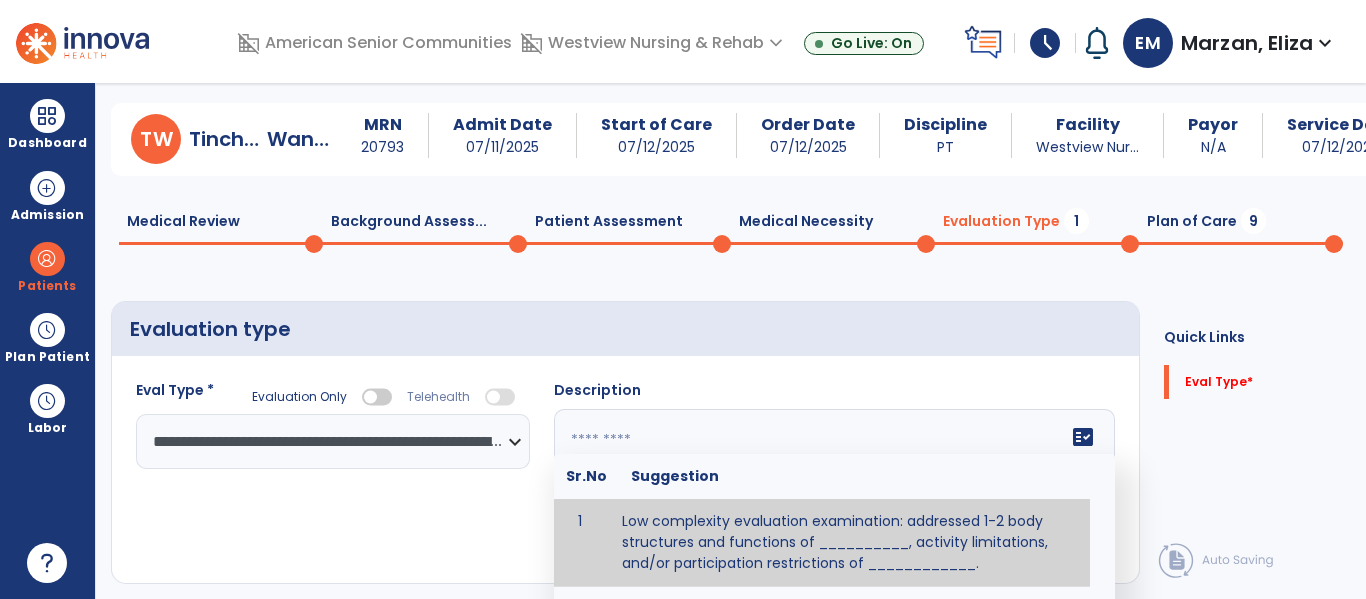 scroll, scrollTop: 14, scrollLeft: 0, axis: vertical 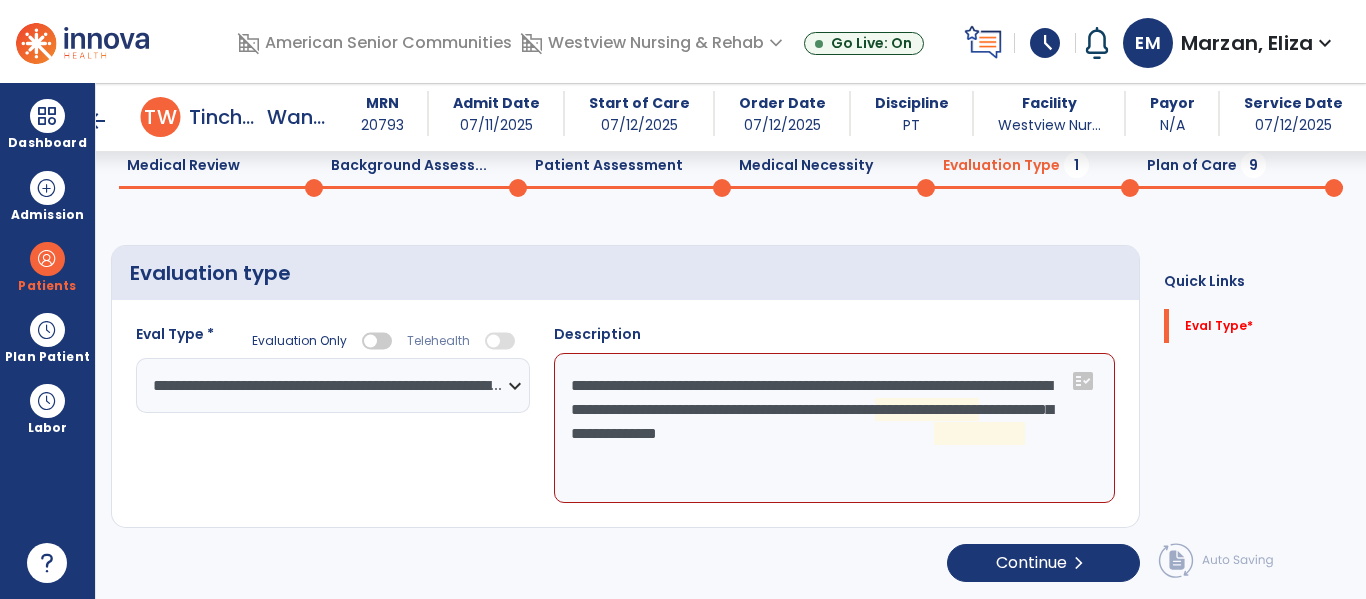 click on "**********" 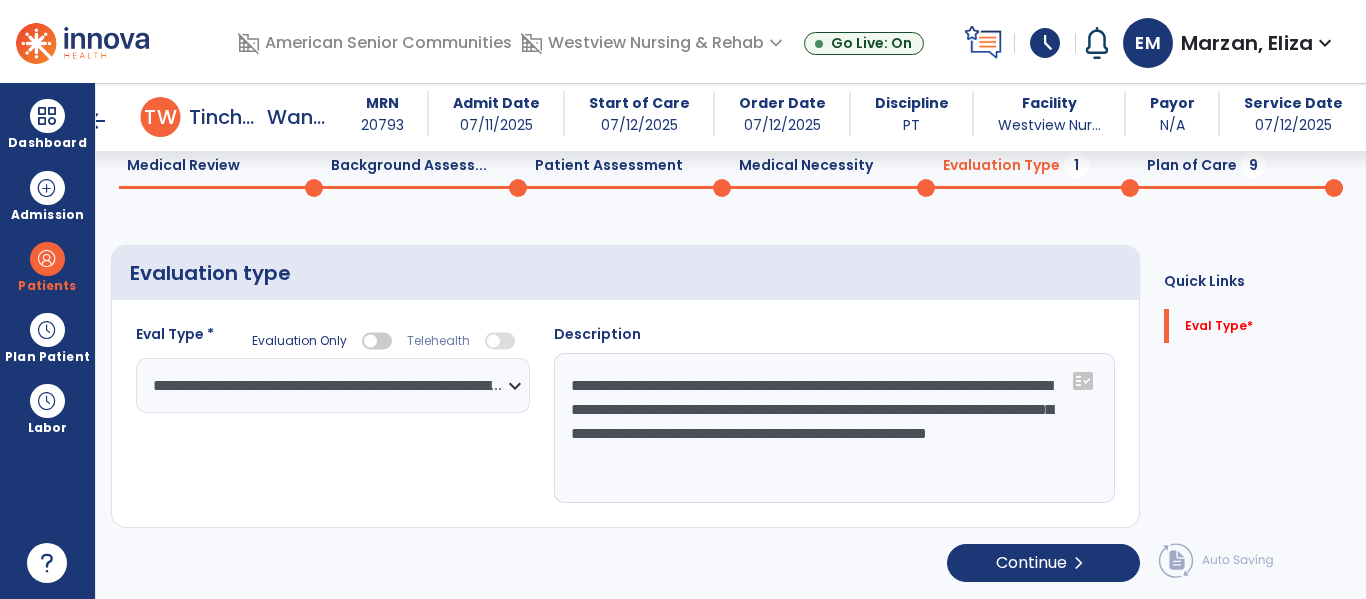 type on "**********" 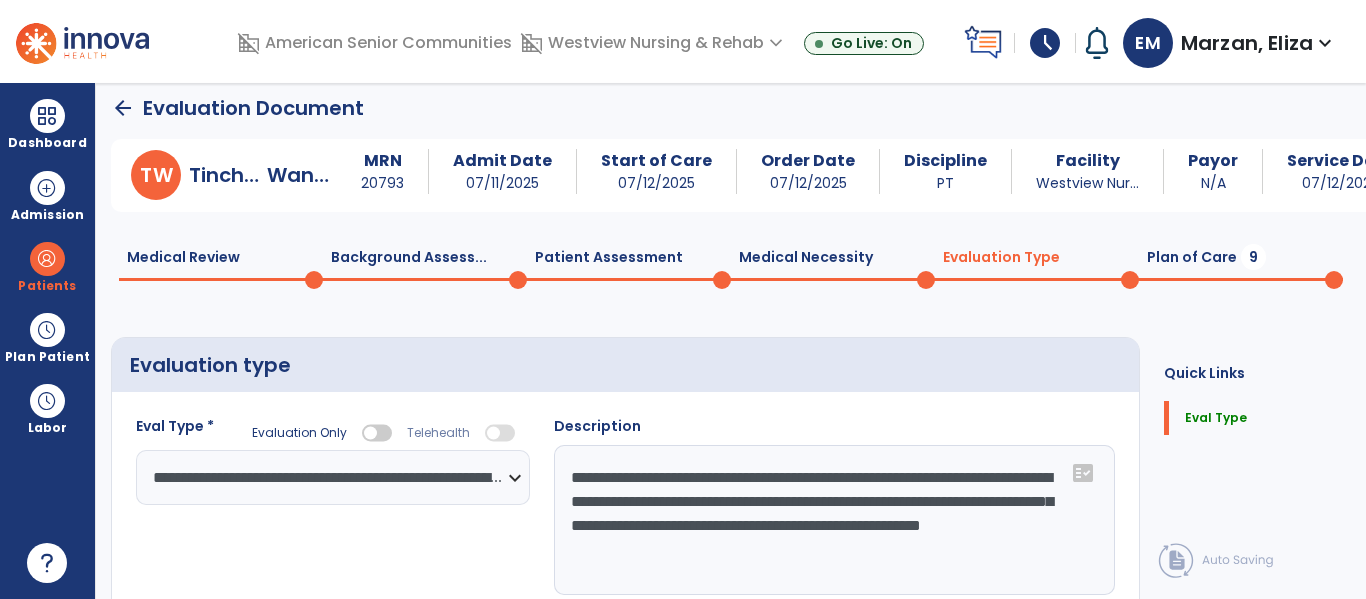 scroll, scrollTop: 0, scrollLeft: 0, axis: both 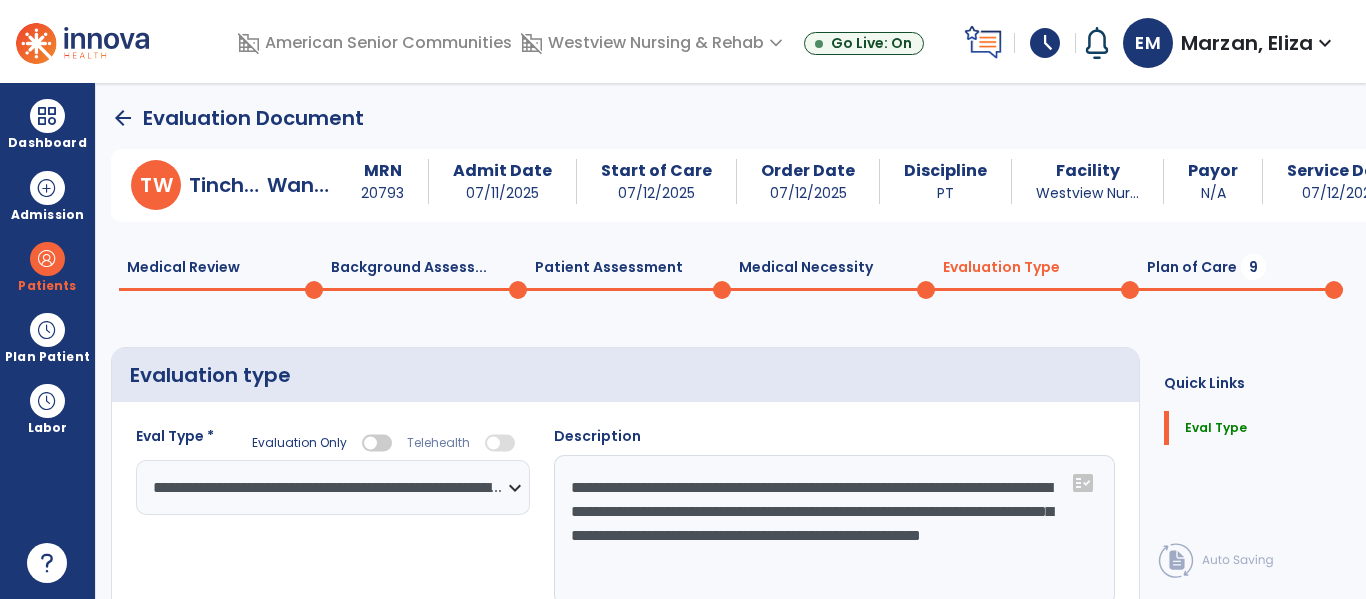 click on "Medical Review  0" 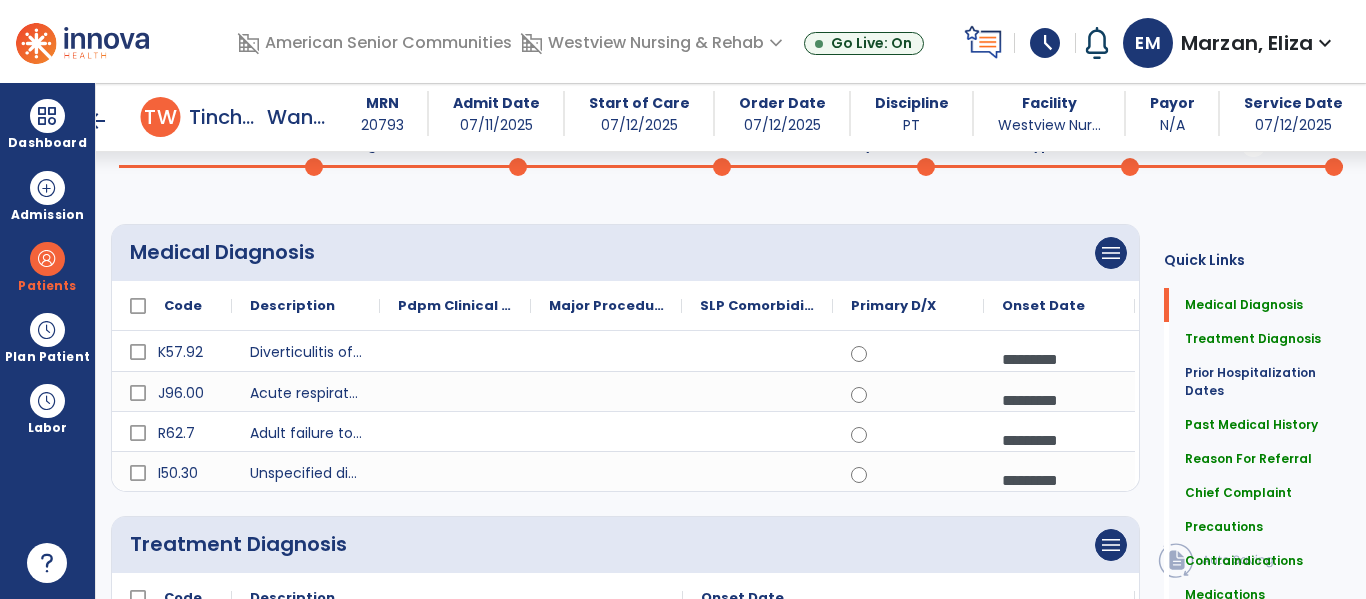 scroll, scrollTop: 0, scrollLeft: 0, axis: both 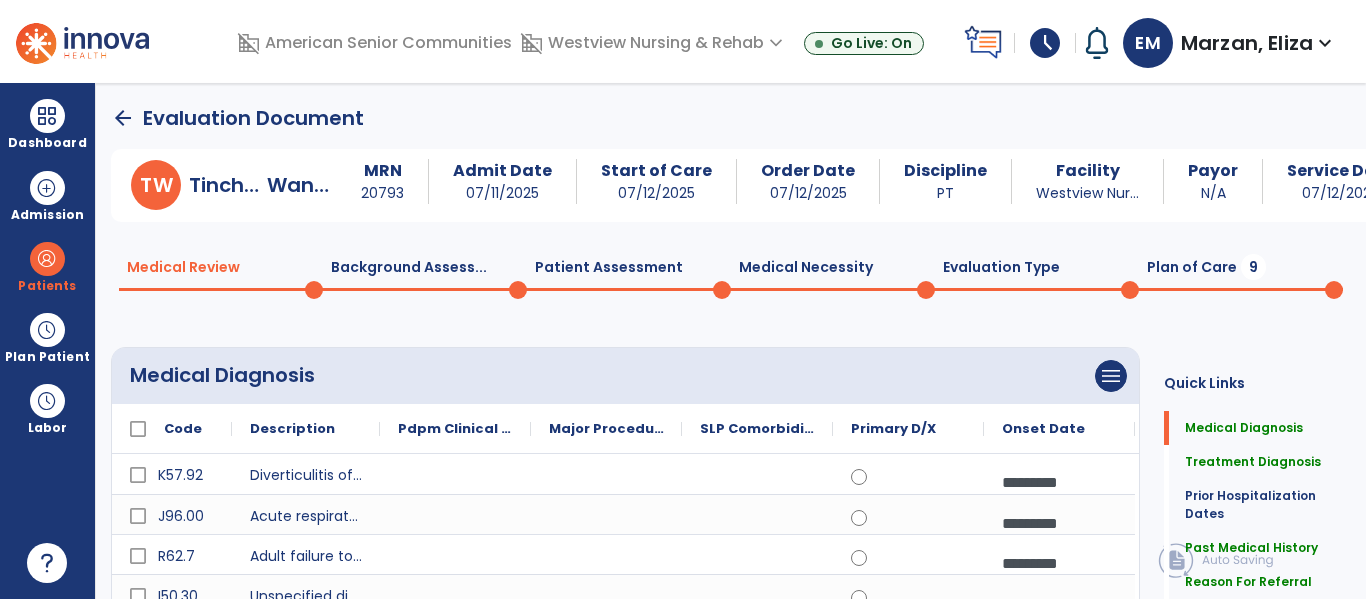 click on "Plan of Care  9" 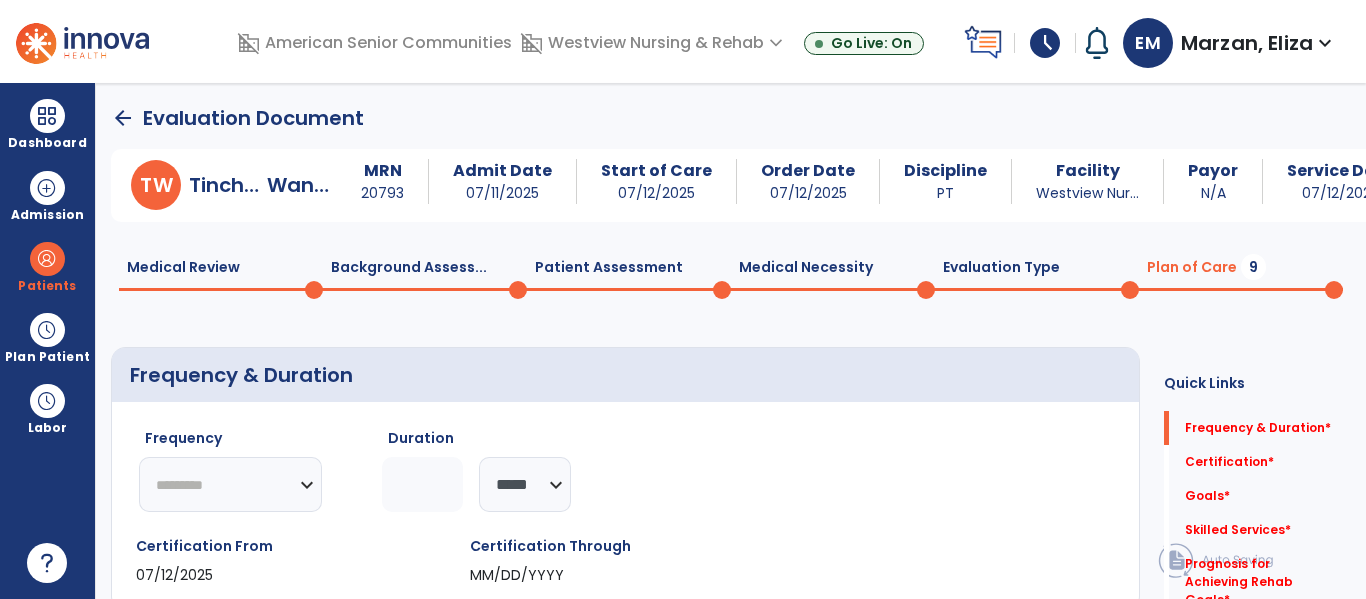 click on "Evaluation Type  0" 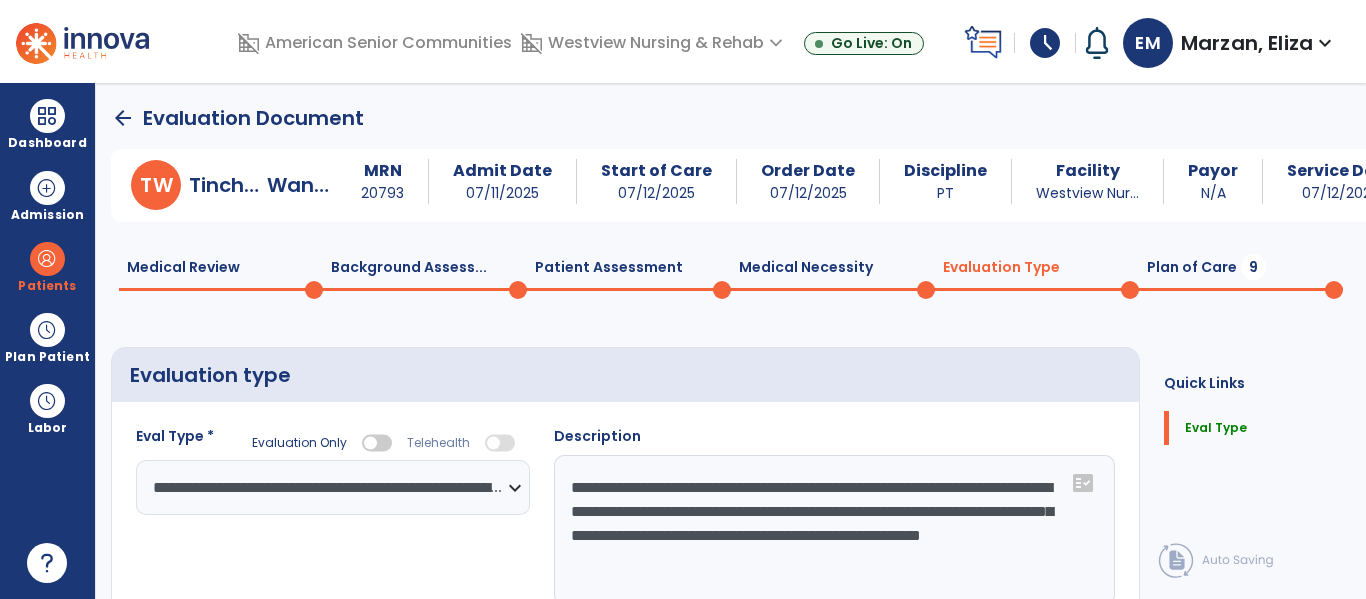 scroll, scrollTop: 82, scrollLeft: 0, axis: vertical 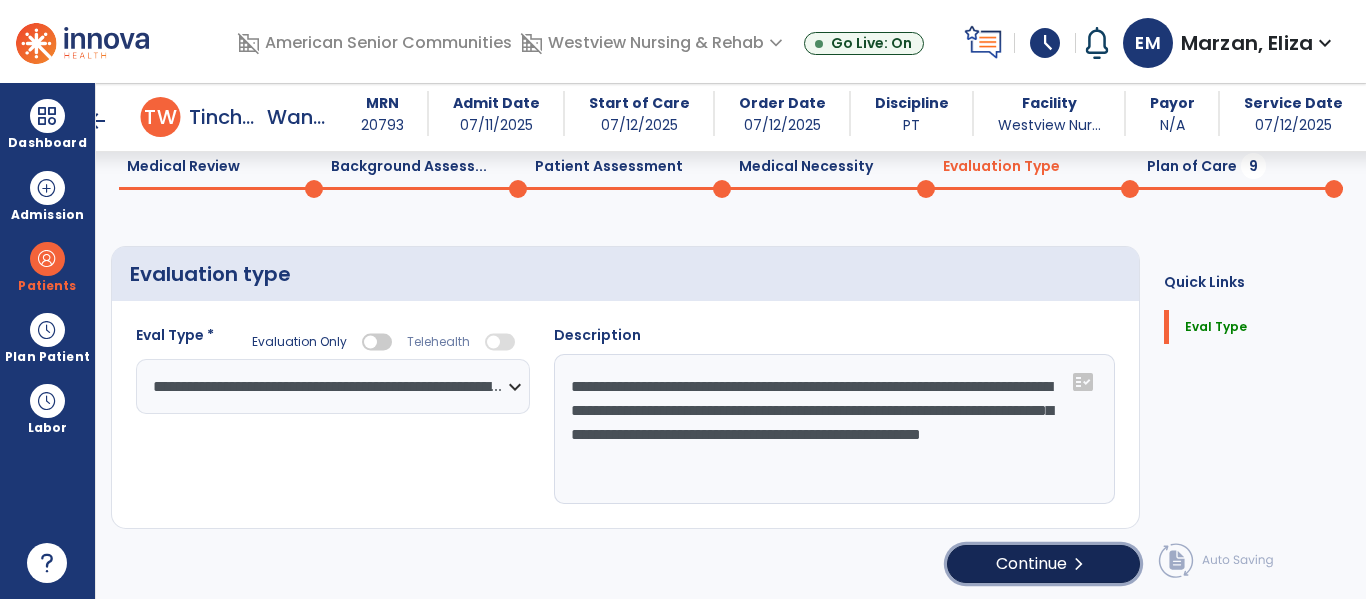 click on "Continue  chevron_right" 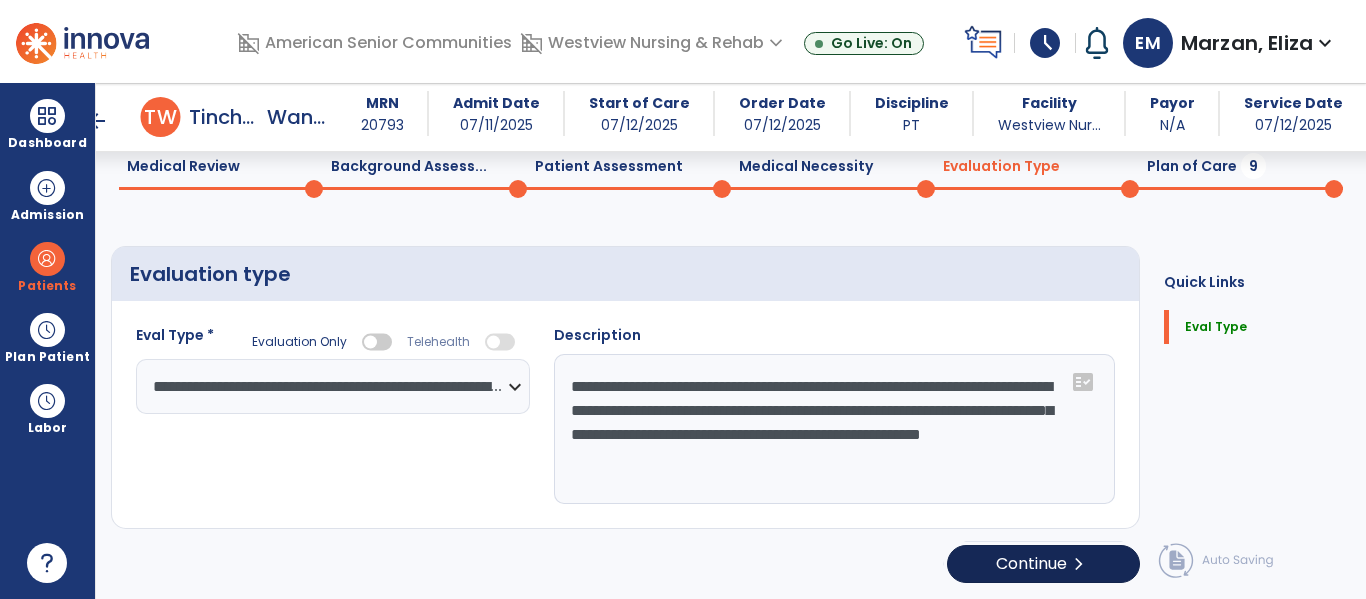 select on "*****" 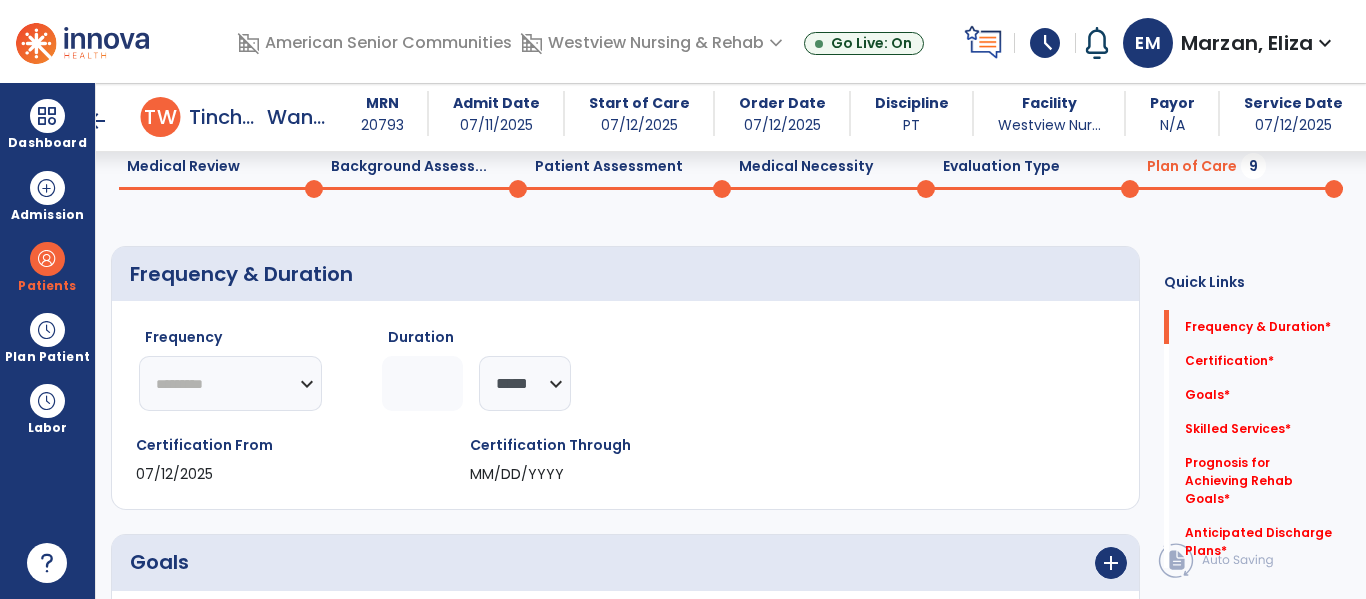 click on "********* ** ** ** ** ** ** **" 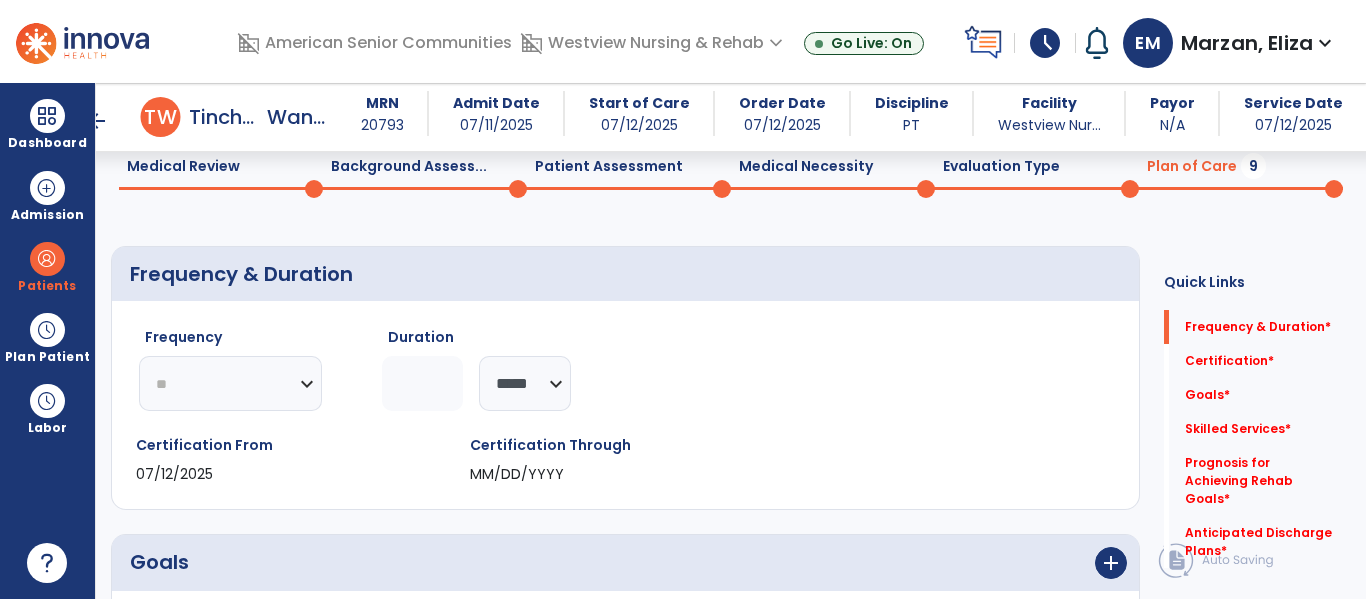 click on "********* ** ** ** ** ** ** **" 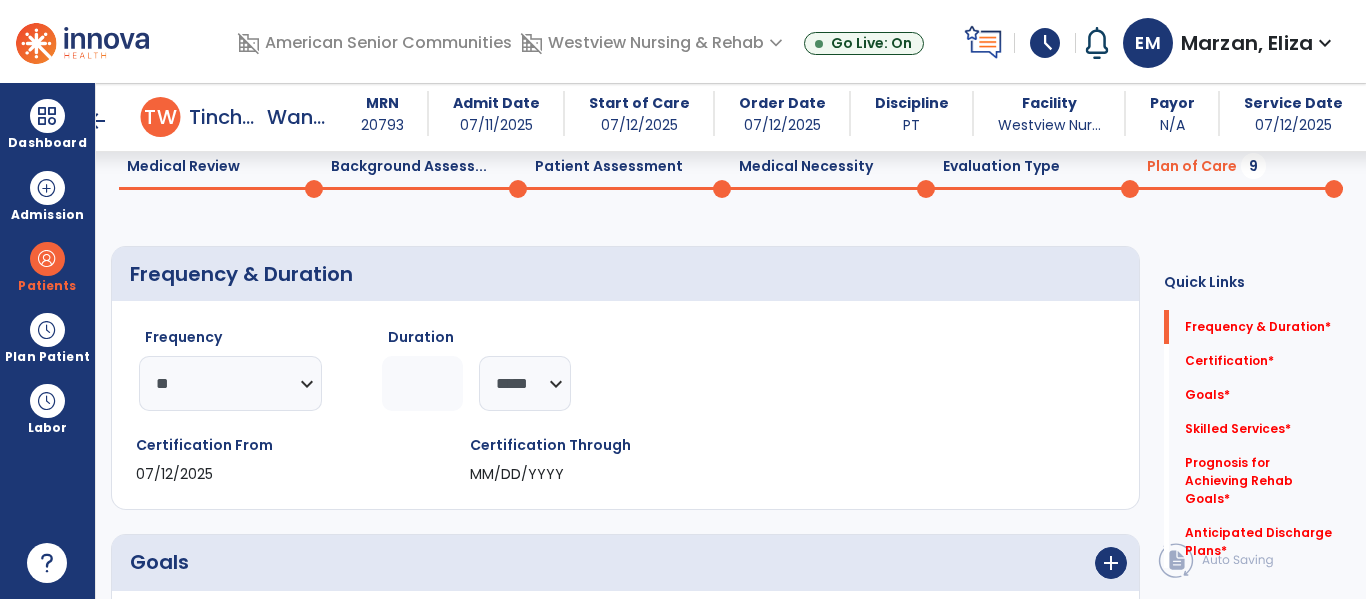 click 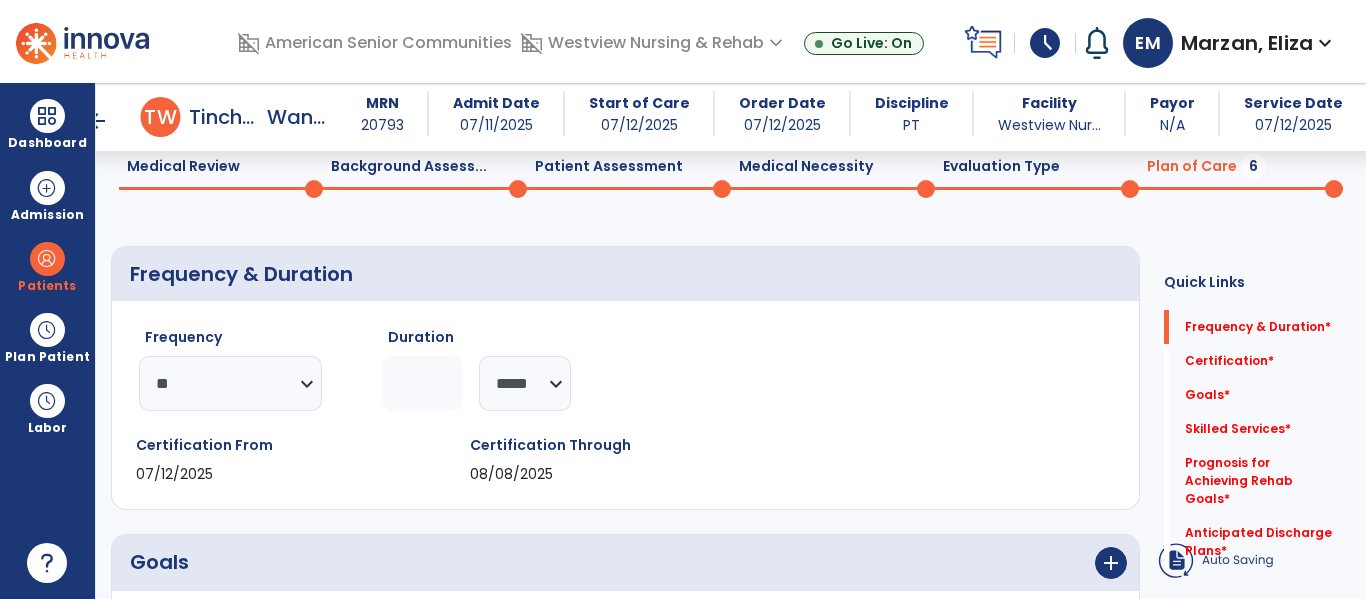 type on "*" 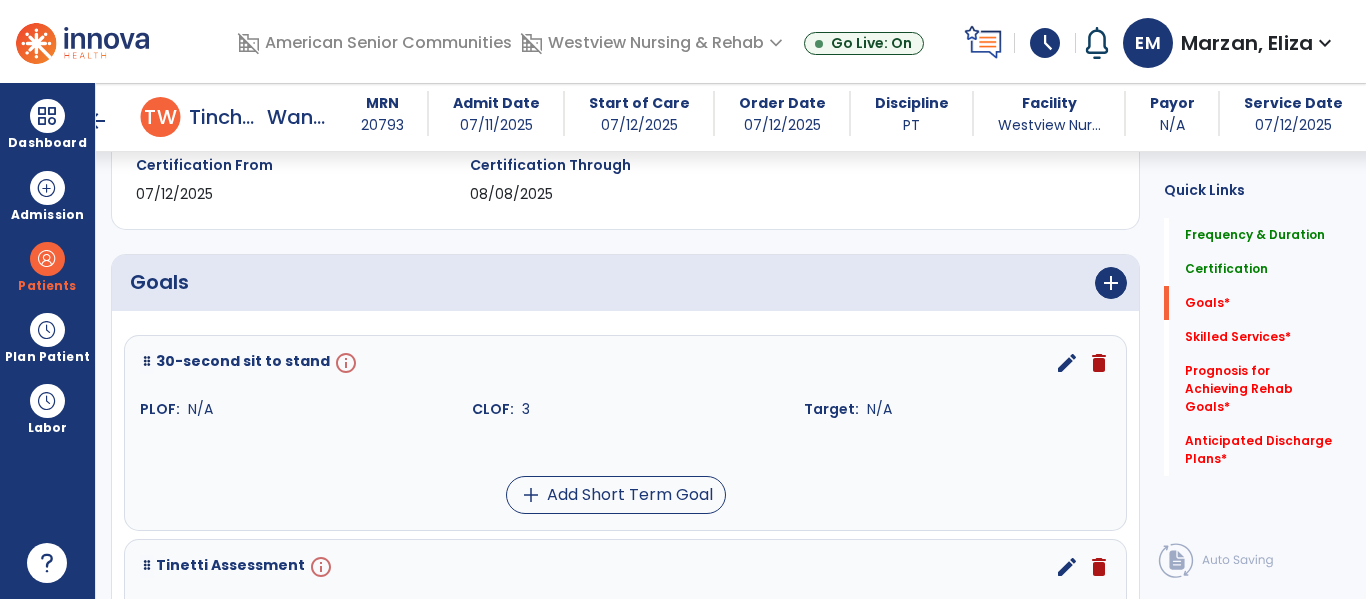 scroll, scrollTop: 371, scrollLeft: 0, axis: vertical 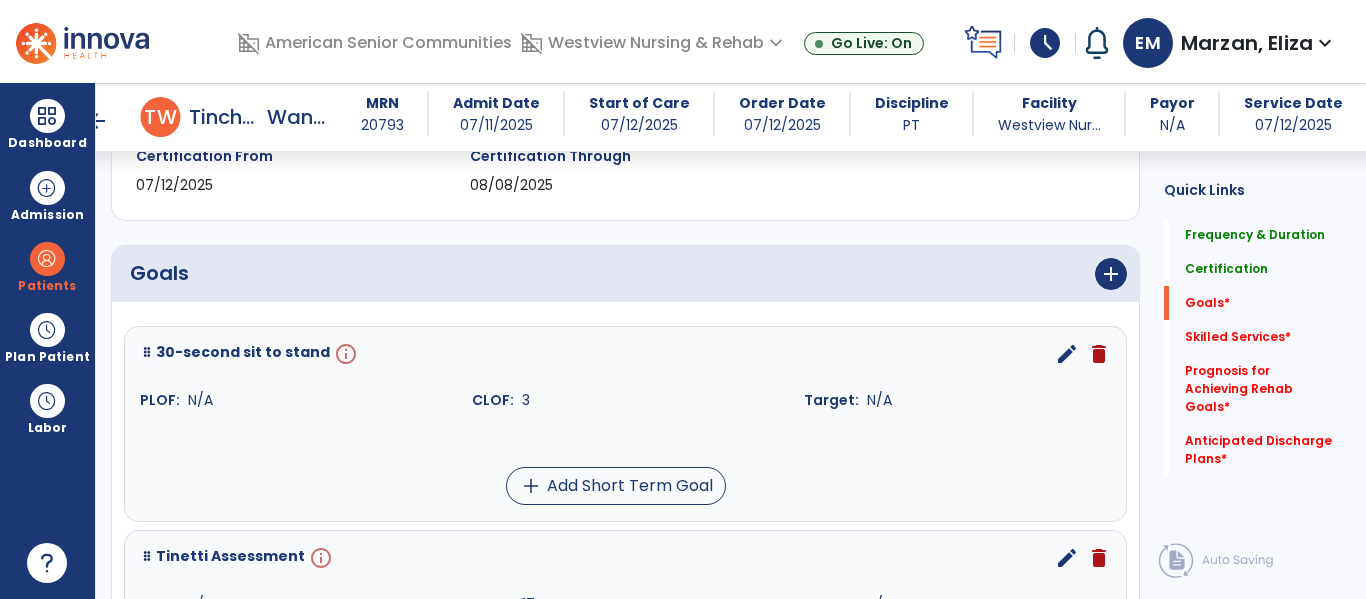 click on "edit" at bounding box center (1067, 354) 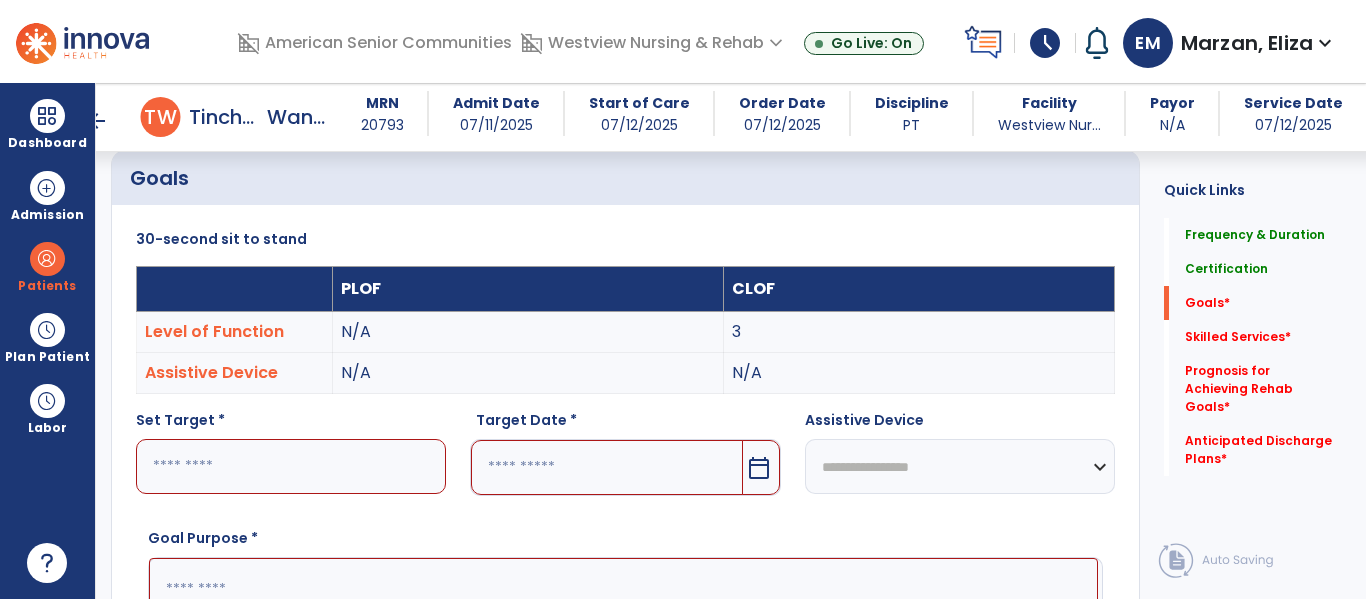 scroll, scrollTop: 534, scrollLeft: 0, axis: vertical 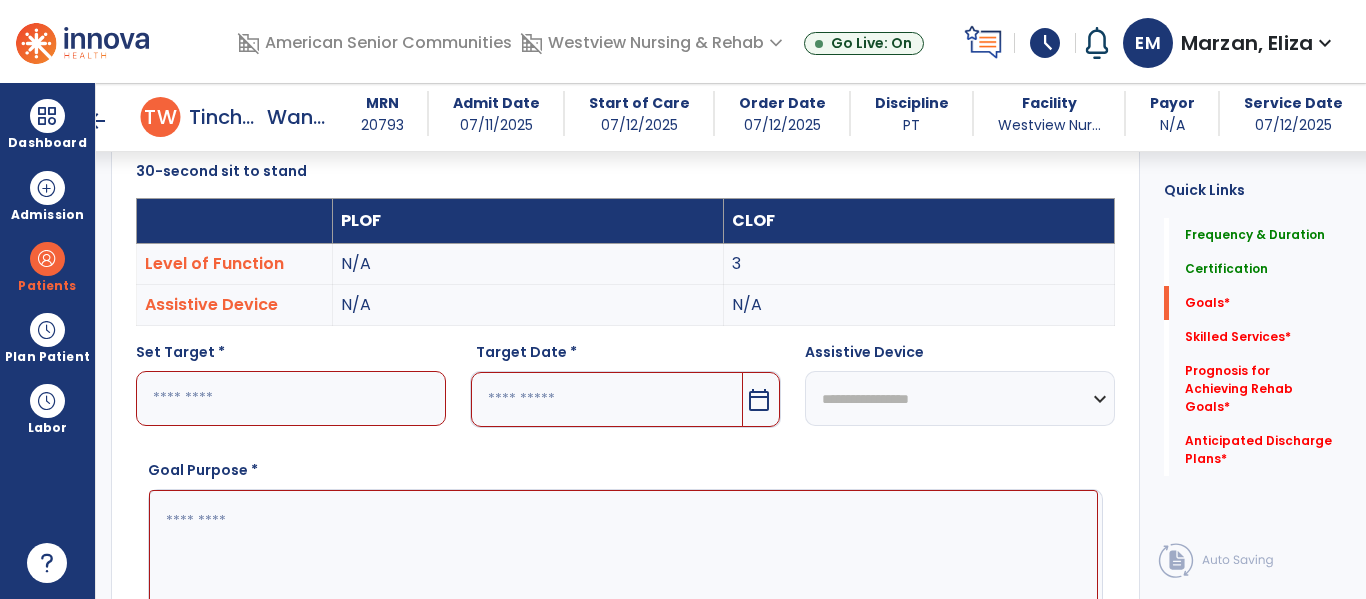 click at bounding box center [291, 398] 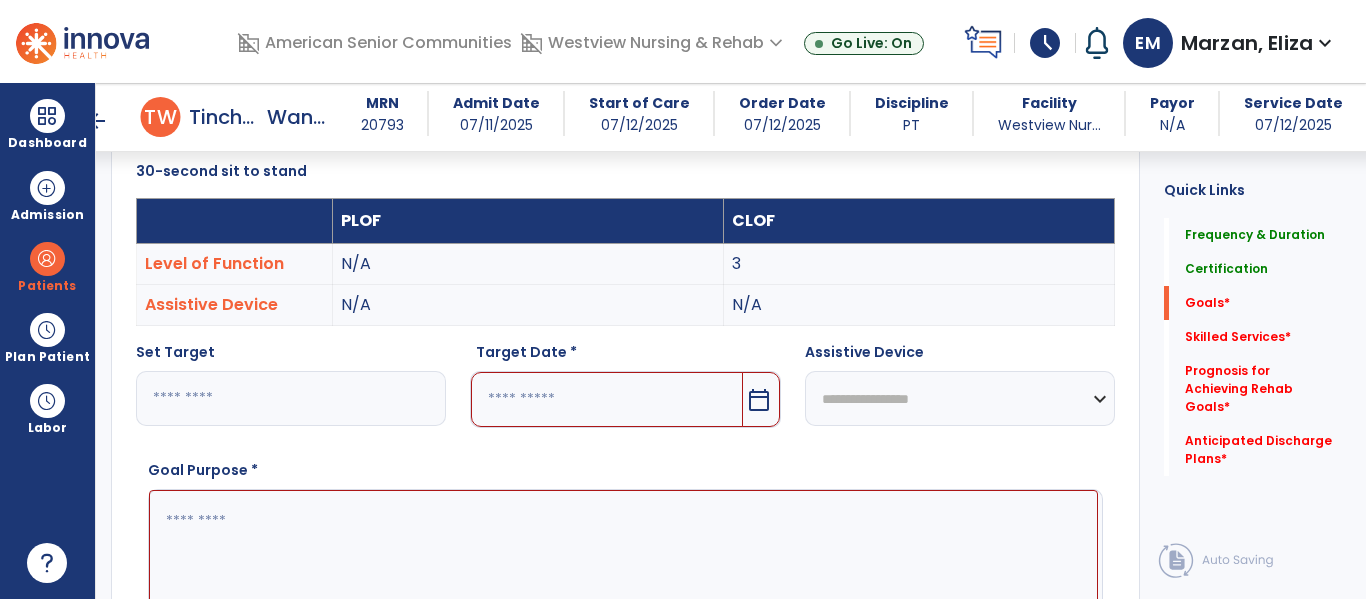 type on "*" 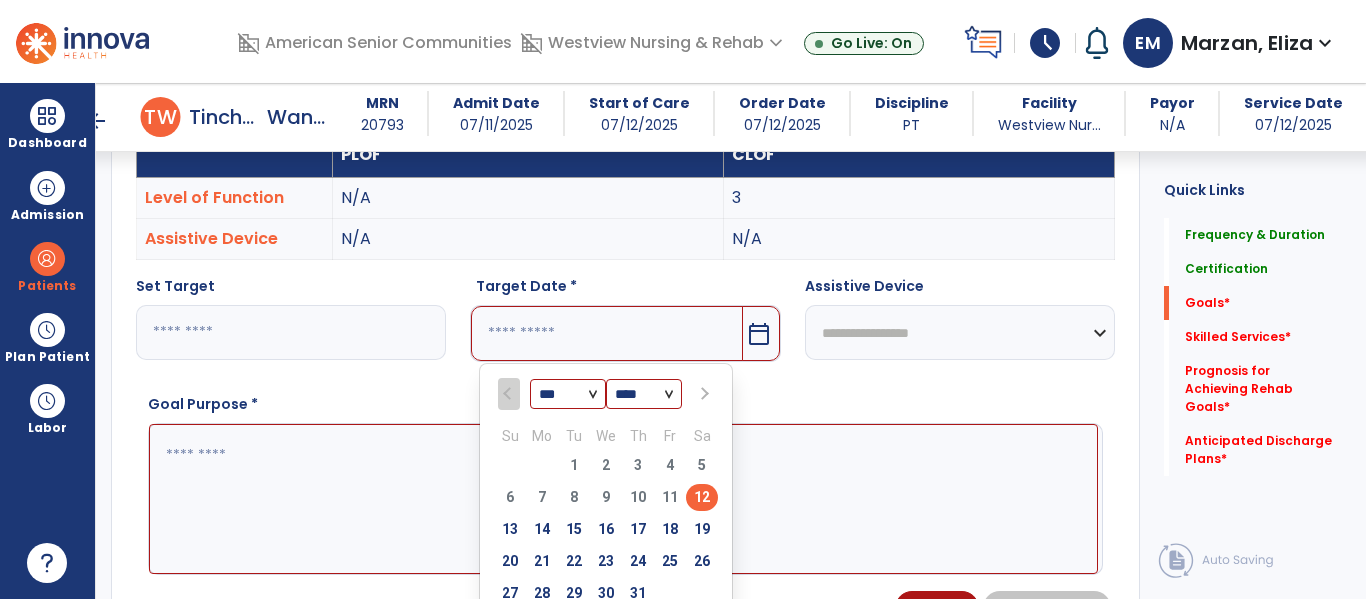 scroll, scrollTop: 616, scrollLeft: 0, axis: vertical 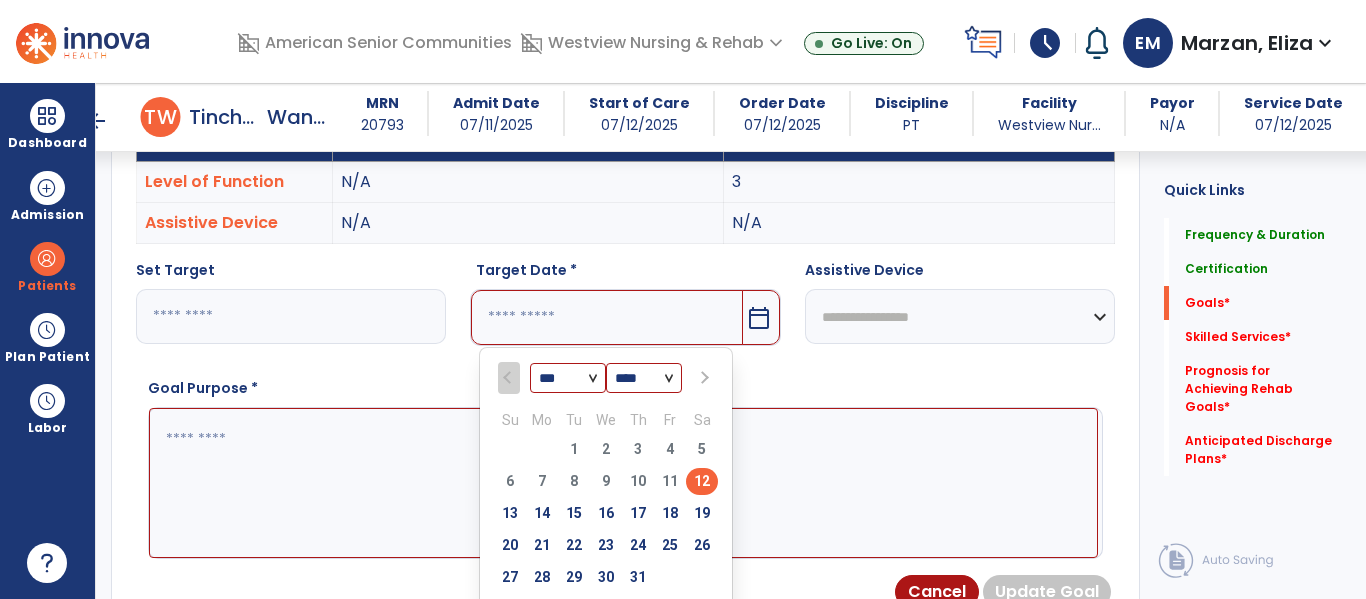 click at bounding box center [703, 378] 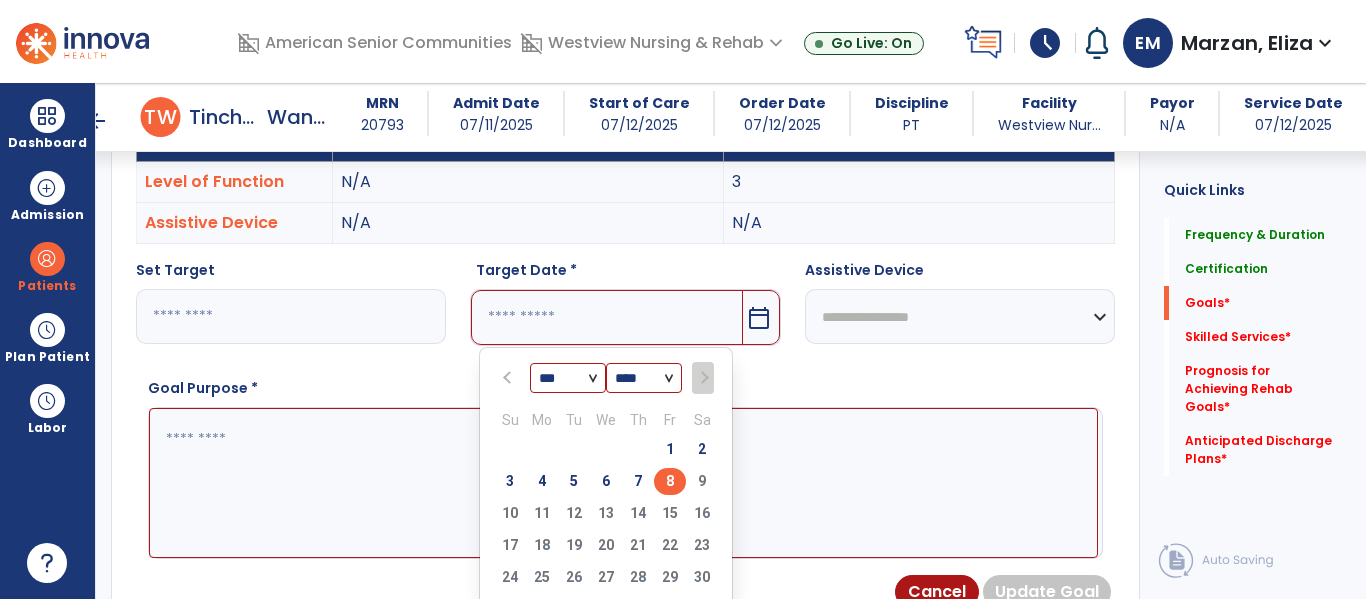 click on "8" at bounding box center (670, 481) 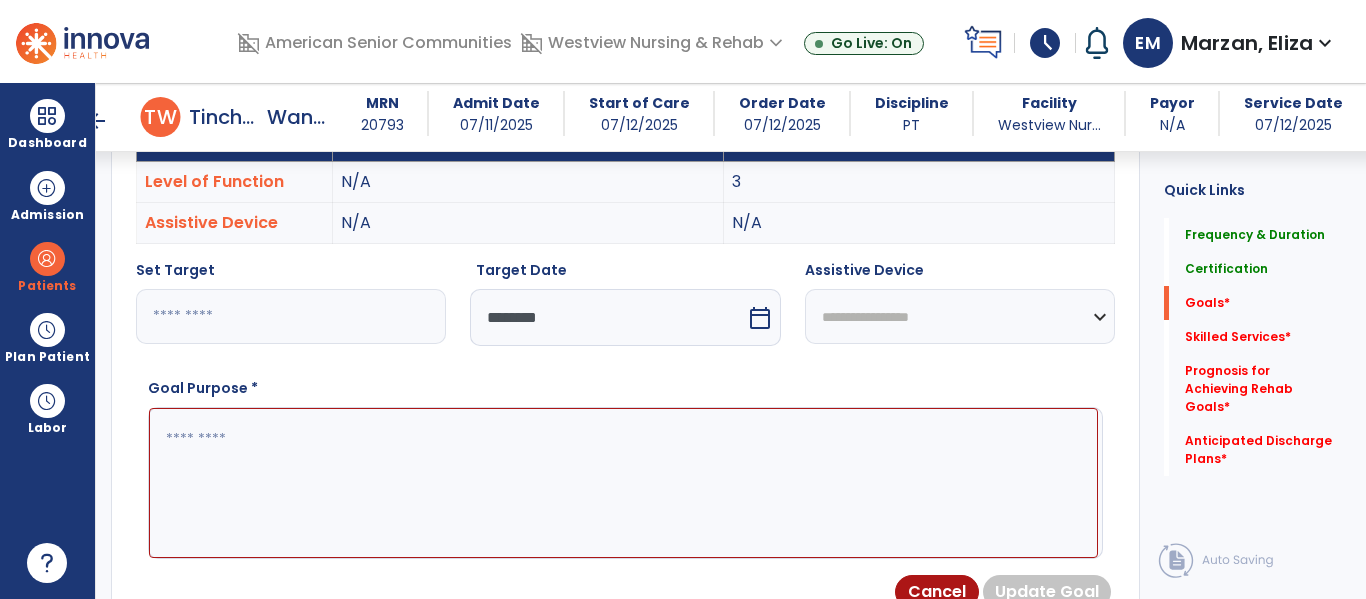 click on "**********" at bounding box center (960, 316) 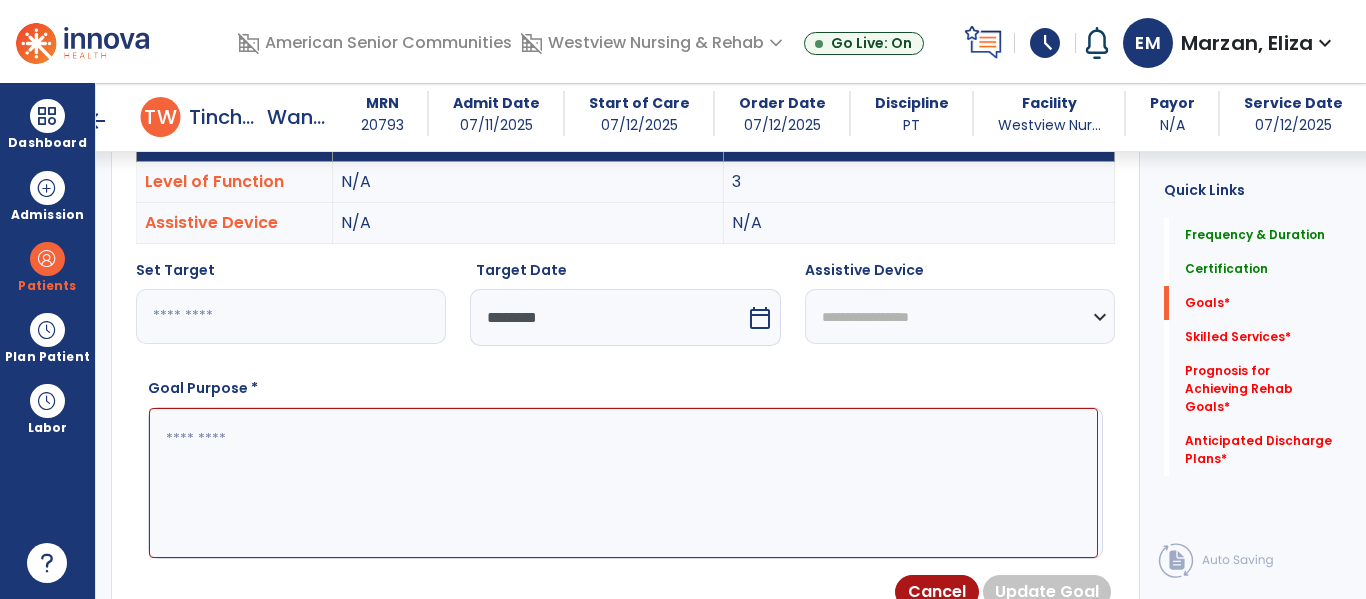 select on "**********" 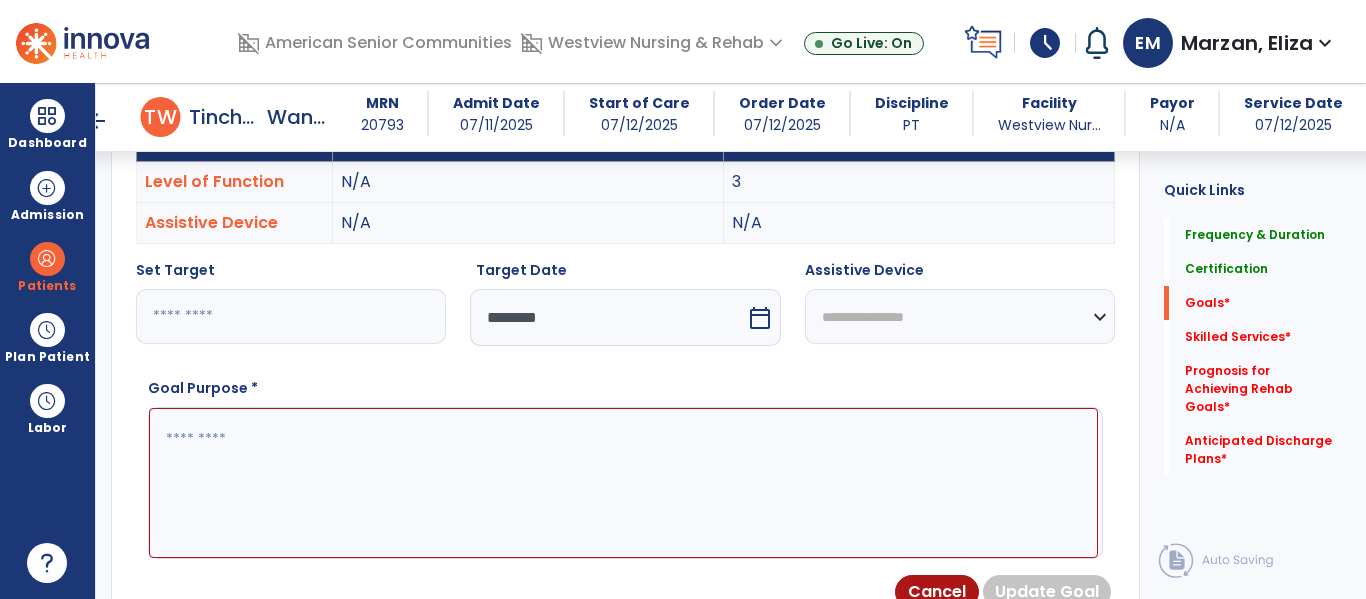 click on "**********" at bounding box center [960, 316] 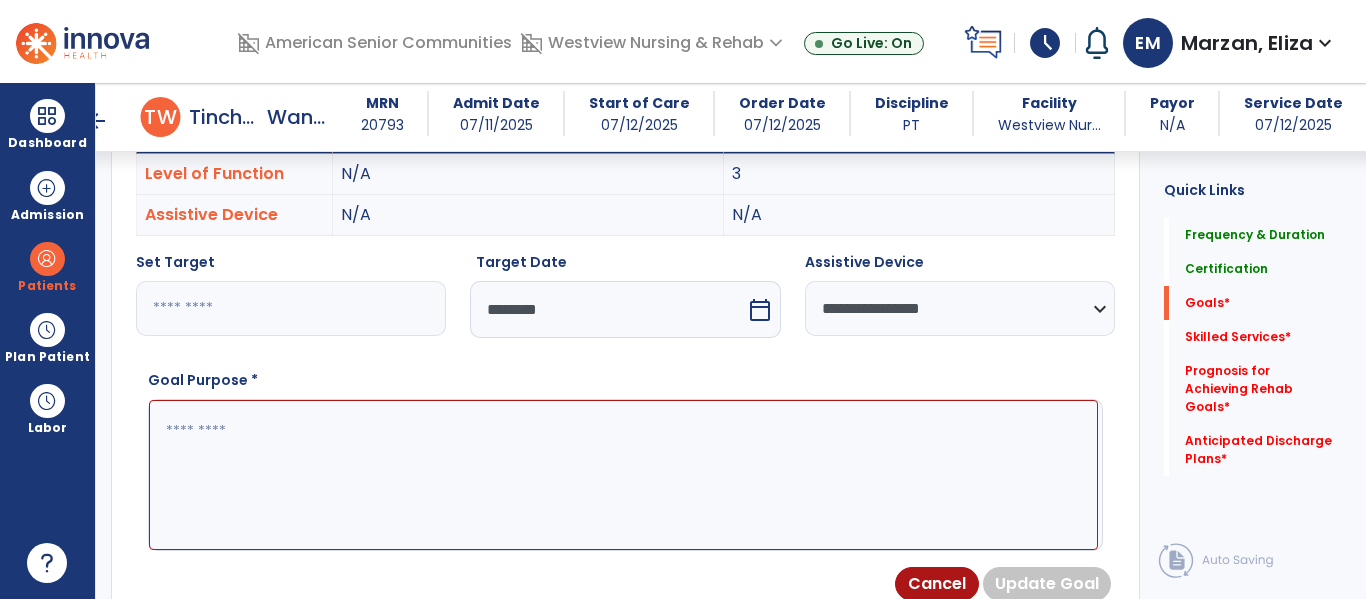scroll, scrollTop: 632, scrollLeft: 0, axis: vertical 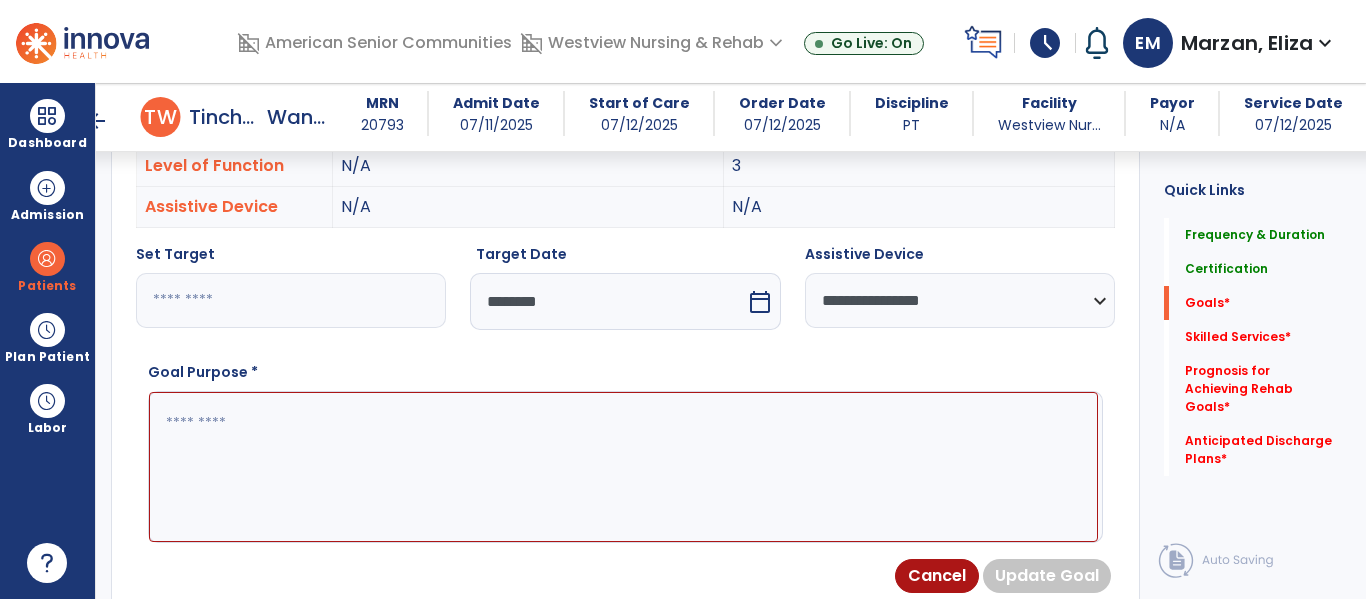 click at bounding box center (623, 467) 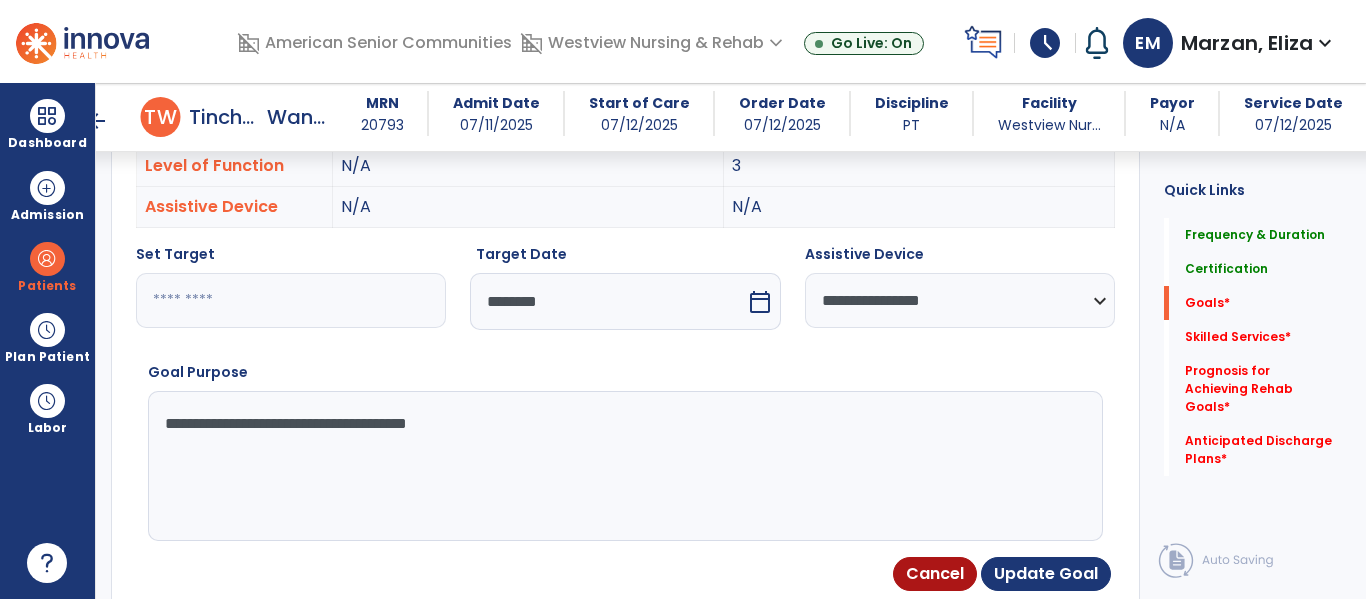 type on "**********" 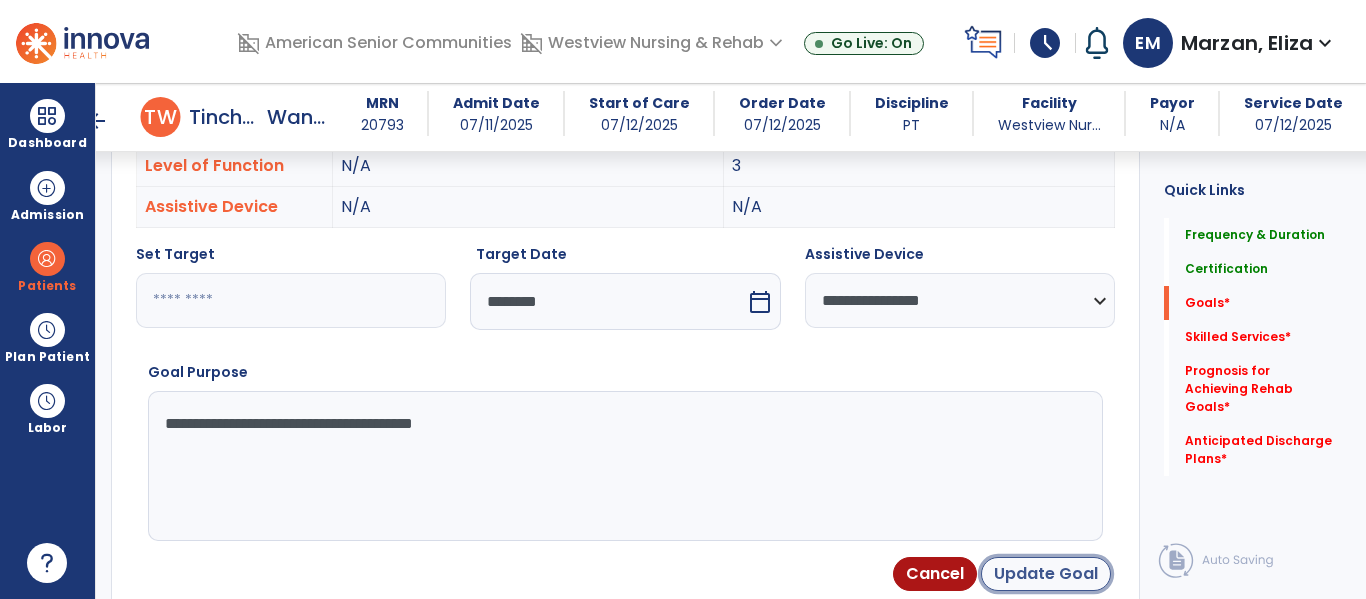 click on "Update Goal" at bounding box center (1046, 574) 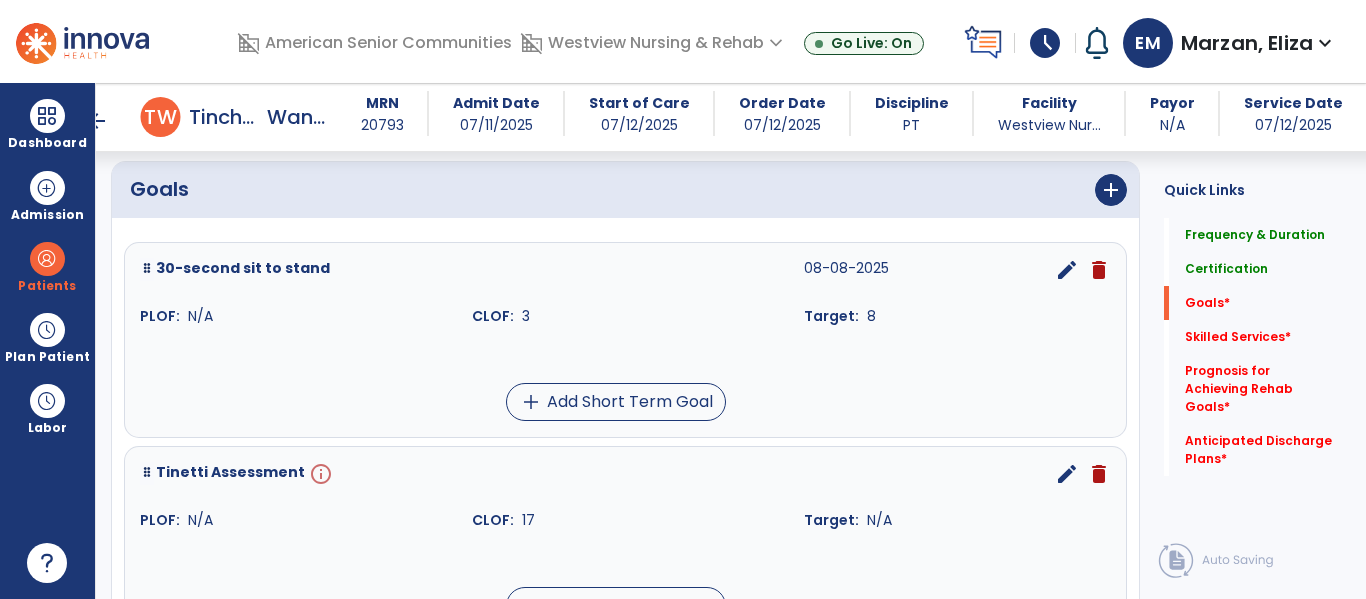 scroll, scrollTop: 454, scrollLeft: 0, axis: vertical 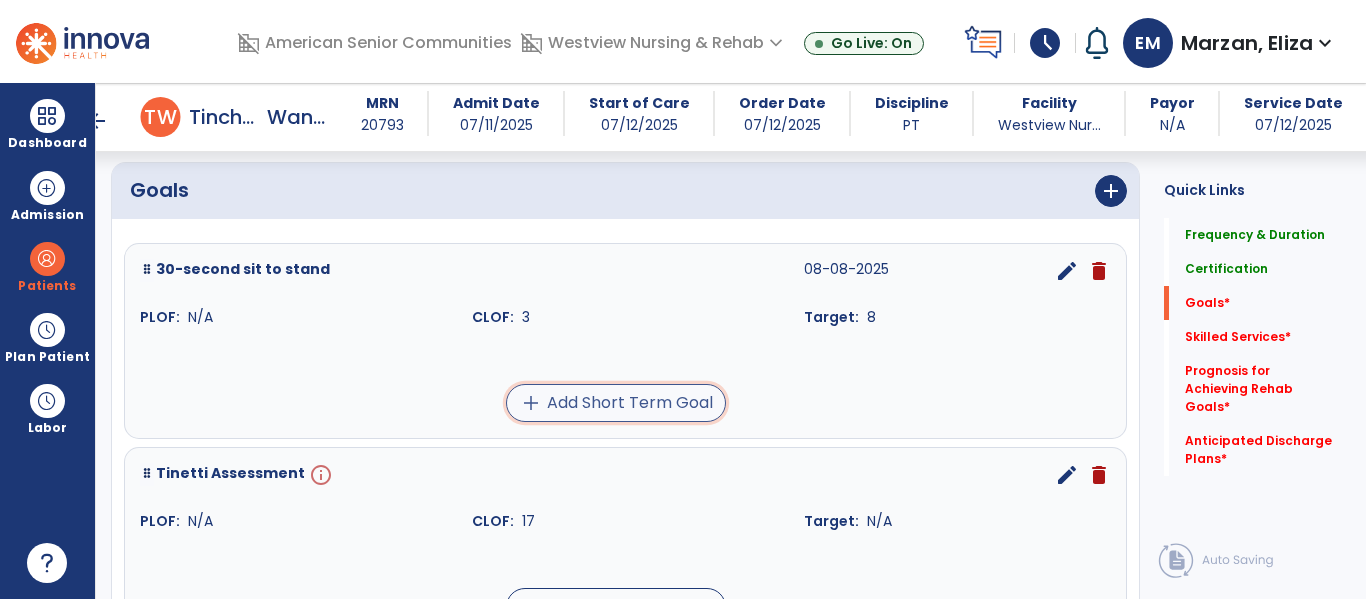 click on "add  Add Short Term Goal" at bounding box center (616, 403) 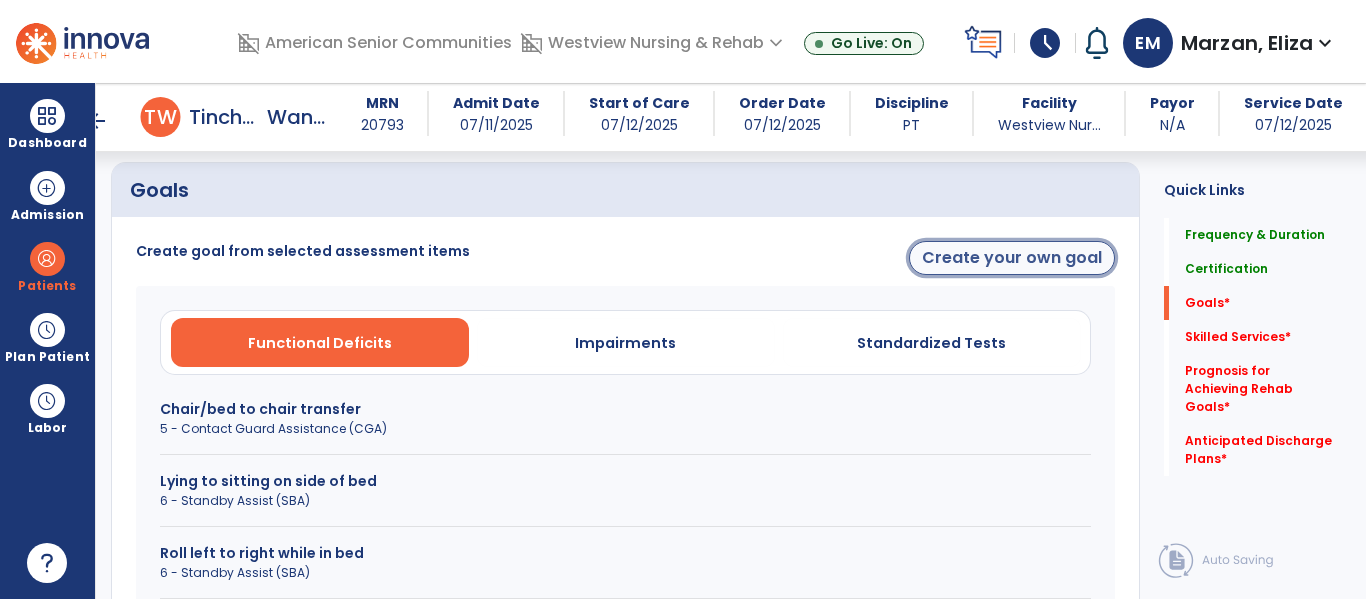 click on "Create your own goal" at bounding box center [1012, 258] 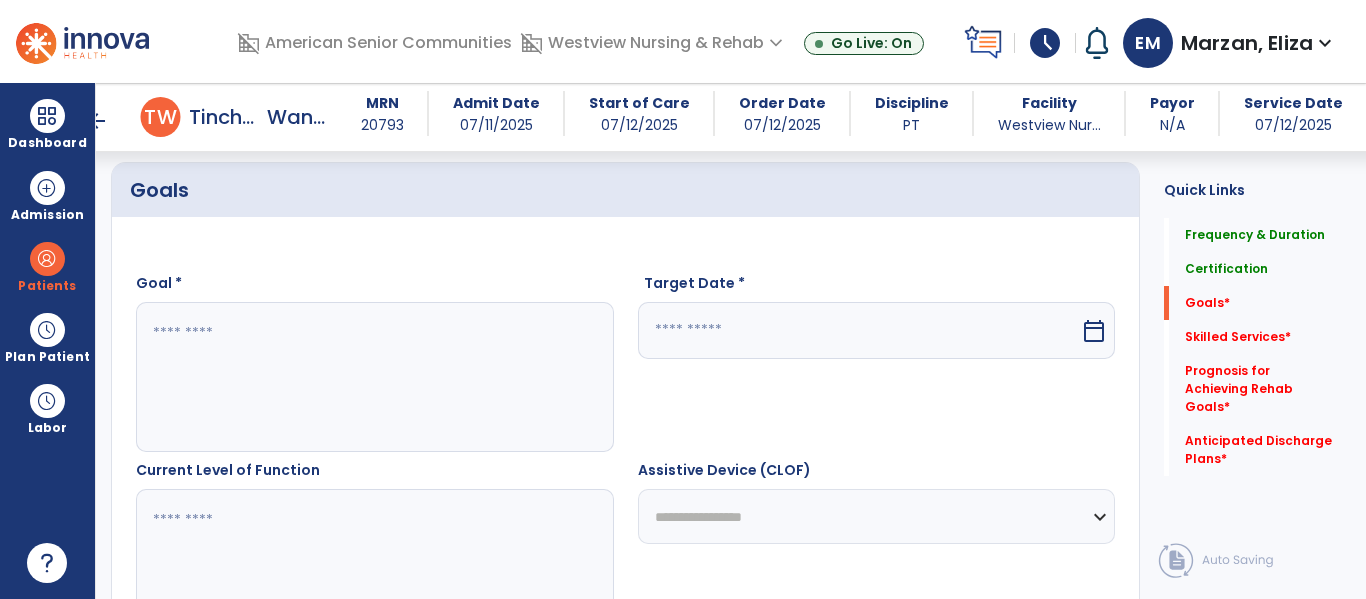 click at bounding box center (374, 377) 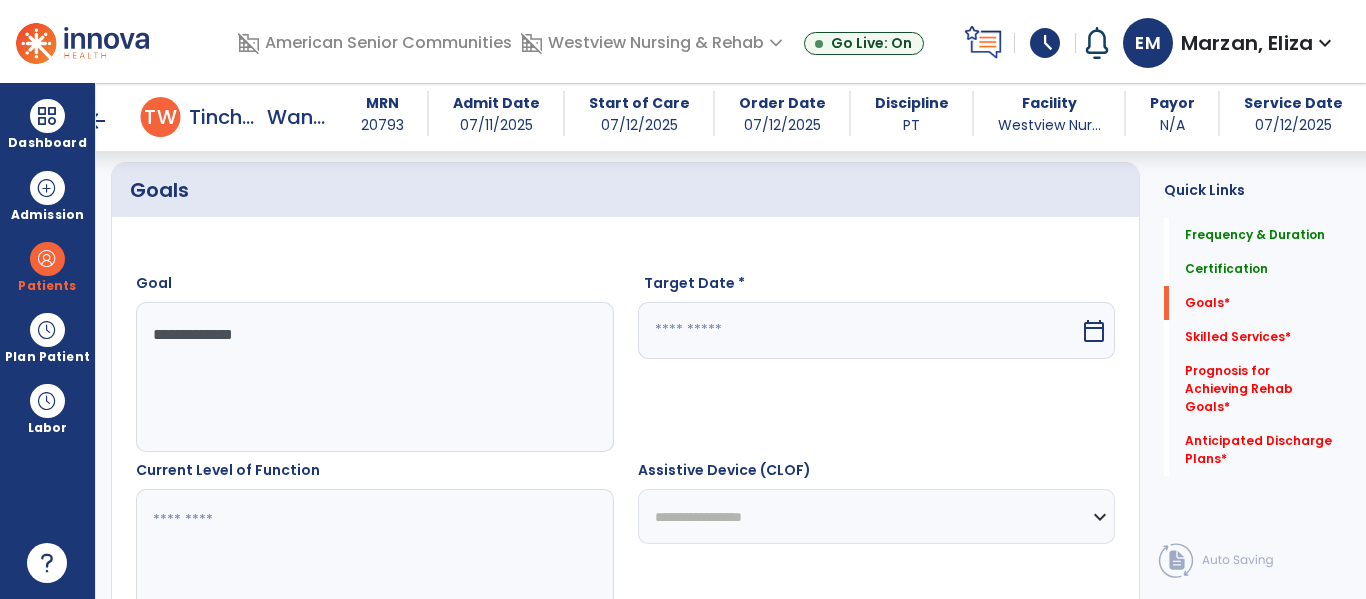 type on "**********" 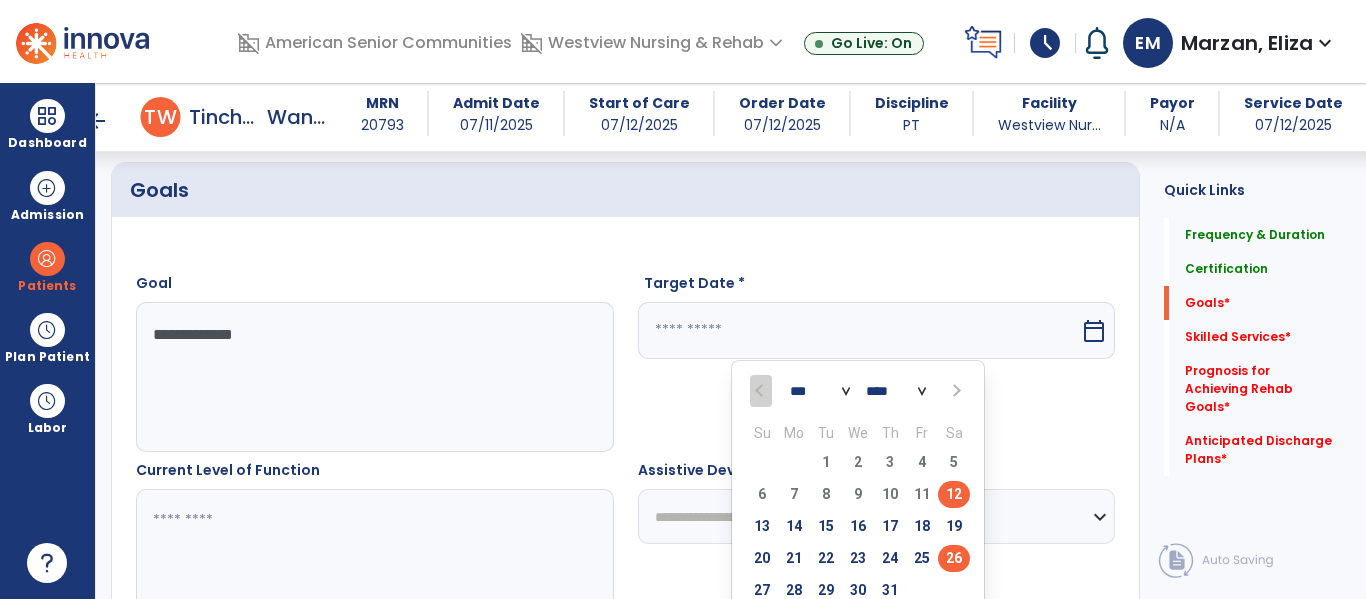 click on "26" at bounding box center (954, 558) 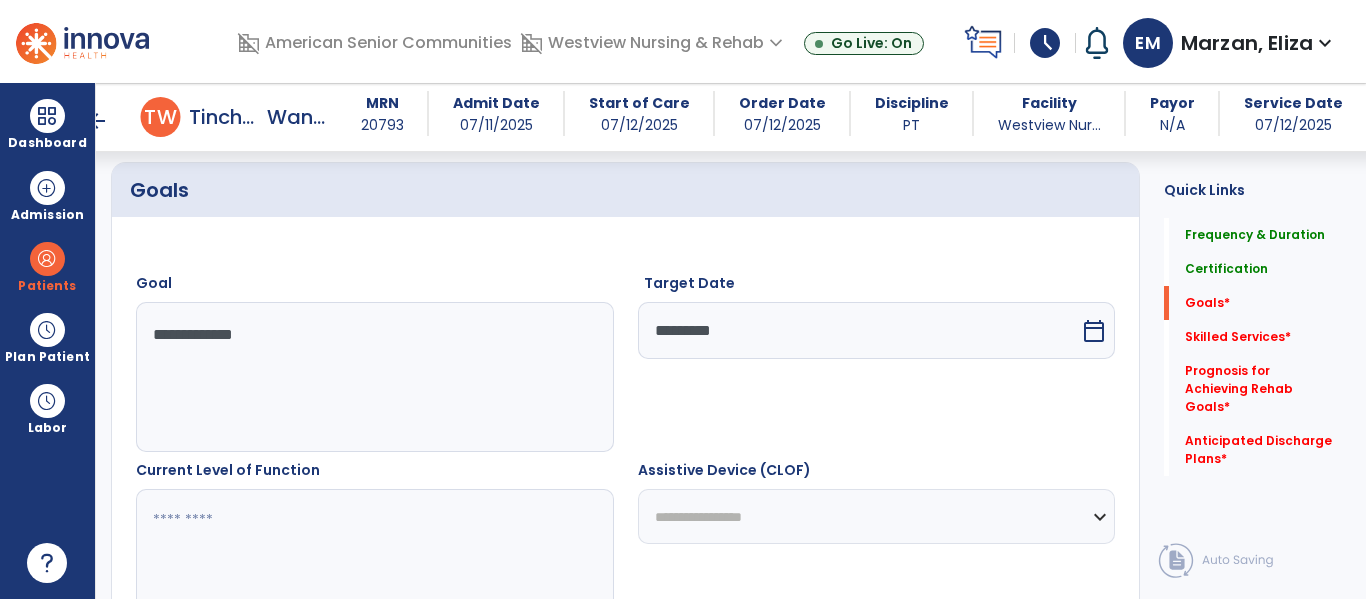 click at bounding box center (374, 564) 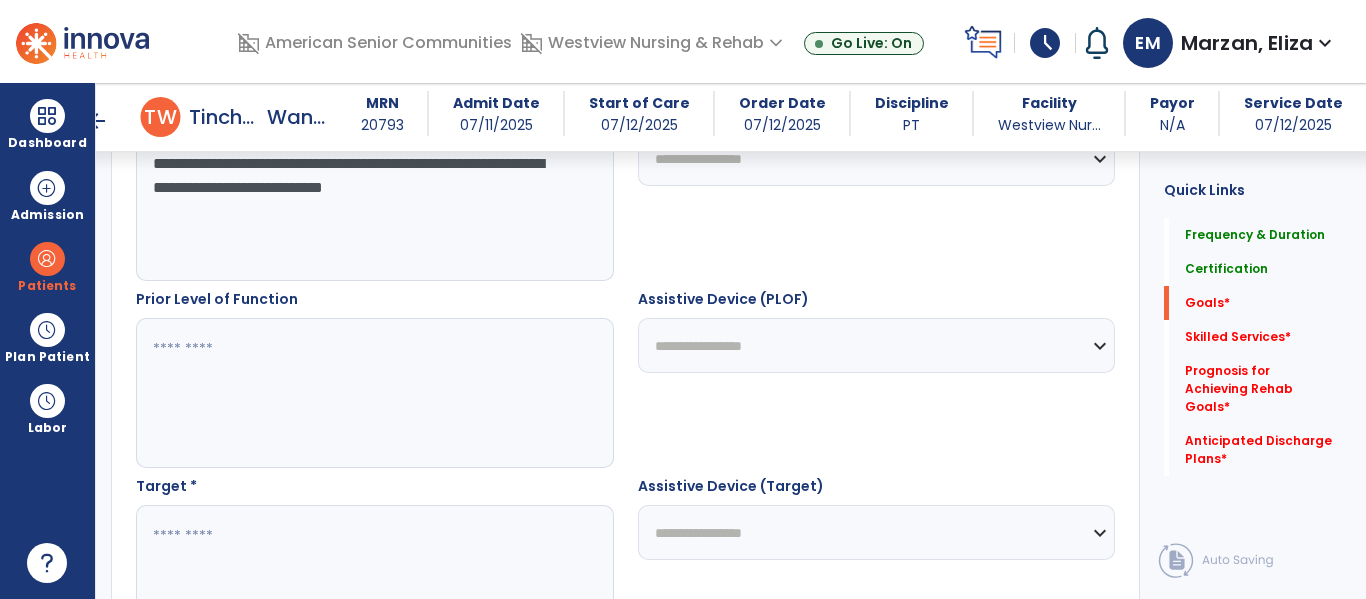 scroll, scrollTop: 836, scrollLeft: 0, axis: vertical 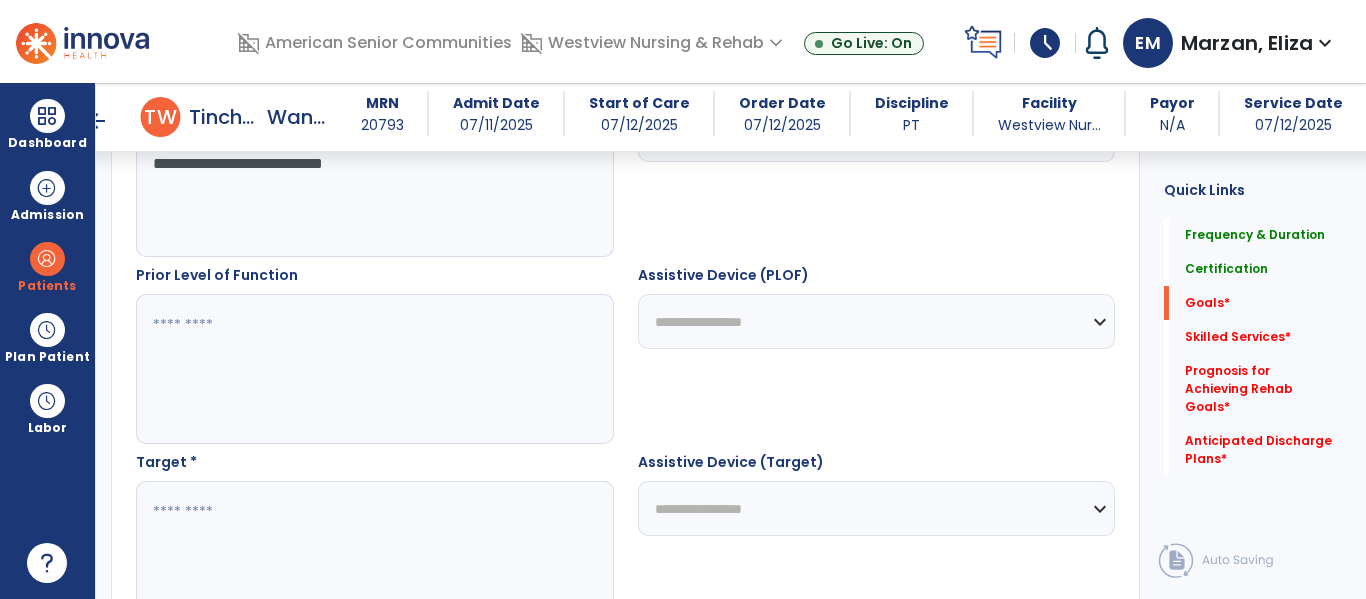 type on "**********" 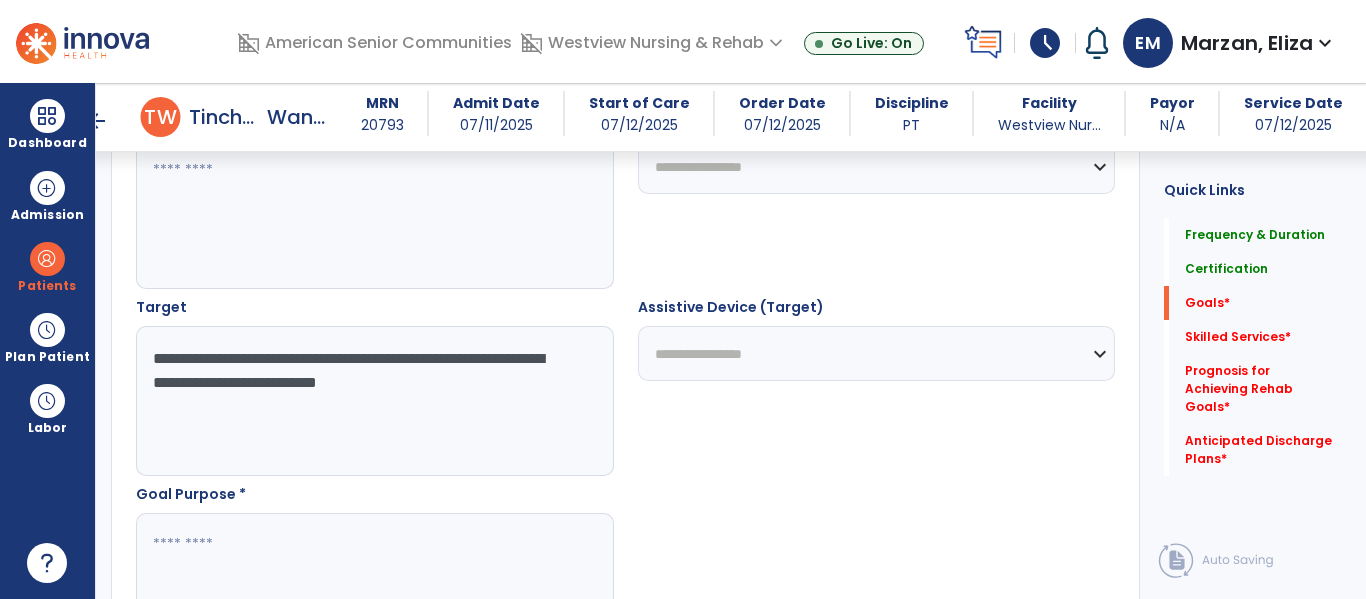 scroll, scrollTop: 1078, scrollLeft: 0, axis: vertical 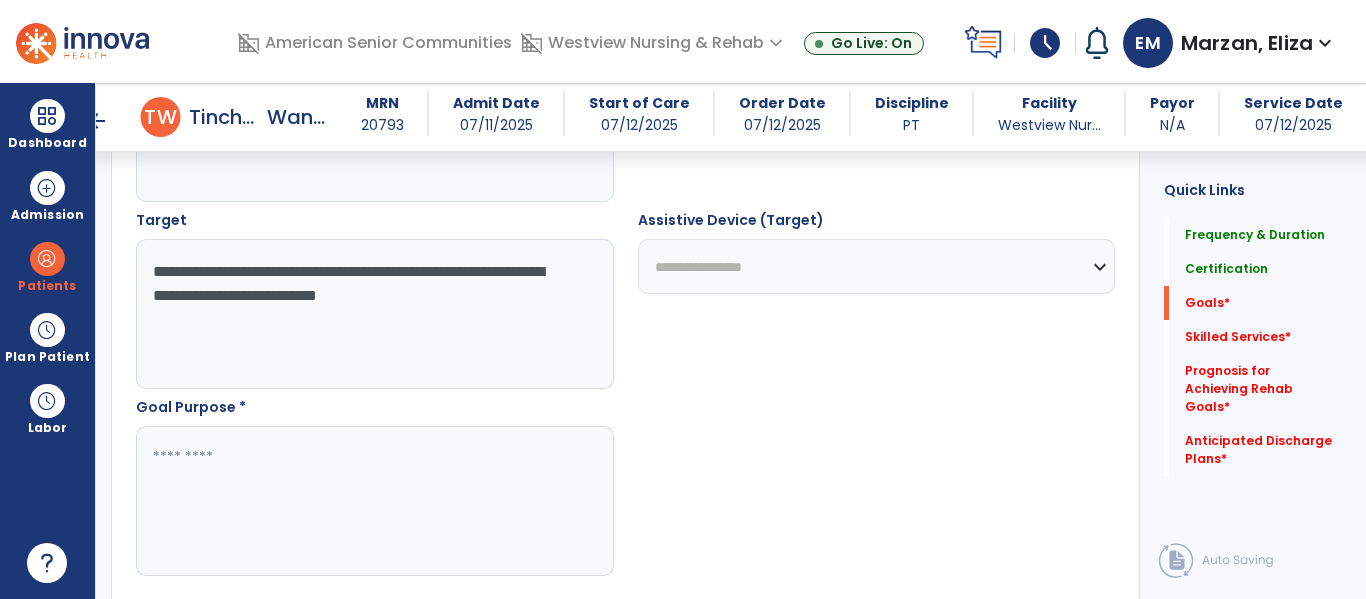 type on "**********" 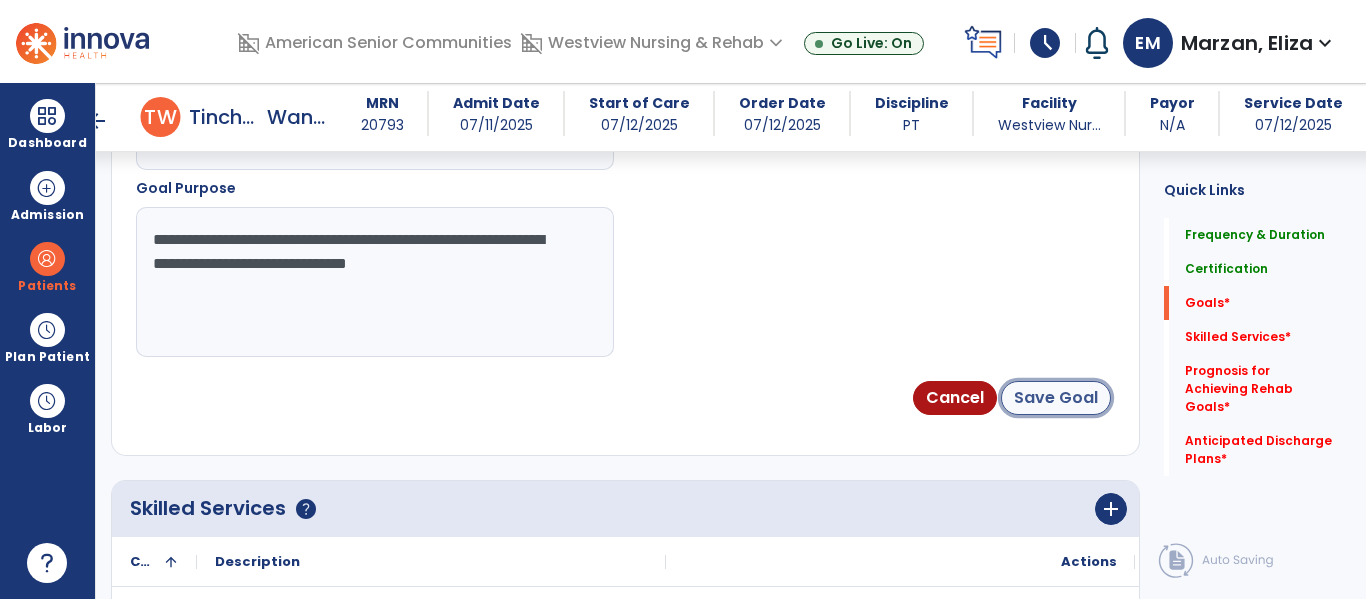 click on "Save Goal" at bounding box center (1056, 398) 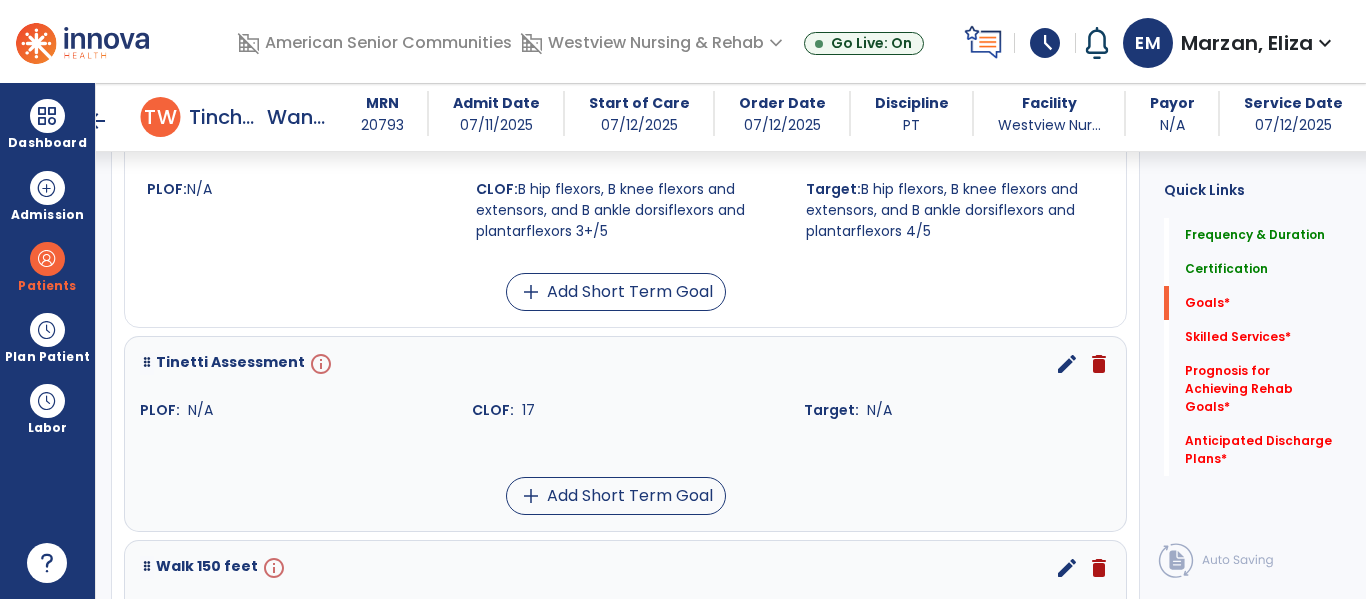 scroll, scrollTop: 688, scrollLeft: 0, axis: vertical 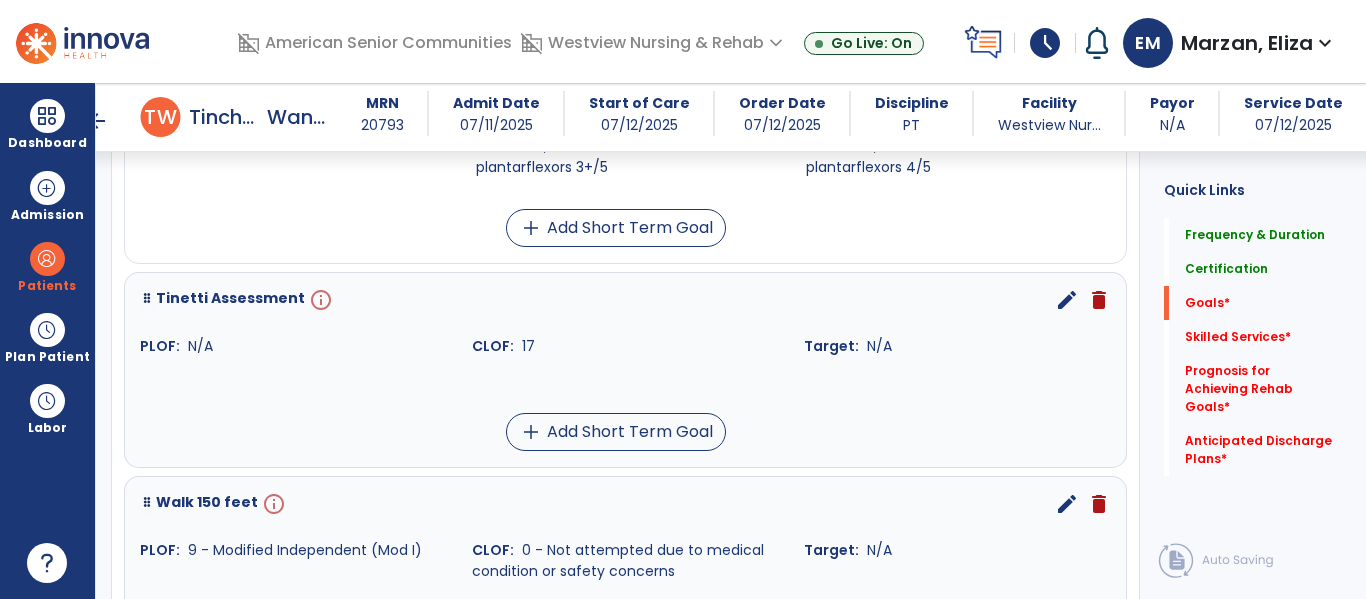click on "edit" at bounding box center [1067, 300] 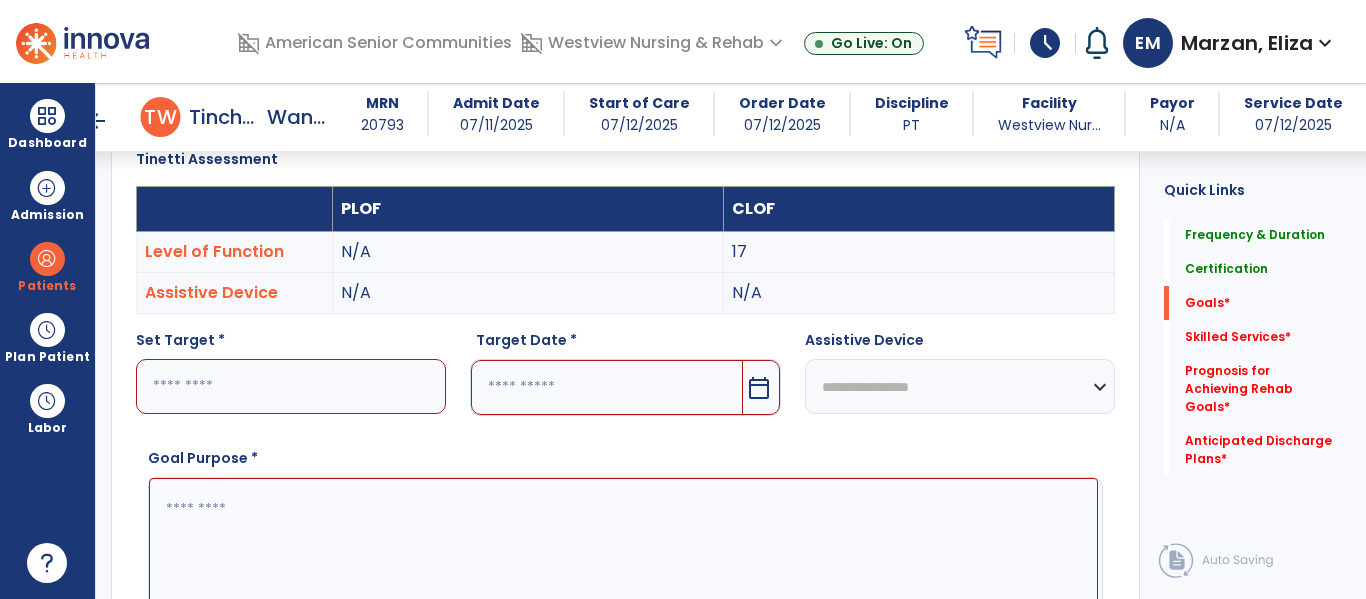 scroll, scrollTop: 534, scrollLeft: 0, axis: vertical 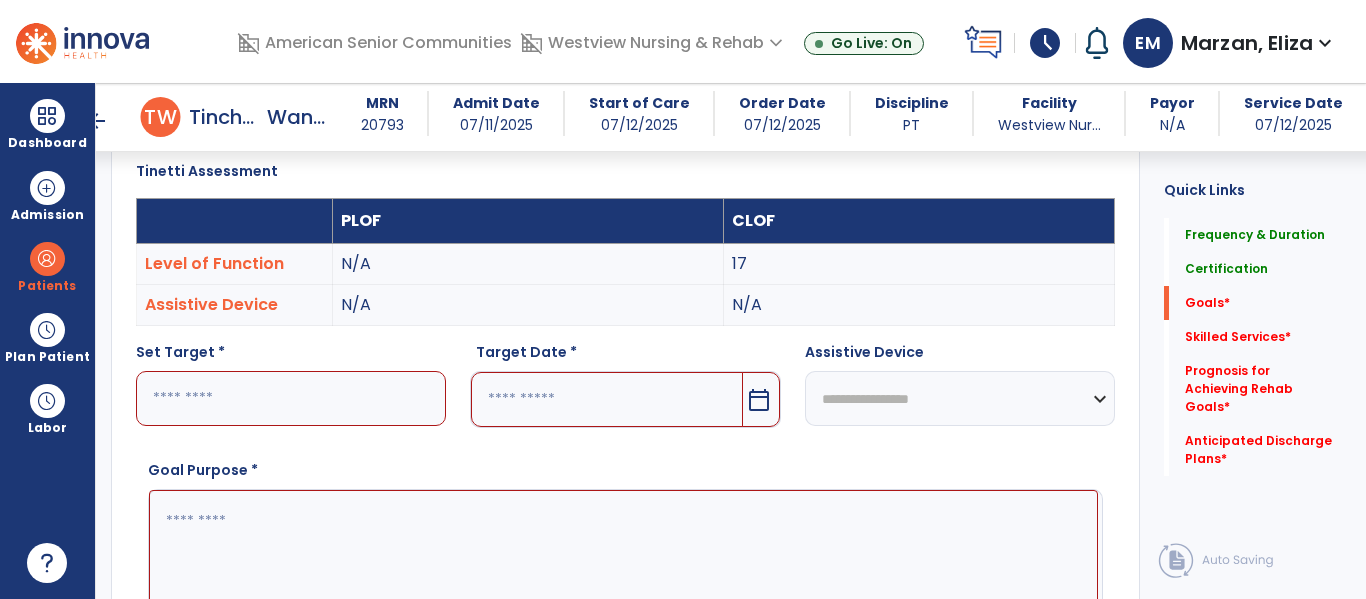 click at bounding box center [291, 398] 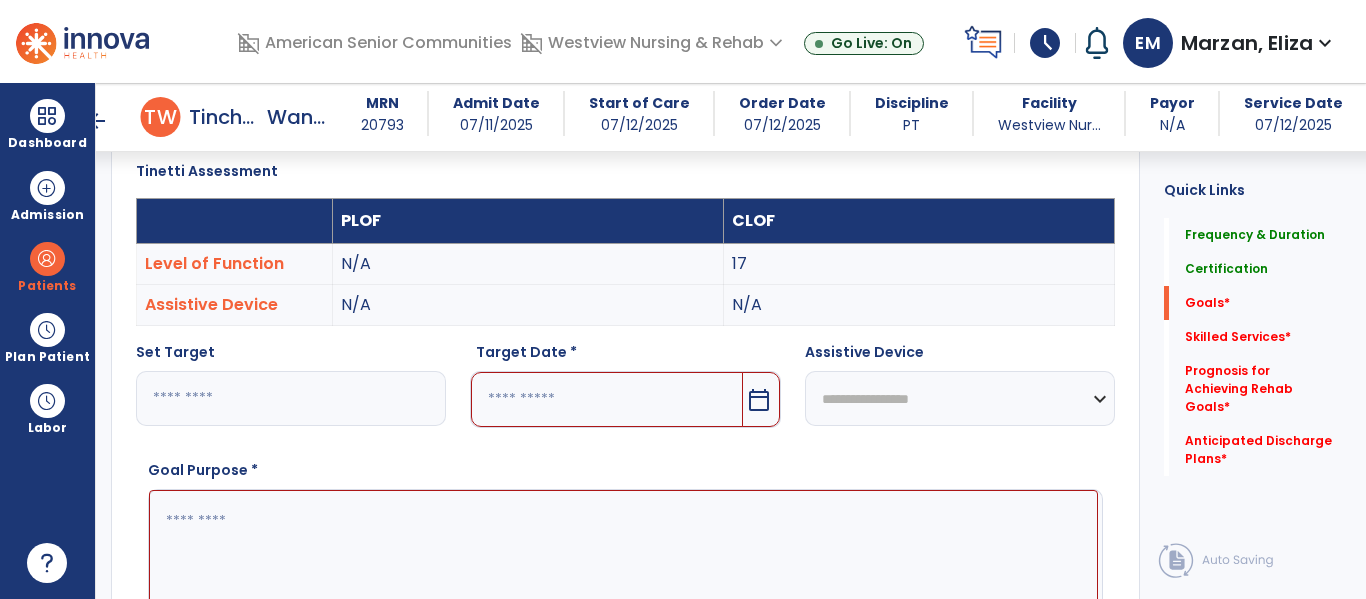 type on "**" 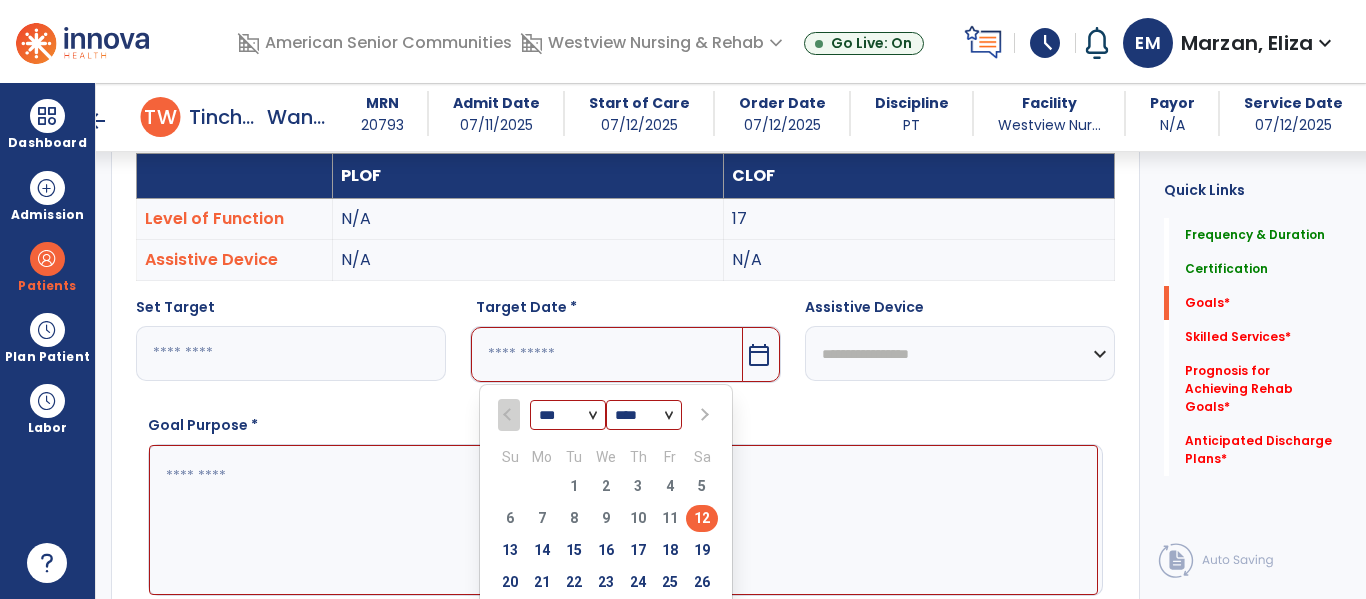 scroll, scrollTop: 594, scrollLeft: 0, axis: vertical 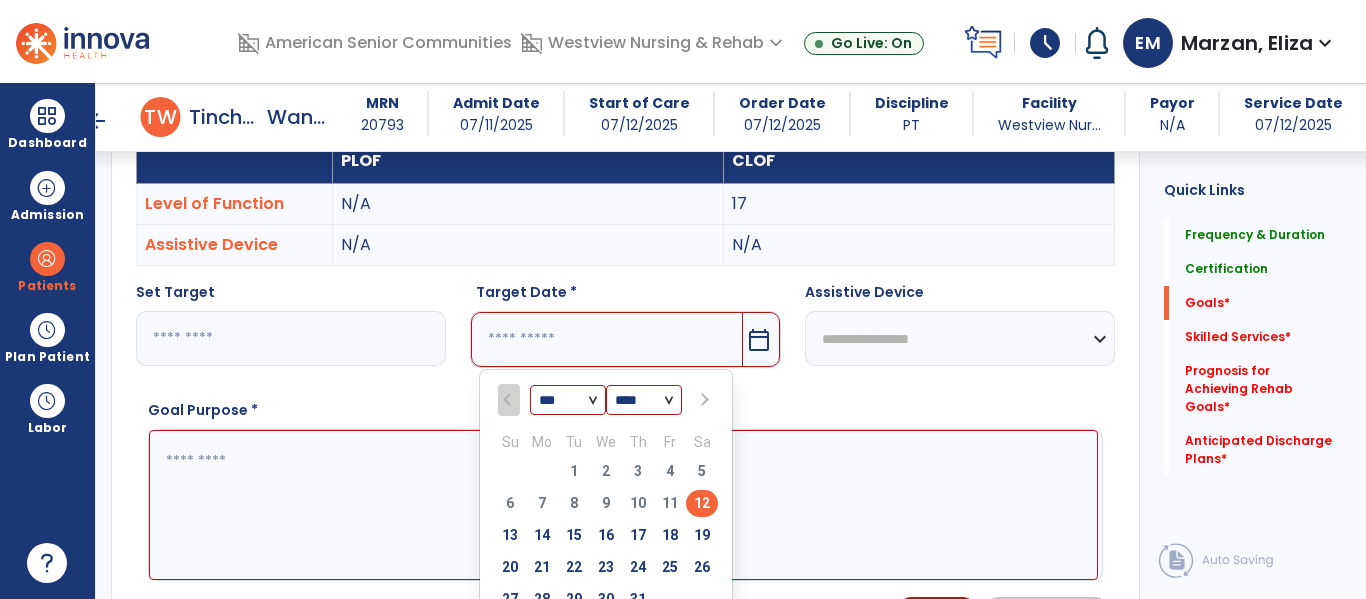 click at bounding box center [703, 400] 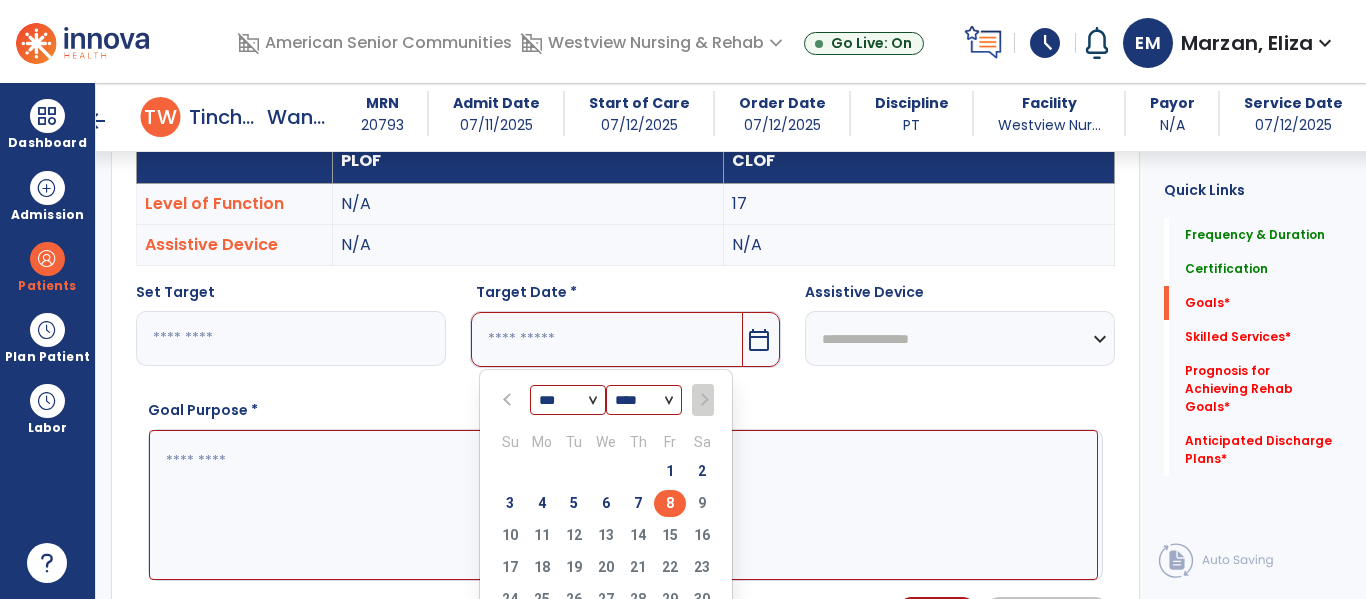 click on "8" at bounding box center (670, 503) 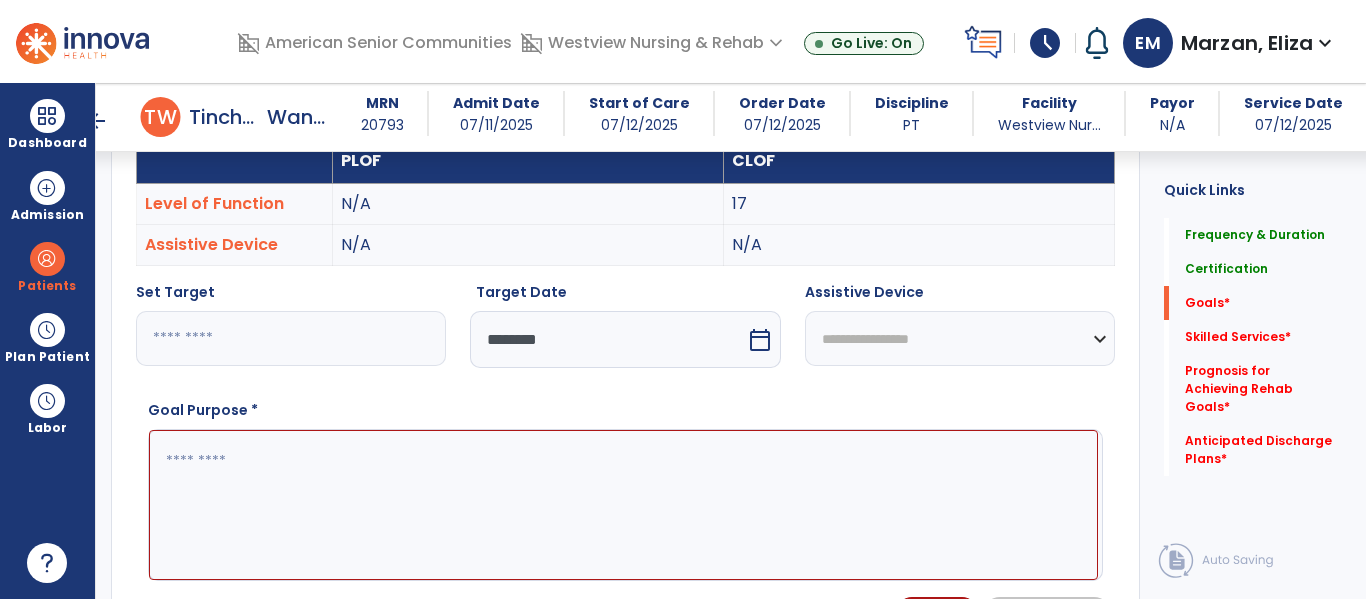 click on "**********" at bounding box center [960, 338] 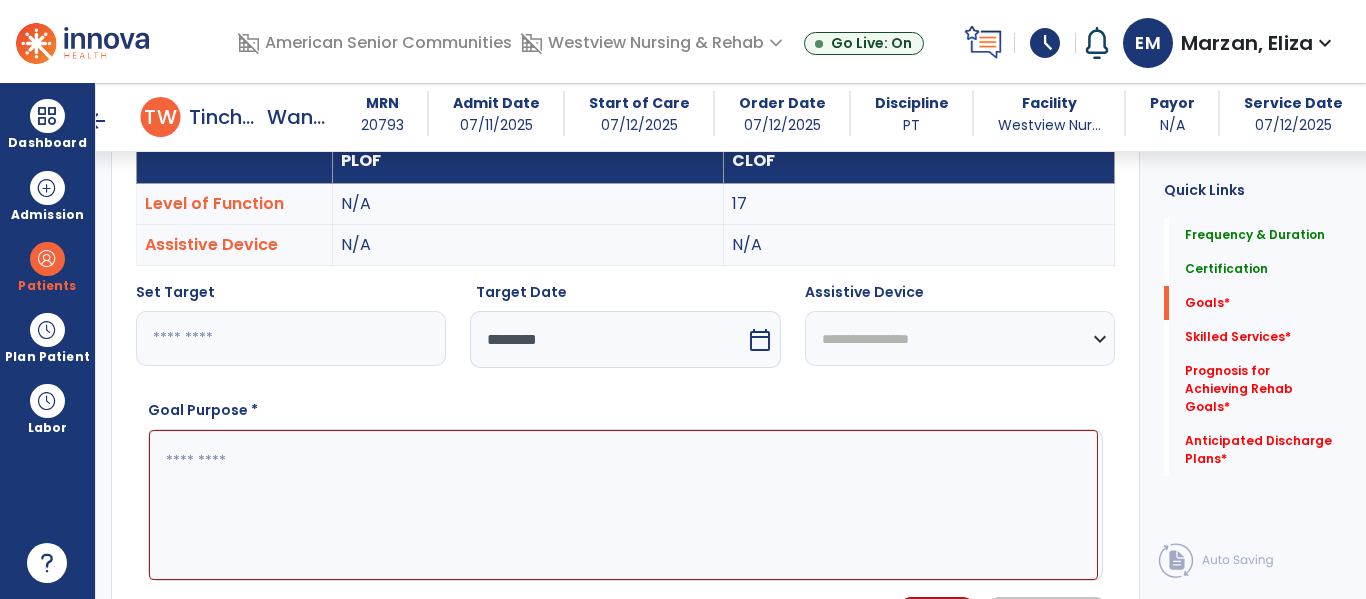 select on "**********" 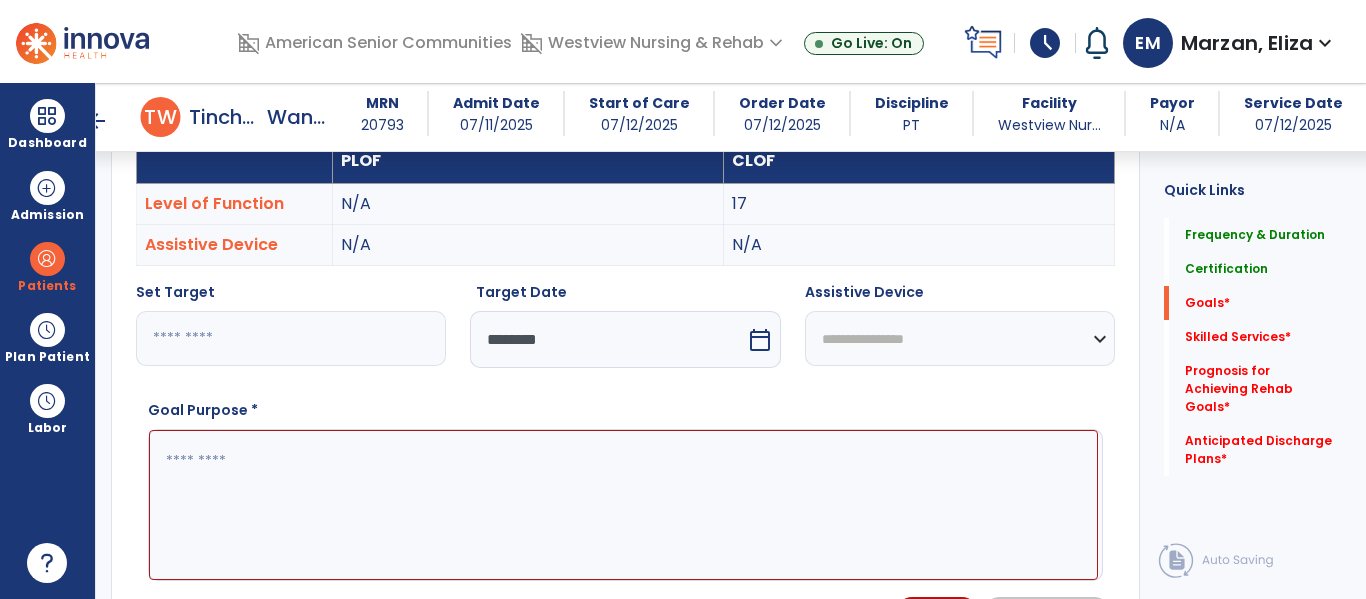 click on "**********" at bounding box center [960, 338] 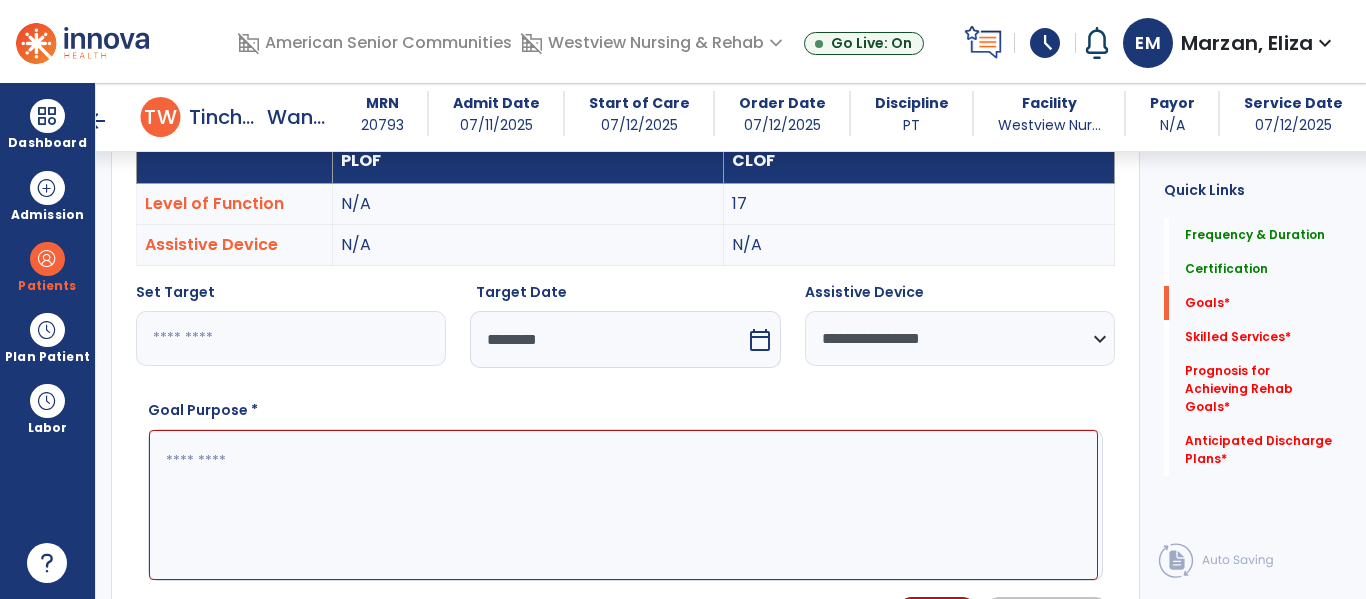 click at bounding box center (623, 505) 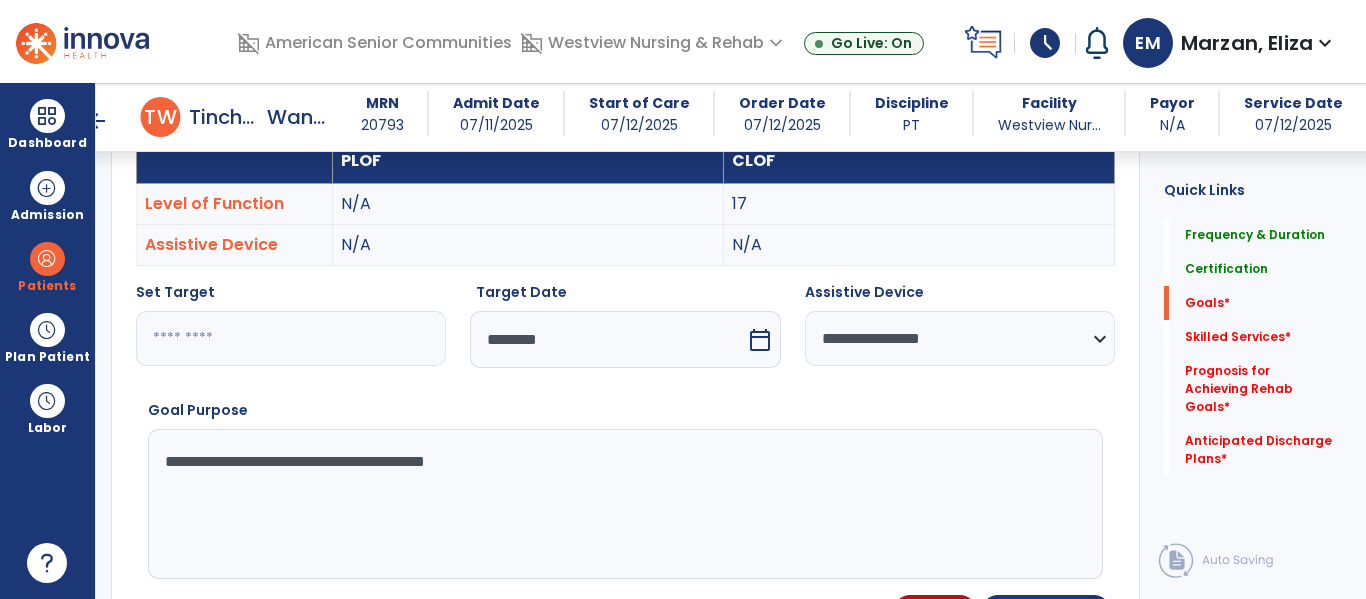 type on "**********" 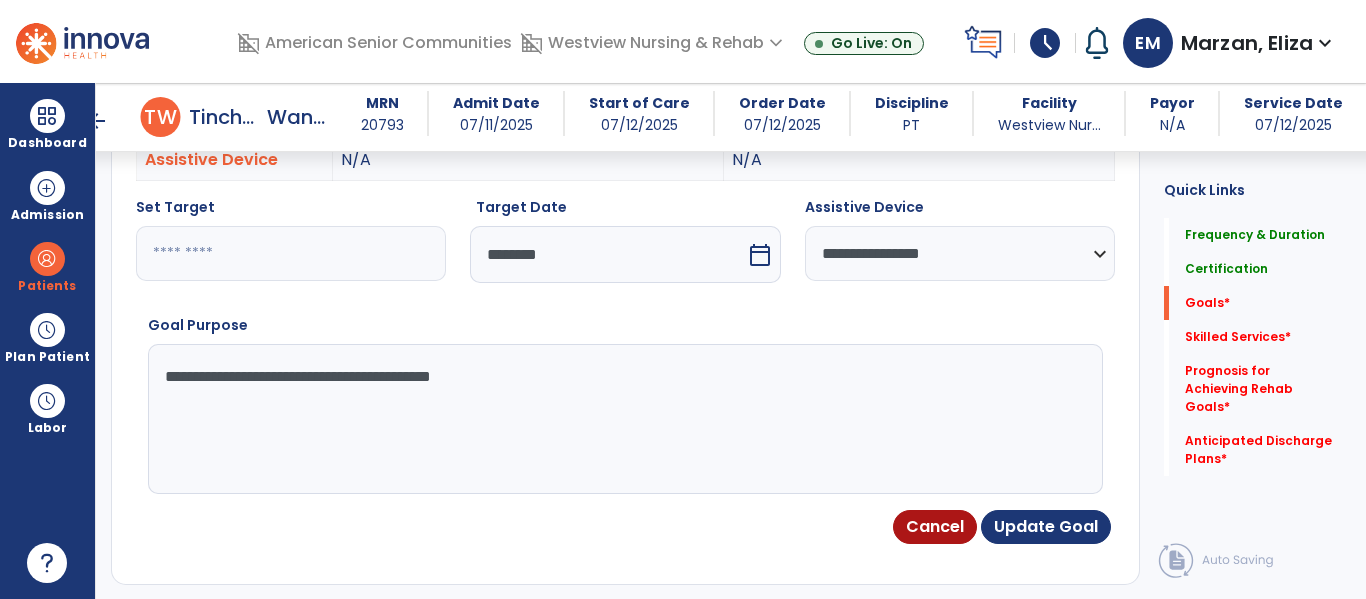 scroll, scrollTop: 680, scrollLeft: 0, axis: vertical 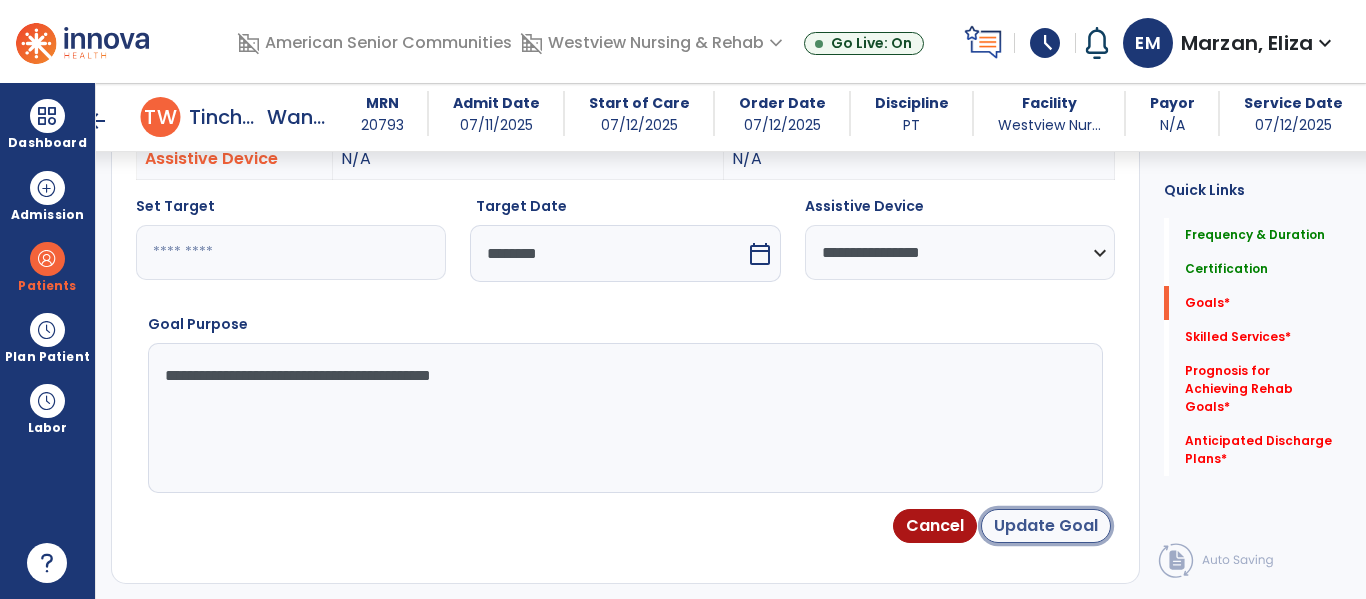 click on "Update Goal" at bounding box center (1046, 526) 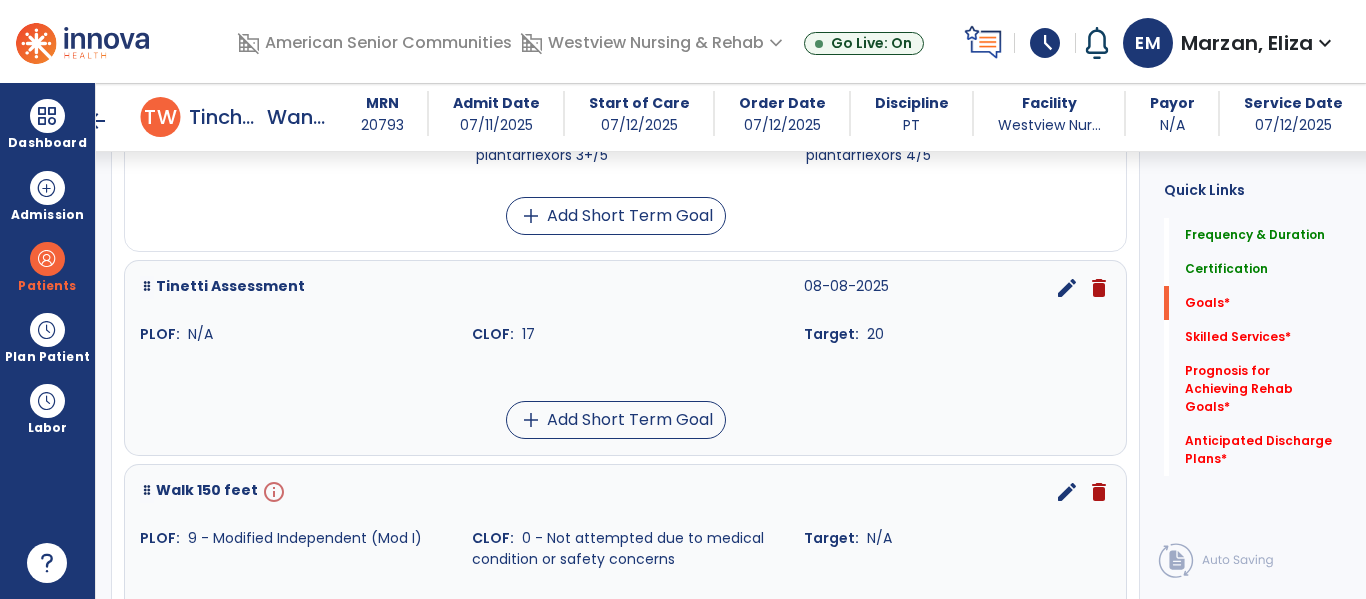 scroll, scrollTop: 758, scrollLeft: 0, axis: vertical 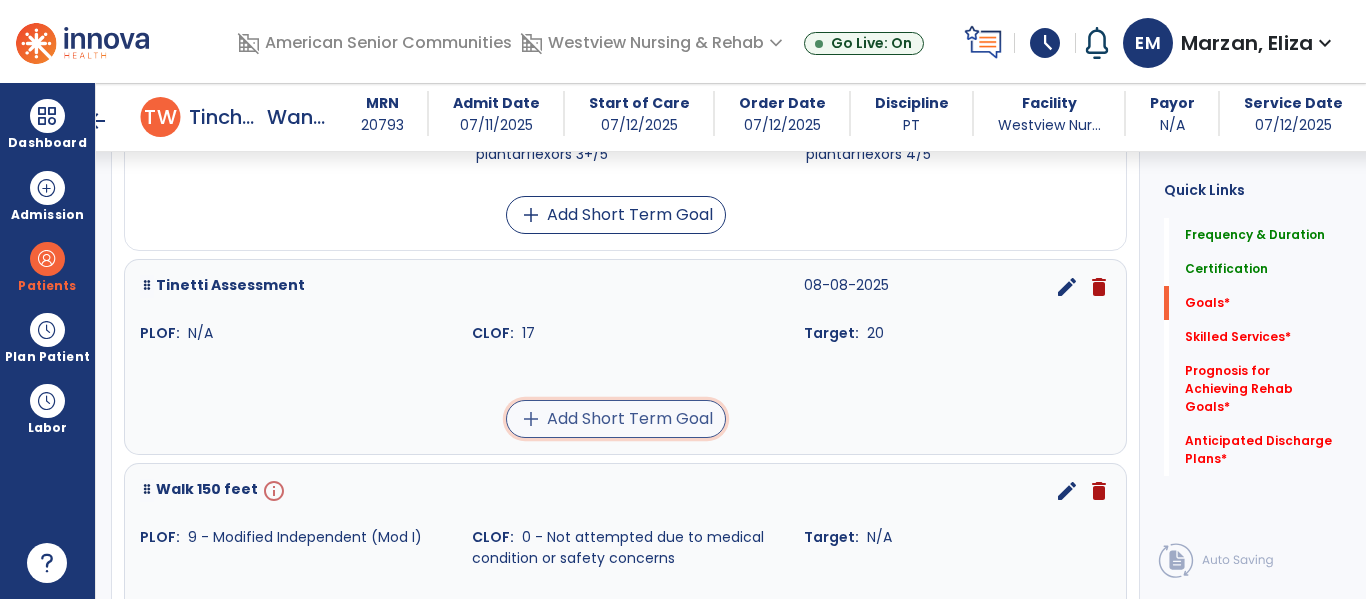 click on "add  Add Short Term Goal" at bounding box center [616, 419] 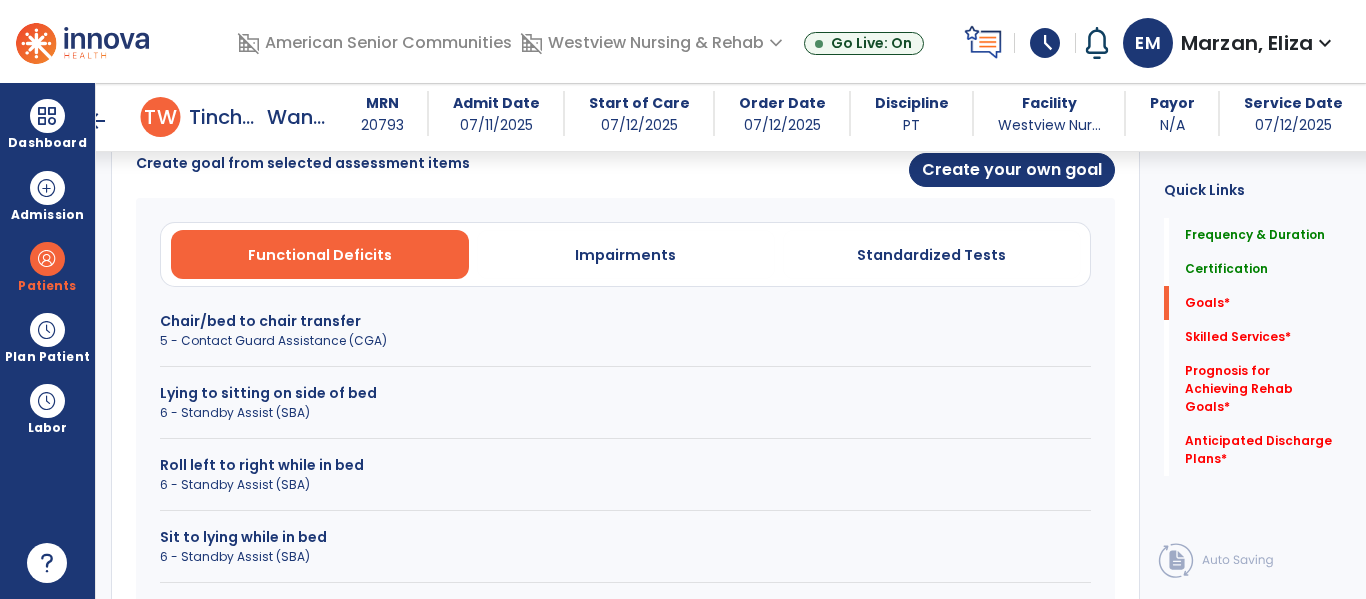 scroll, scrollTop: 533, scrollLeft: 0, axis: vertical 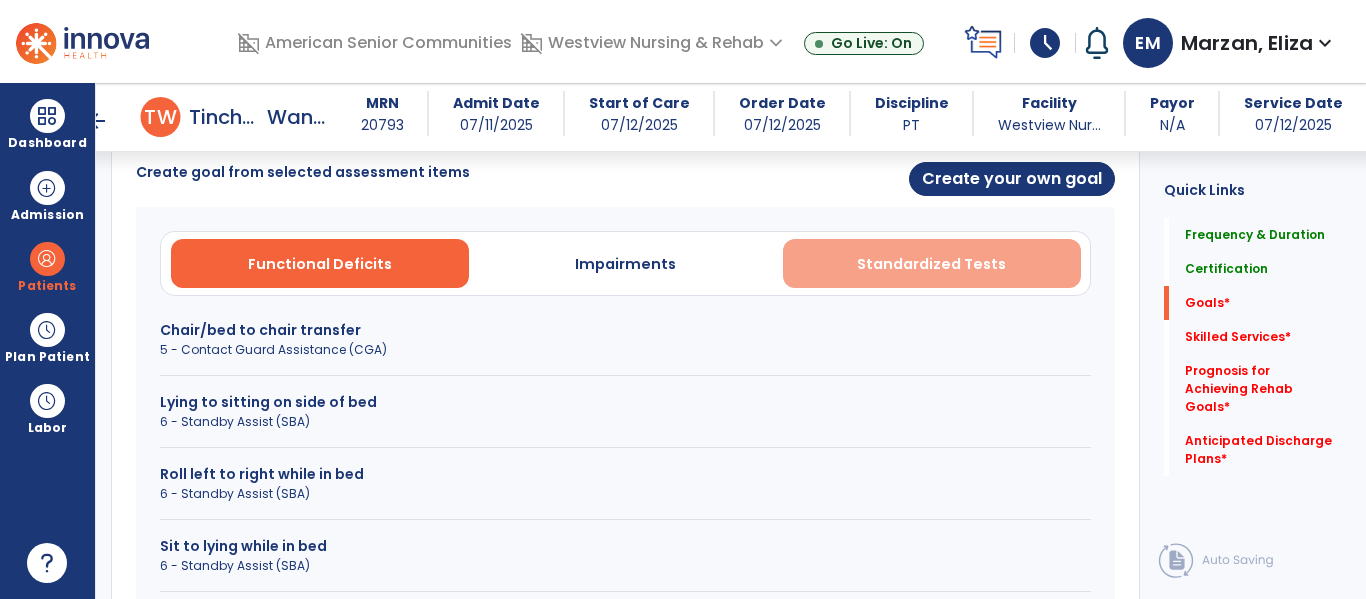 click on "Standardized Tests" at bounding box center [931, 264] 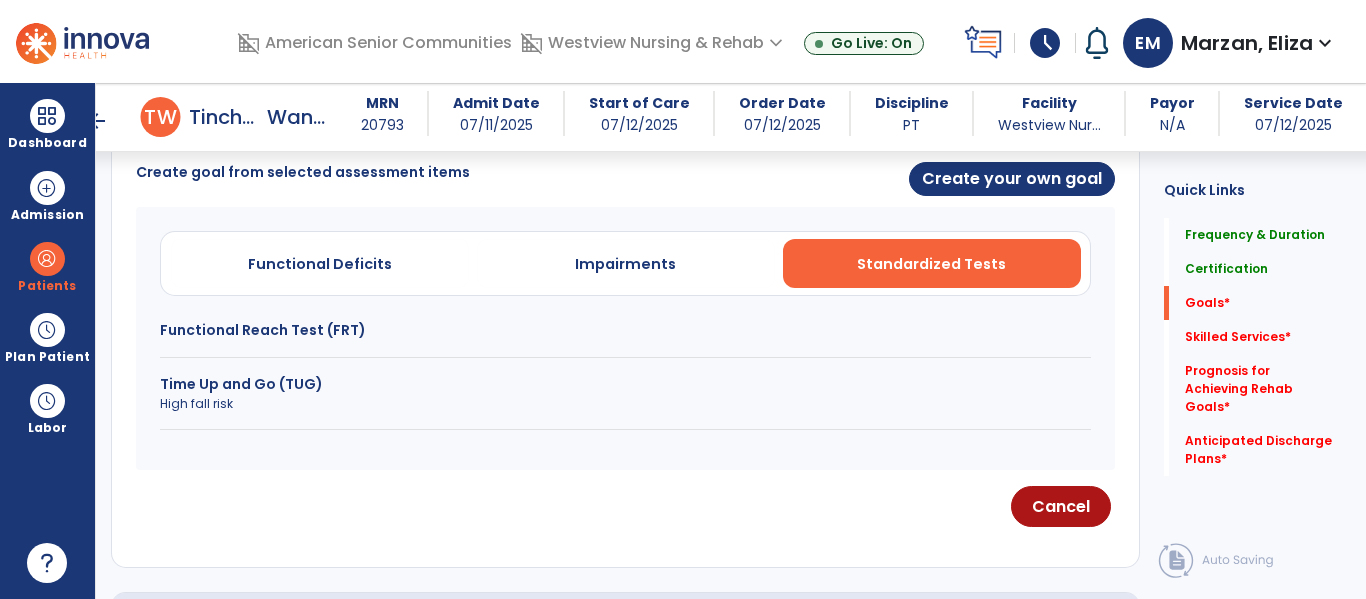 click on "High fall risk" at bounding box center [625, 404] 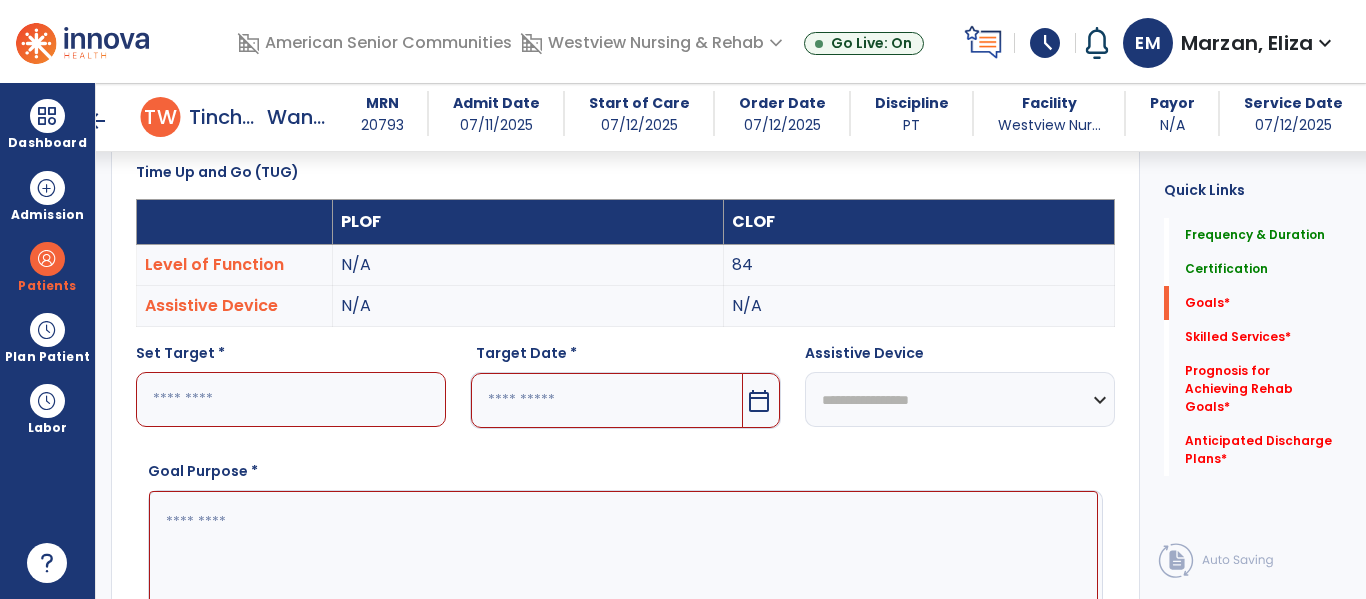 click at bounding box center [291, 399] 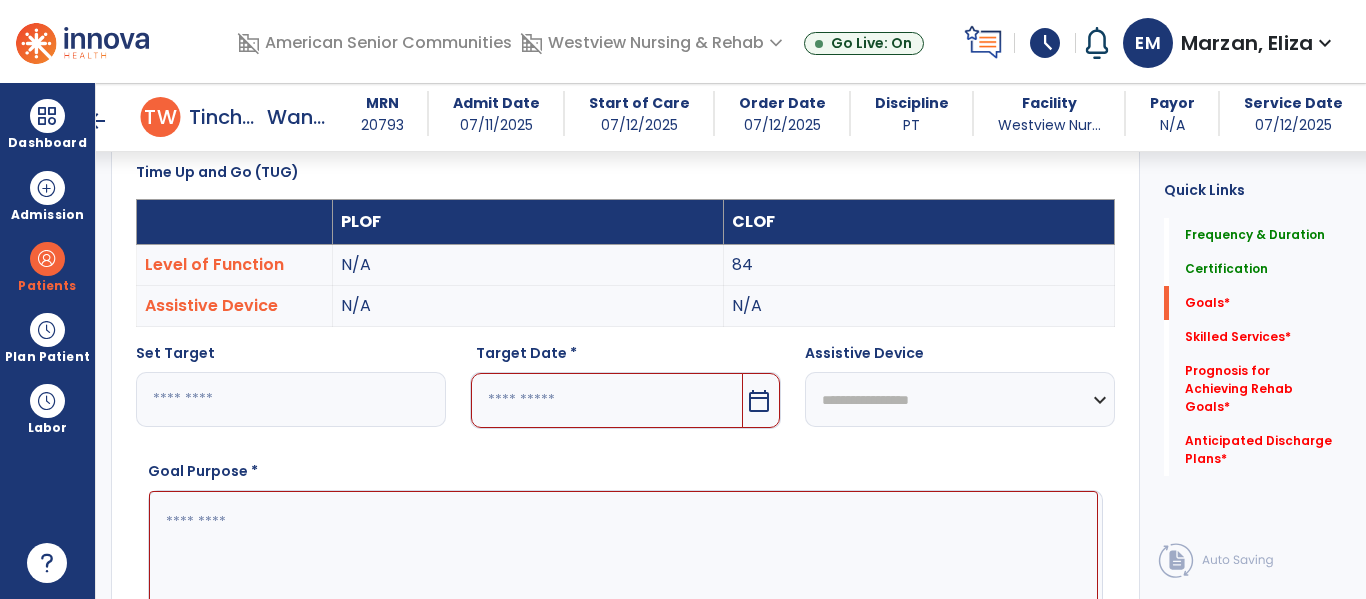 type on "**" 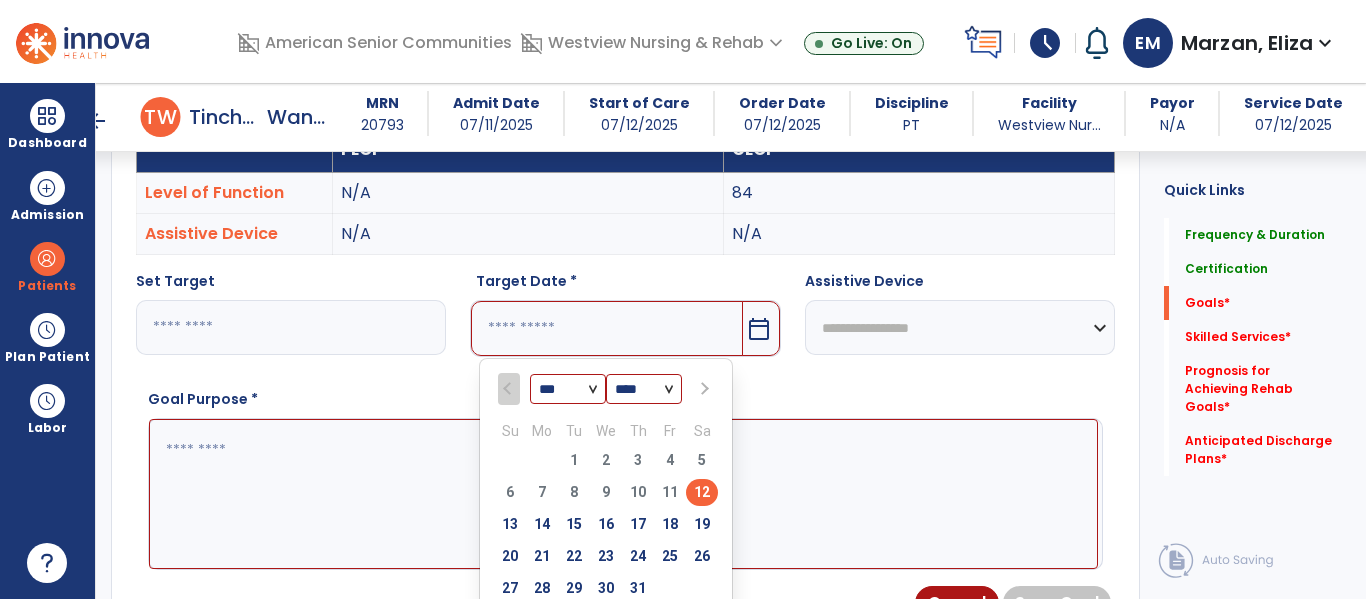 scroll, scrollTop: 623, scrollLeft: 0, axis: vertical 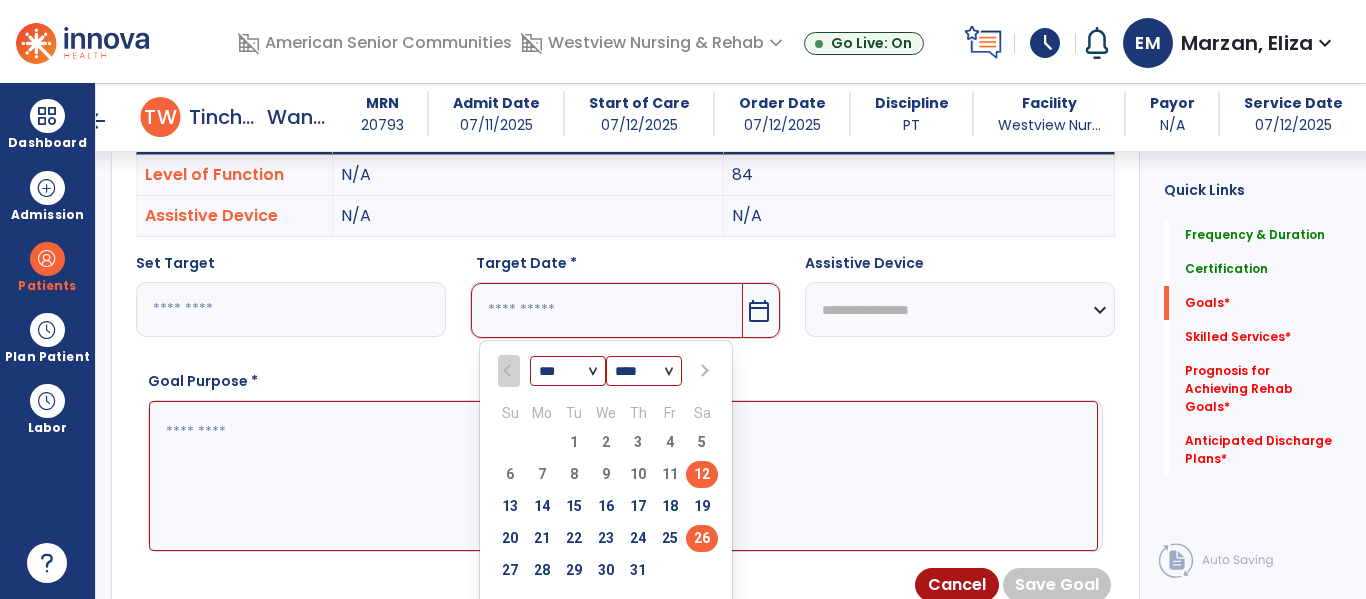 click on "26" at bounding box center [702, 538] 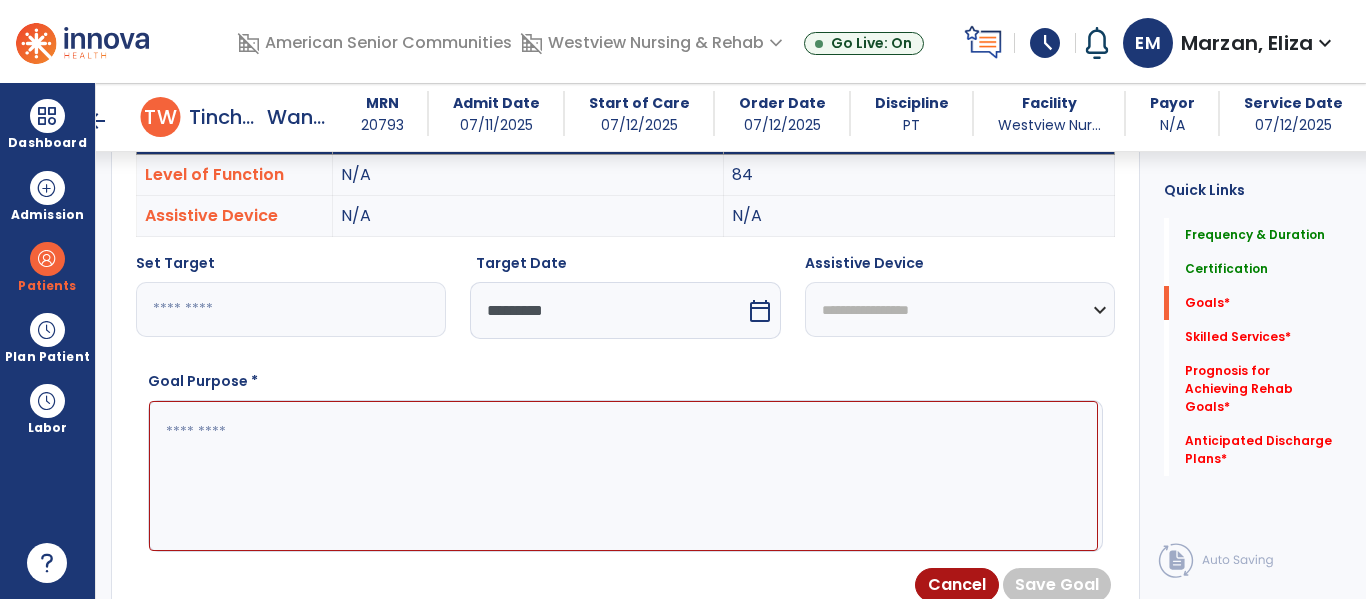 click on "**********" at bounding box center [960, 309] 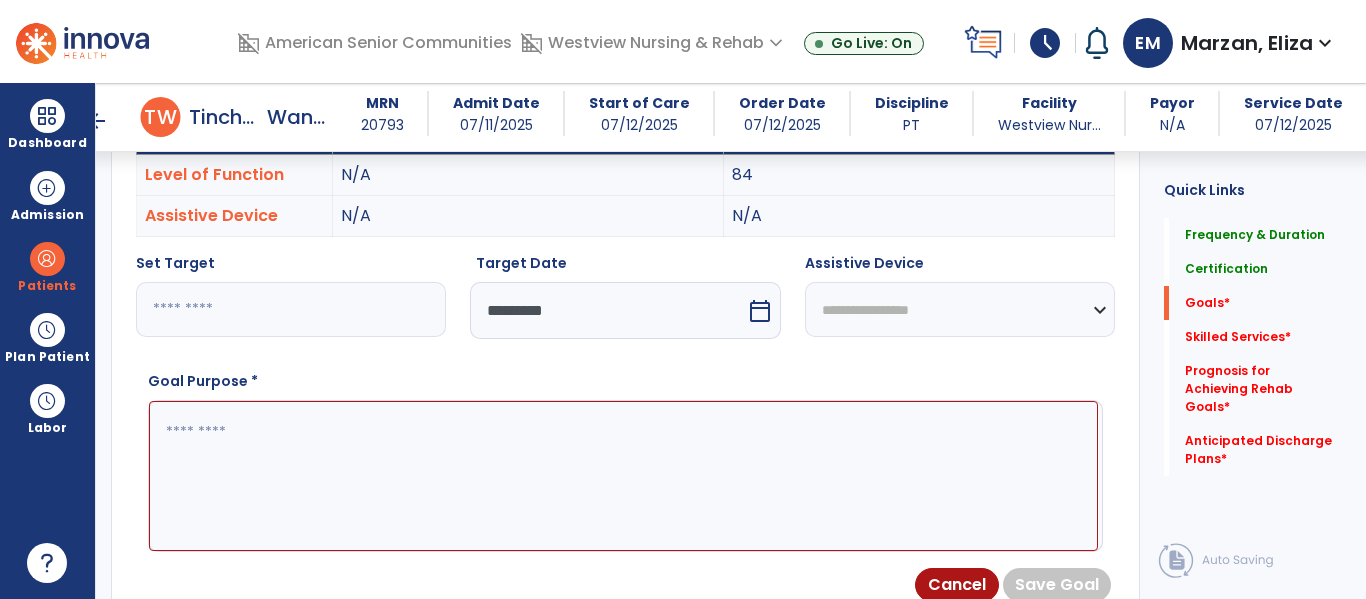 select on "**********" 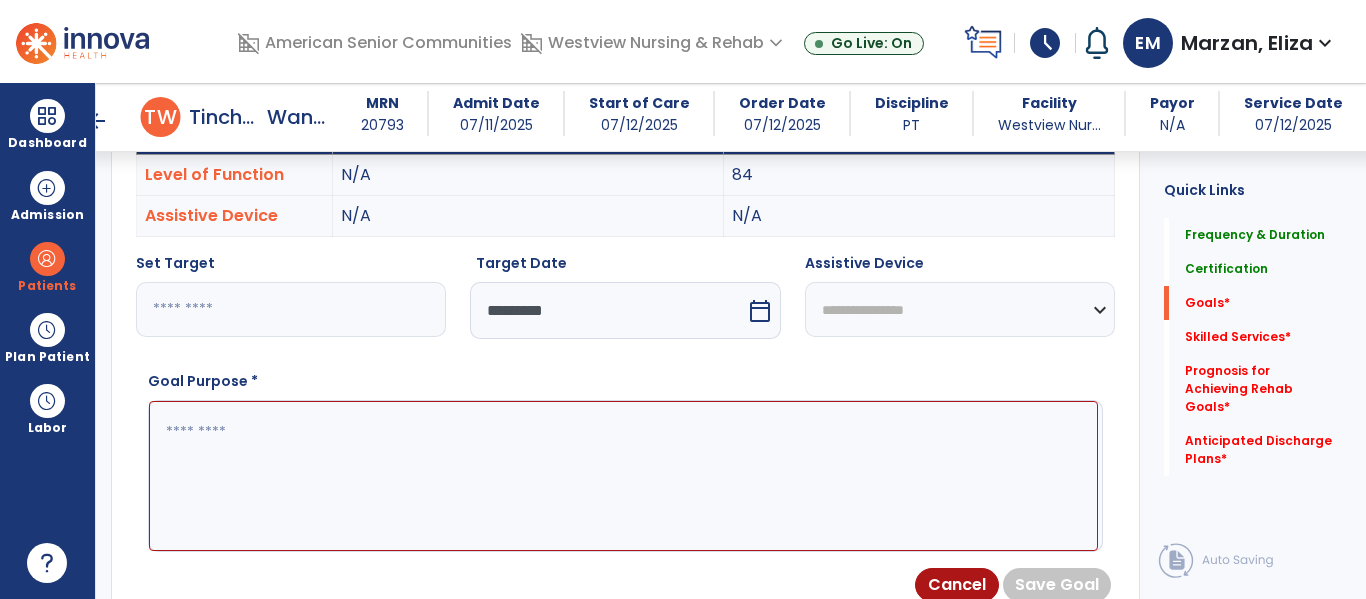 click on "**********" at bounding box center [960, 309] 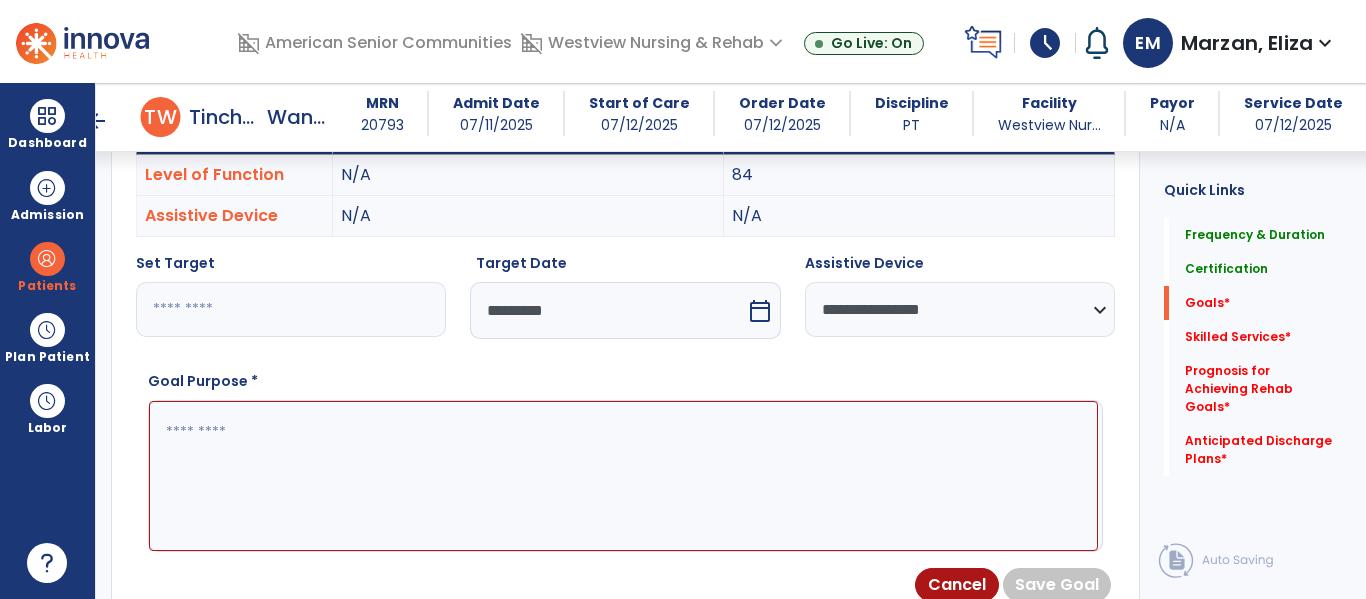 click at bounding box center [623, 476] 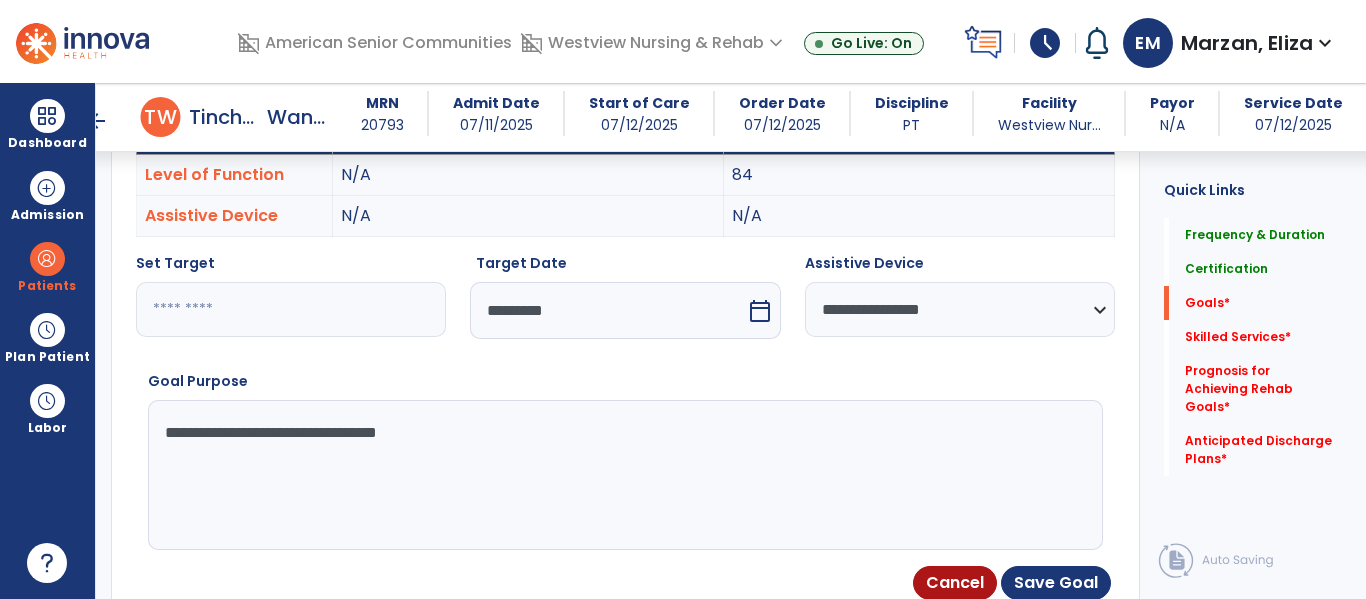 type on "**********" 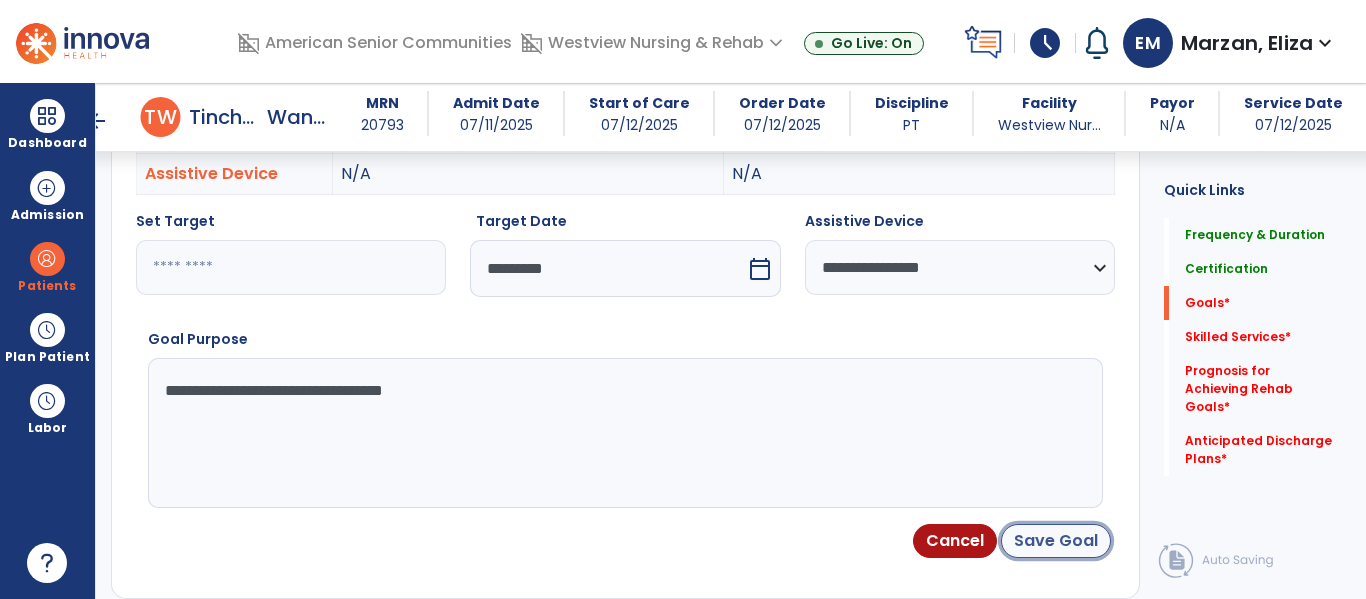 click on "Save Goal" at bounding box center [1056, 541] 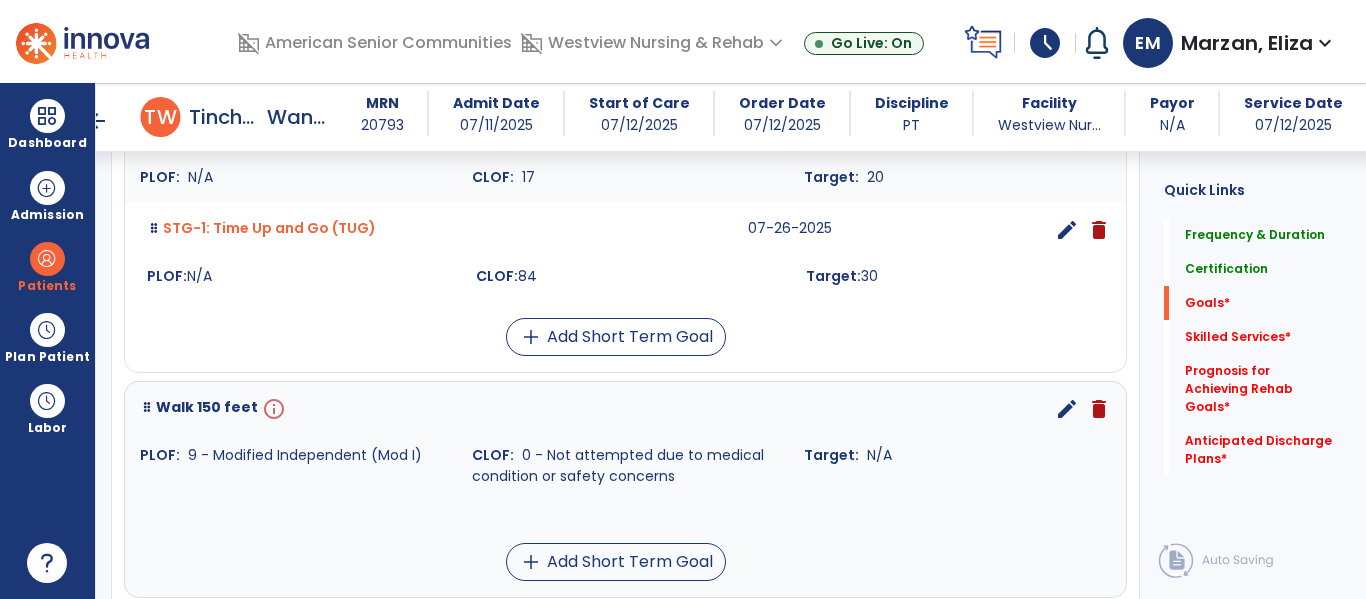 click on "edit" at bounding box center [1067, 409] 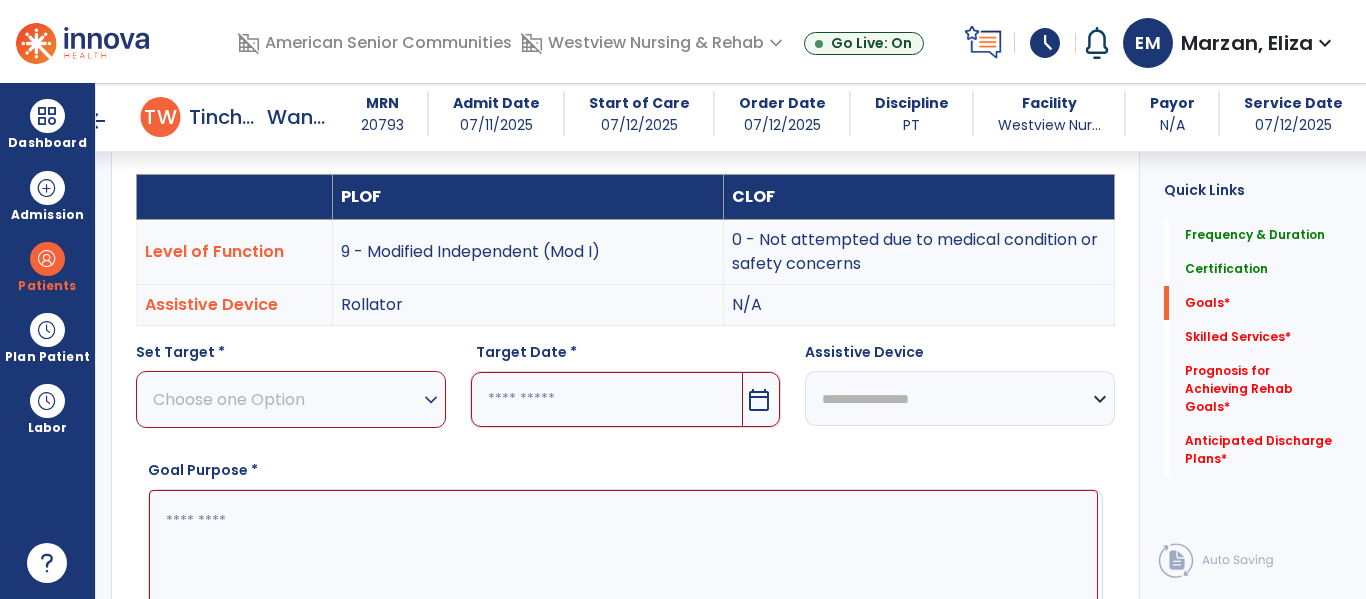 scroll, scrollTop: 534, scrollLeft: 0, axis: vertical 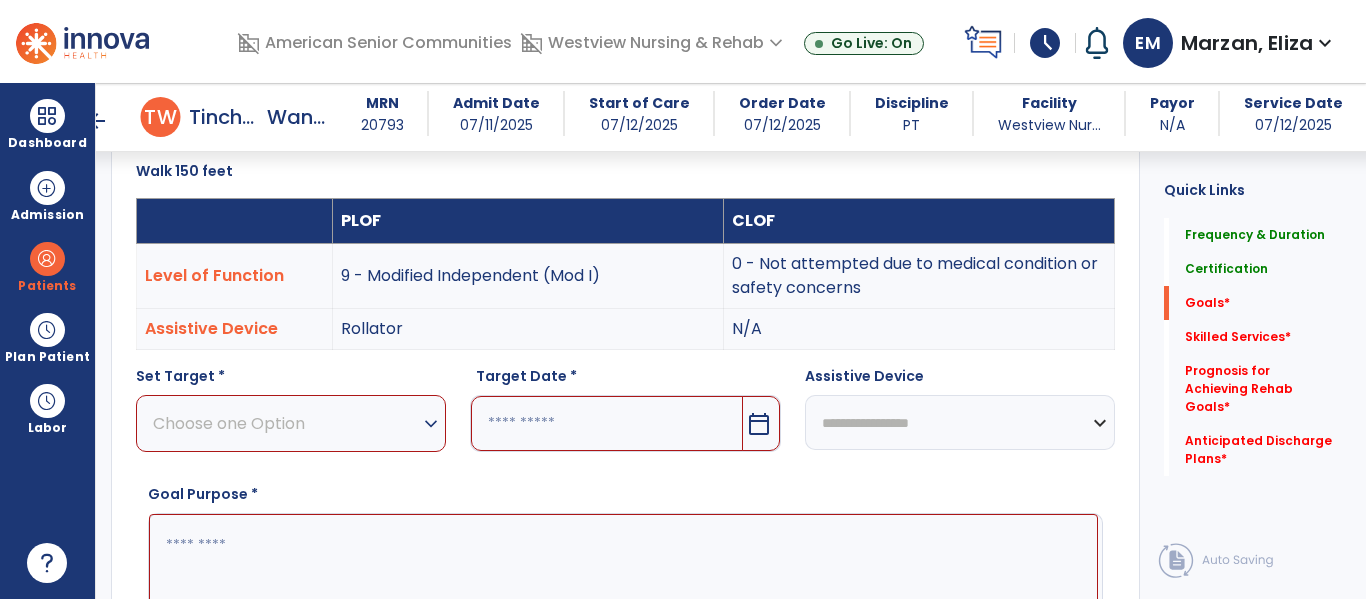 click on "Choose one Option" at bounding box center (286, 423) 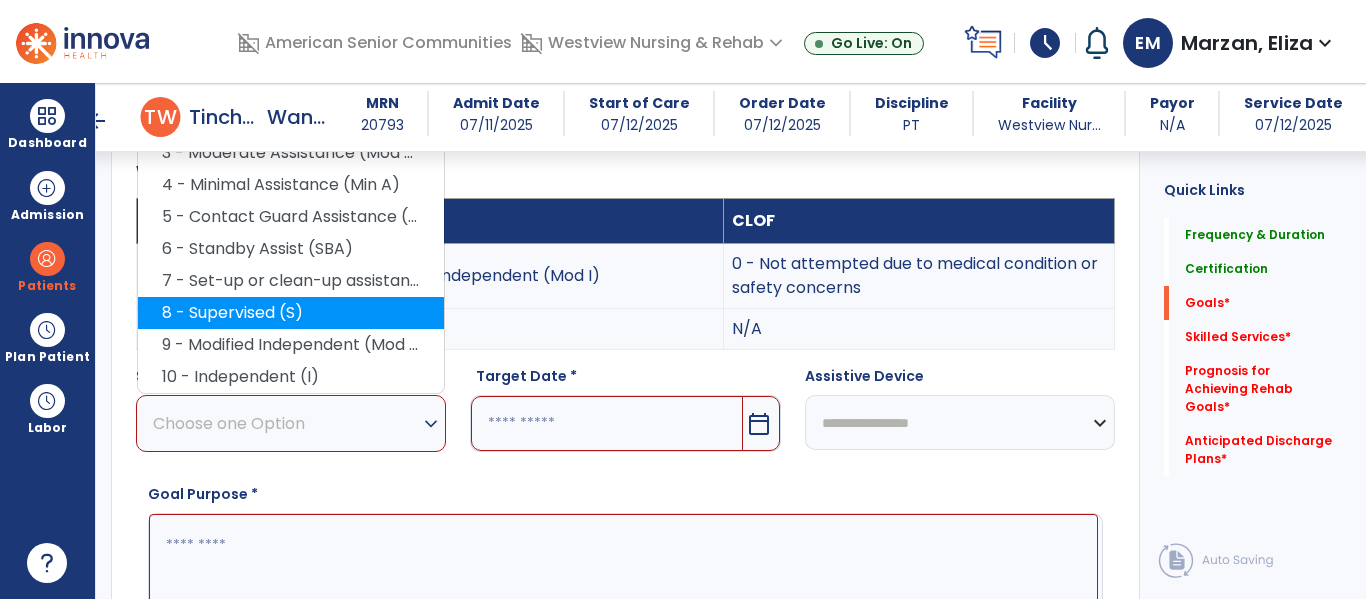 click on "8 - Supervised (S)" at bounding box center (291, 313) 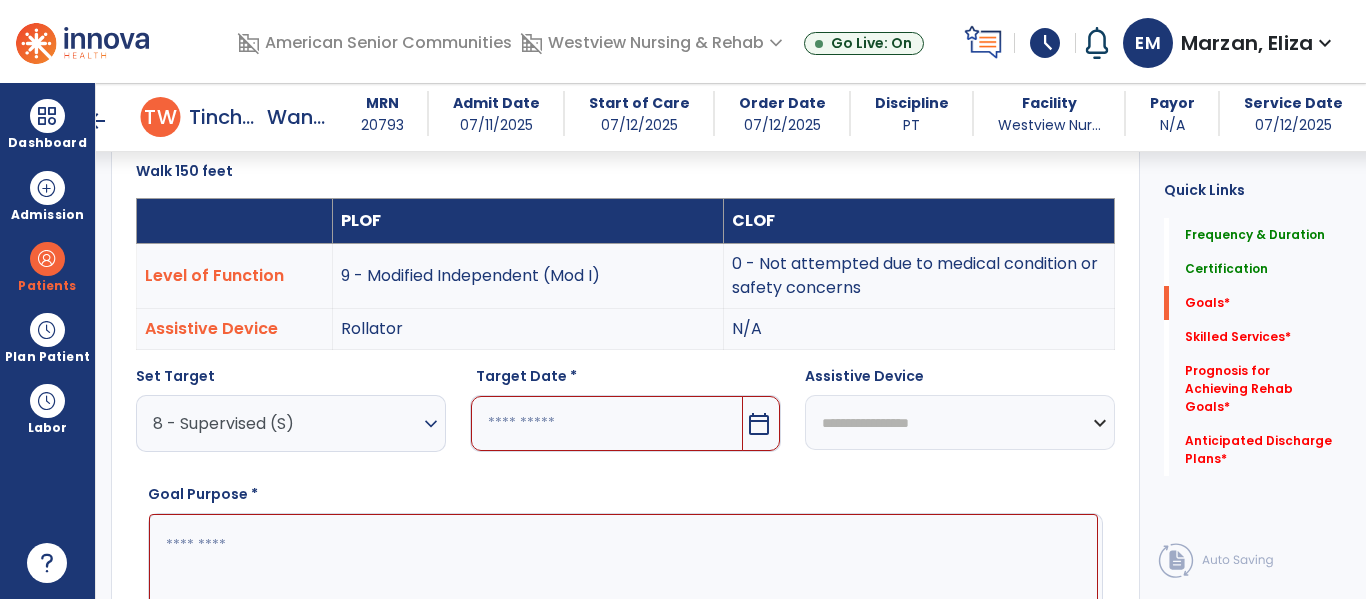 click on "calendar_today" at bounding box center (761, 423) 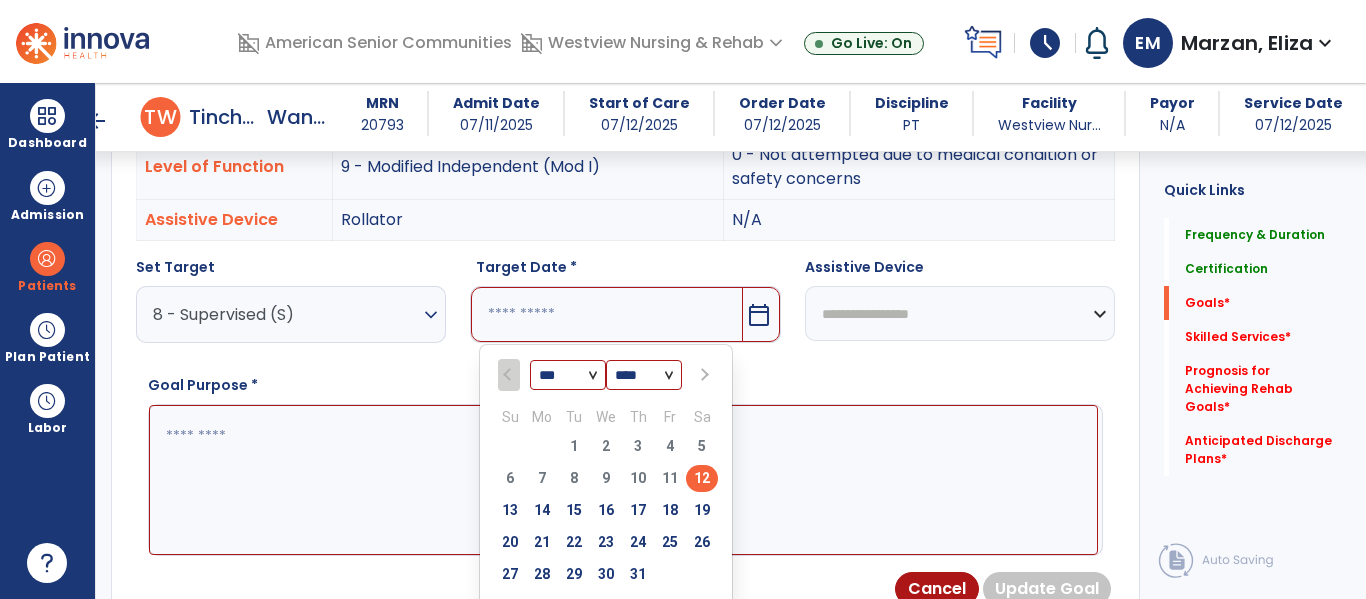 scroll, scrollTop: 644, scrollLeft: 0, axis: vertical 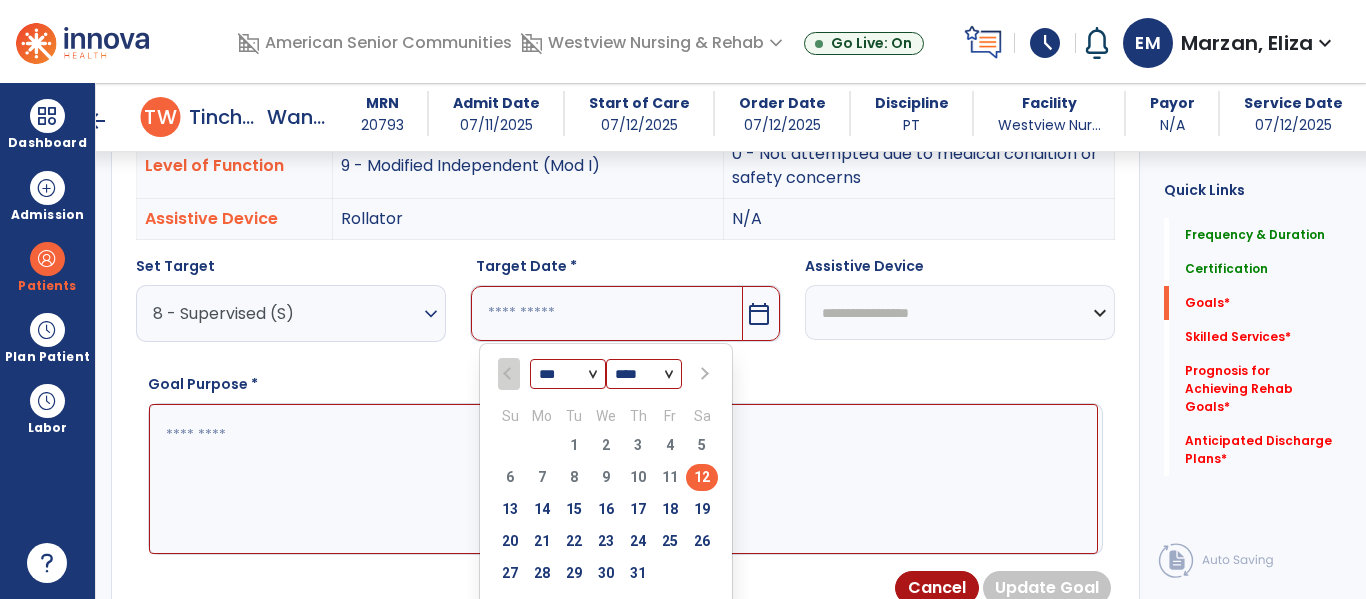 click at bounding box center [704, 374] 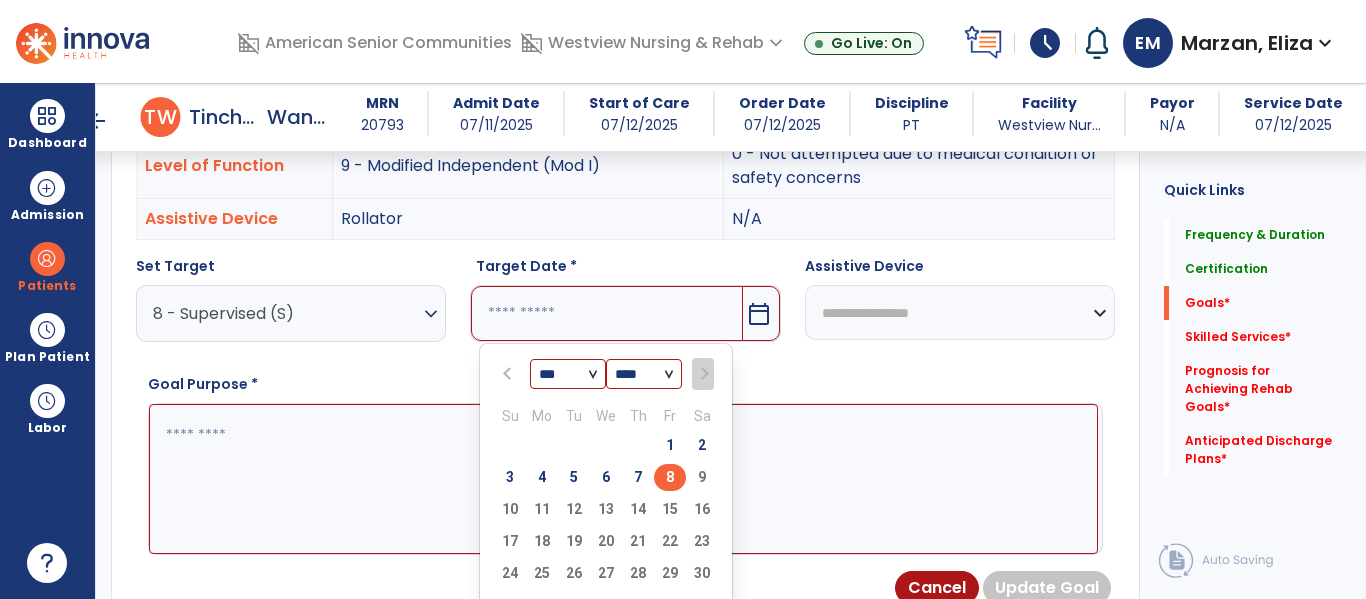 click on "8" at bounding box center [670, 477] 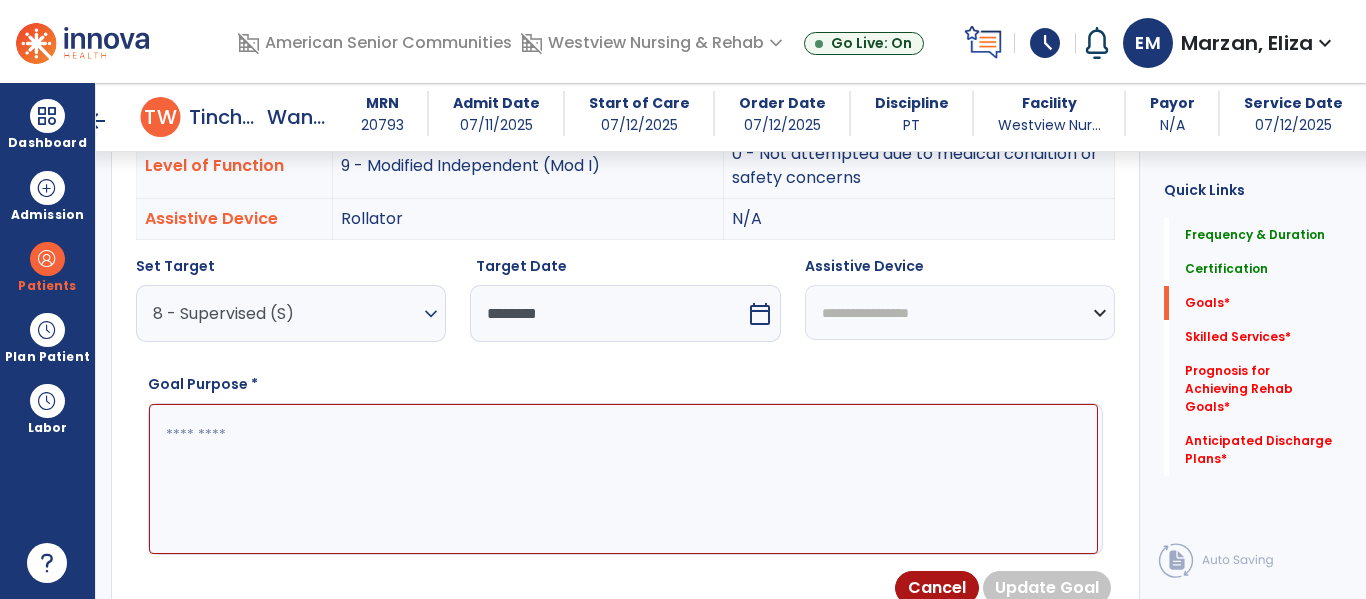 click on "**********" at bounding box center (960, 312) 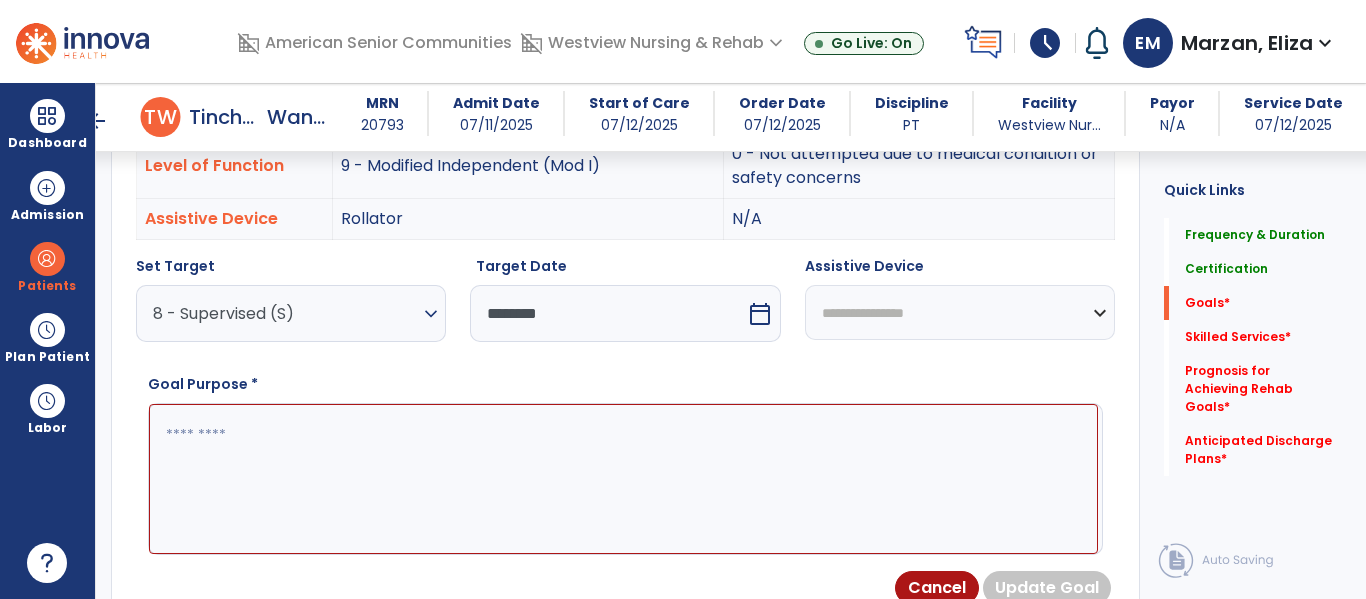 click on "**********" at bounding box center (960, 312) 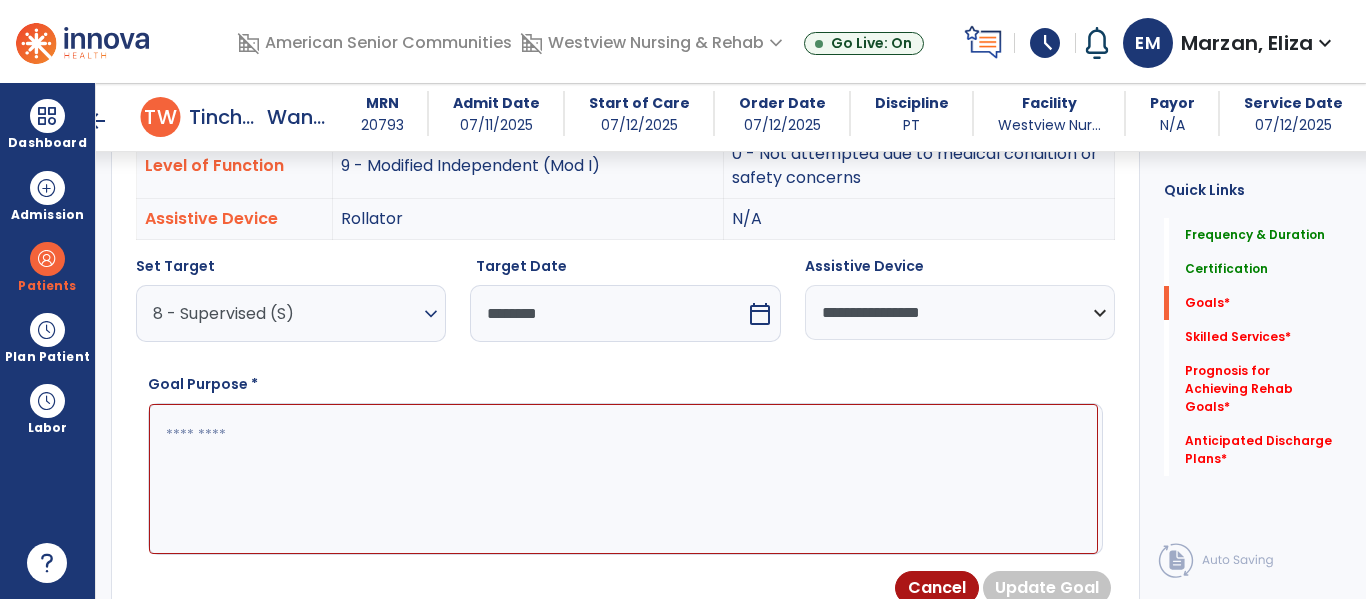 click at bounding box center (623, 479) 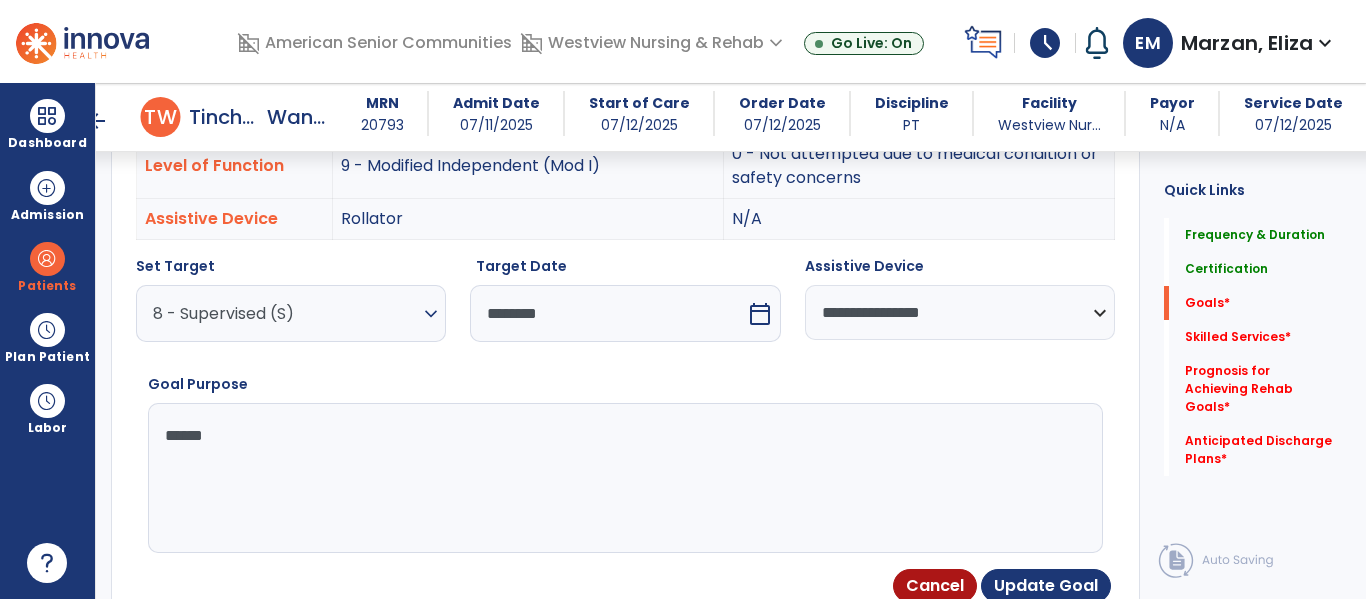 type on "*******" 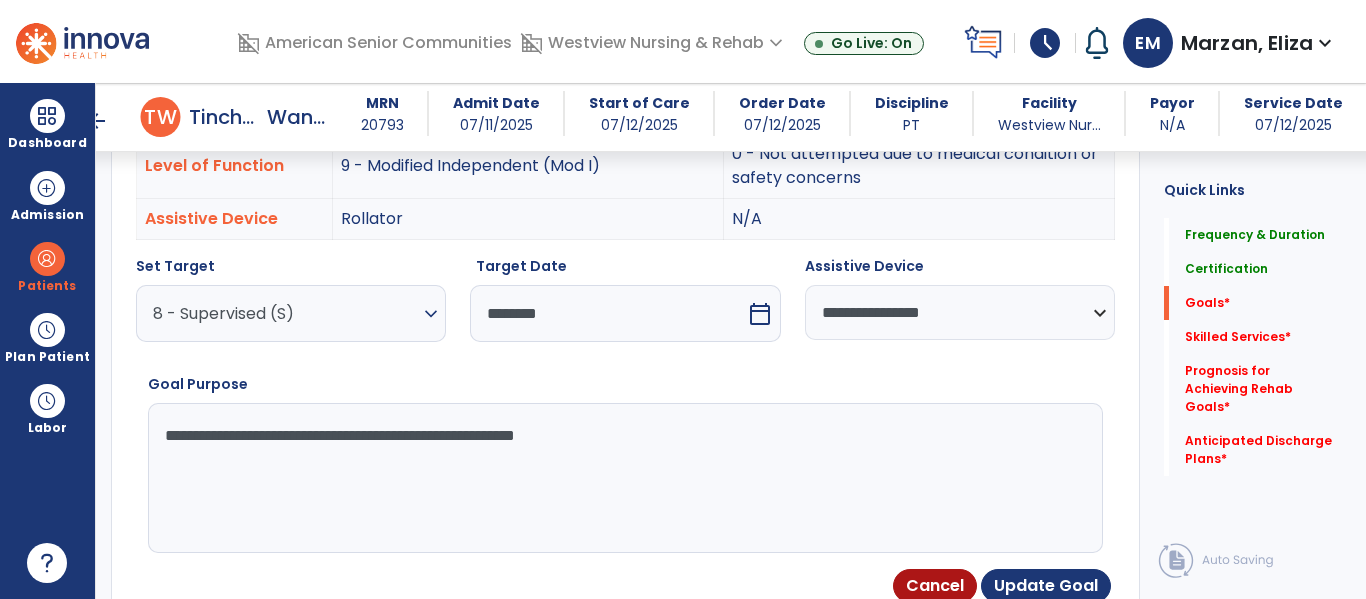 type on "**********" 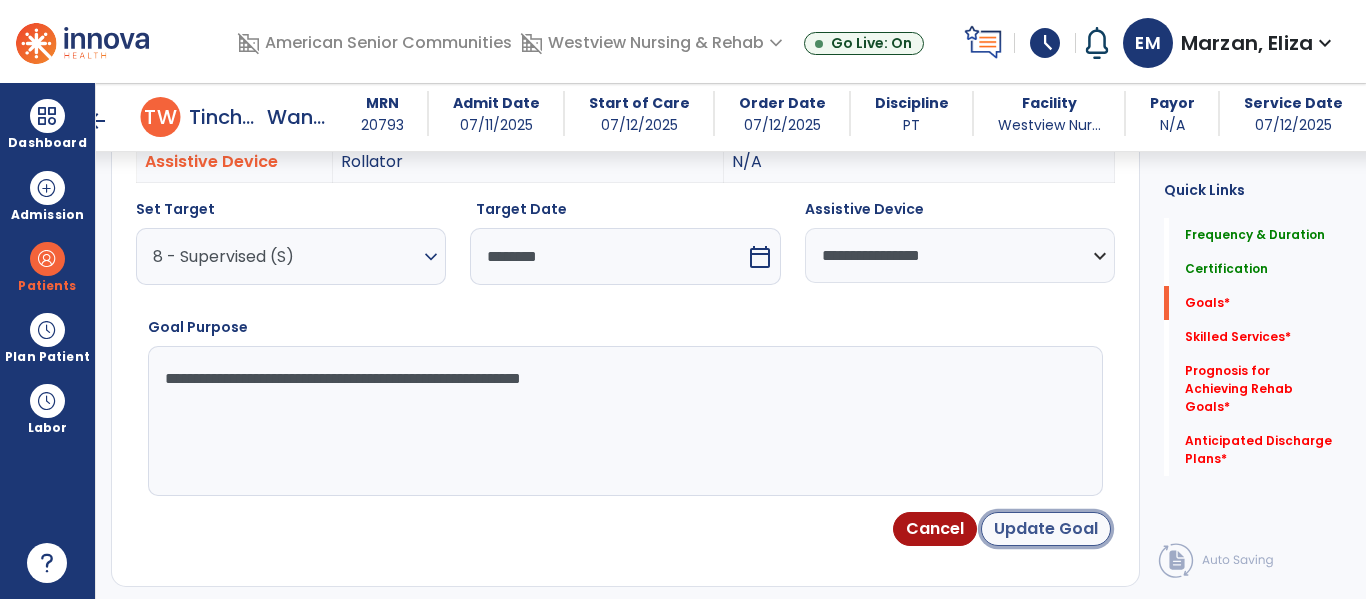 click on "Update Goal" at bounding box center [1046, 529] 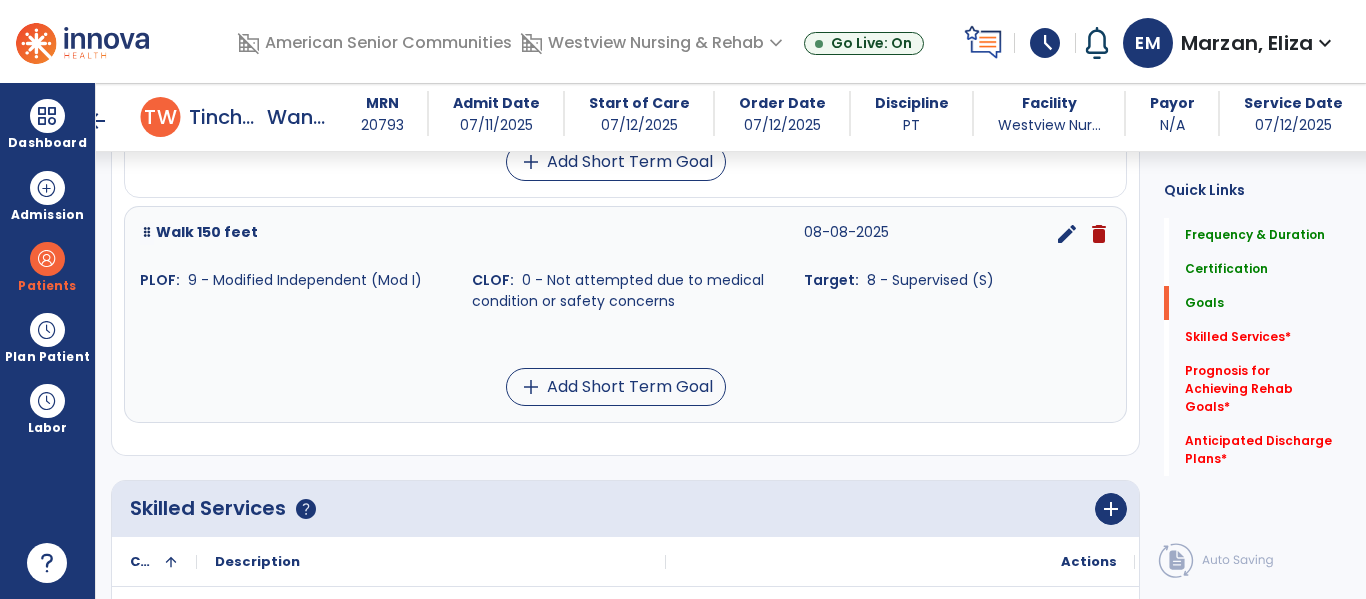 scroll, scrollTop: 1092, scrollLeft: 0, axis: vertical 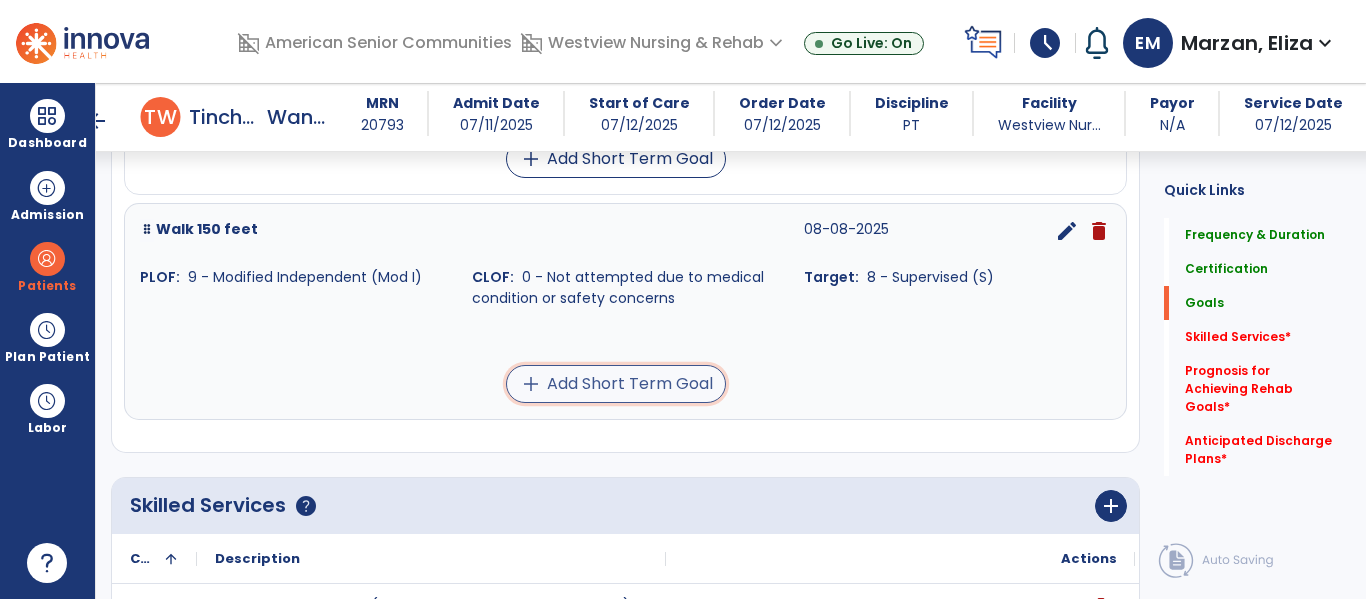 click on "add  Add Short Term Goal" at bounding box center (616, 384) 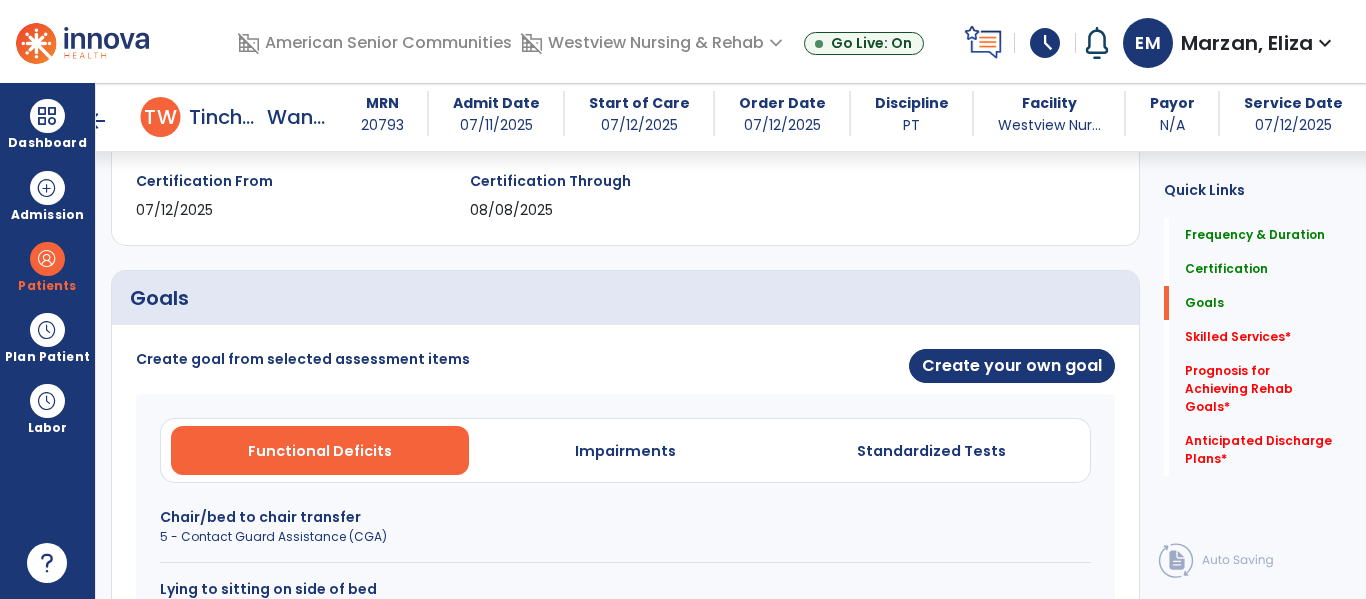 scroll, scrollTop: 340, scrollLeft: 0, axis: vertical 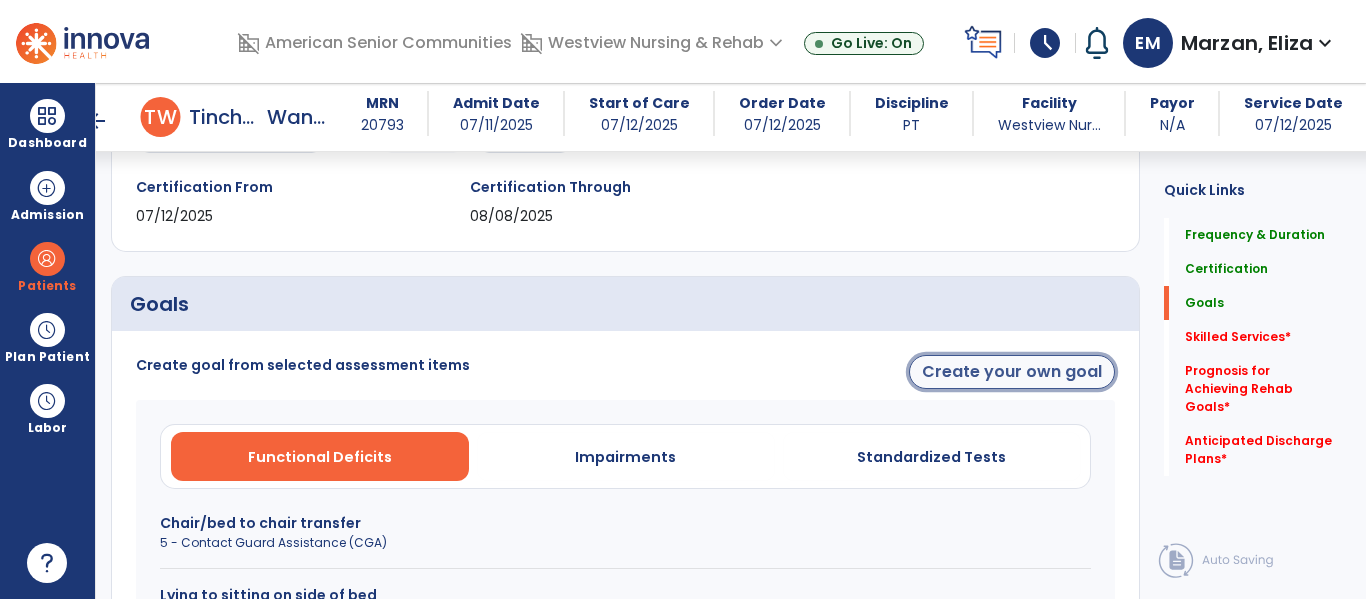 click on "Create your own goal" at bounding box center [1012, 372] 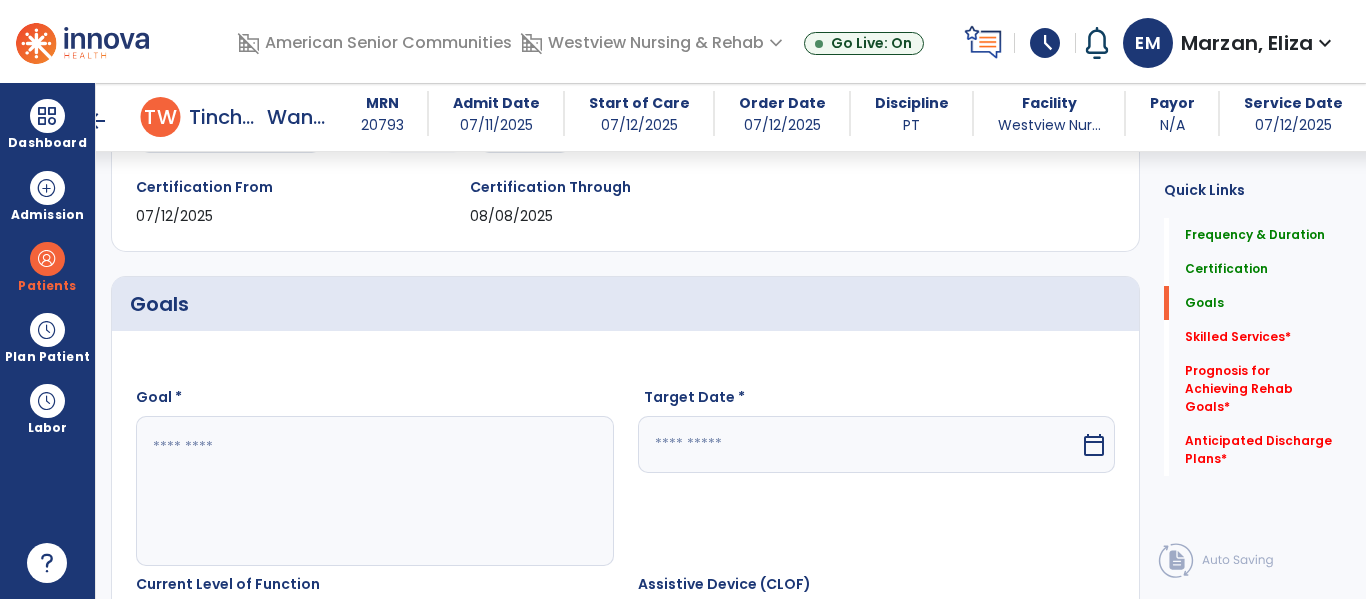 click at bounding box center [374, 491] 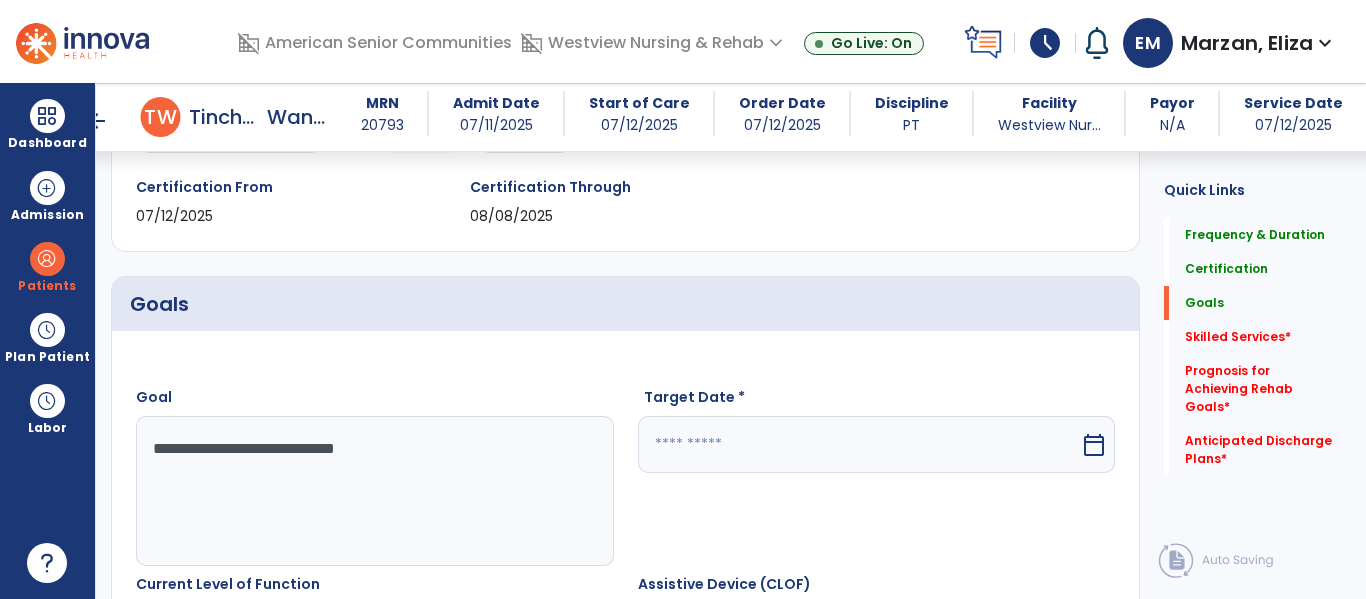 type on "**********" 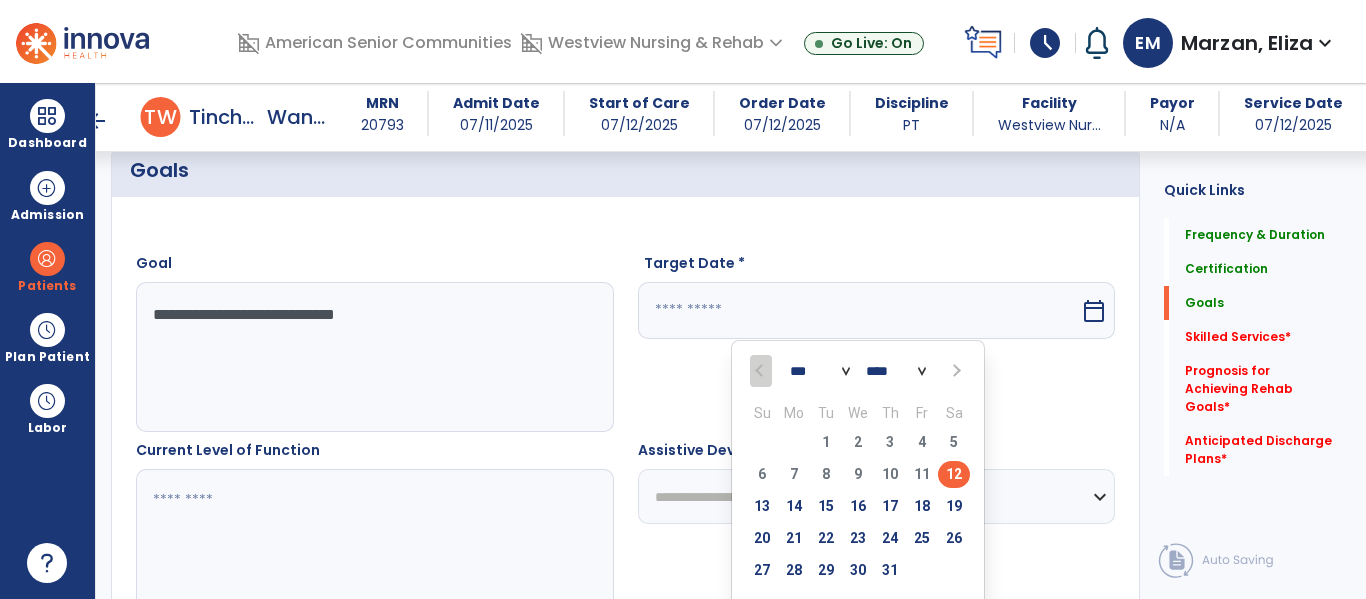 scroll, scrollTop: 476, scrollLeft: 0, axis: vertical 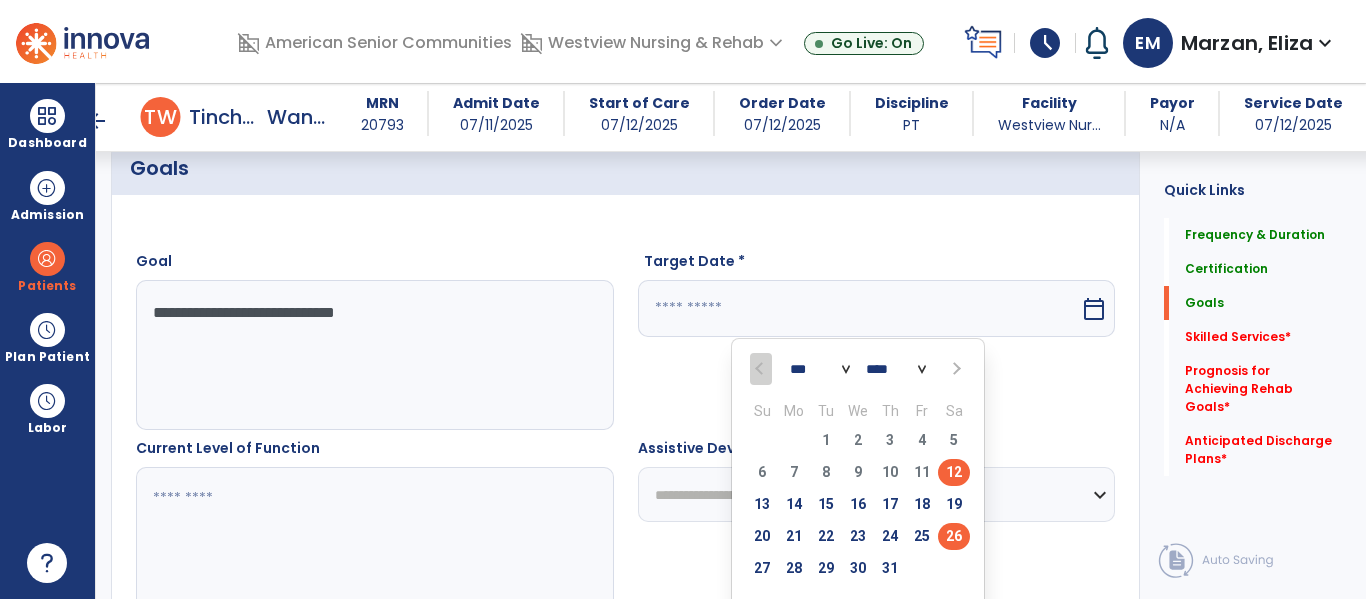 click on "26" at bounding box center [954, 536] 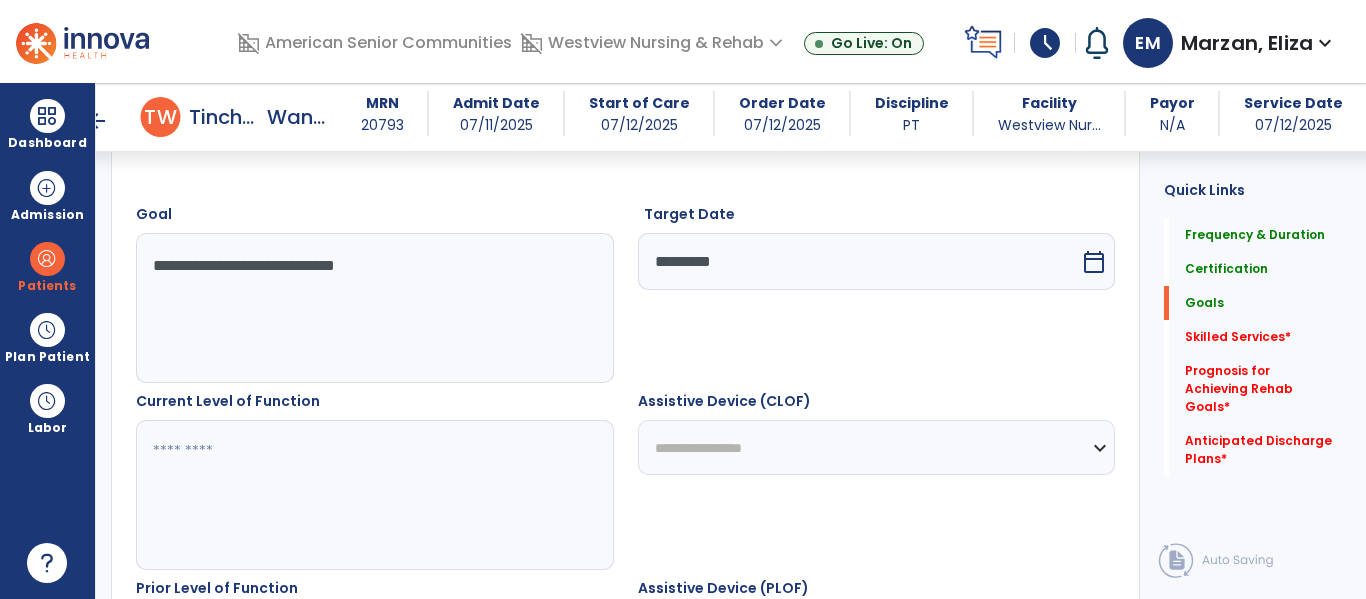 scroll, scrollTop: 544, scrollLeft: 0, axis: vertical 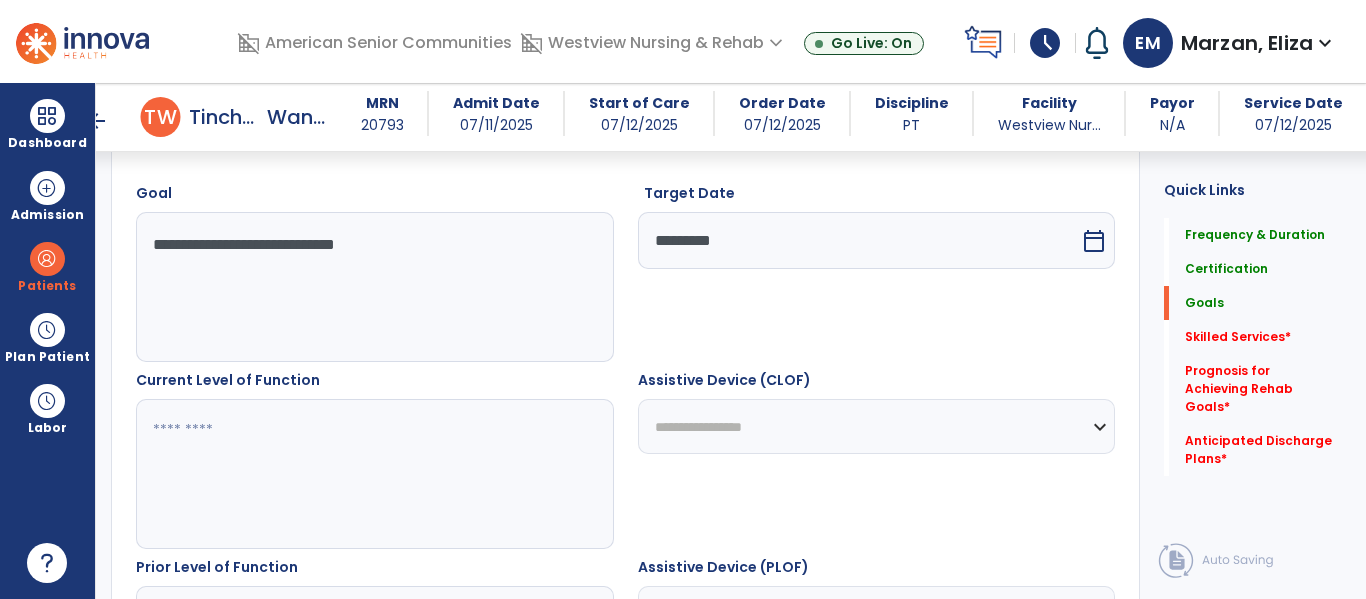 click at bounding box center [374, 474] 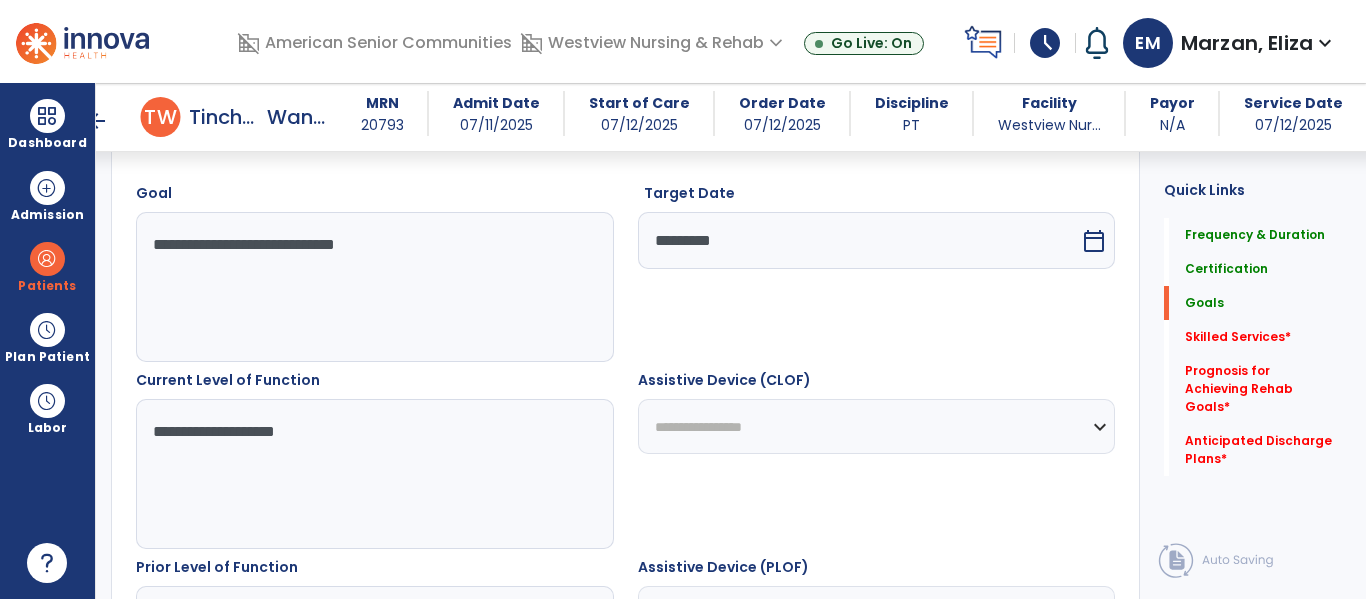 type on "**********" 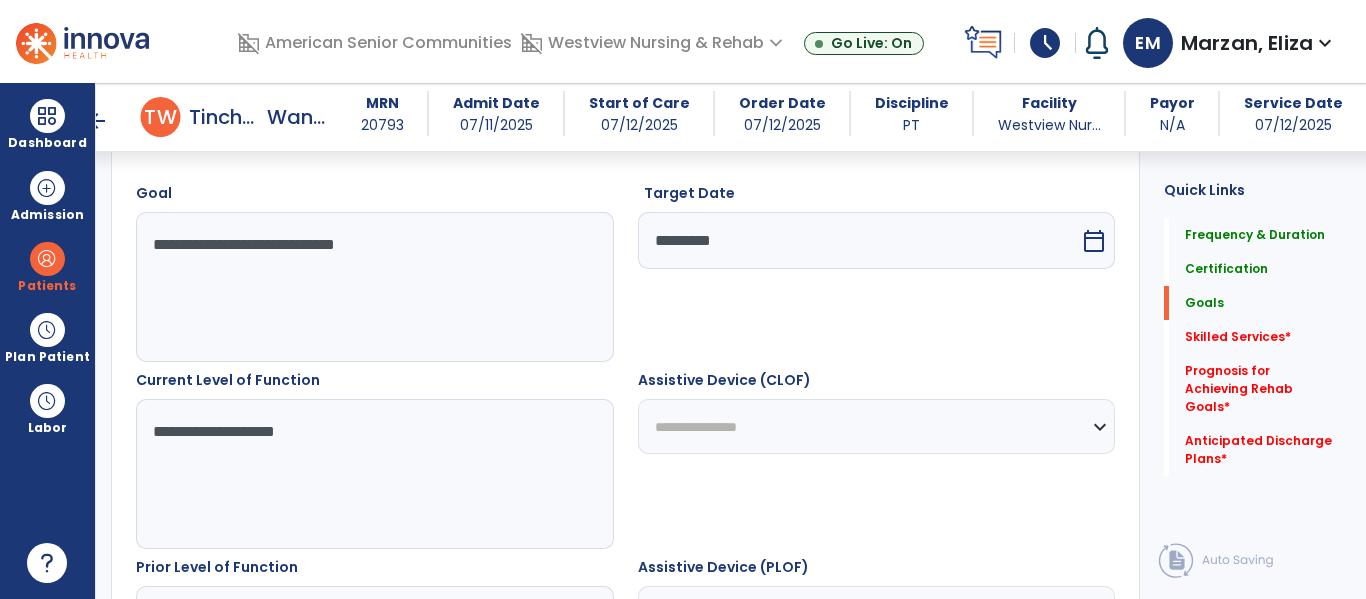click on "**********" at bounding box center (877, 426) 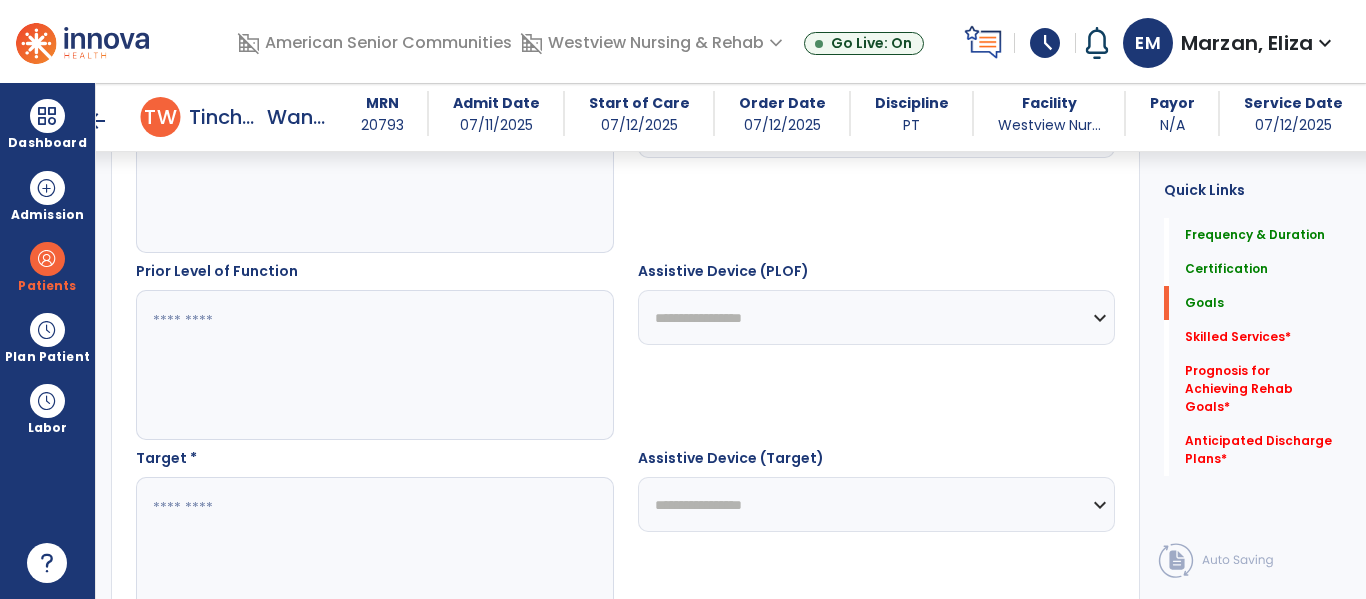 scroll, scrollTop: 841, scrollLeft: 0, axis: vertical 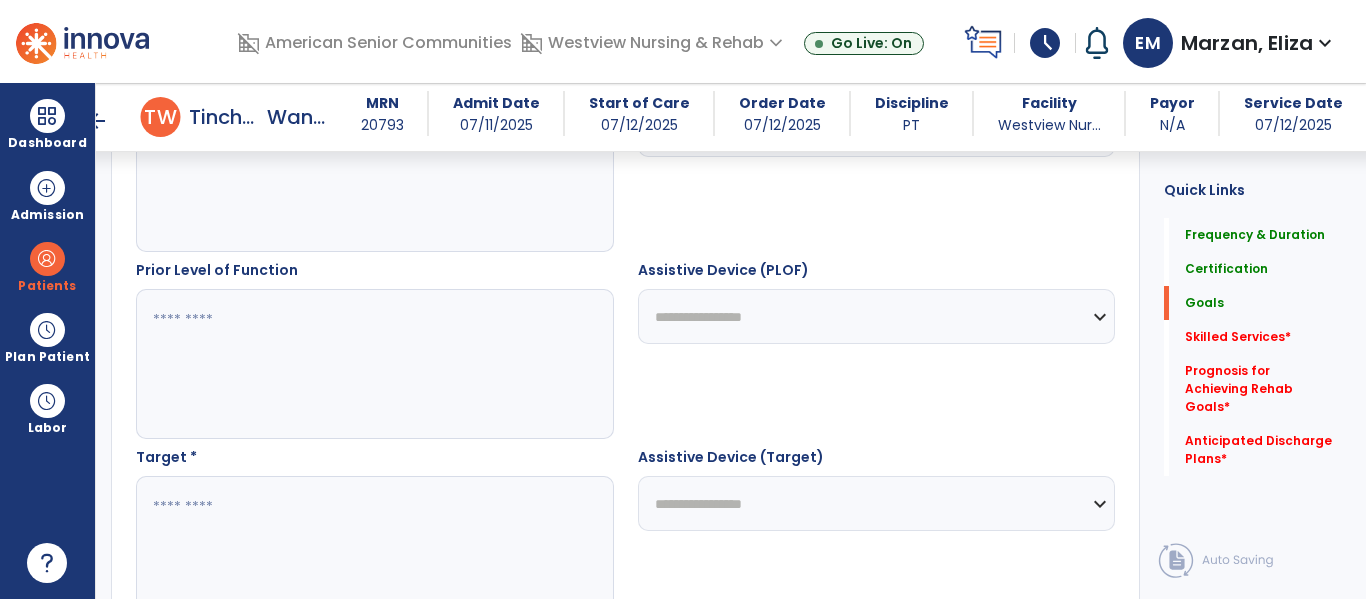 click at bounding box center [374, 551] 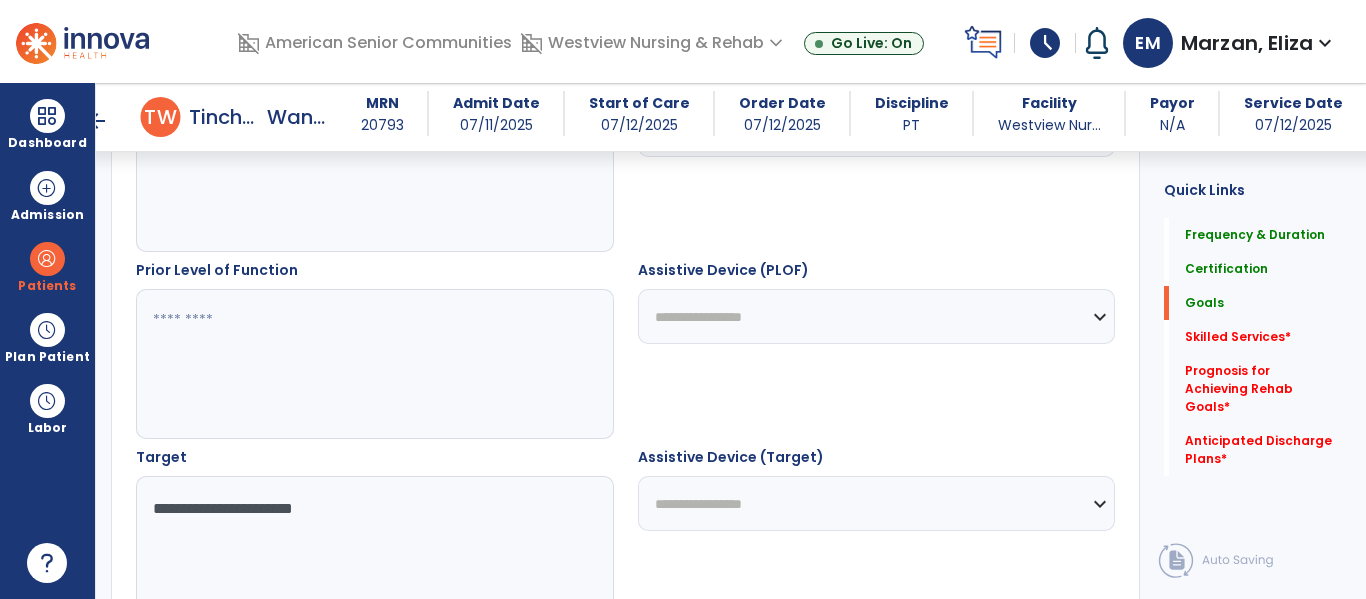 type on "**********" 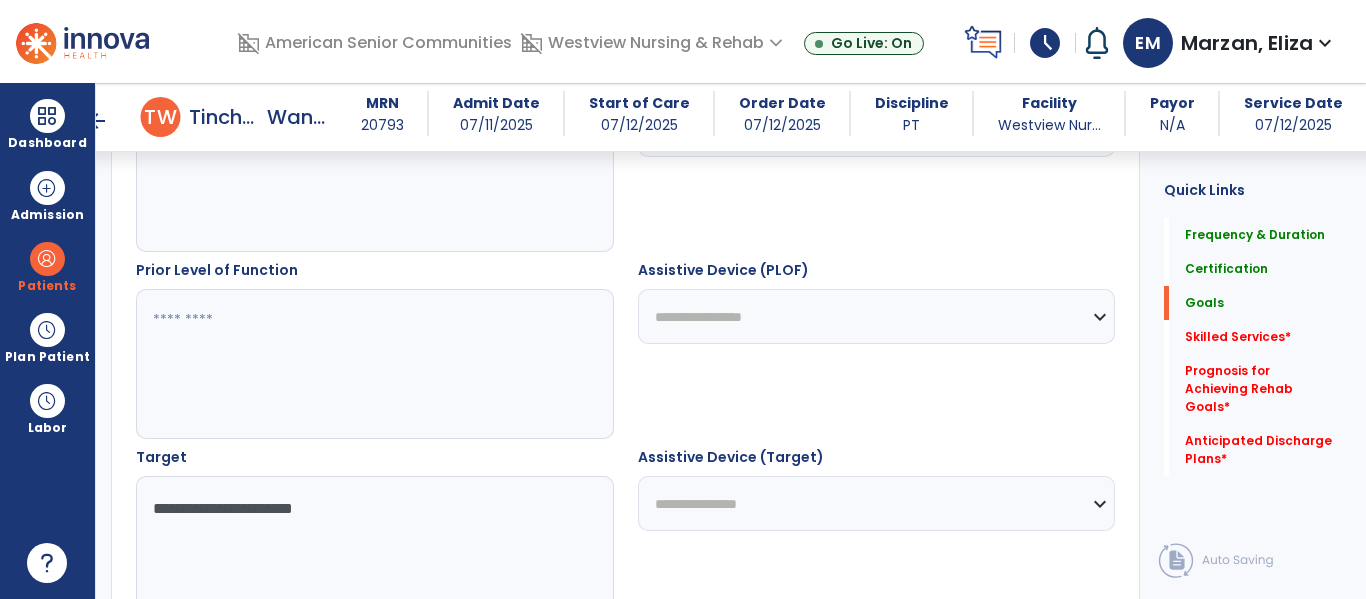 click on "**********" at bounding box center (877, 503) 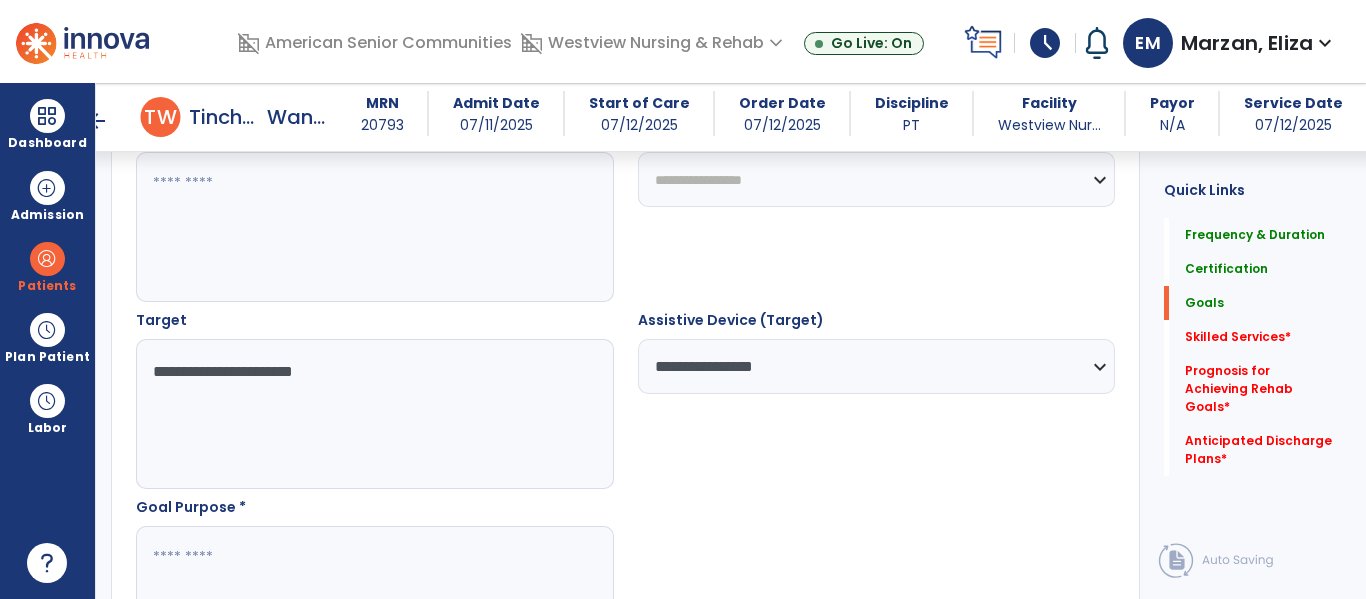scroll, scrollTop: 1065, scrollLeft: 0, axis: vertical 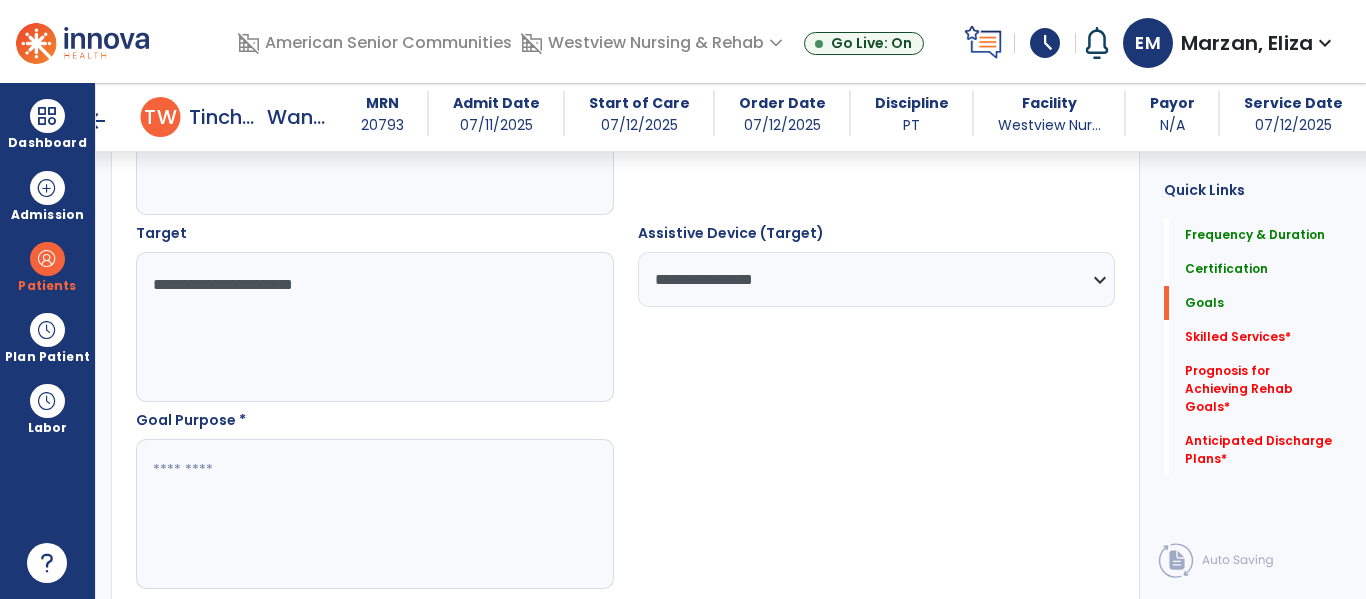 click at bounding box center (374, 514) 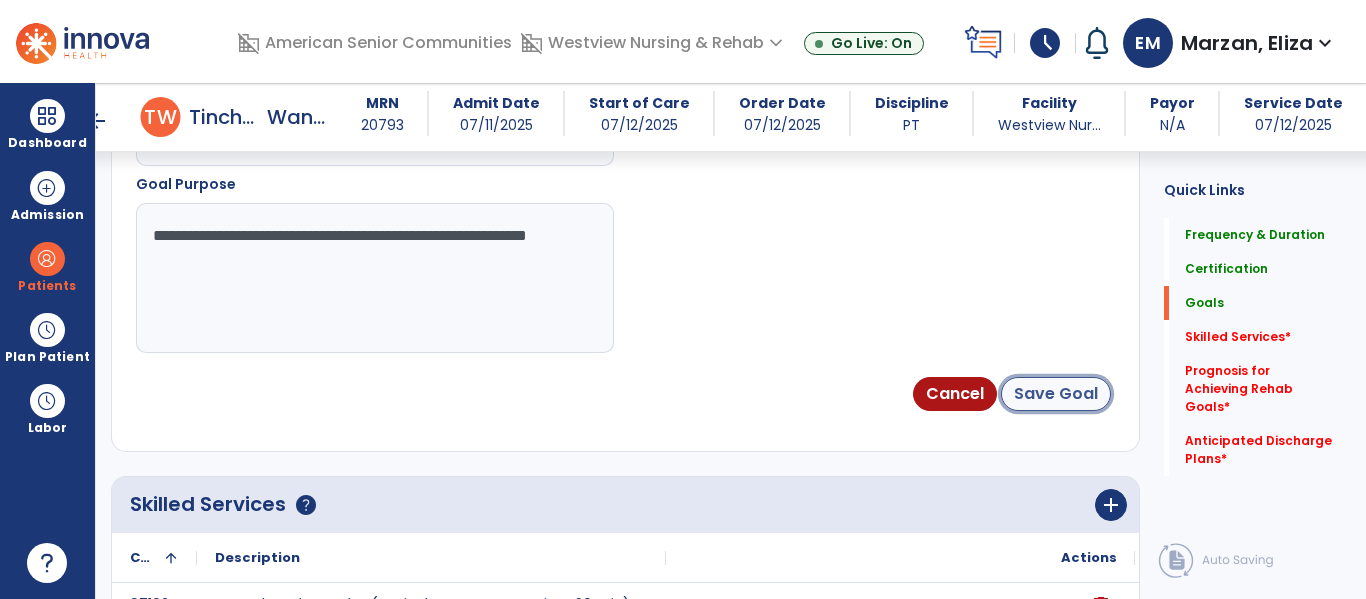 click on "Save Goal" at bounding box center (1056, 394) 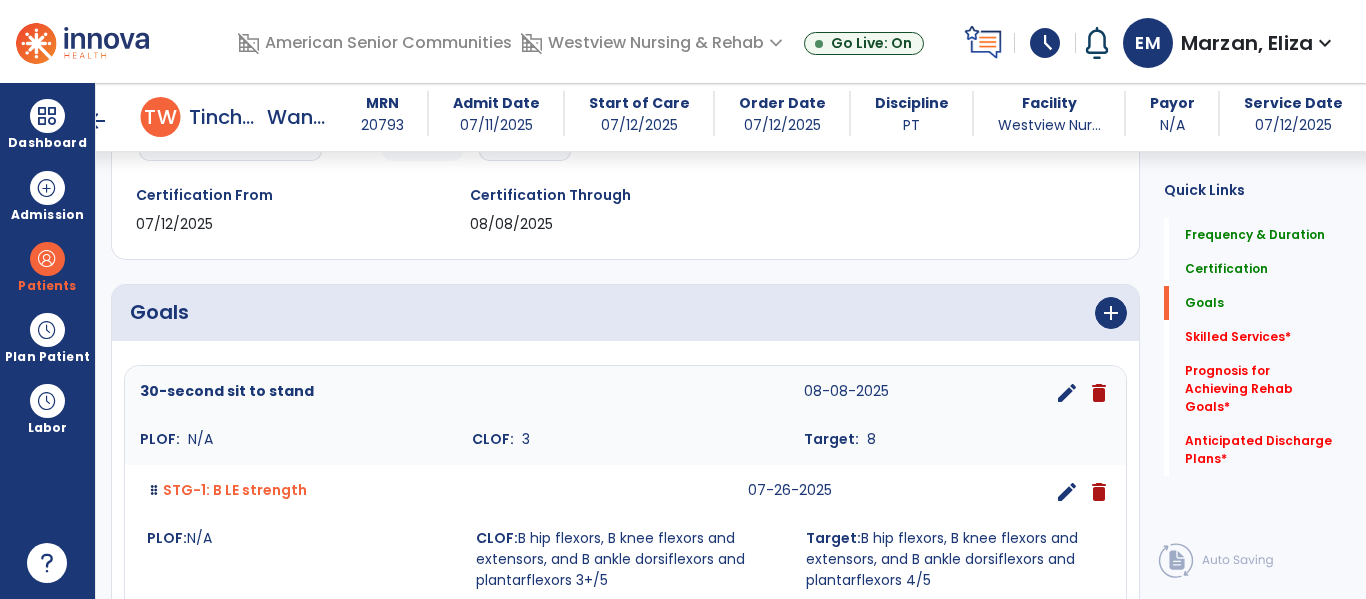 scroll, scrollTop: 325, scrollLeft: 0, axis: vertical 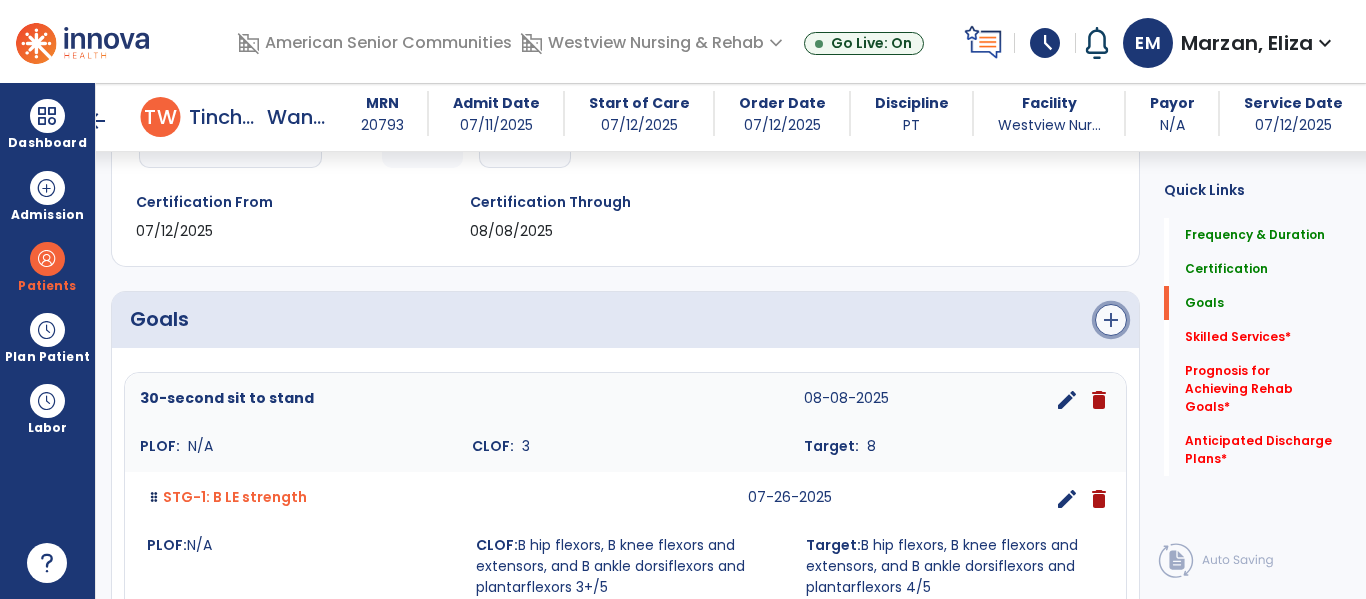 click on "add" at bounding box center [1111, 320] 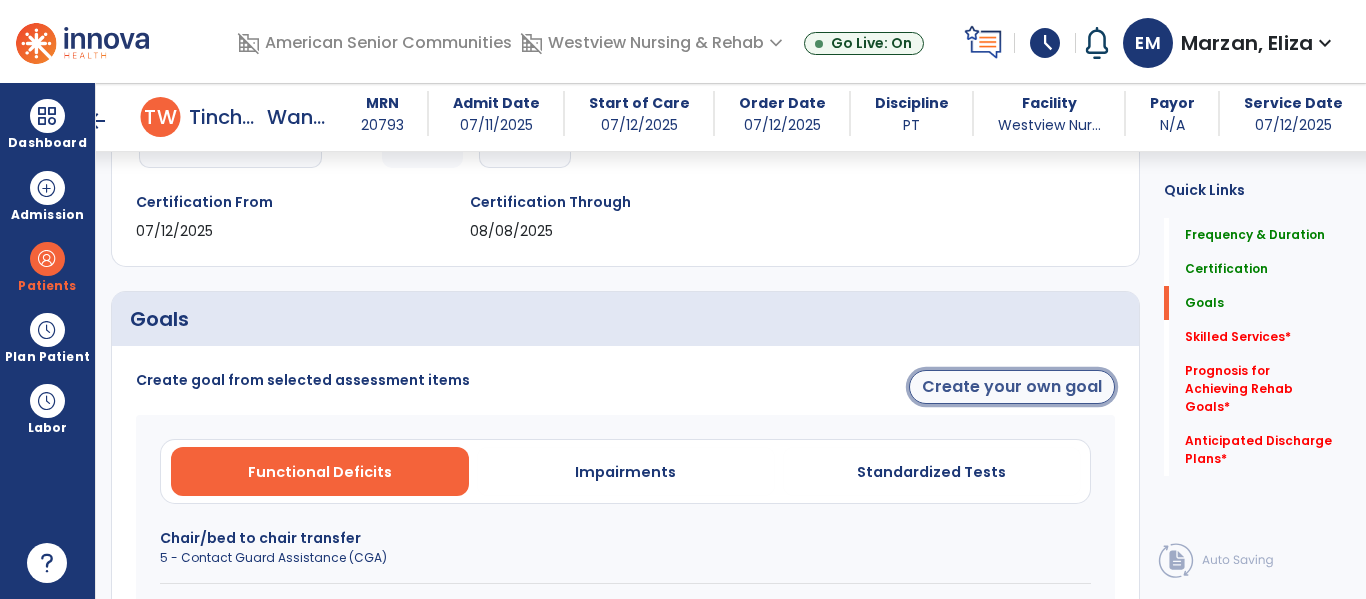 click on "Create your own goal" at bounding box center [1012, 387] 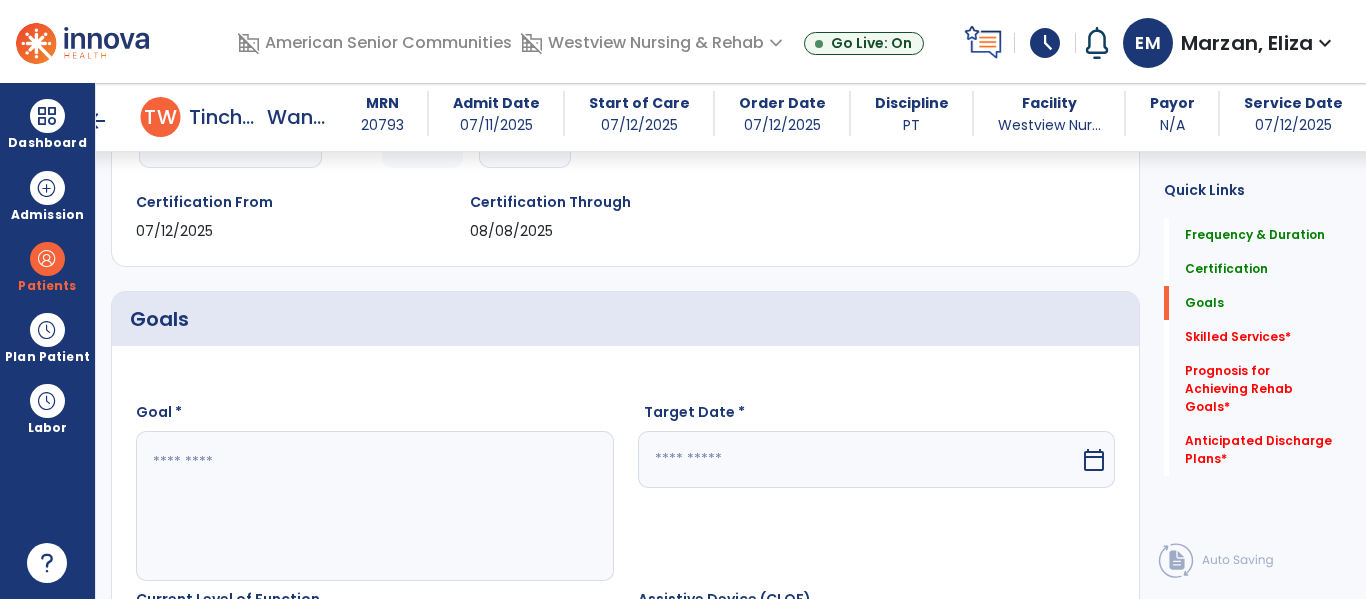 click at bounding box center [374, 506] 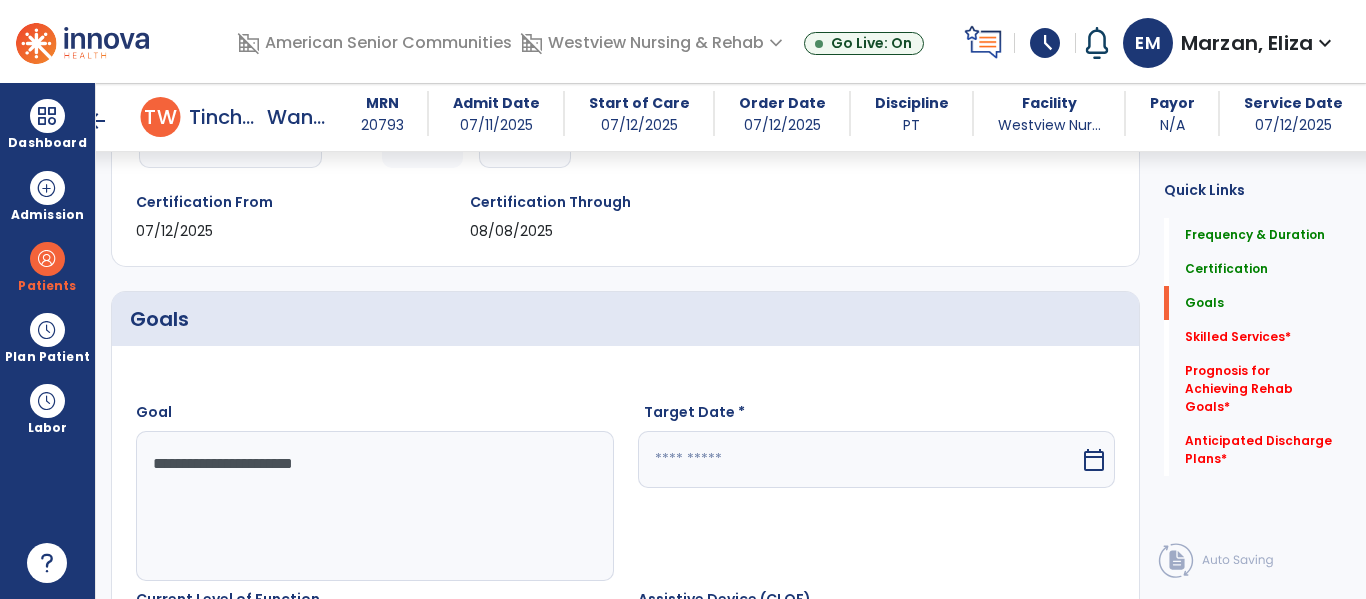 type on "**********" 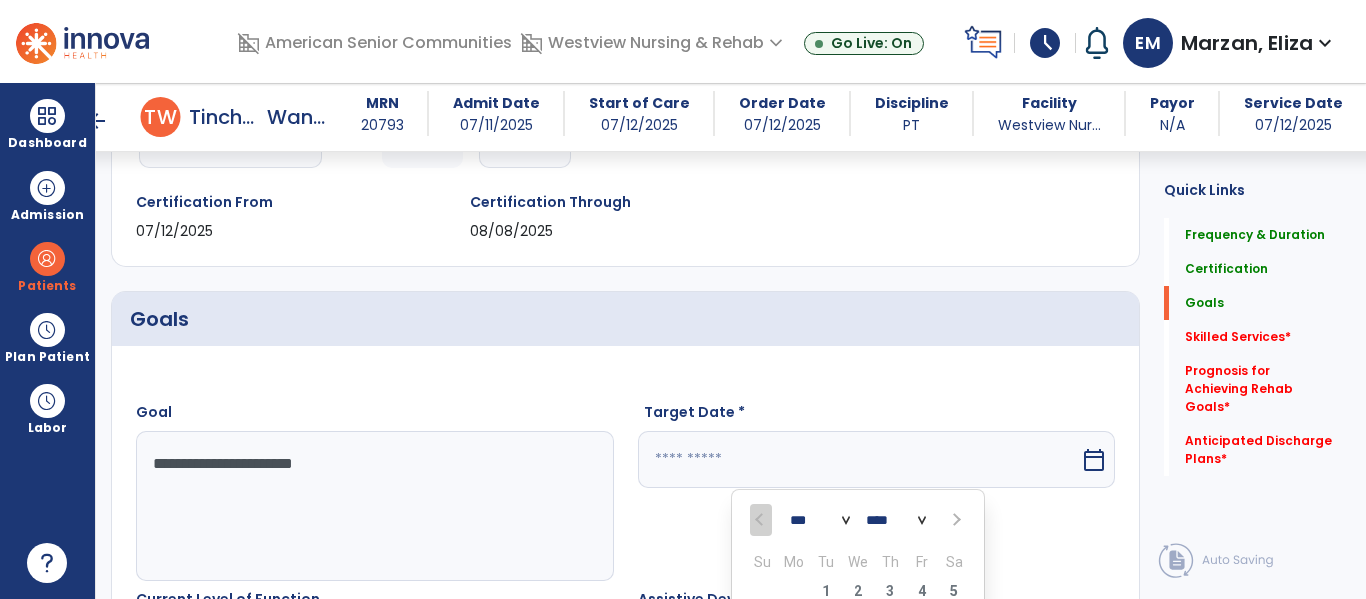 scroll, scrollTop: 611, scrollLeft: 0, axis: vertical 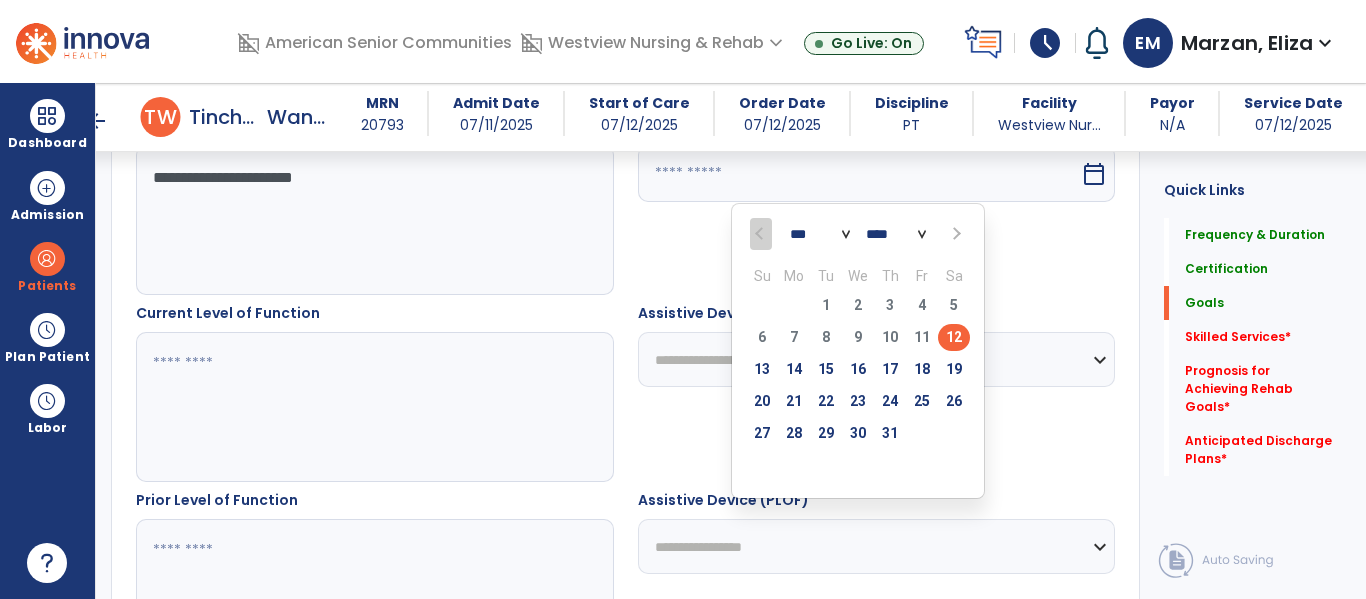 click at bounding box center [954, 234] 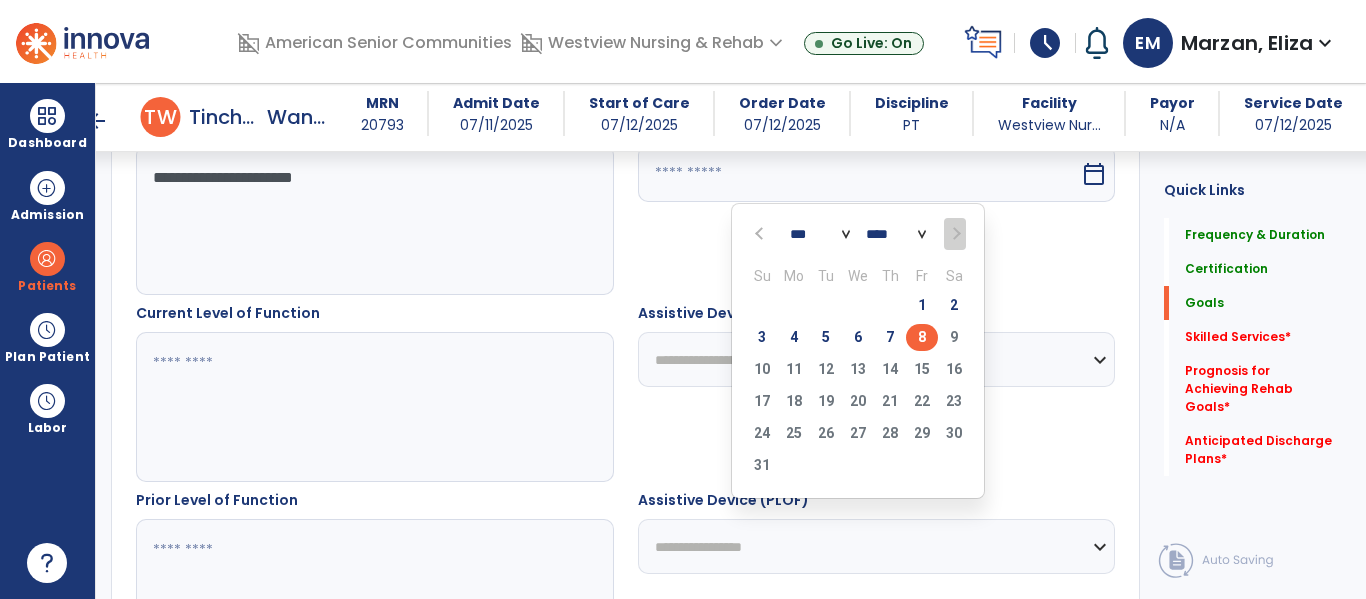 click on "8" at bounding box center (922, 337) 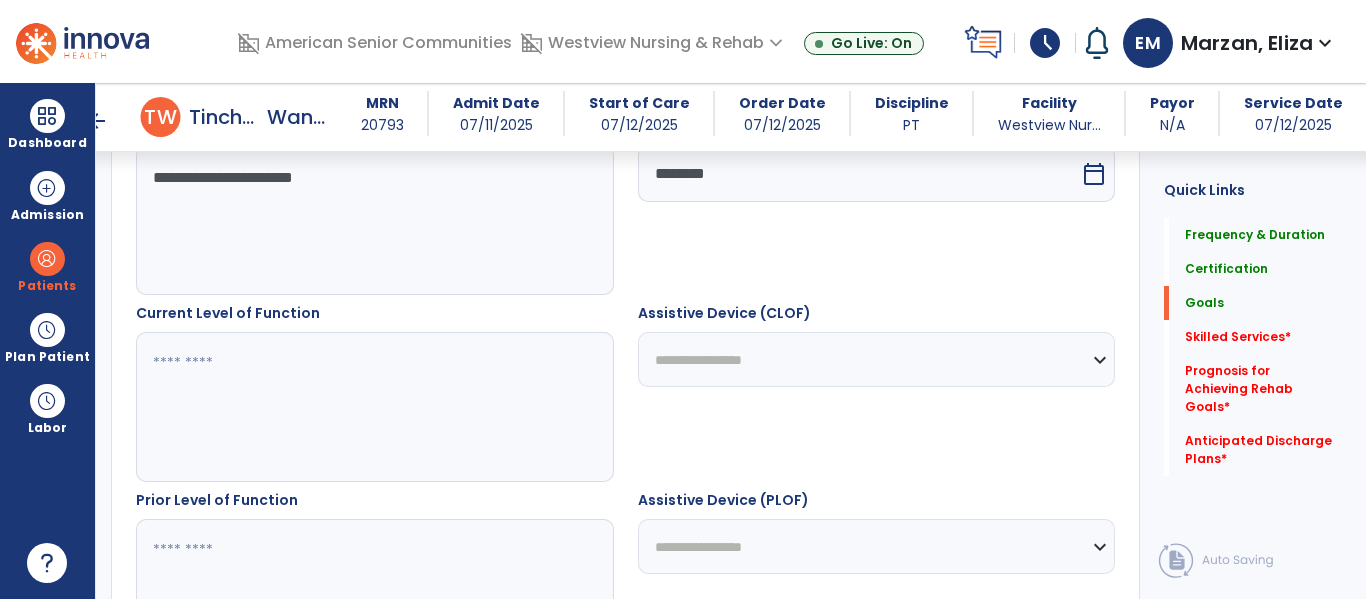 click at bounding box center [374, 407] 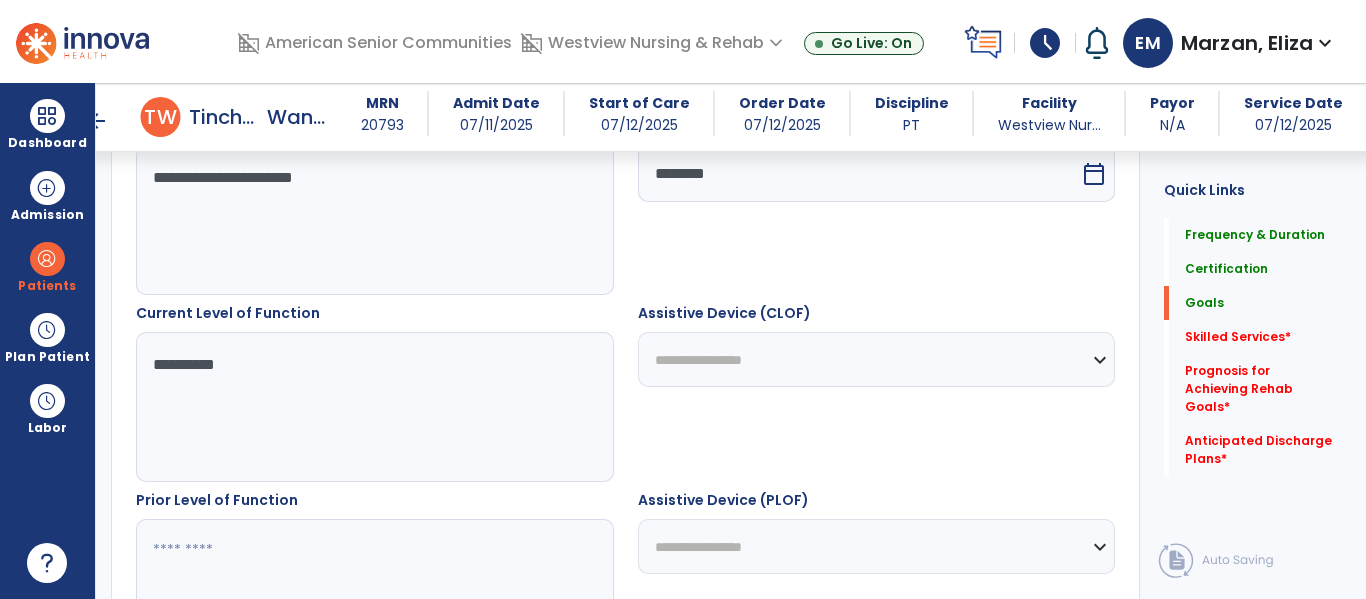 type on "**********" 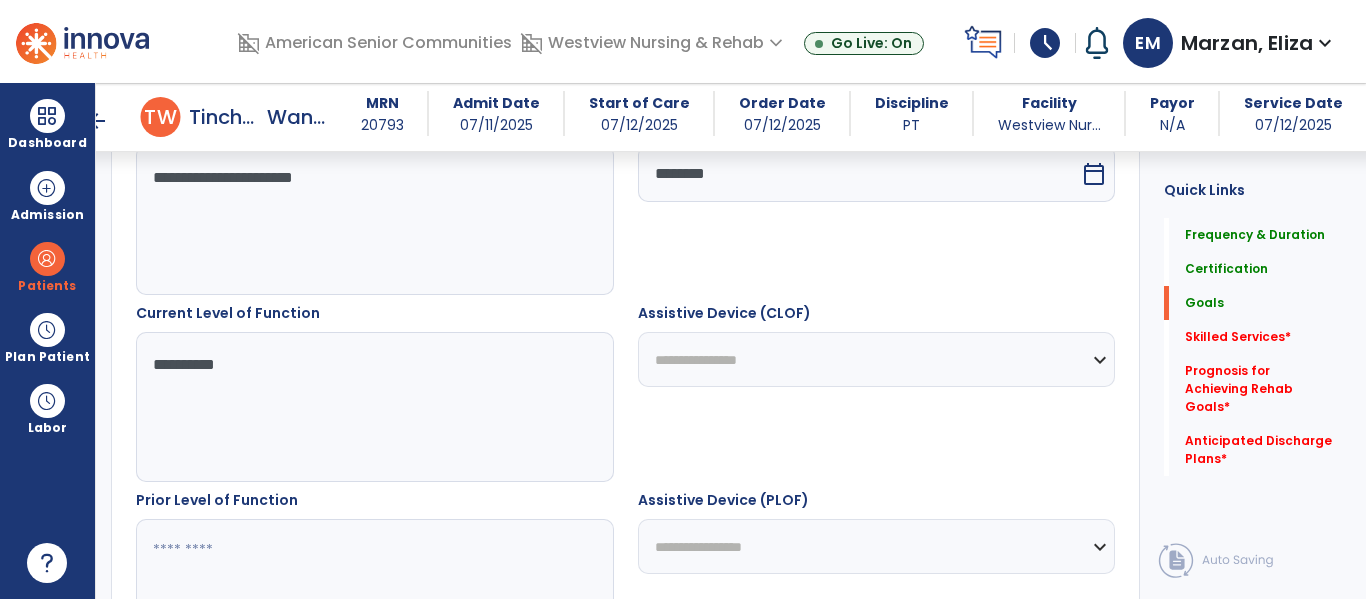 click on "**********" at bounding box center (877, 359) 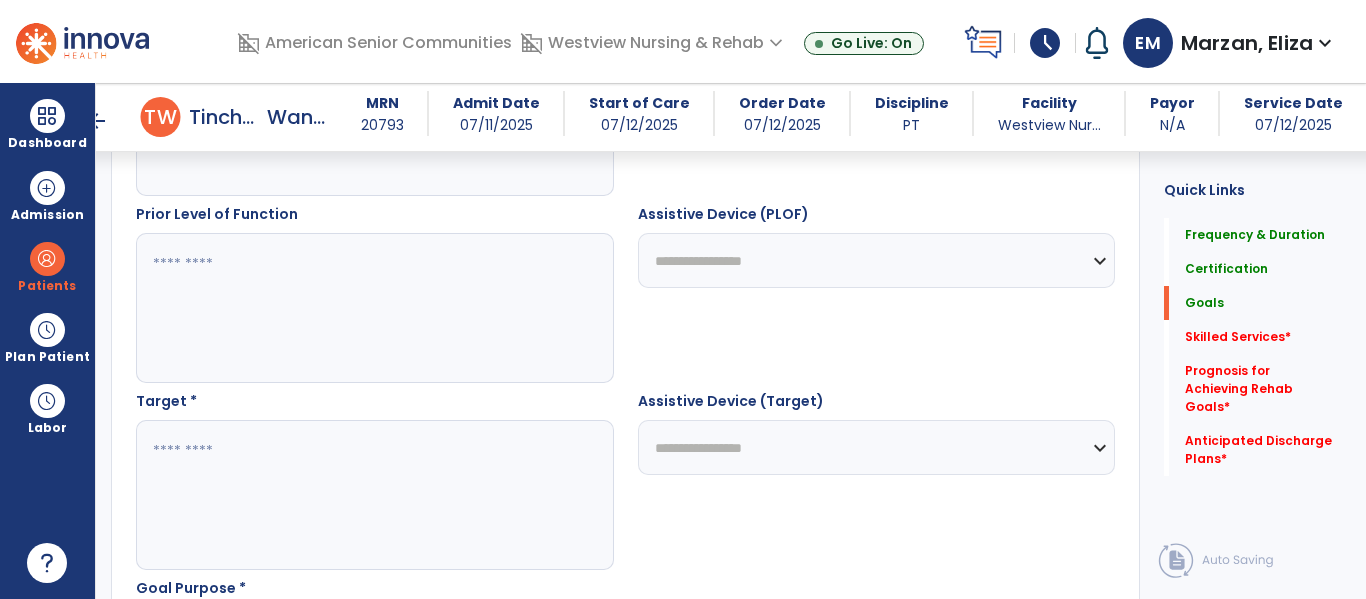 scroll, scrollTop: 900, scrollLeft: 0, axis: vertical 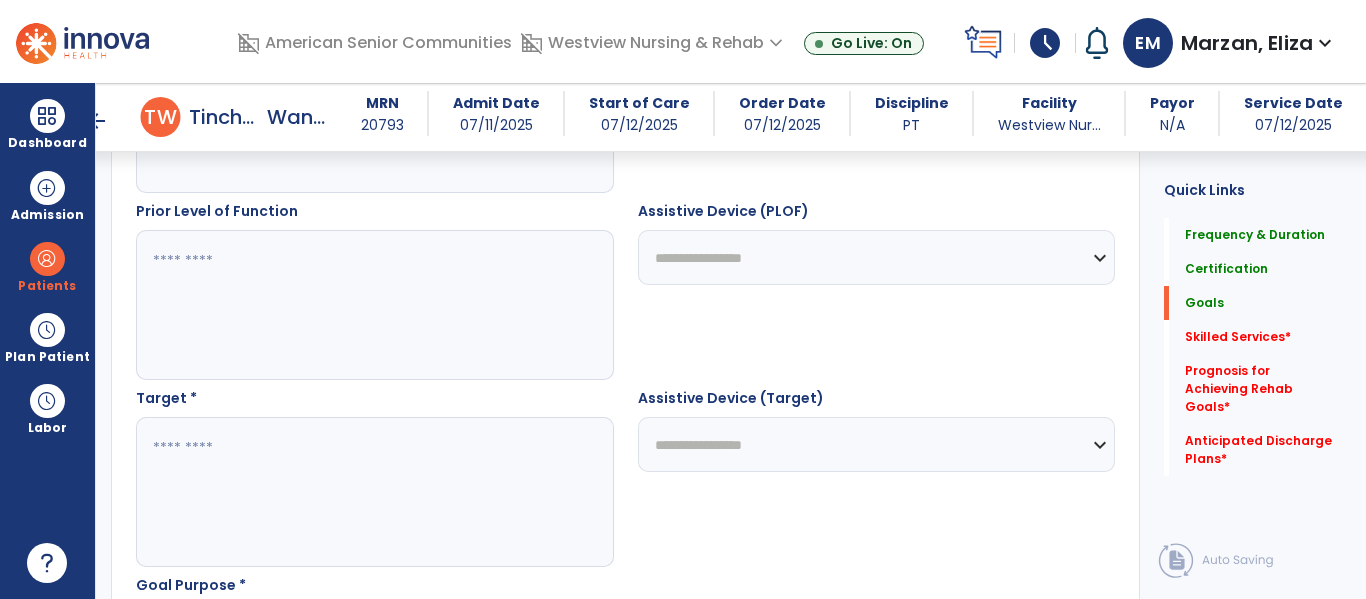 click at bounding box center (374, 492) 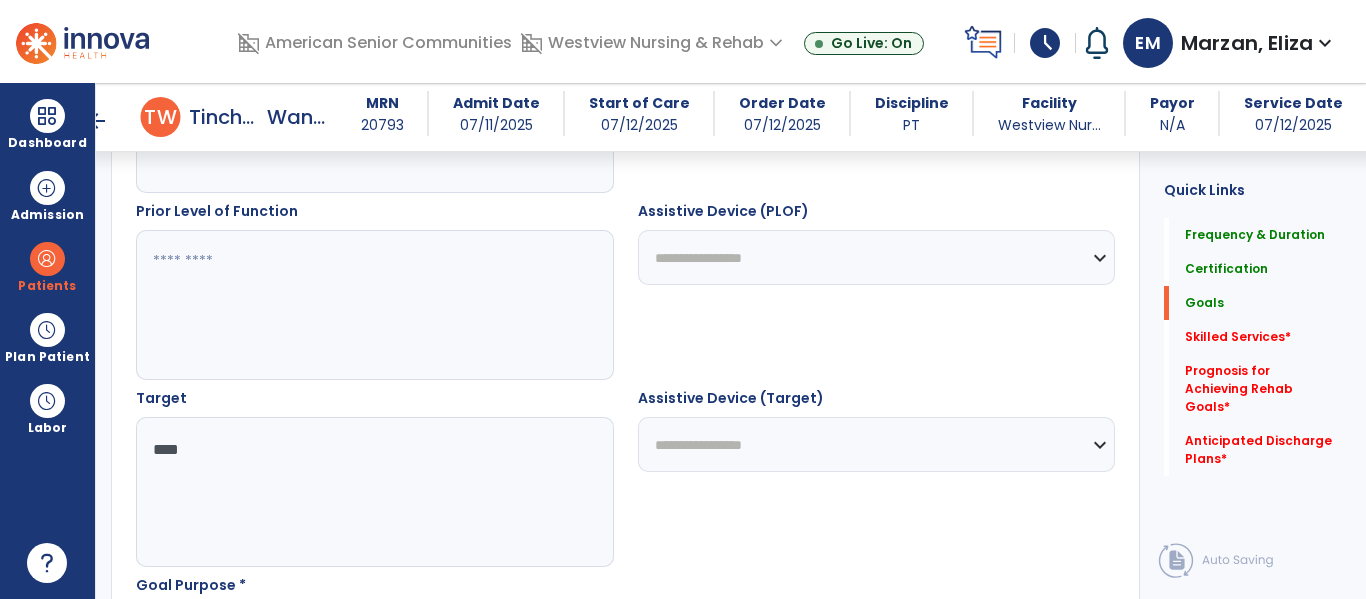 type on "****" 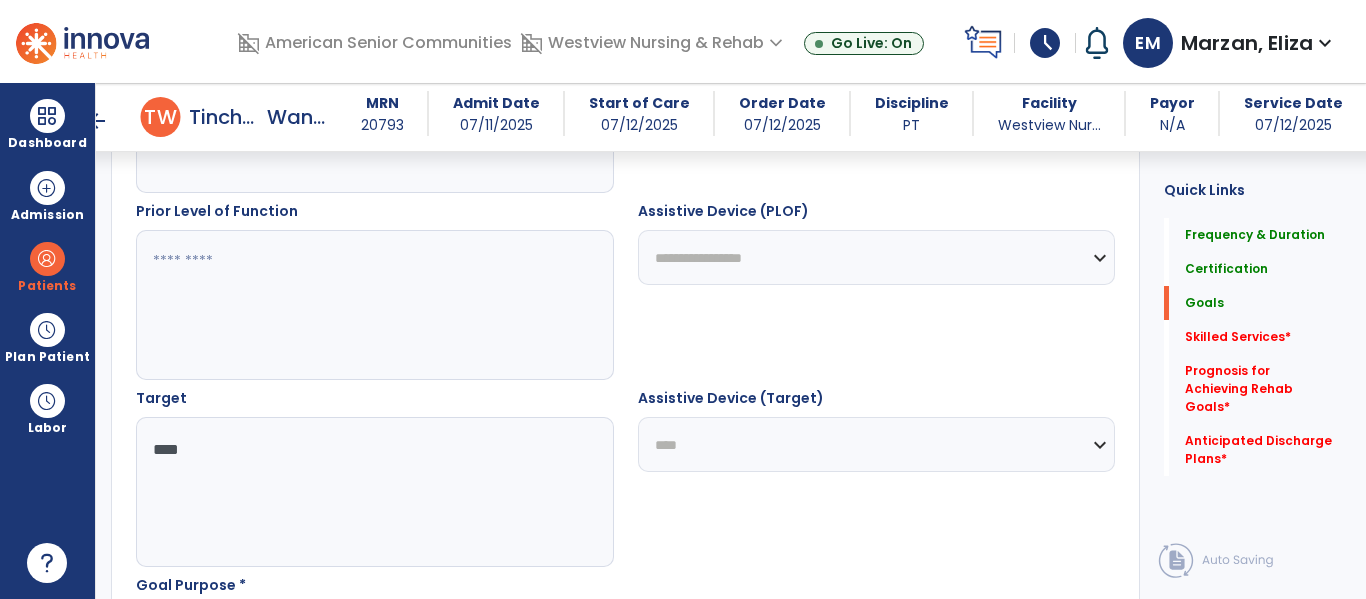 click on "**********" at bounding box center (877, 444) 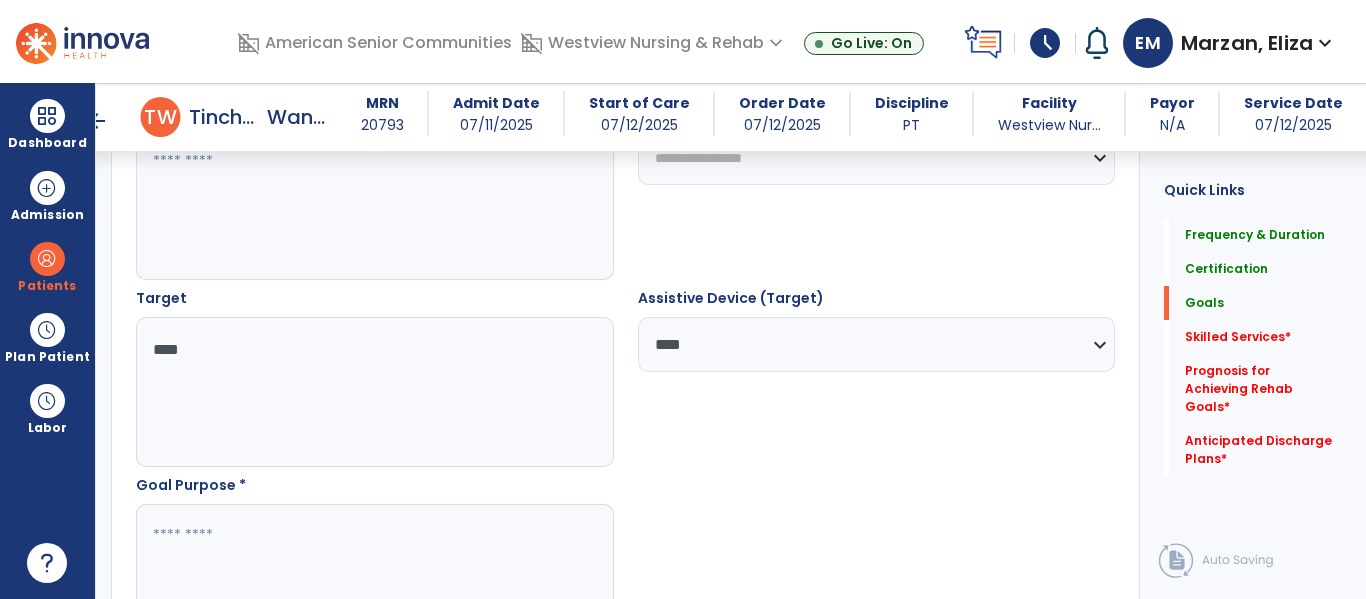 scroll, scrollTop: 1019, scrollLeft: 0, axis: vertical 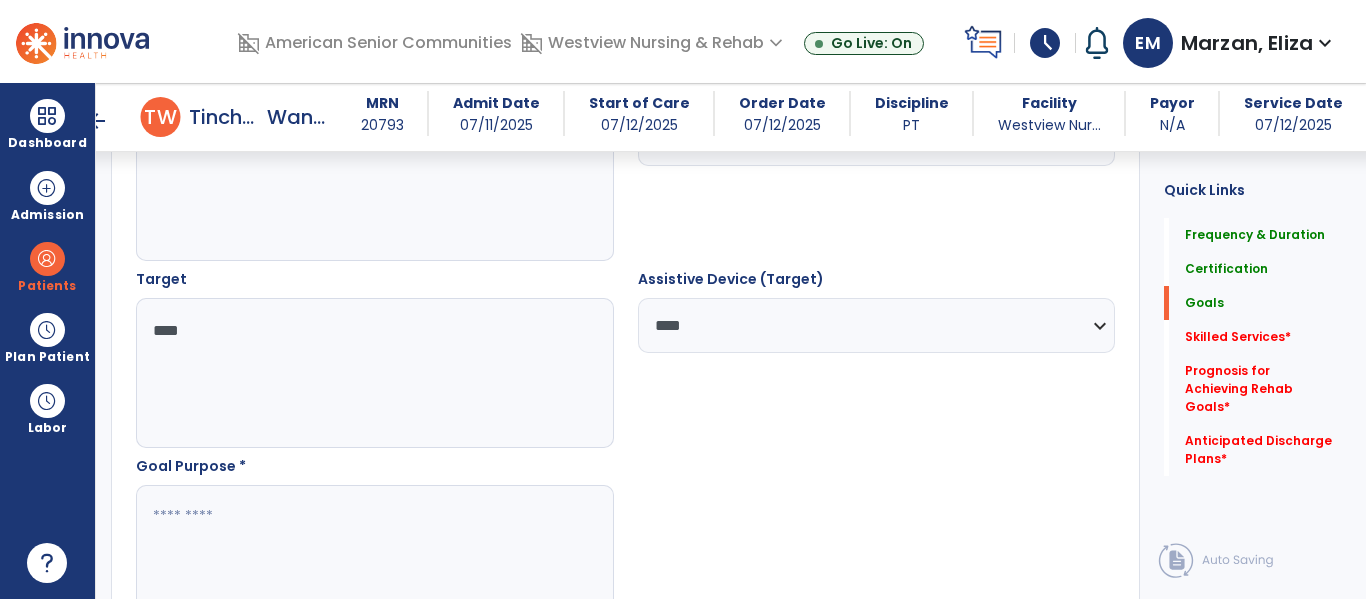 click at bounding box center (374, 560) 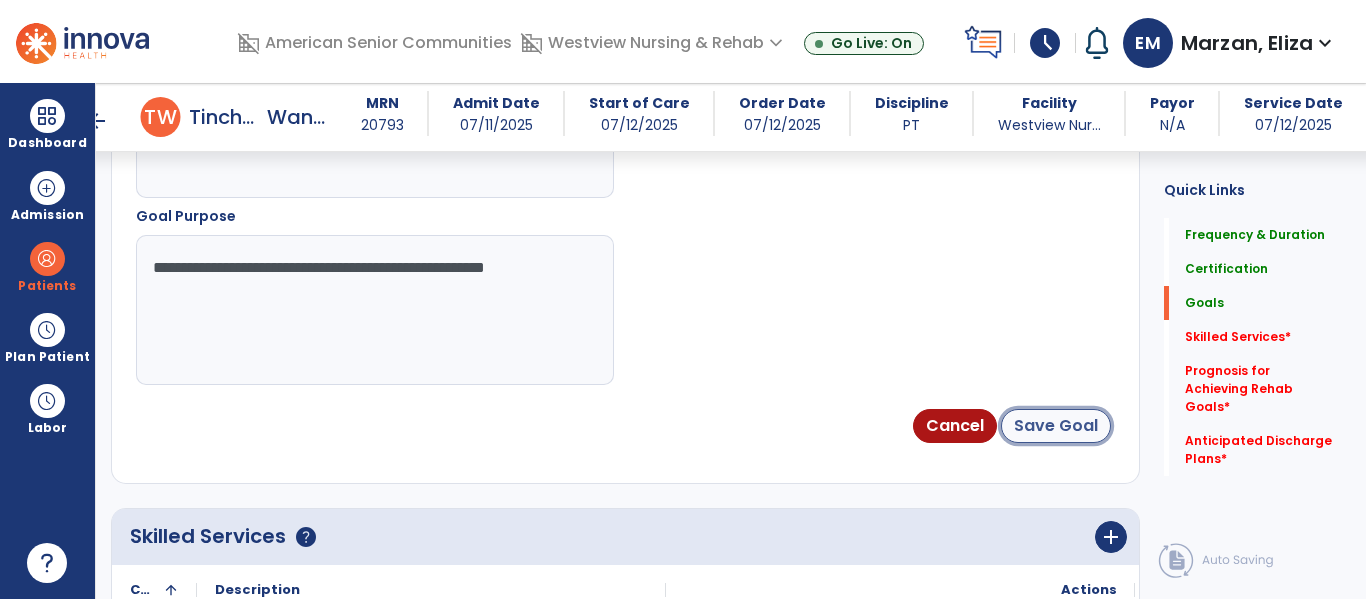 click on "Save Goal" at bounding box center (1056, 426) 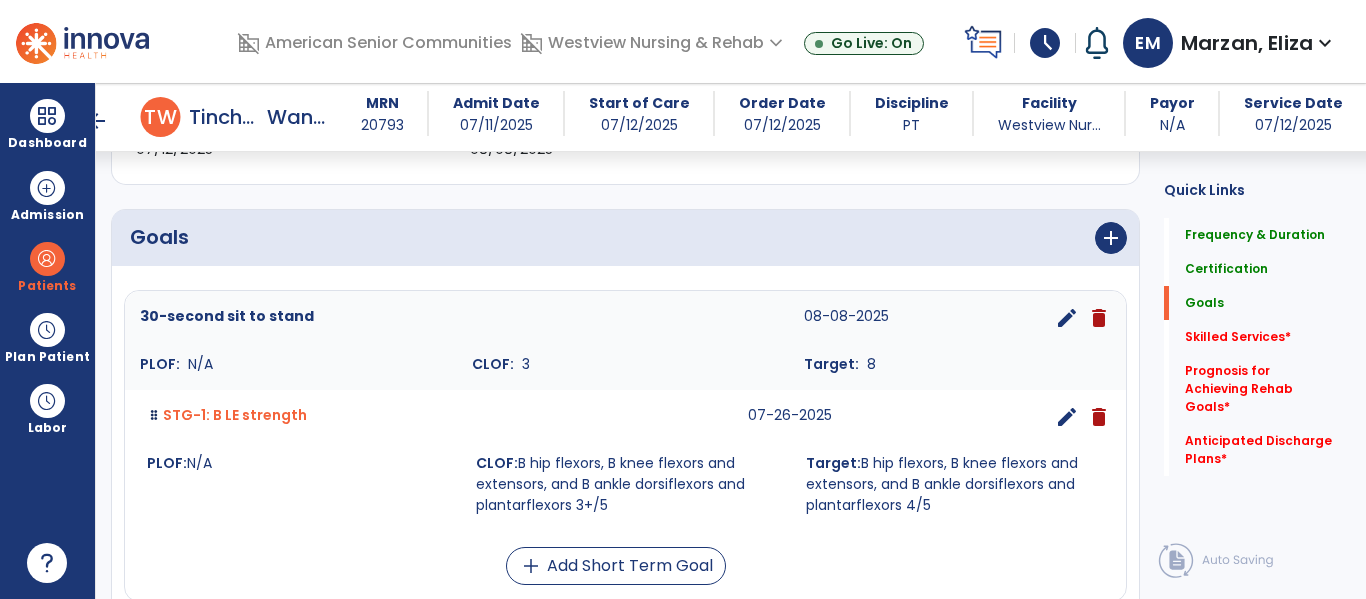 scroll, scrollTop: 396, scrollLeft: 0, axis: vertical 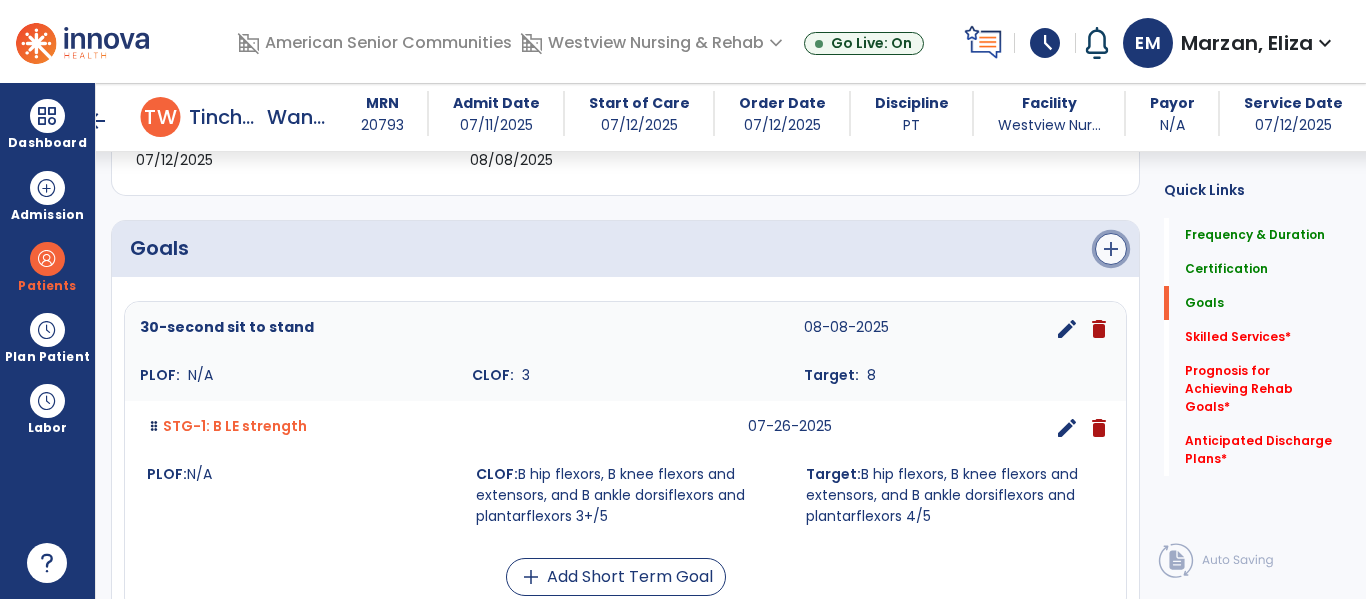 click on "add" at bounding box center (1111, 249) 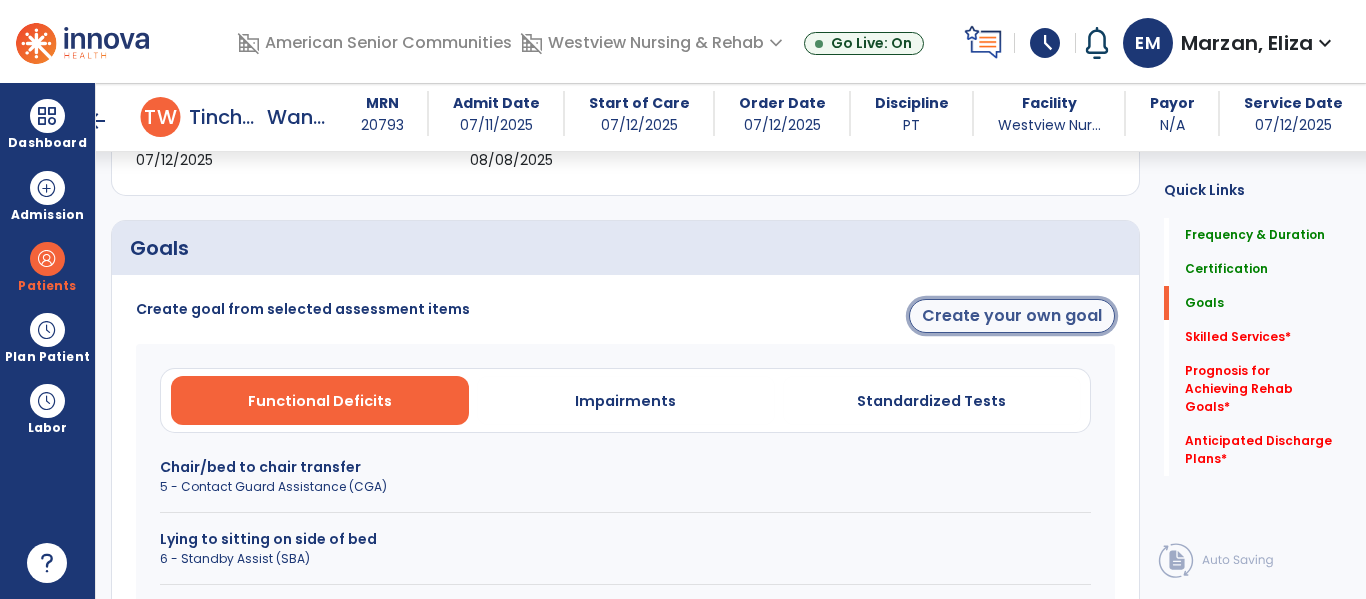 click on "Create your own goal" at bounding box center [1012, 316] 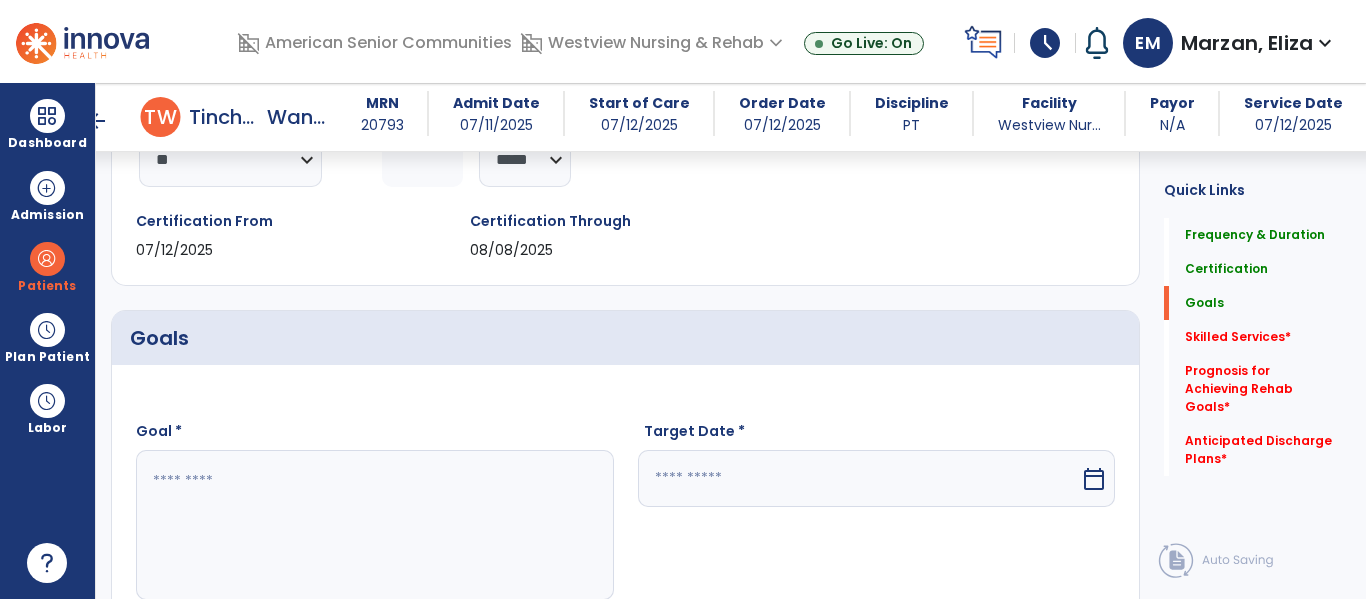 scroll, scrollTop: 296, scrollLeft: 0, axis: vertical 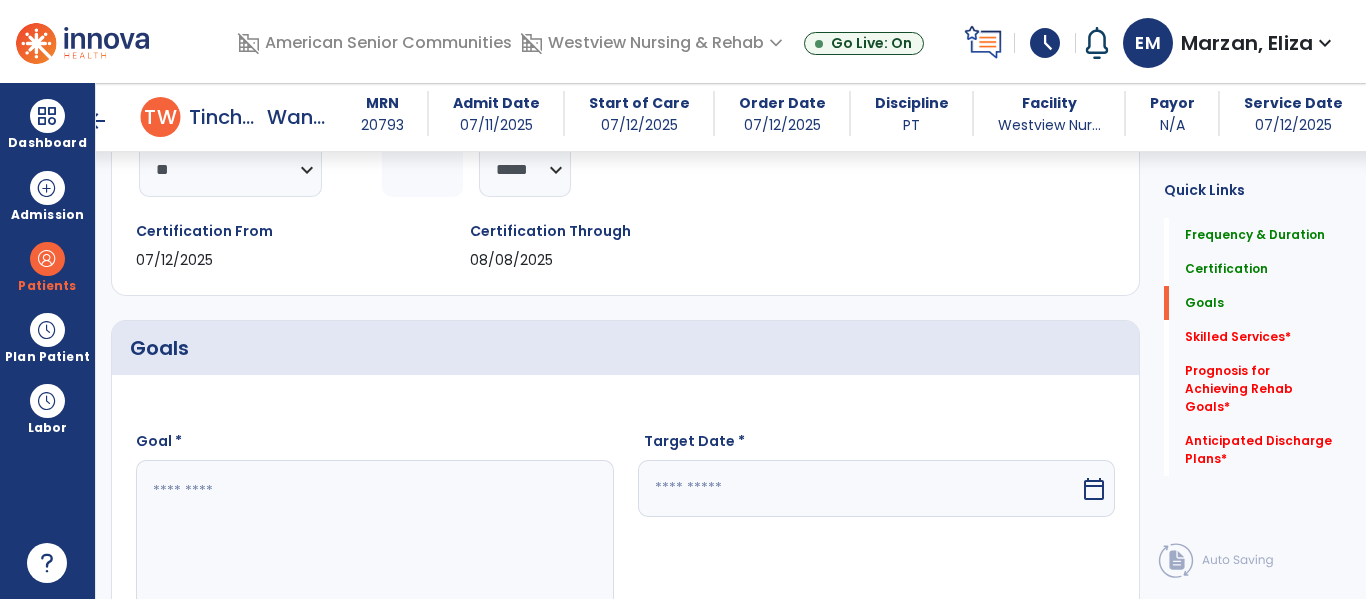 click at bounding box center [374, 535] 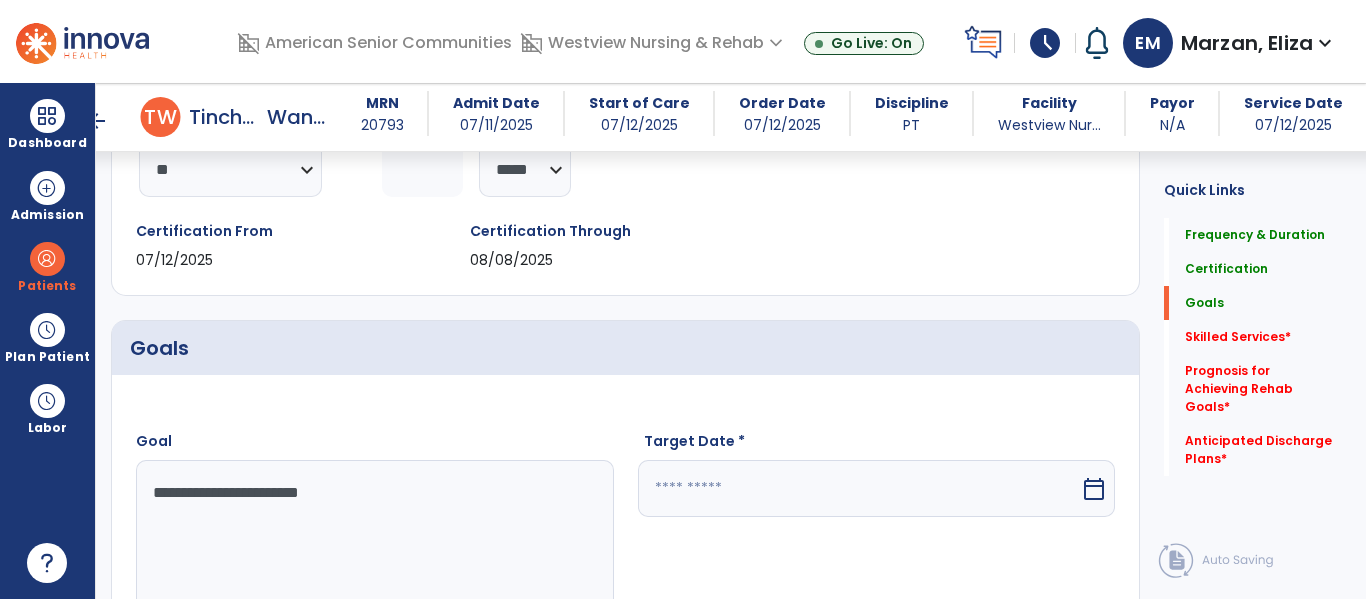 type on "**********" 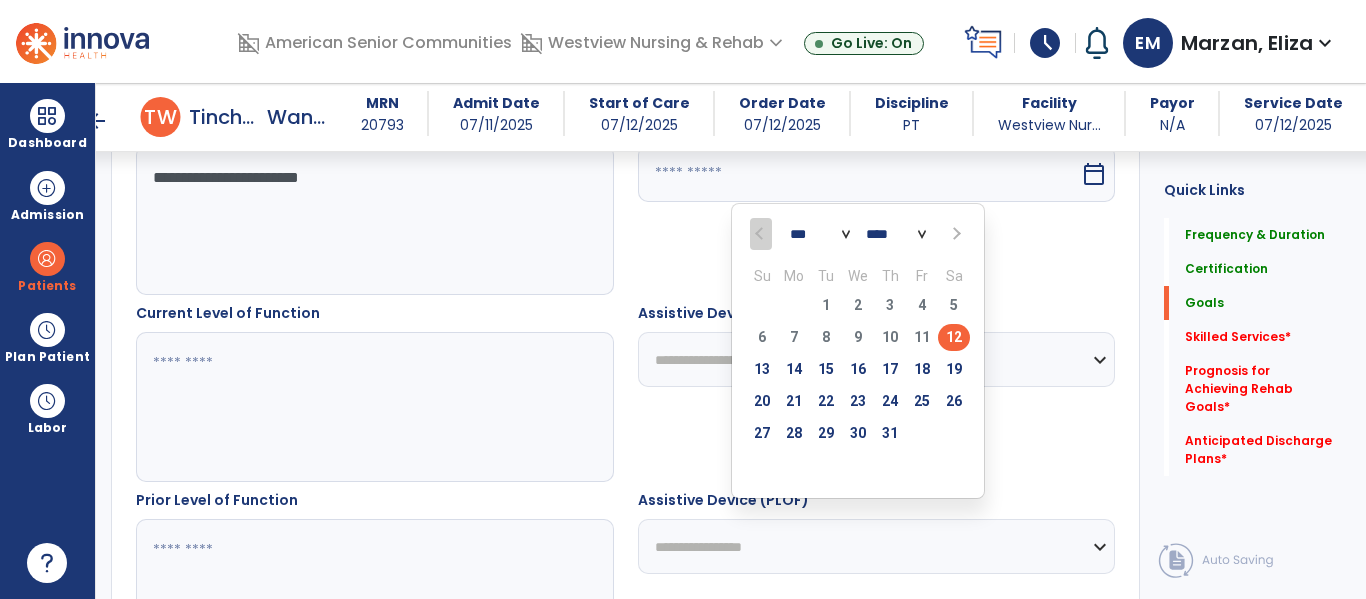 click at bounding box center [954, 234] 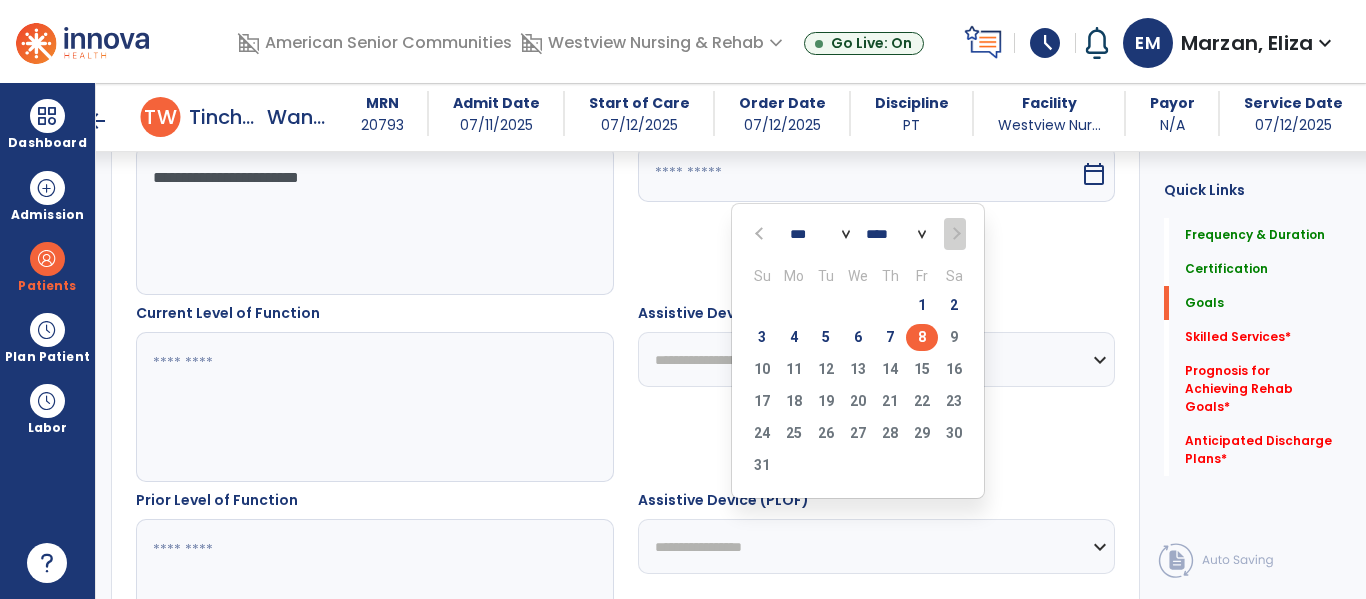 click on "8" at bounding box center (922, 337) 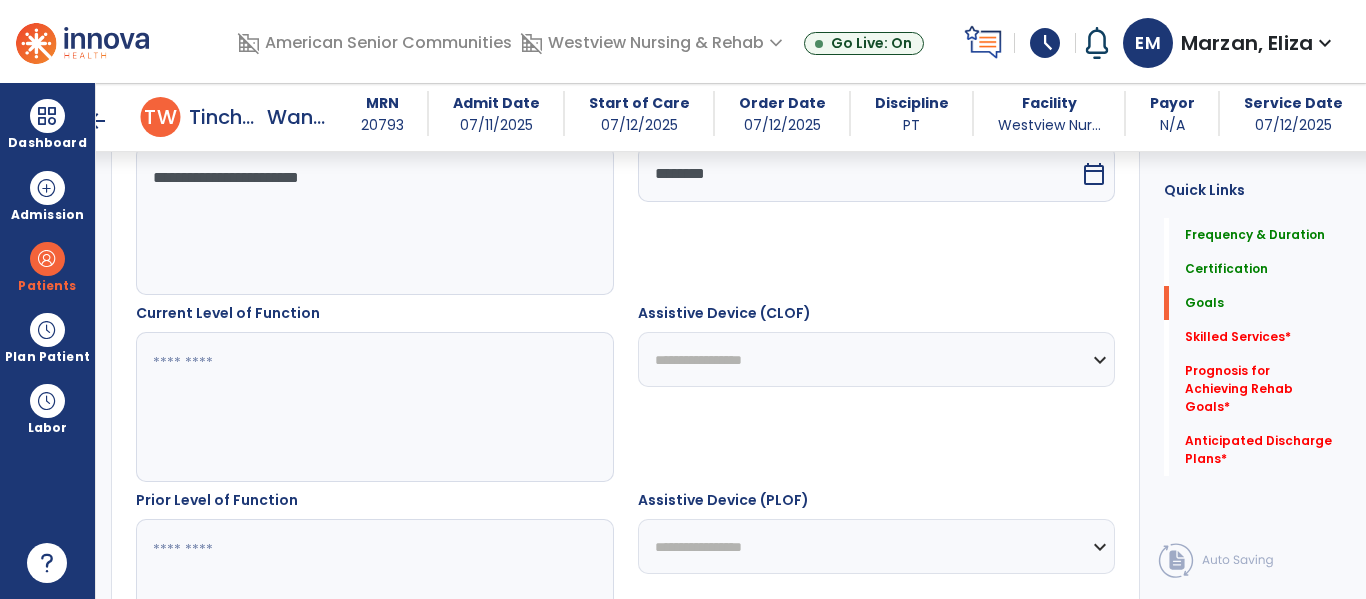 click at bounding box center [374, 407] 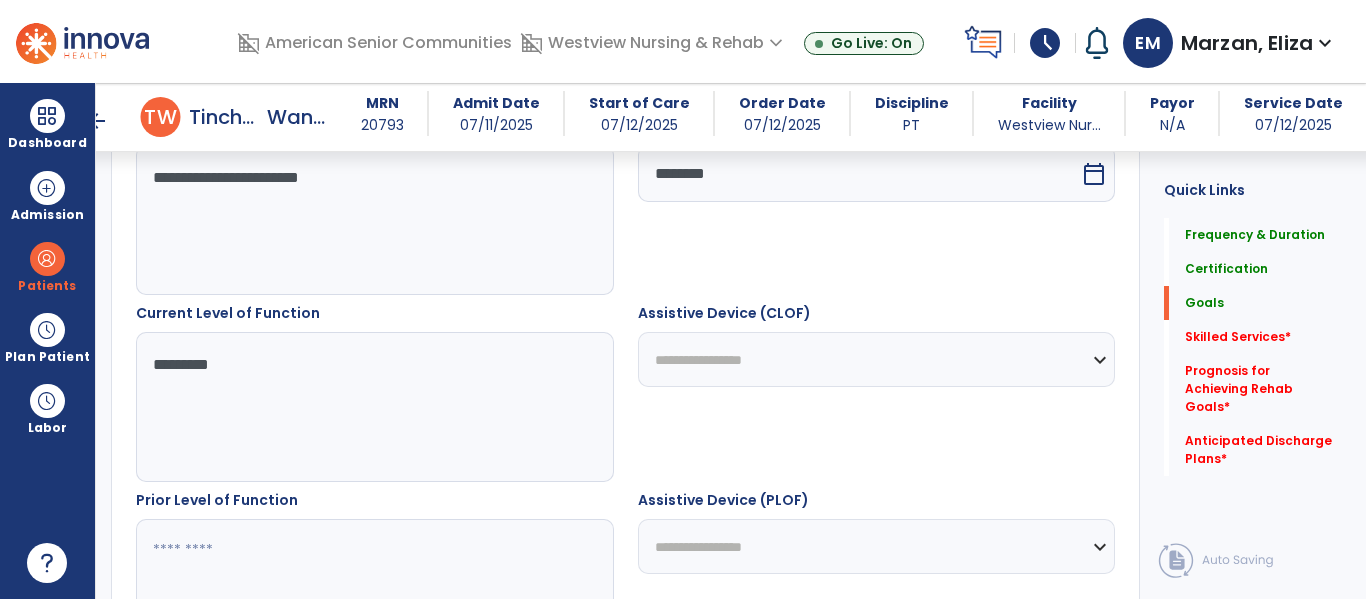 type on "*********" 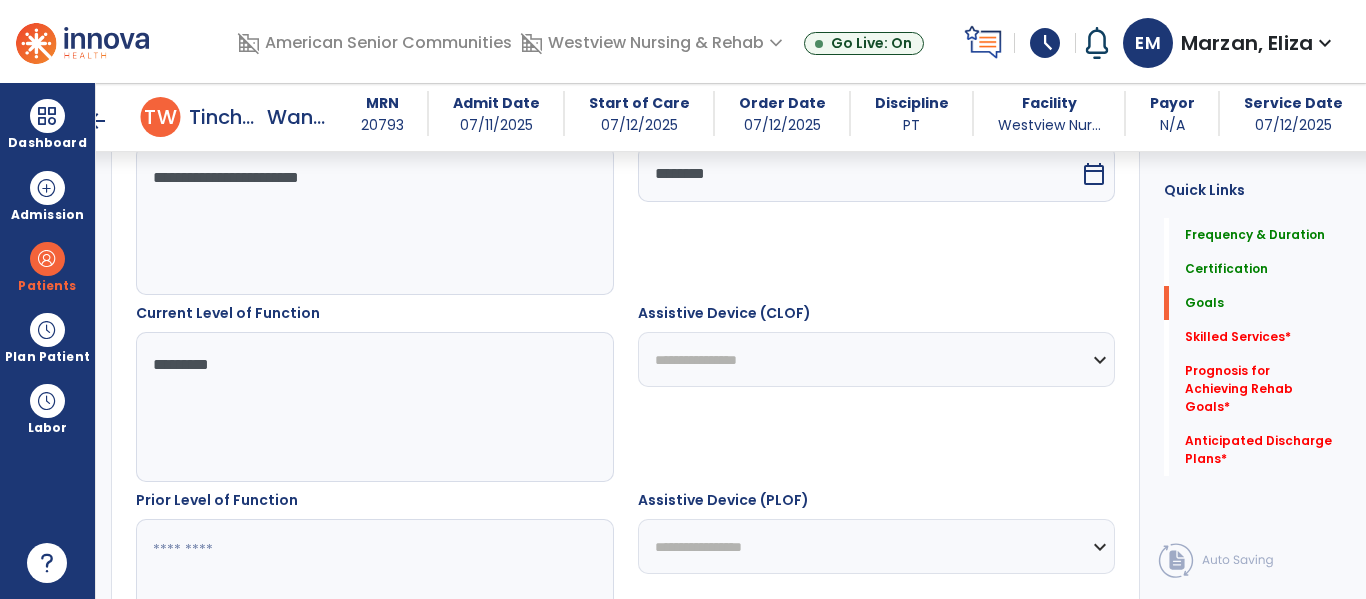 click on "**********" at bounding box center (877, 359) 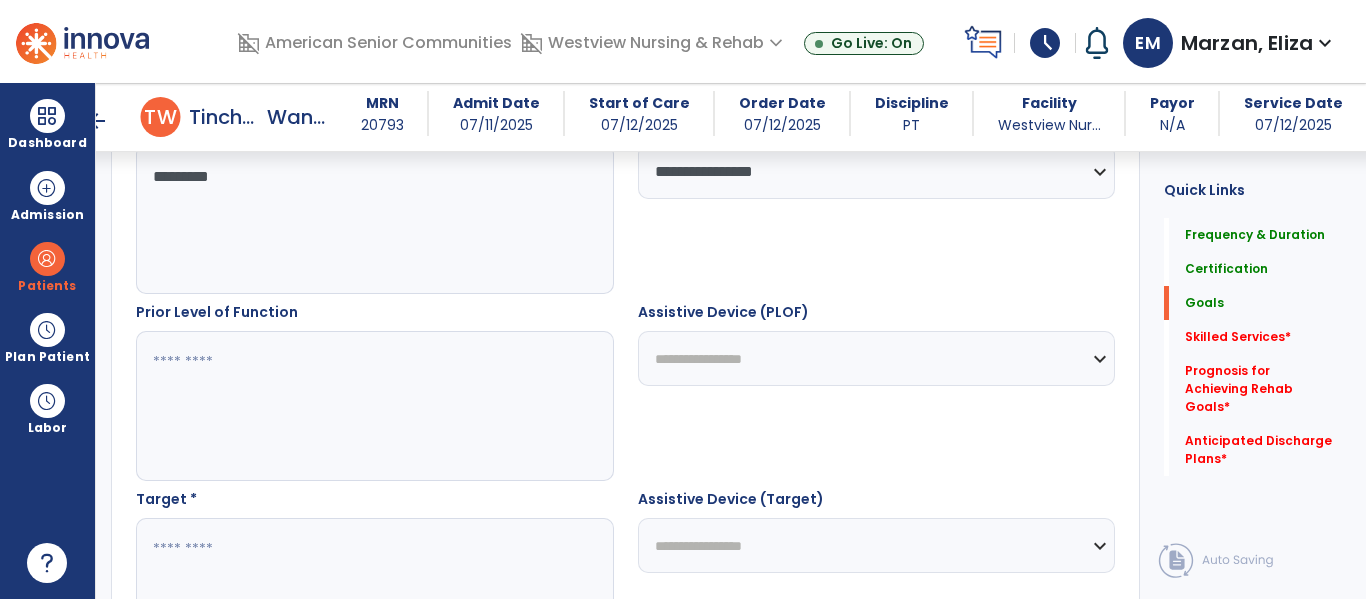 scroll, scrollTop: 797, scrollLeft: 0, axis: vertical 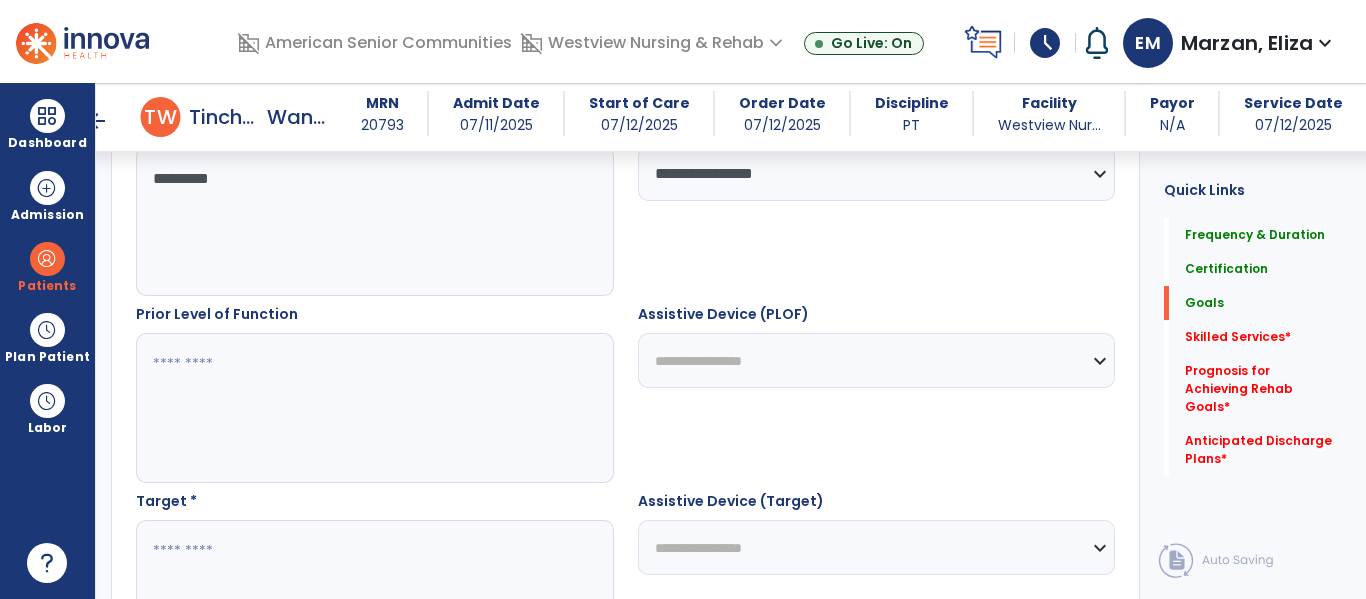 click at bounding box center [374, 595] 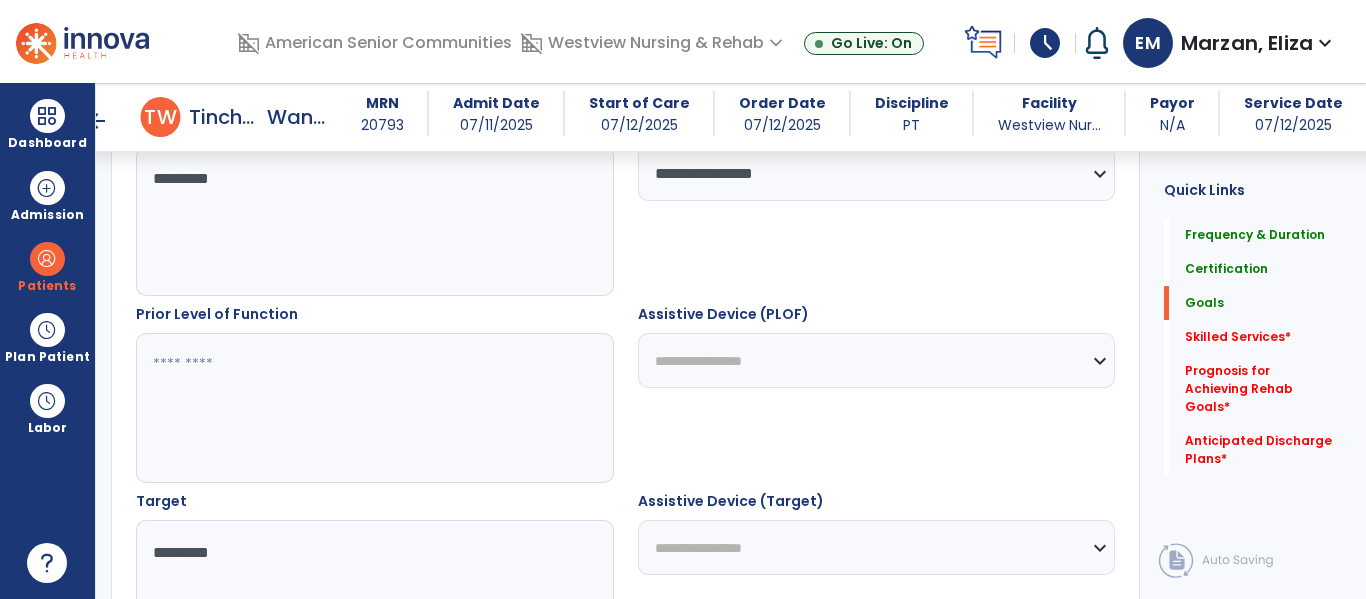 type on "*********" 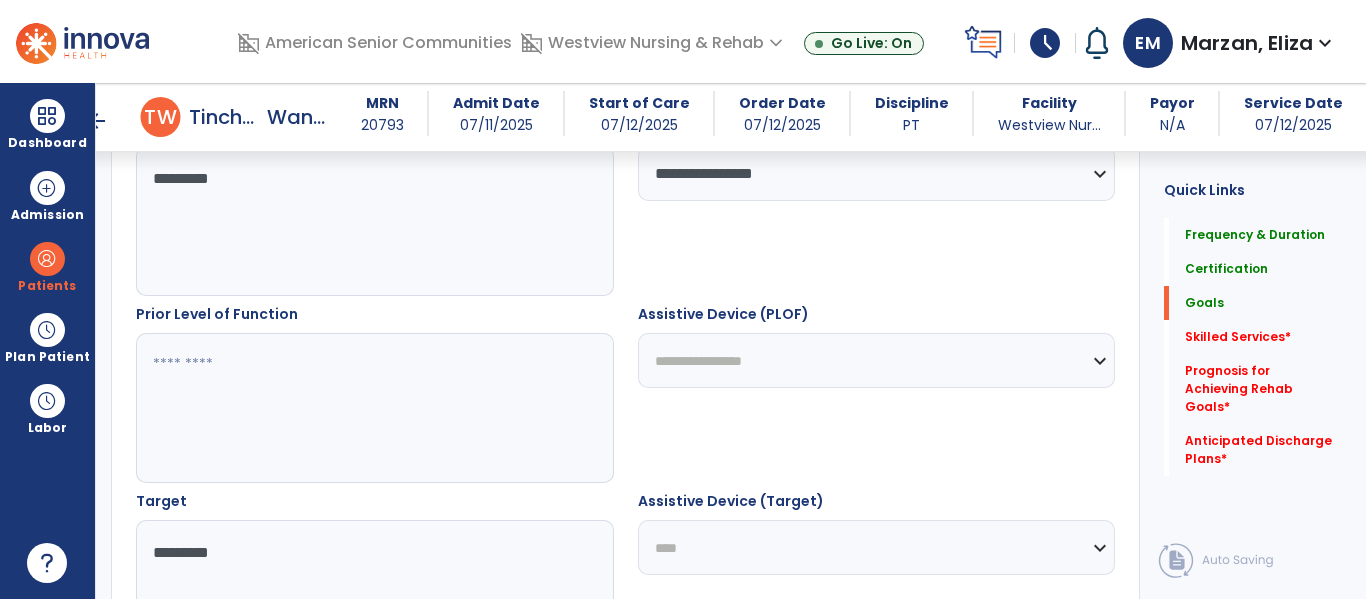 click on "**********" at bounding box center [877, 547] 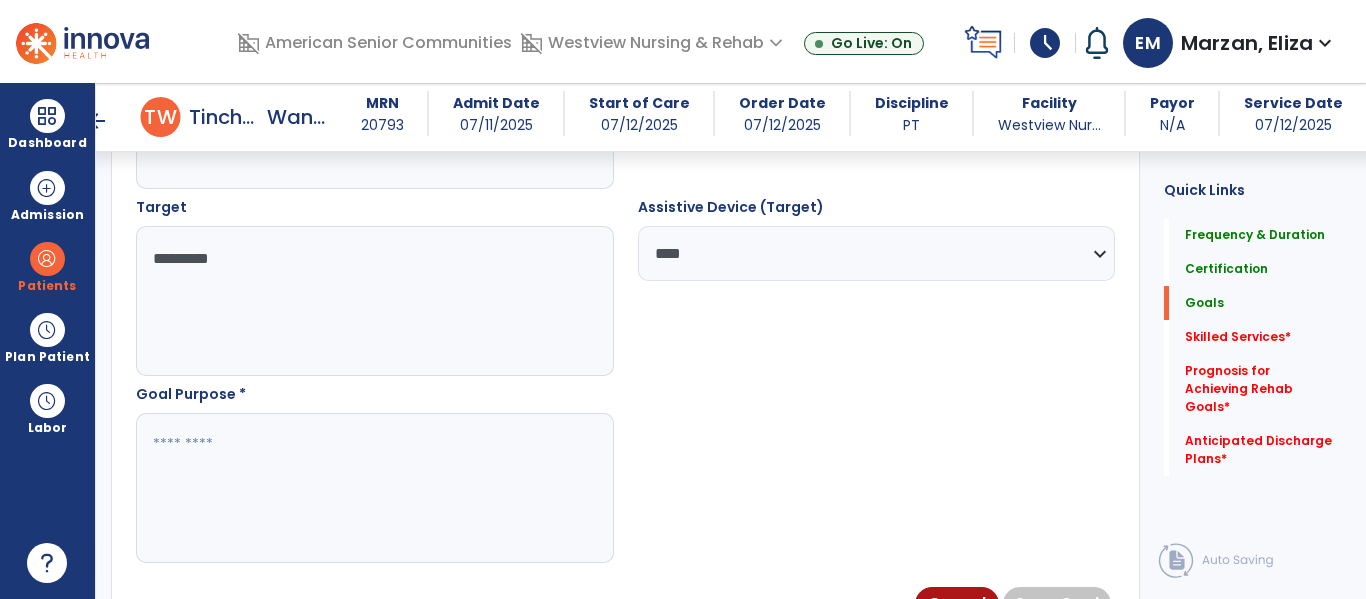 scroll, scrollTop: 1124, scrollLeft: 0, axis: vertical 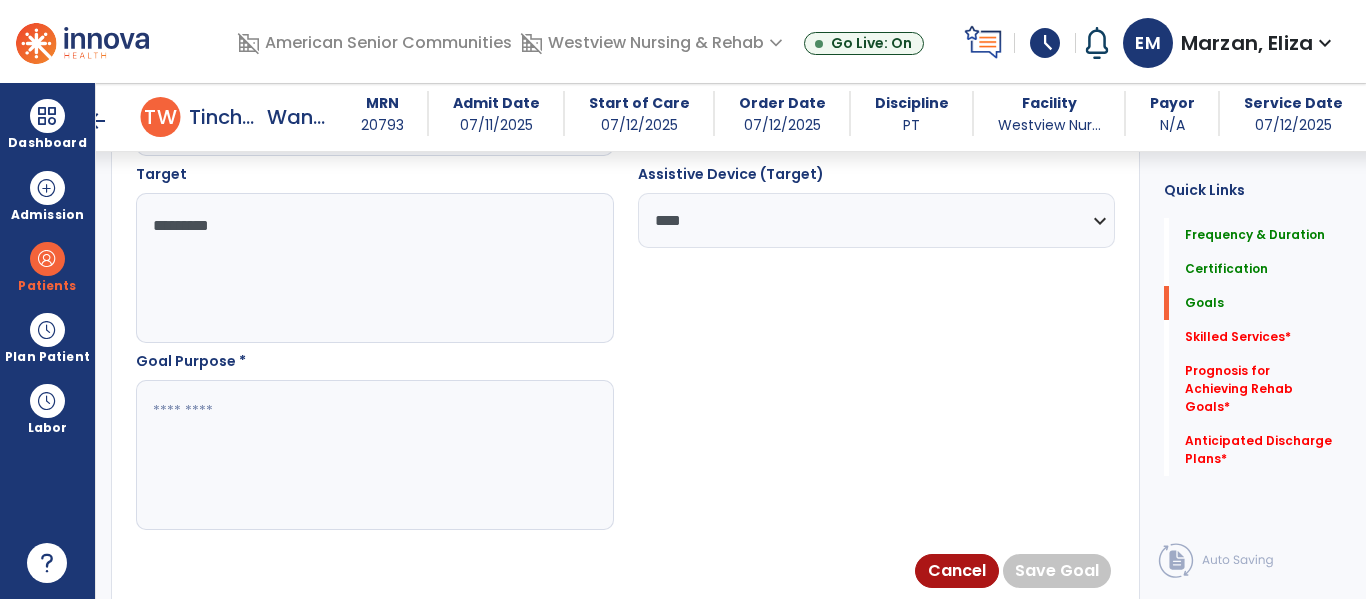 click at bounding box center [374, 455] 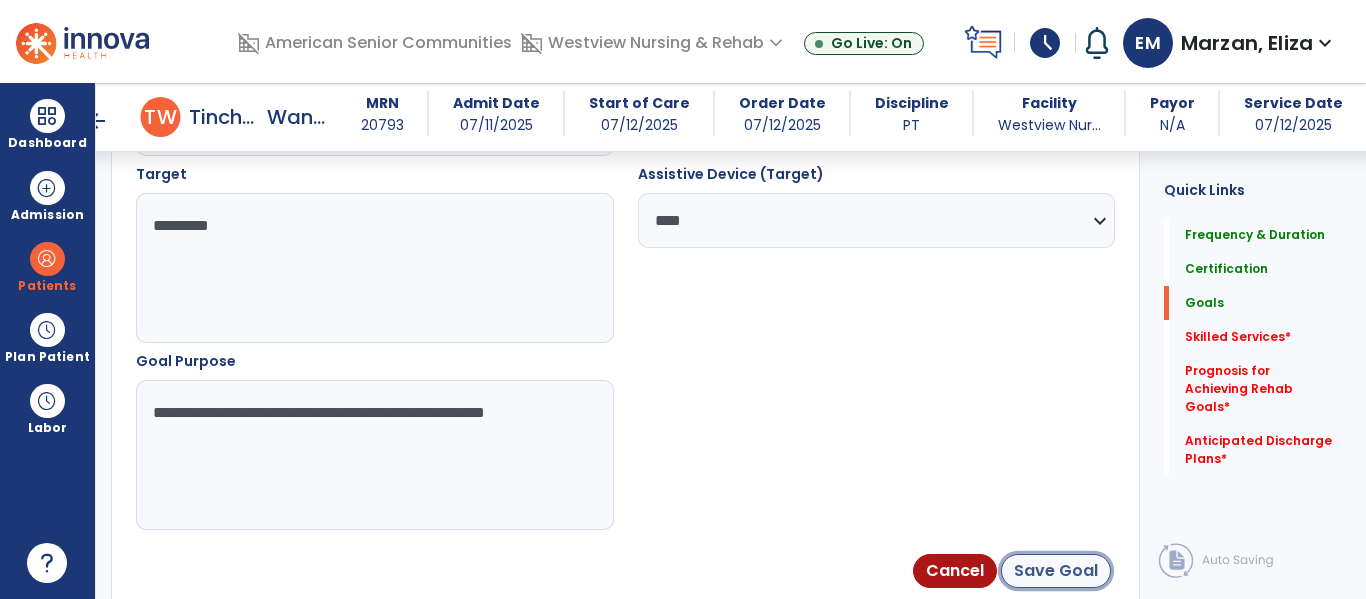 click on "Save Goal" at bounding box center (1056, 571) 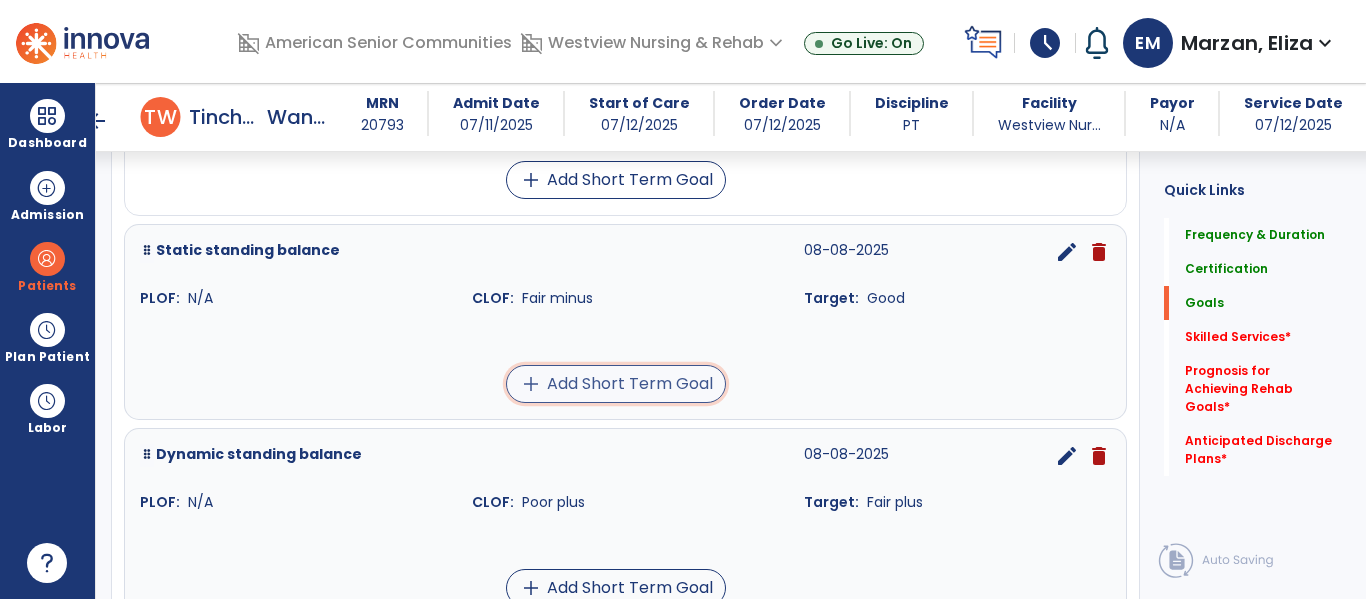 click on "add  Add Short Term Goal" at bounding box center [616, 384] 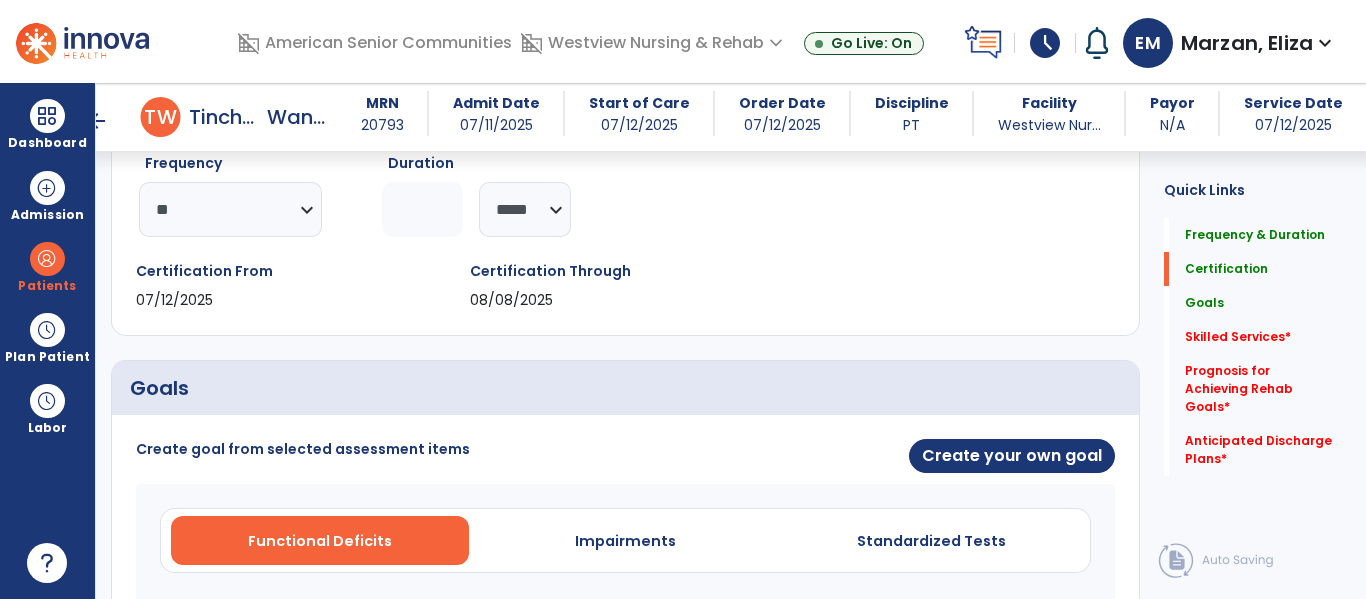 scroll, scrollTop: 292, scrollLeft: 0, axis: vertical 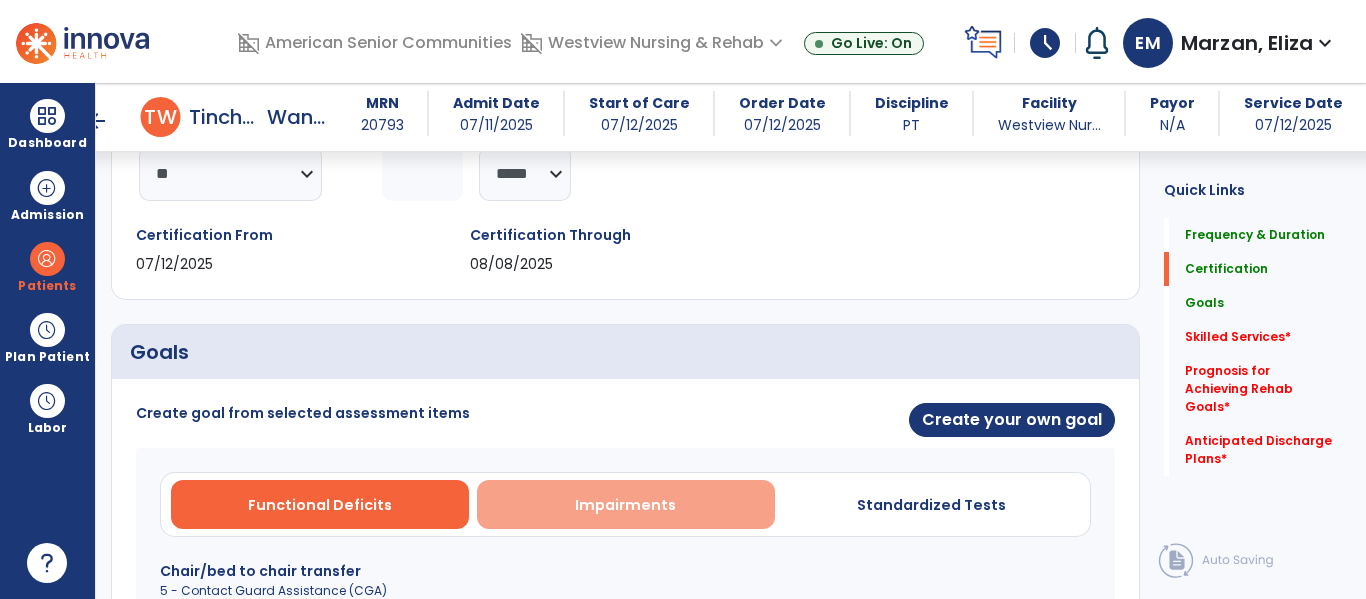 click on "Impairments" at bounding box center [626, 504] 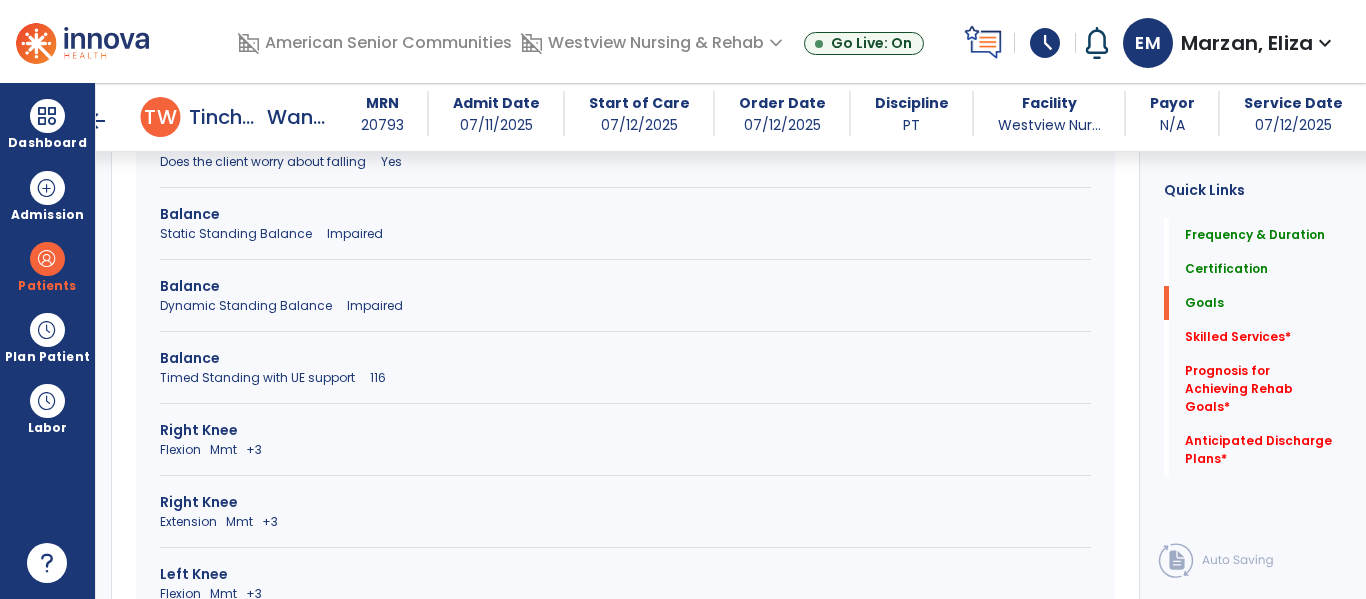 scroll, scrollTop: 941, scrollLeft: 0, axis: vertical 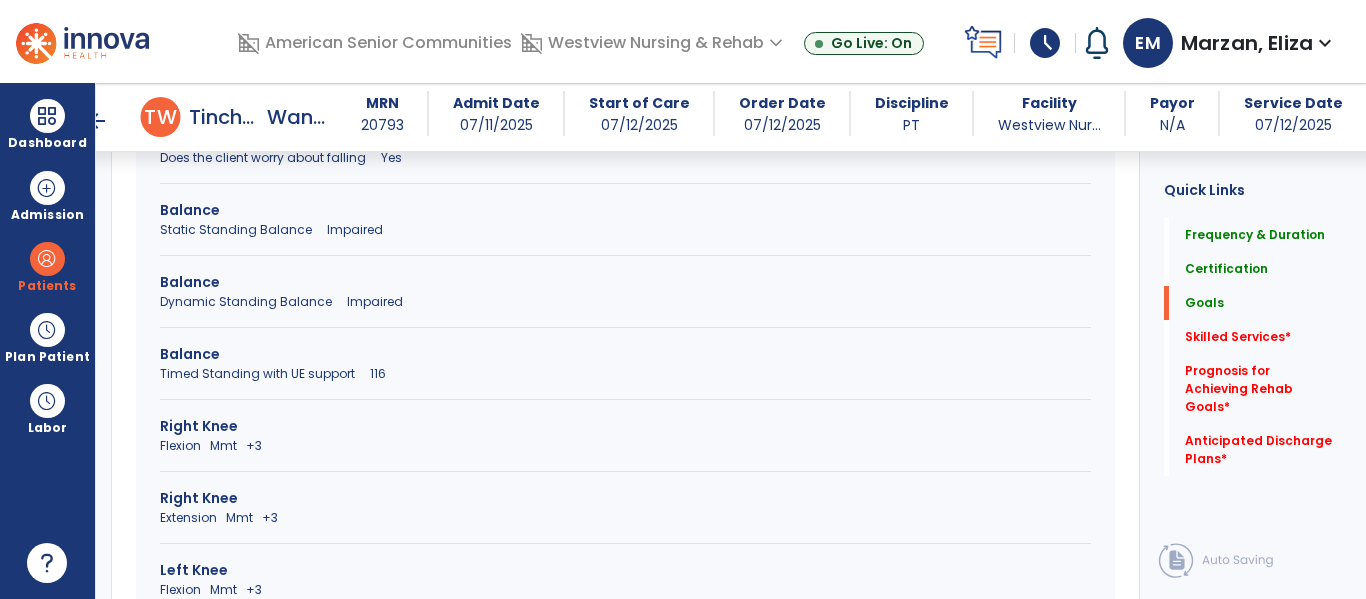 click on "Timed Standing with UE support      116" at bounding box center [625, 374] 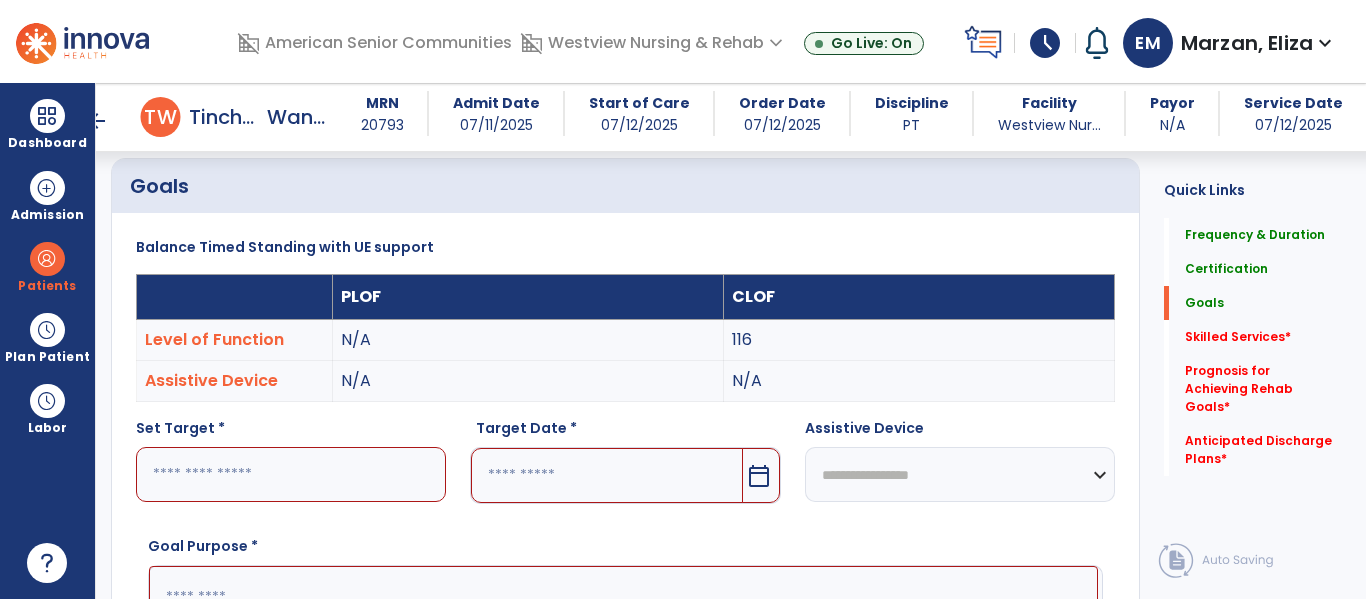 scroll, scrollTop: 457, scrollLeft: 0, axis: vertical 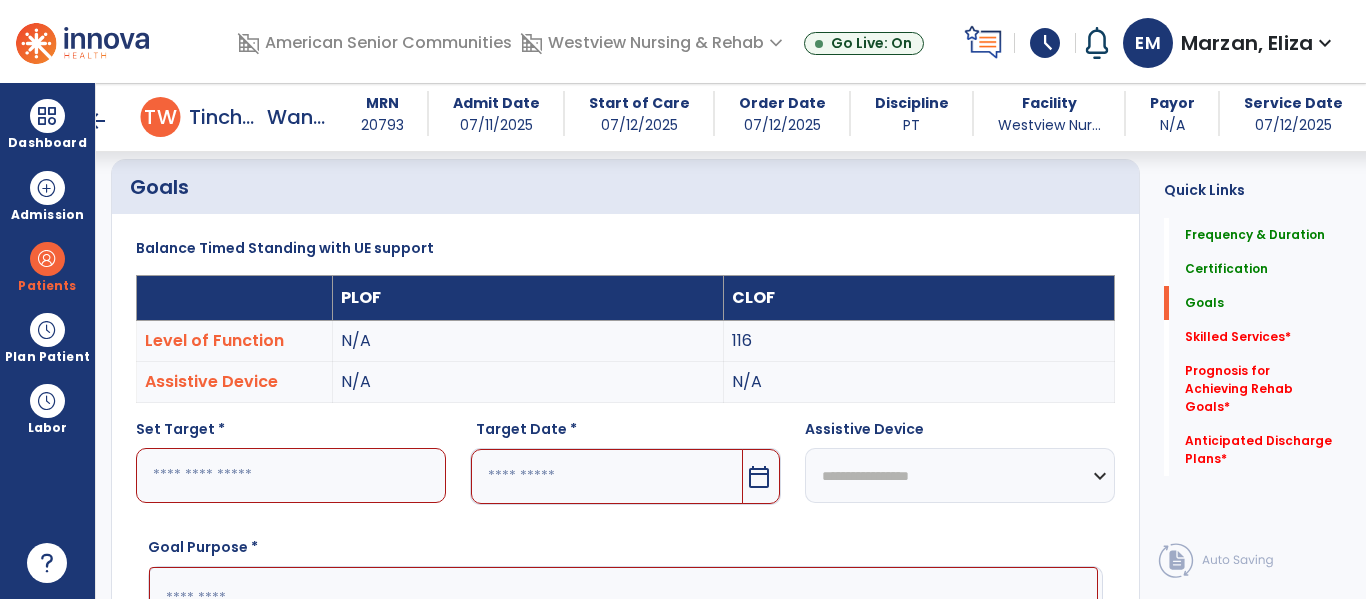 click at bounding box center (291, 475) 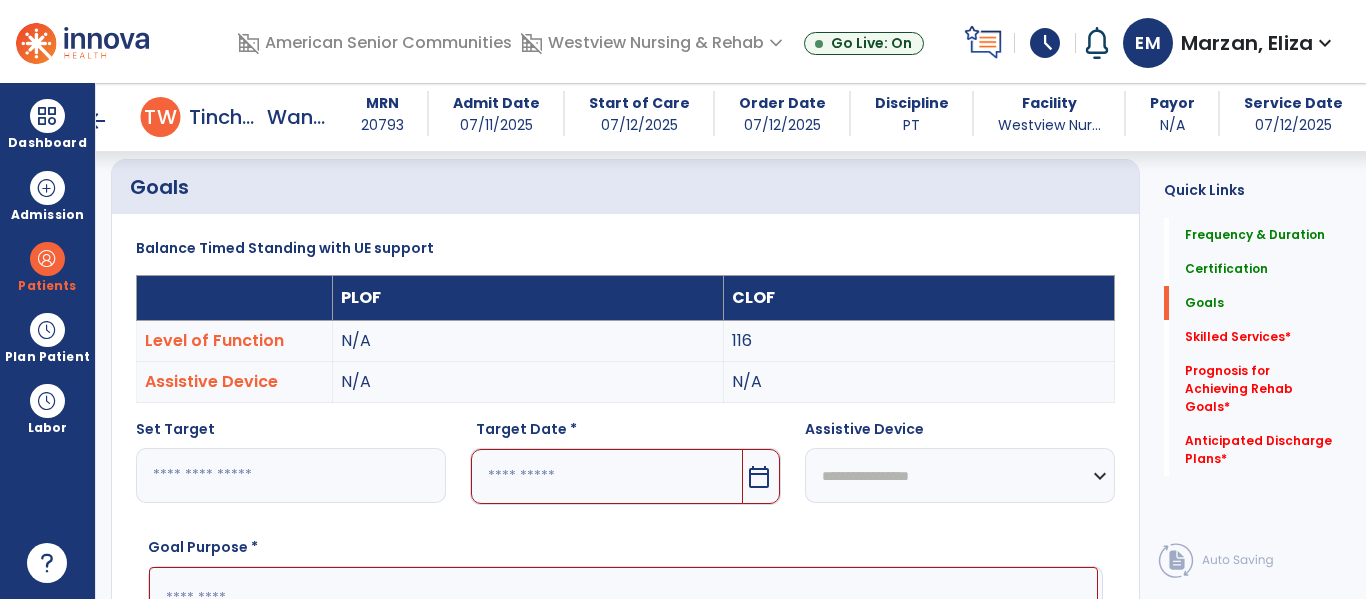type on "***" 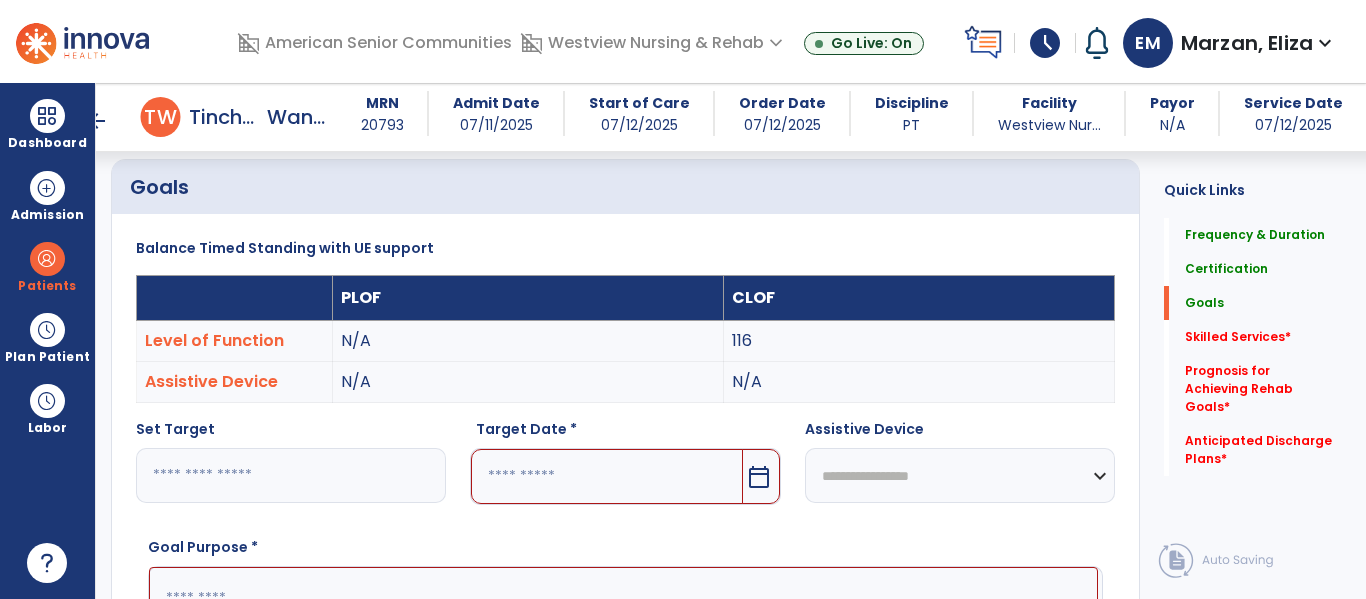 click on "calendar_today" at bounding box center [759, 477] 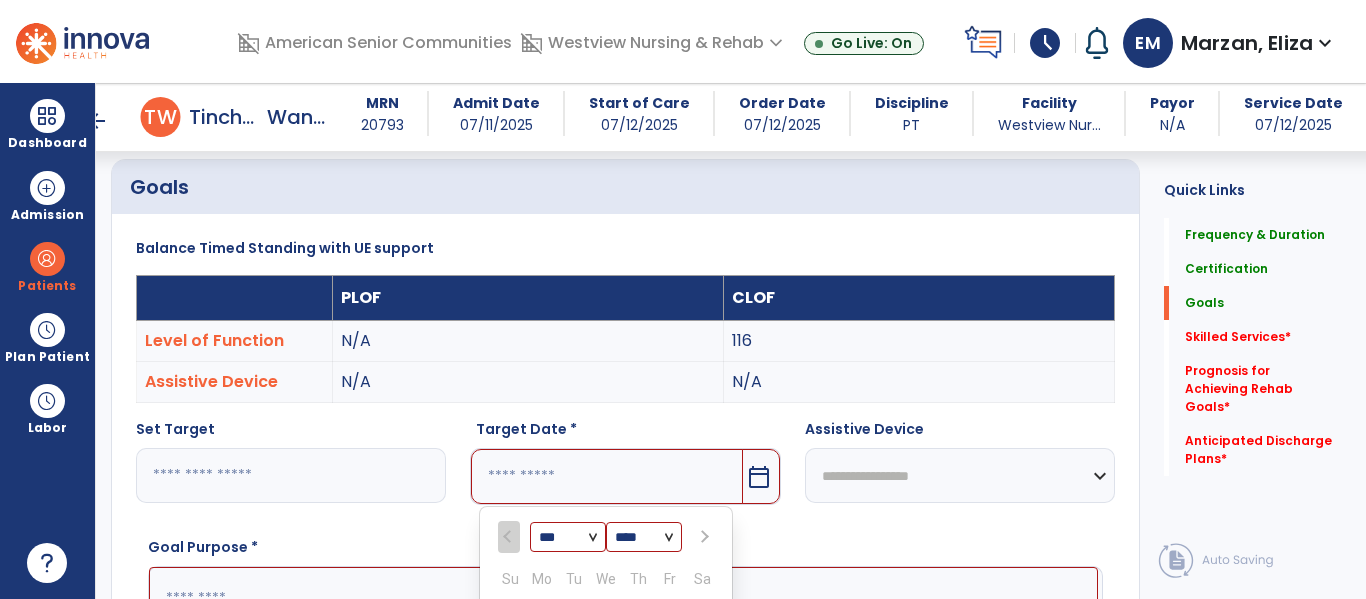 scroll, scrollTop: 760, scrollLeft: 0, axis: vertical 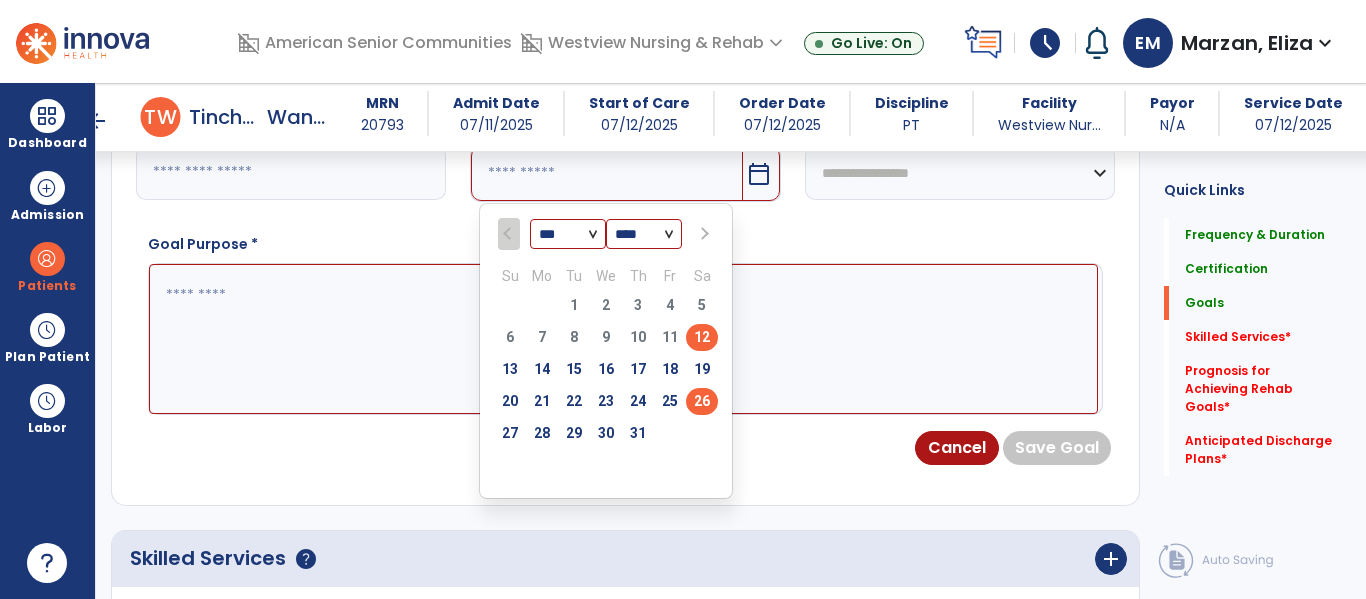 click on "26" at bounding box center [702, 401] 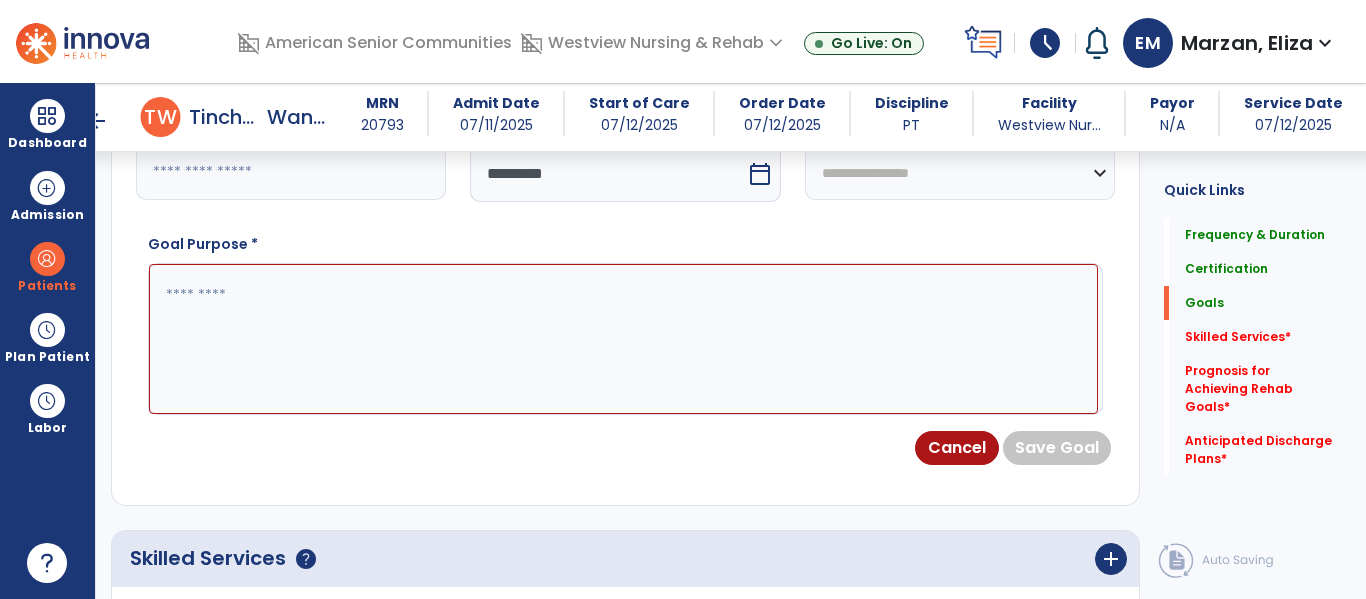 click on "**********" at bounding box center (960, 172) 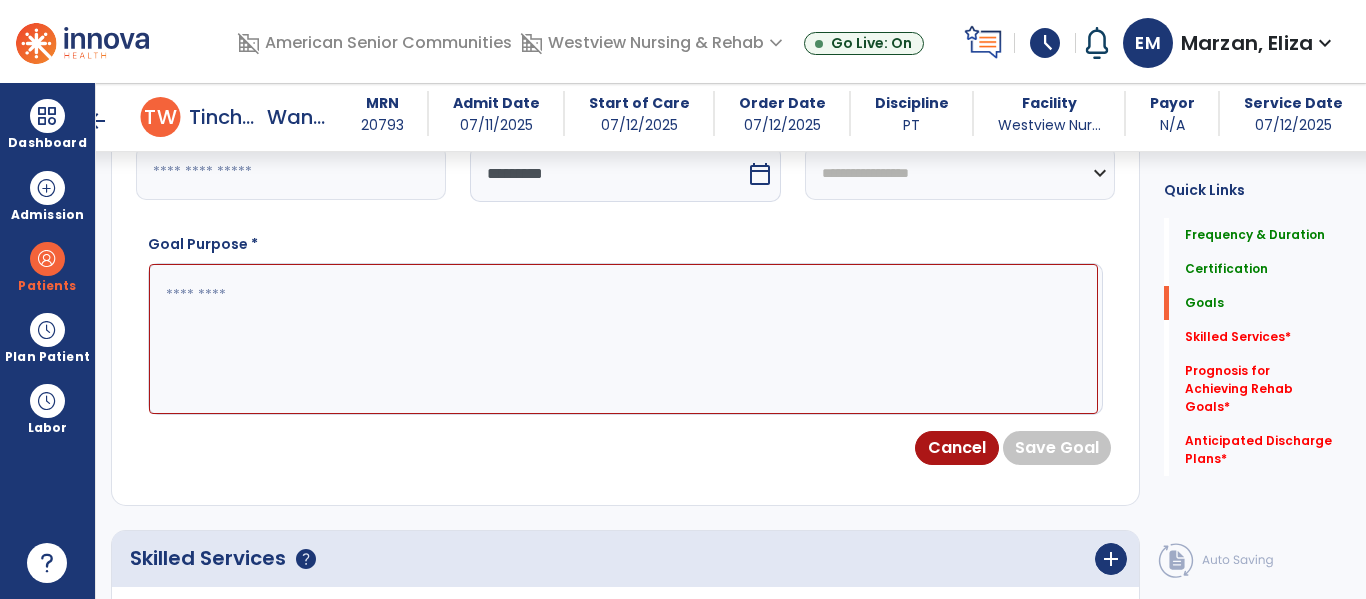 select on "**********" 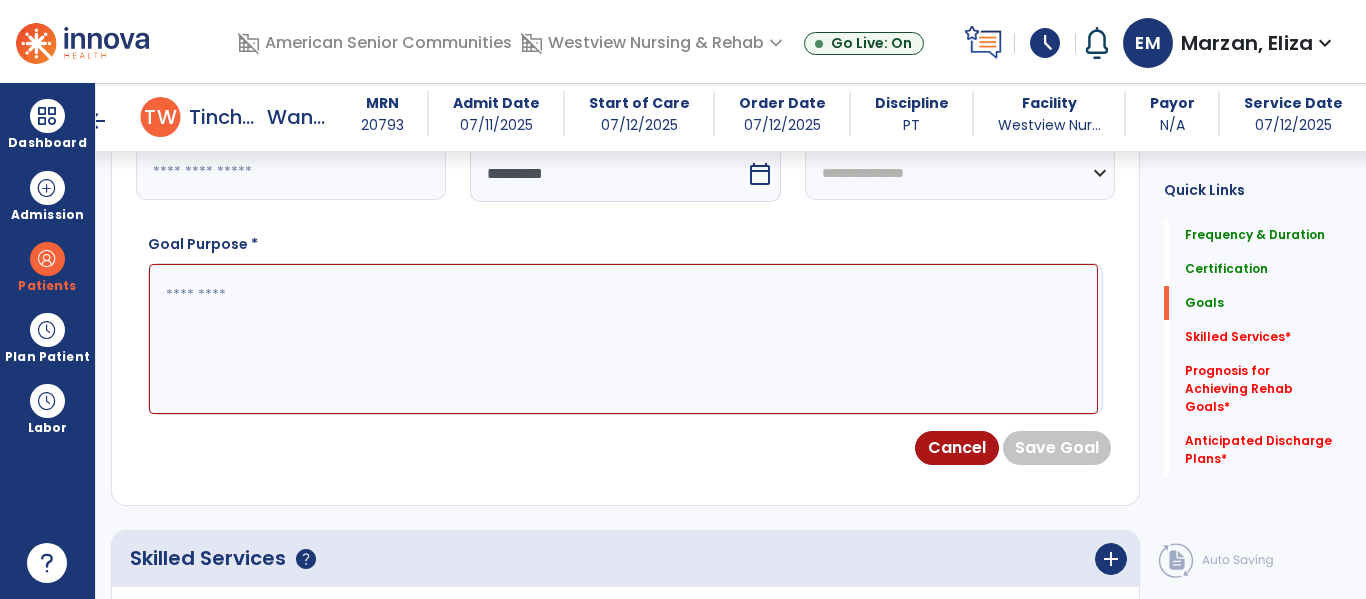 click on "**********" at bounding box center [960, 172] 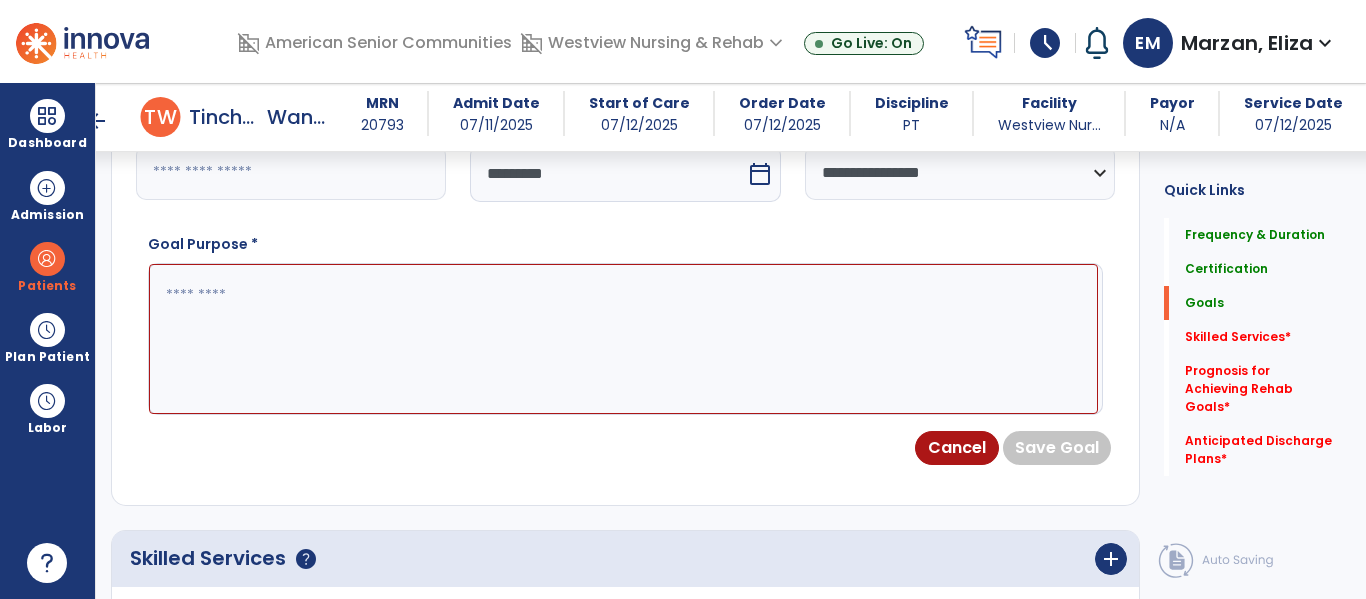 click at bounding box center [623, 339] 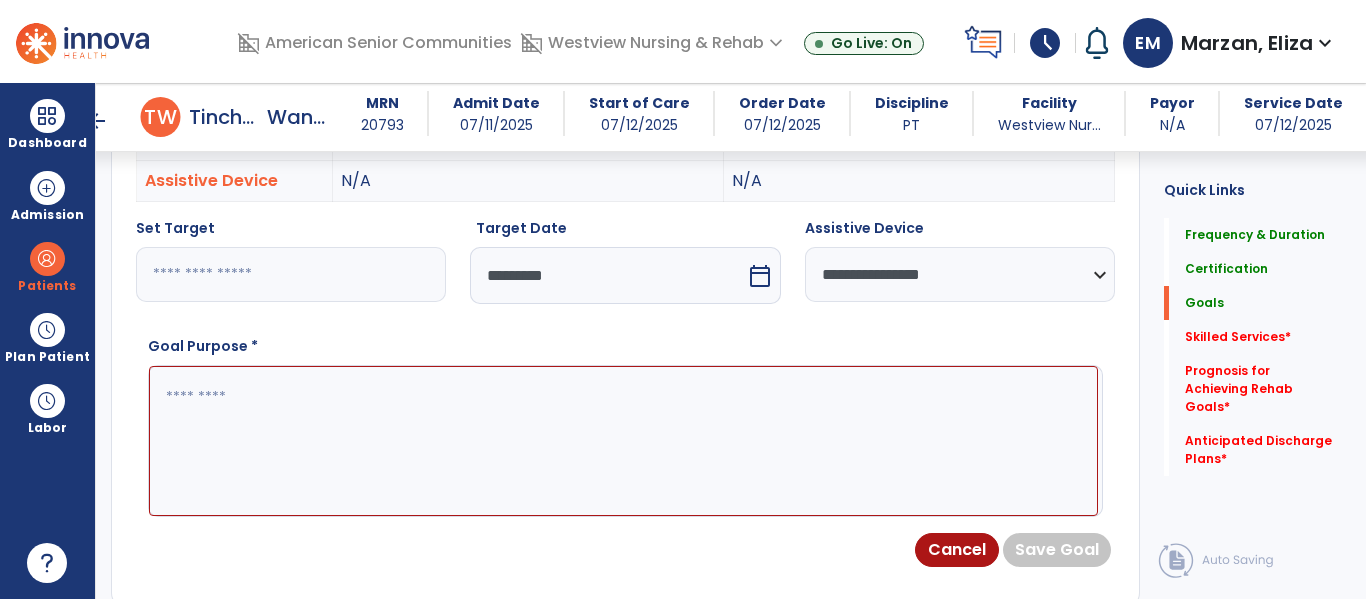 scroll, scrollTop: 664, scrollLeft: 0, axis: vertical 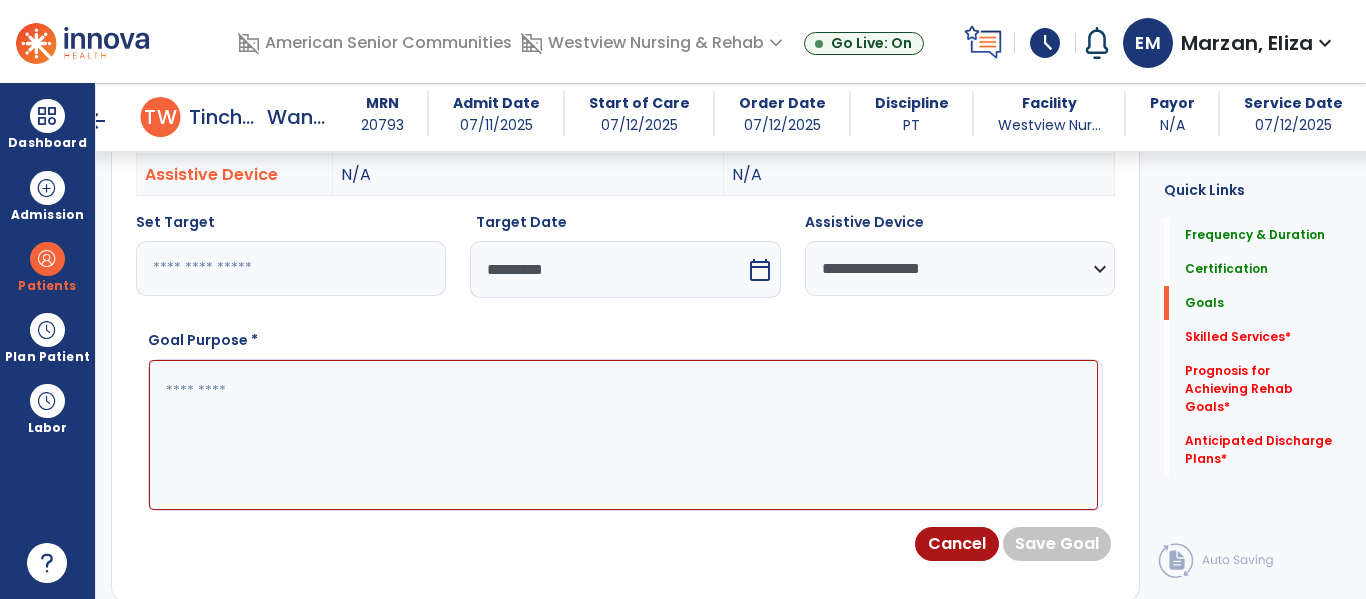 click at bounding box center (623, 435) 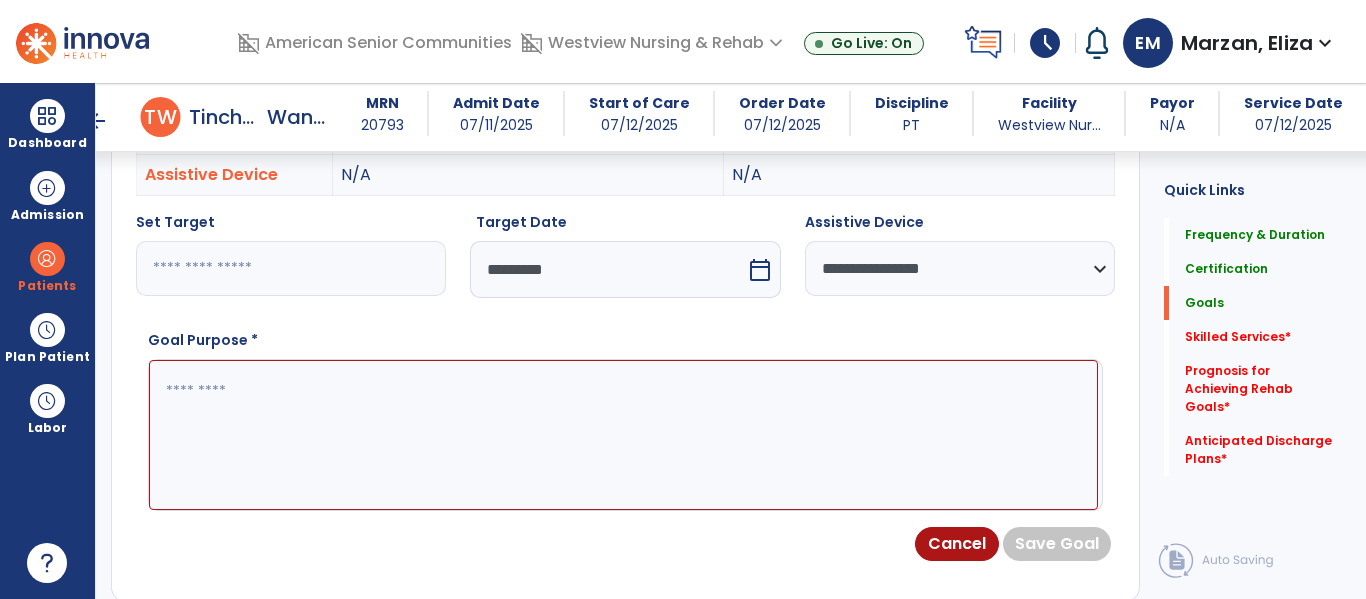 paste on "**********" 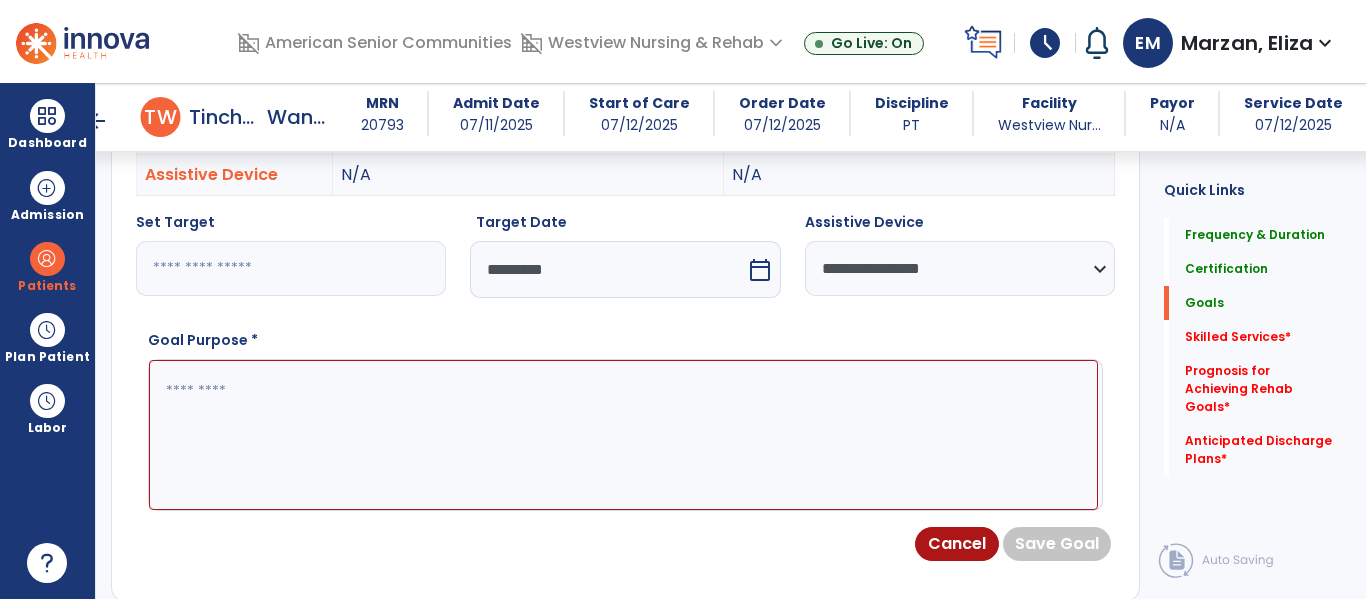 type on "**********" 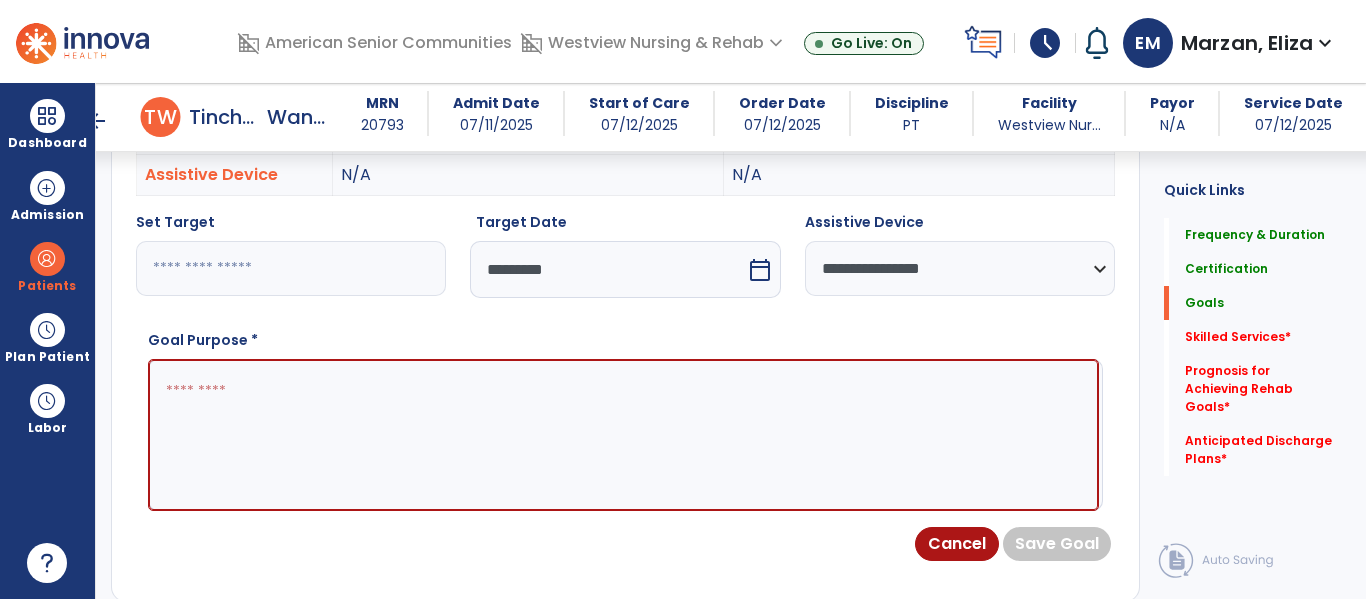 paste on "**********" 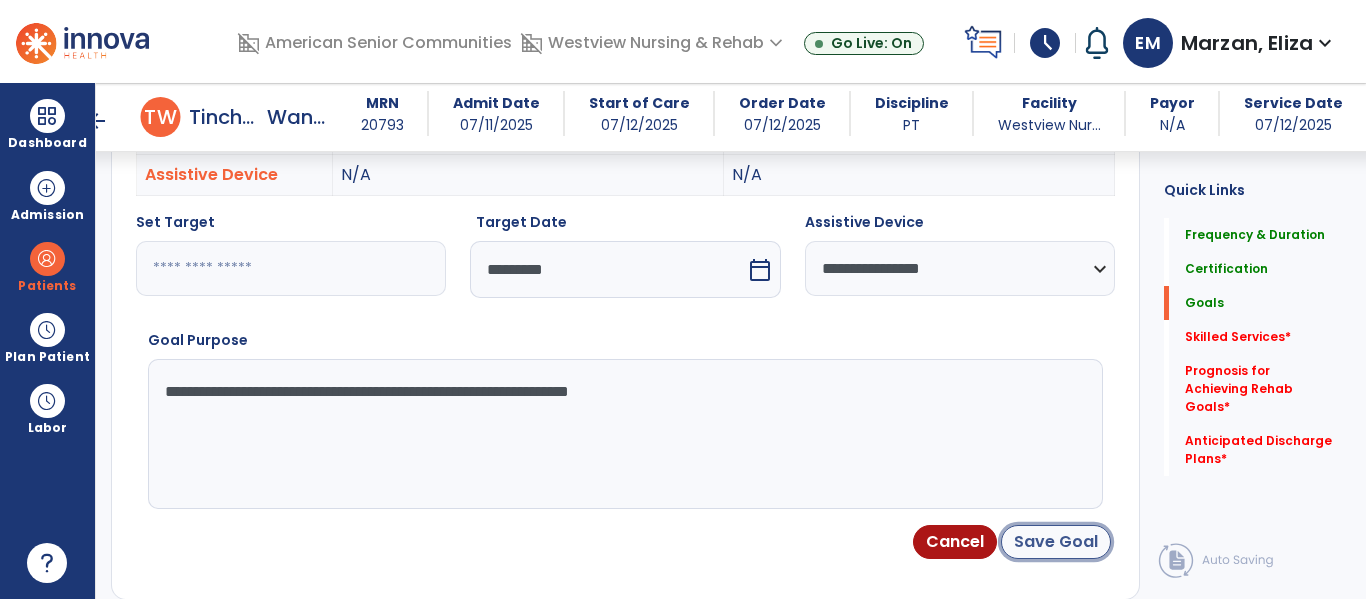 click on "Save Goal" at bounding box center [1056, 542] 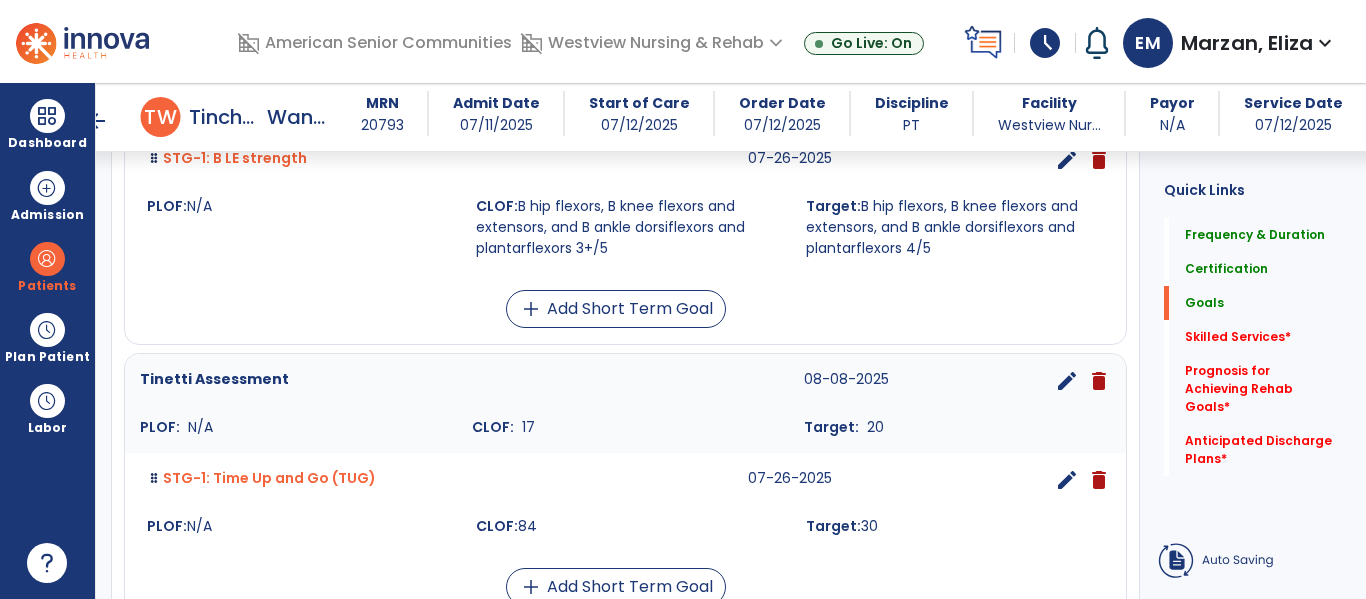 scroll, scrollTop: 666, scrollLeft: 0, axis: vertical 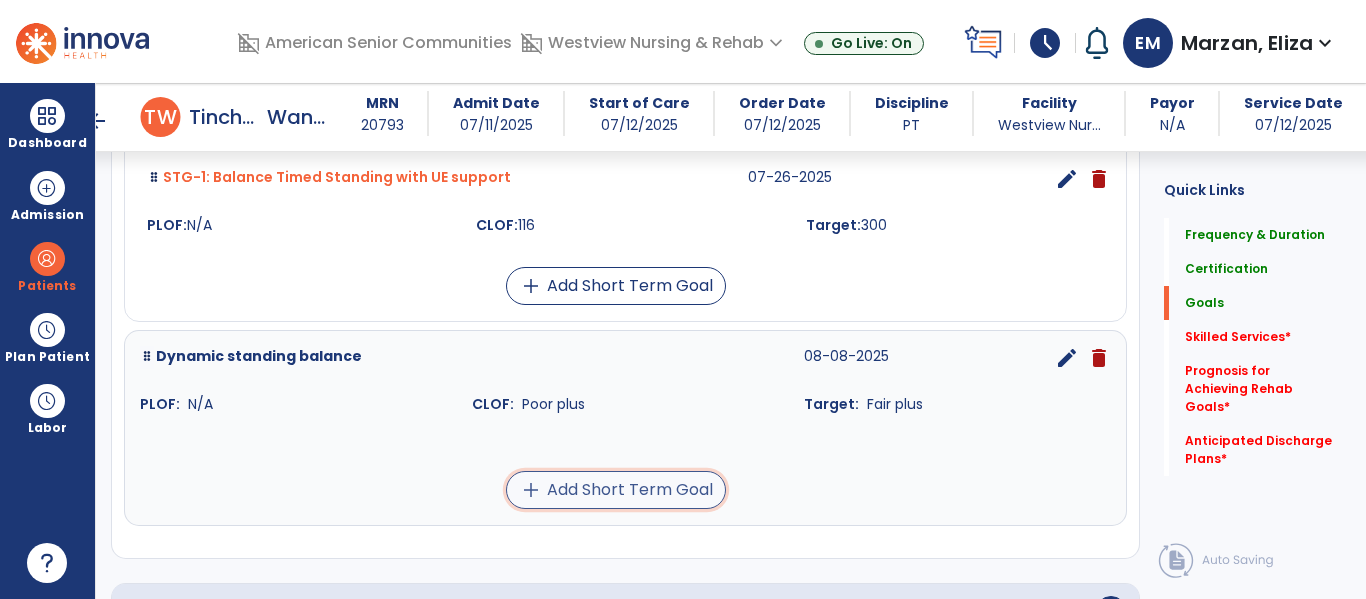 click on "add  Add Short Term Goal" at bounding box center [616, 490] 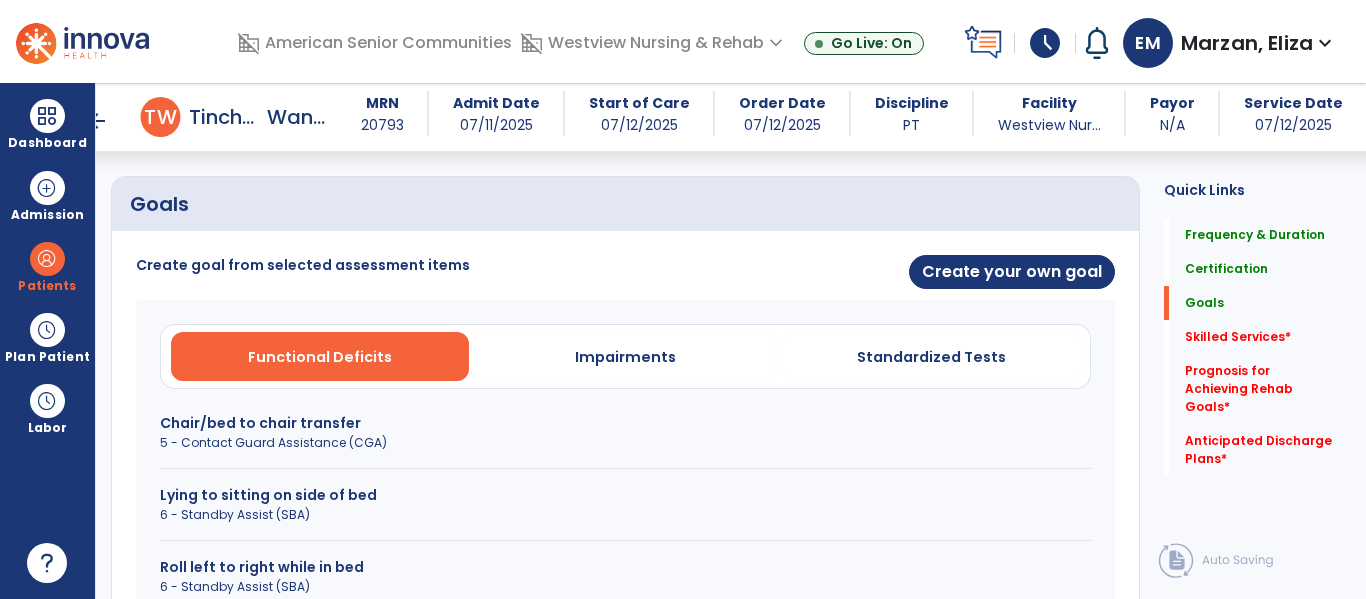 scroll, scrollTop: 432, scrollLeft: 0, axis: vertical 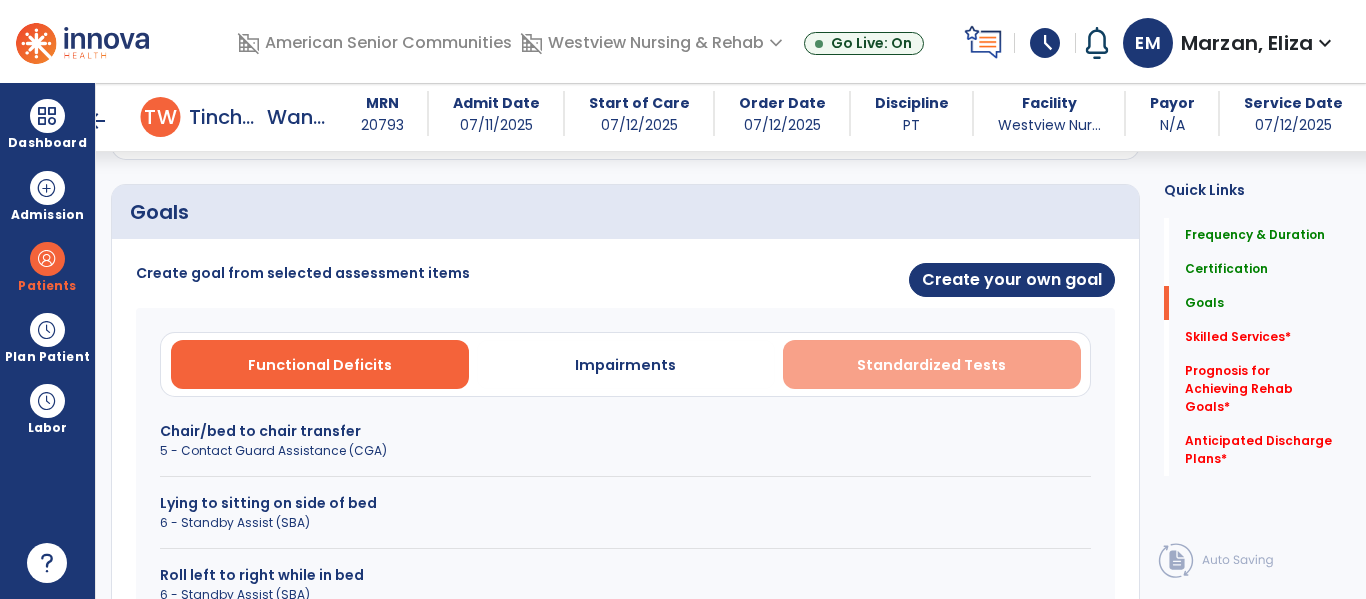 click on "Standardized Tests" at bounding box center [931, 365] 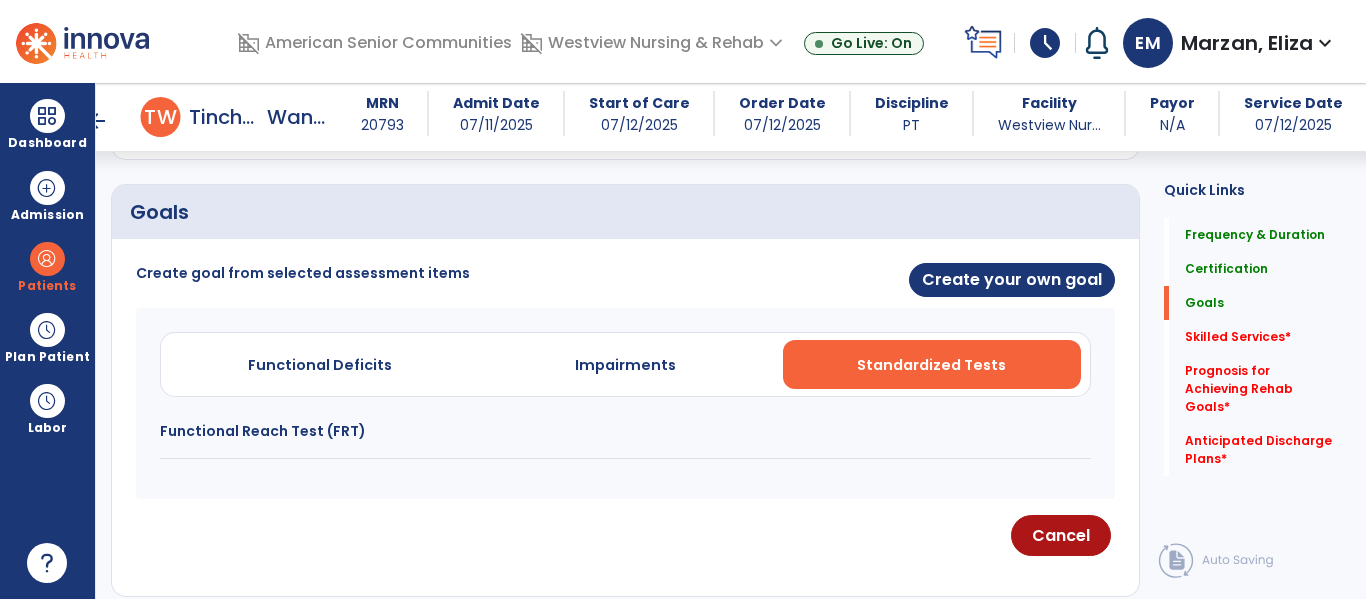 click on "Functional Reach Test (FRT)" at bounding box center (625, 431) 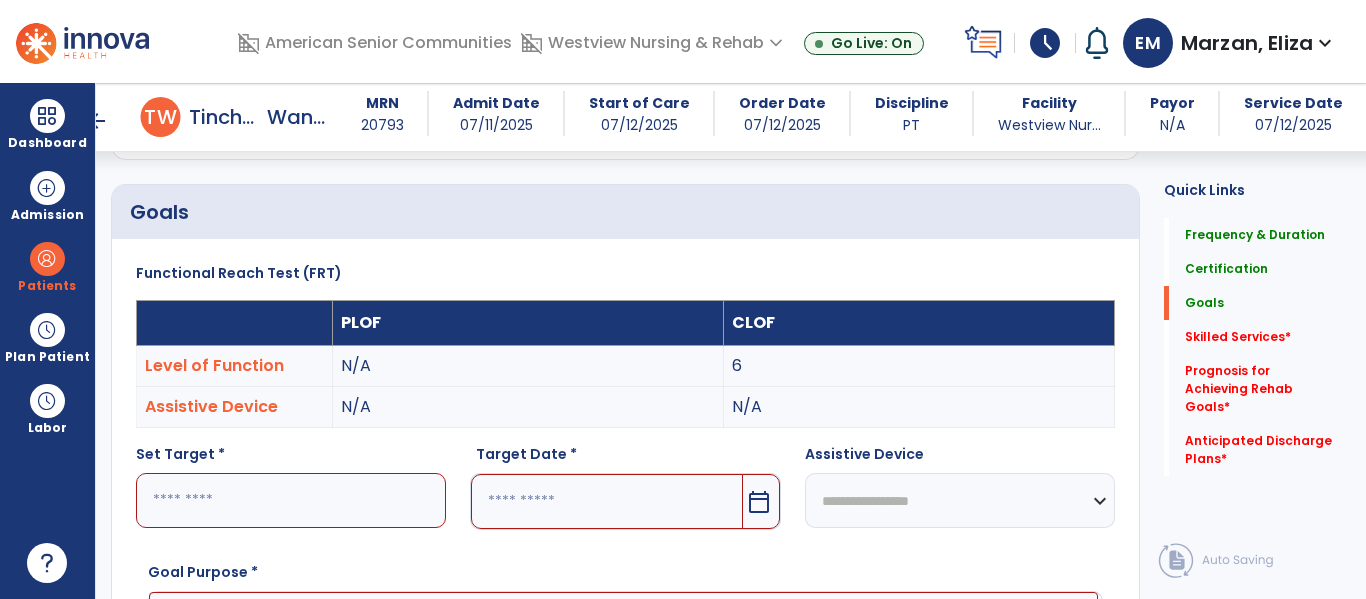click at bounding box center [291, 500] 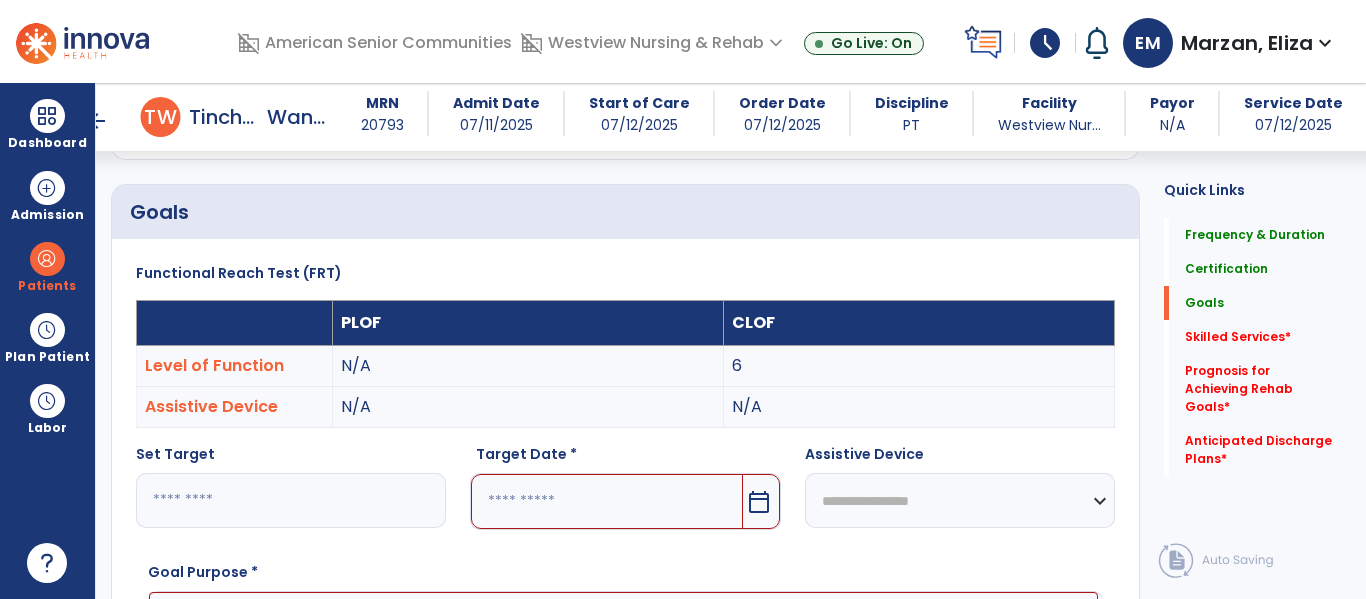 type on "**" 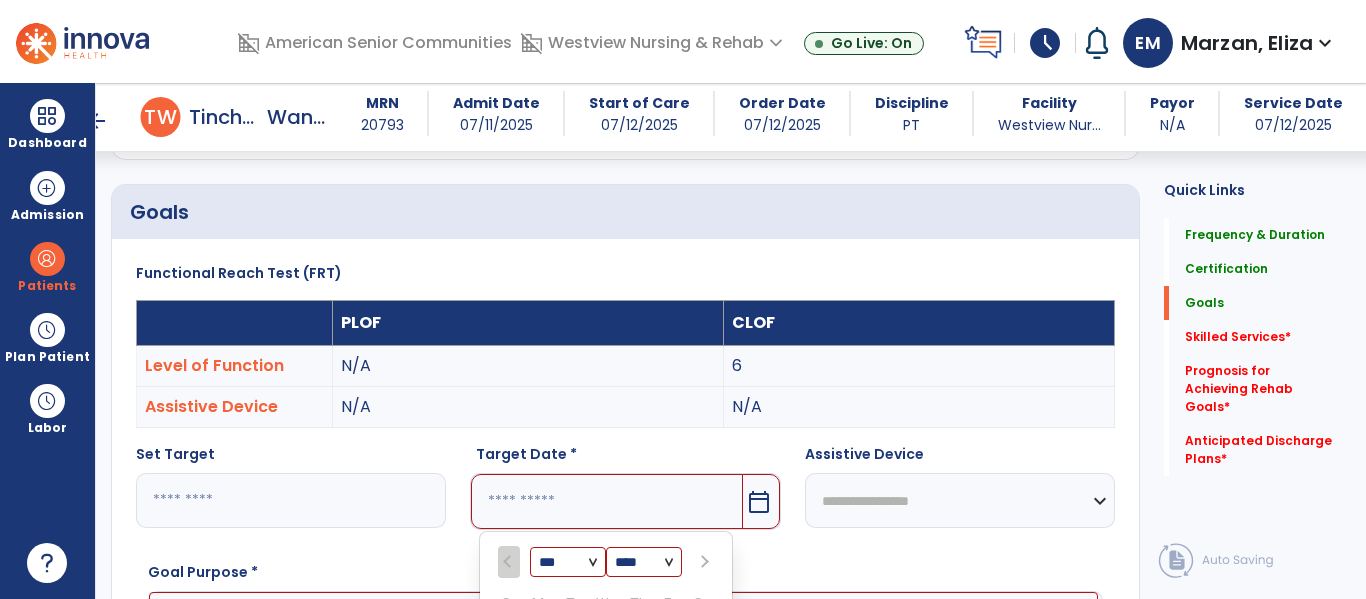 scroll, scrollTop: 760, scrollLeft: 0, axis: vertical 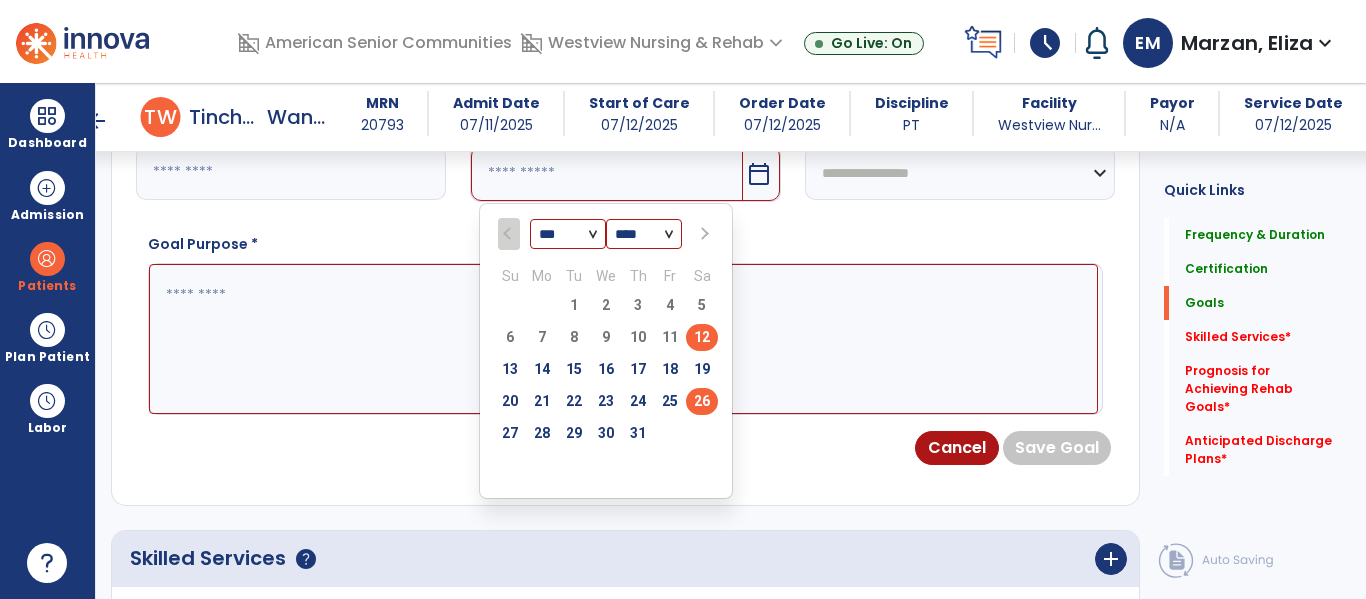 click on "26" at bounding box center (702, 401) 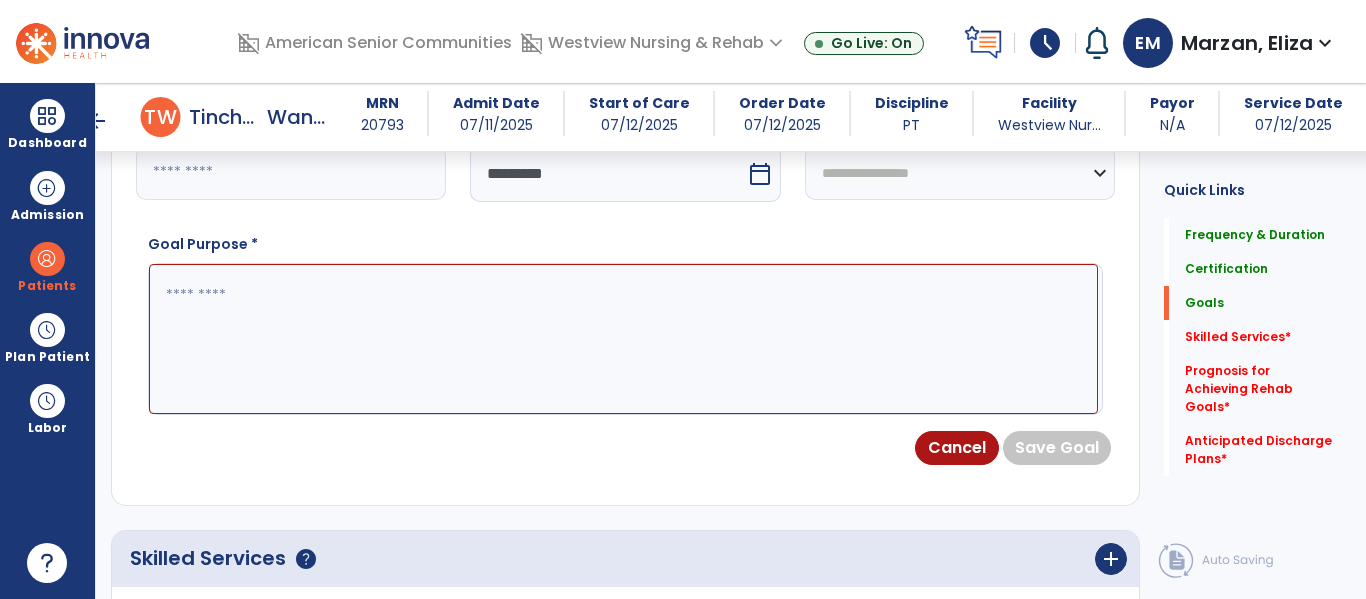 click on "**********" at bounding box center [960, 172] 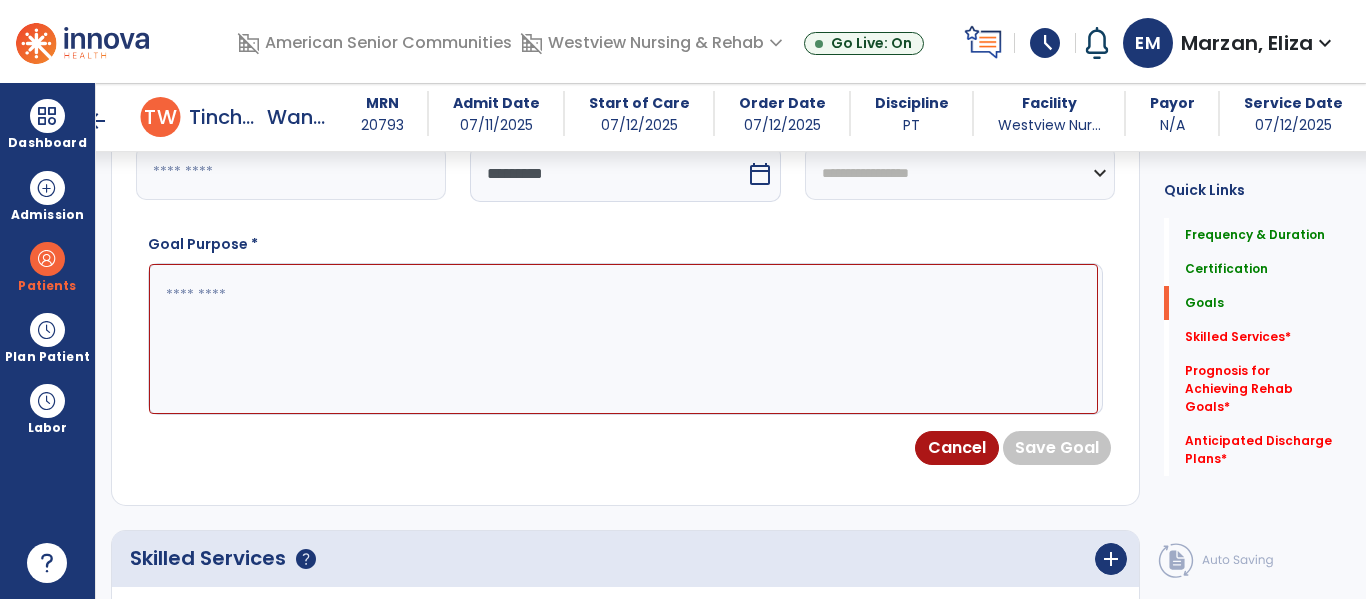 select on "**********" 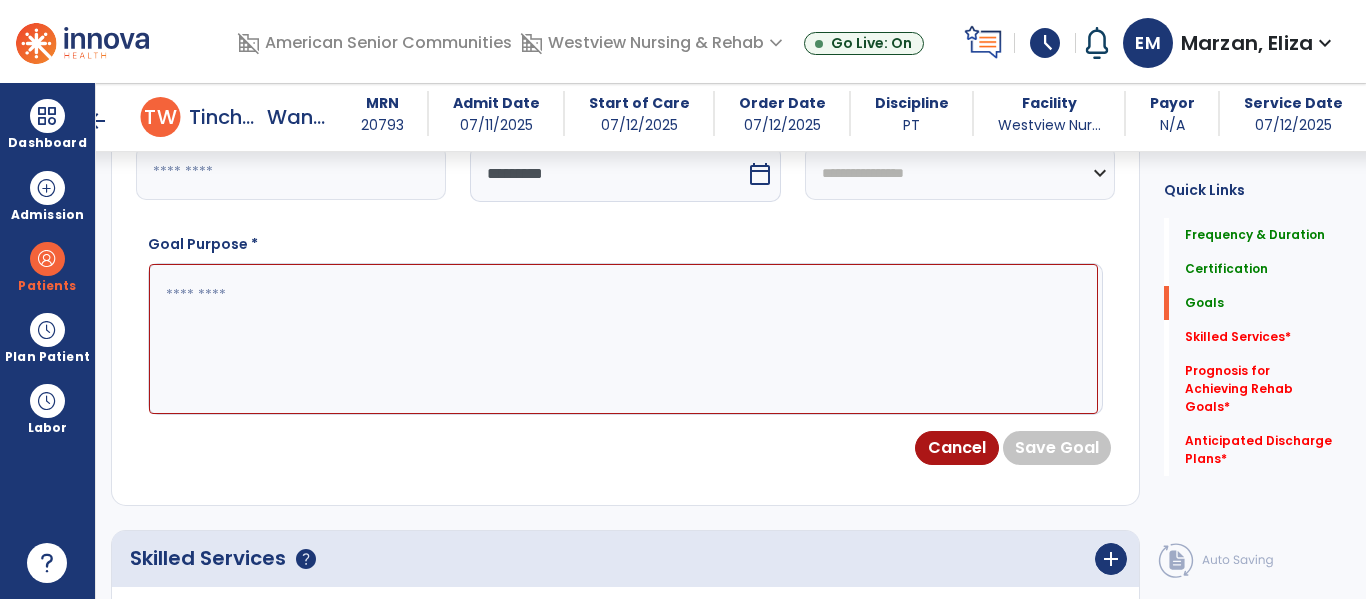 click on "**********" at bounding box center [960, 172] 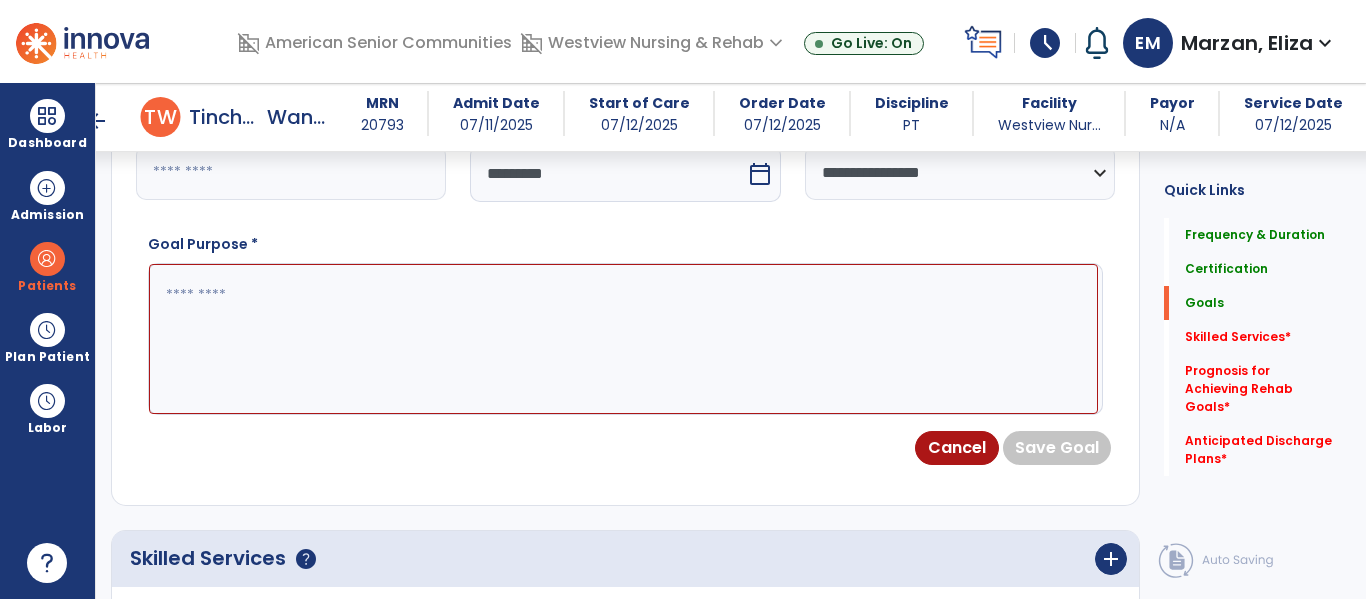 click at bounding box center (623, 339) 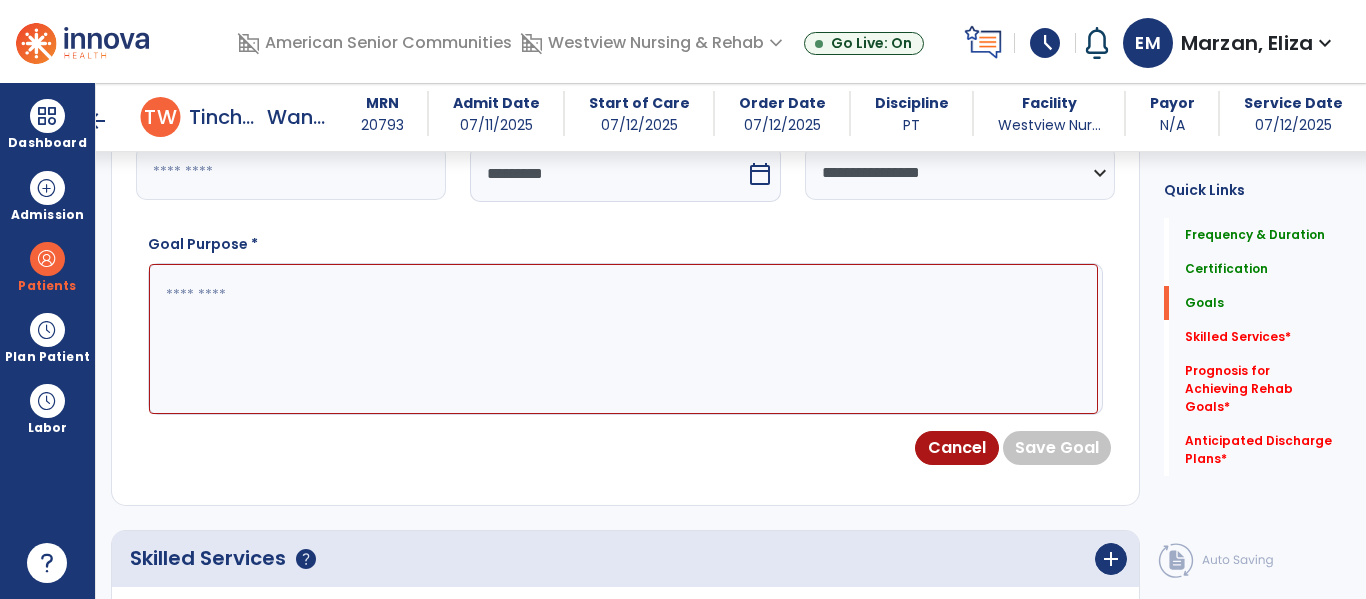 paste on "**********" 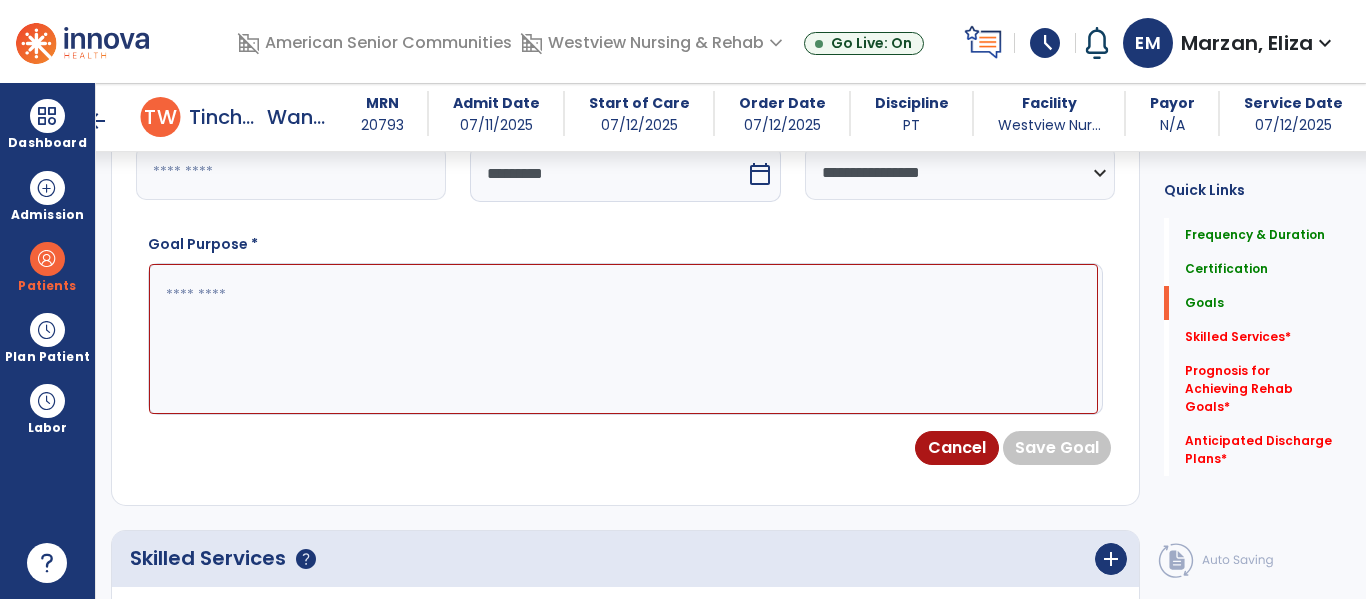 type on "**********" 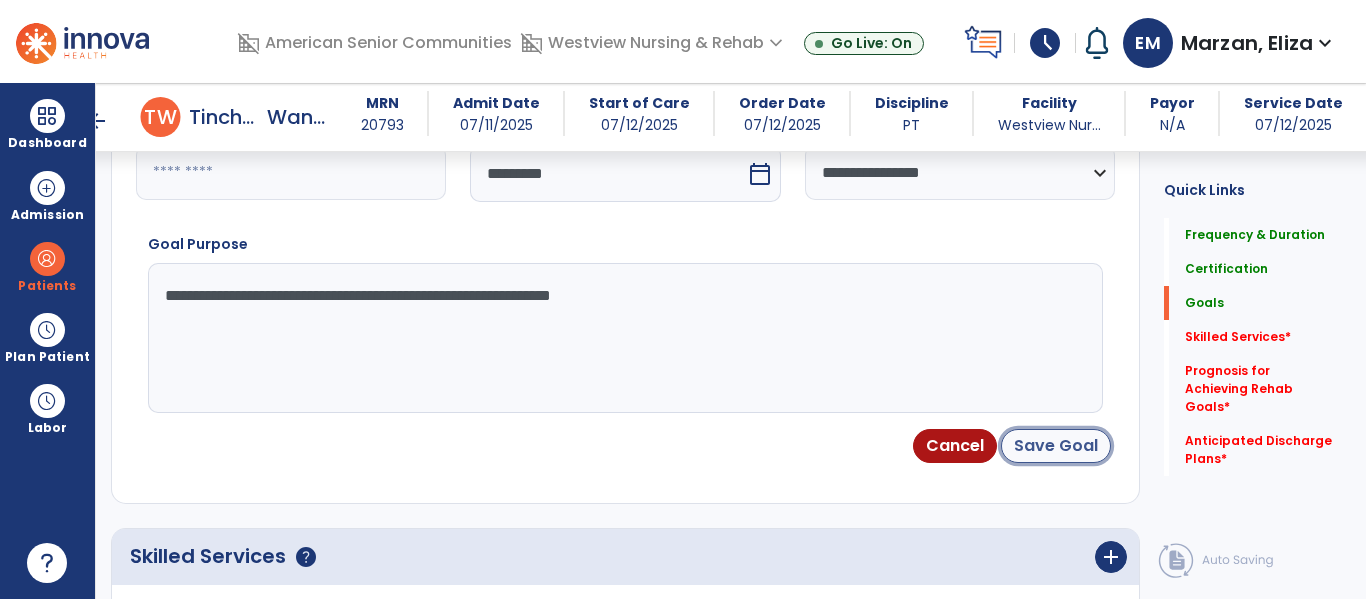 click on "Save Goal" at bounding box center [1056, 446] 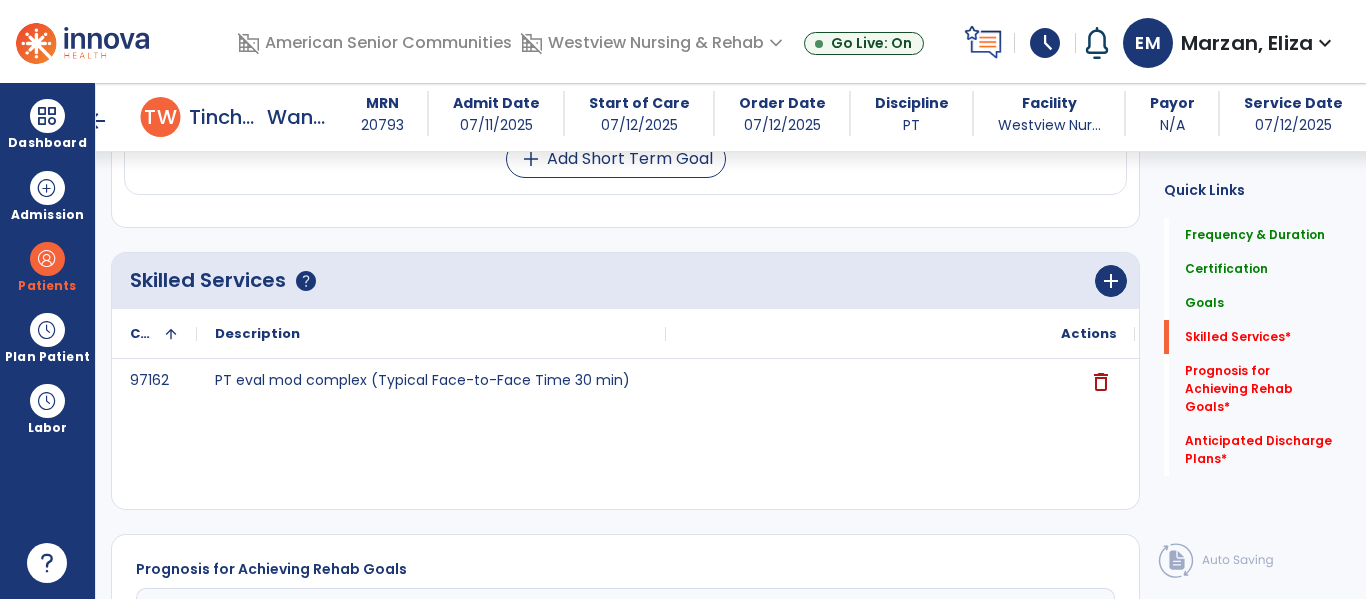 scroll, scrollTop: 1948, scrollLeft: 0, axis: vertical 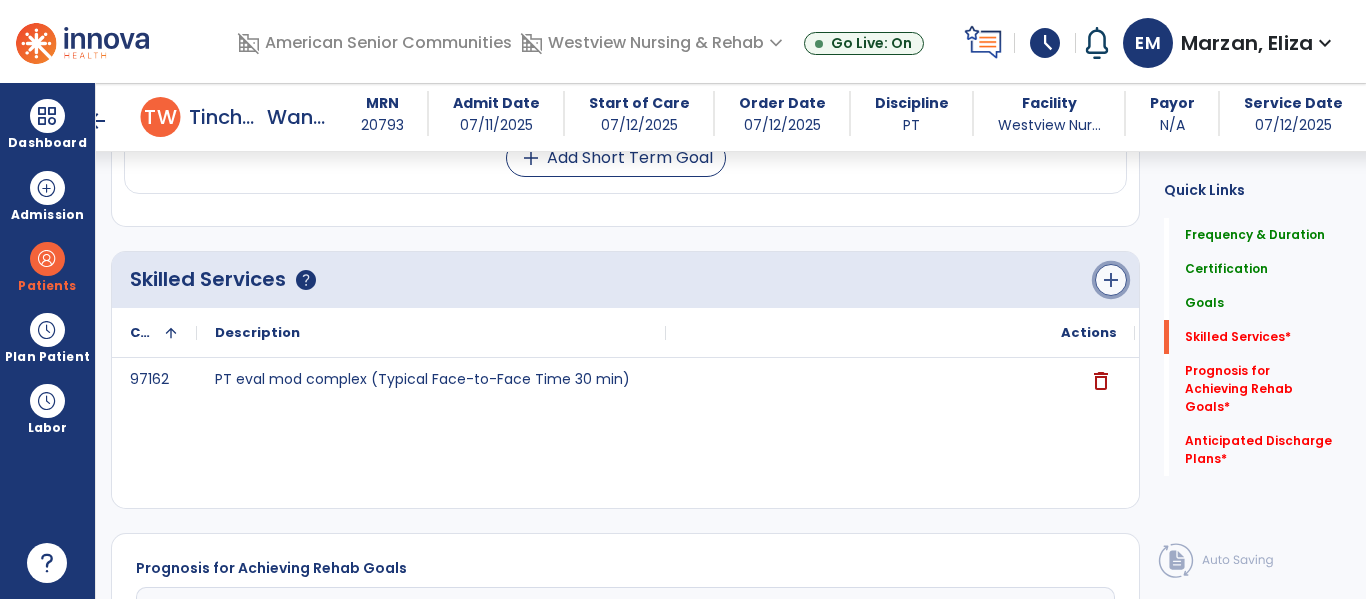 click on "add" 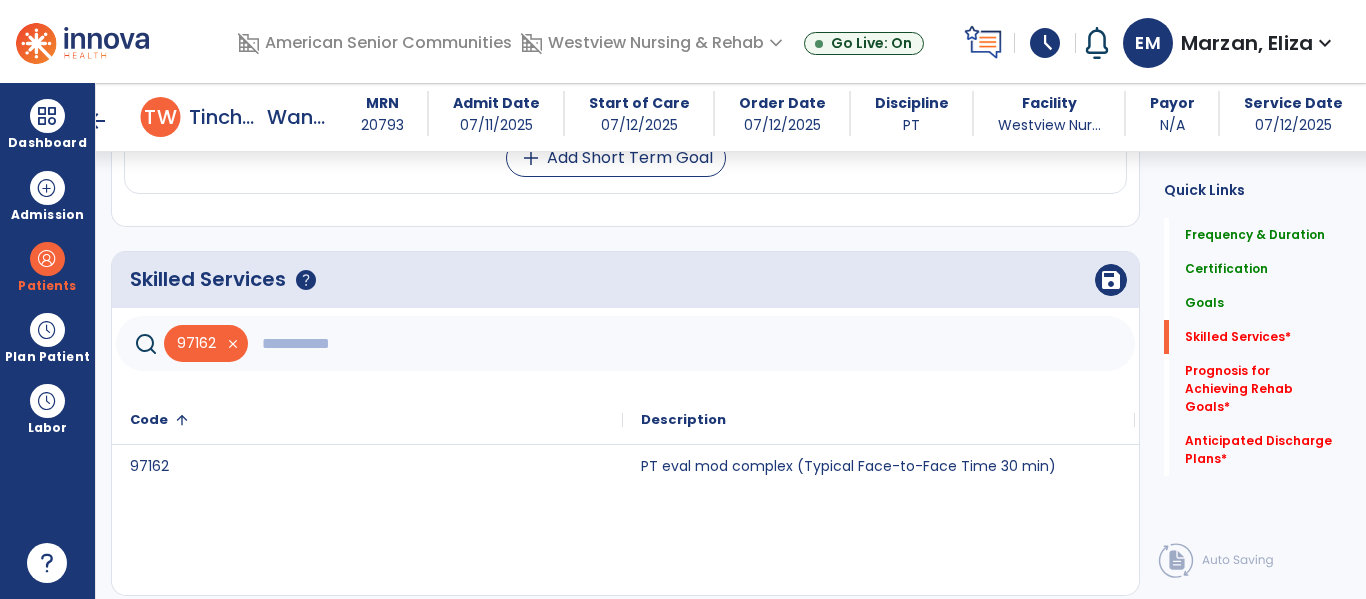 click 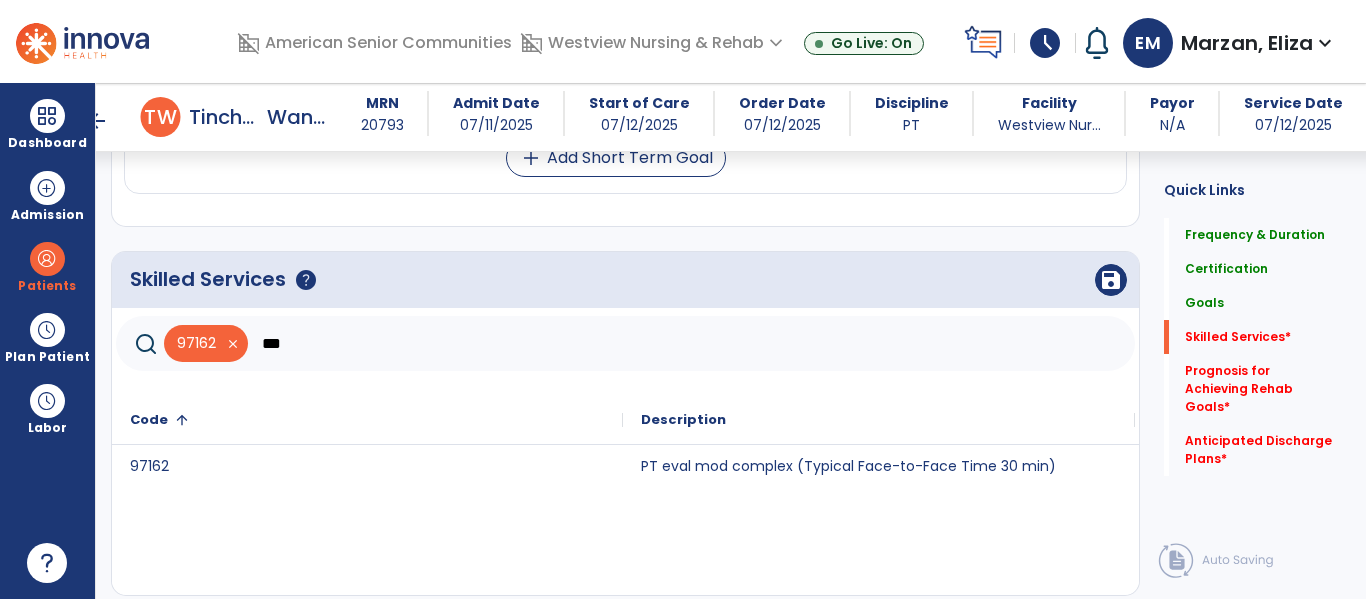 type on "***" 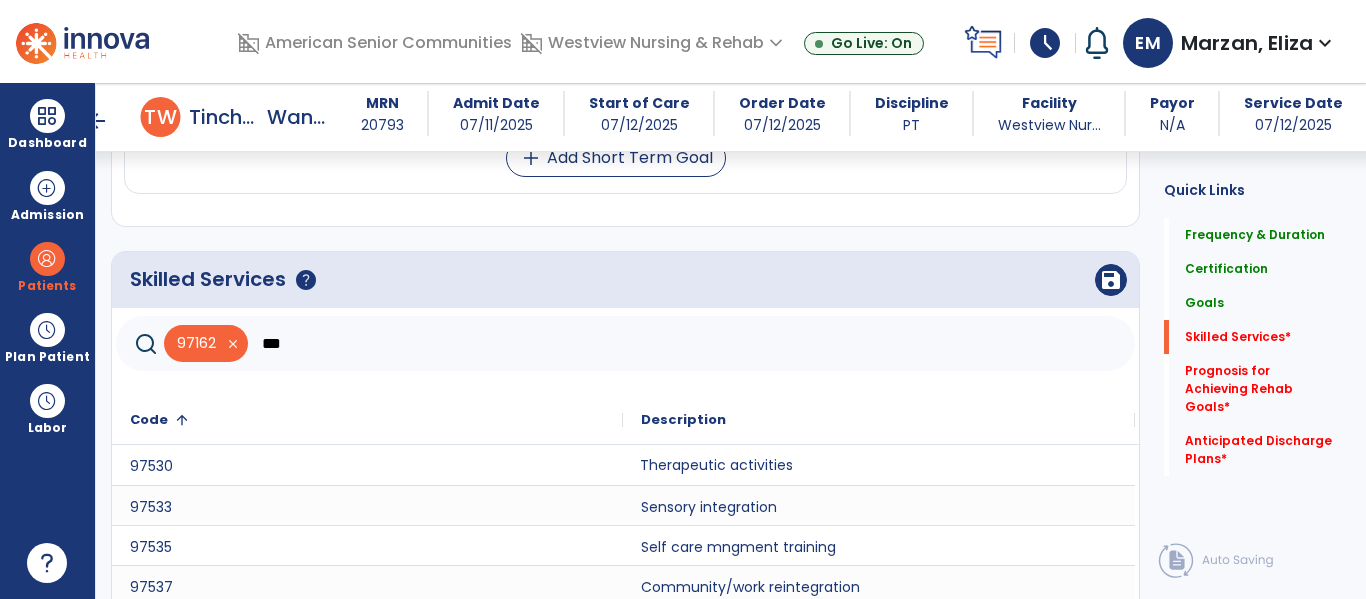 click on "Therapeutic activities" 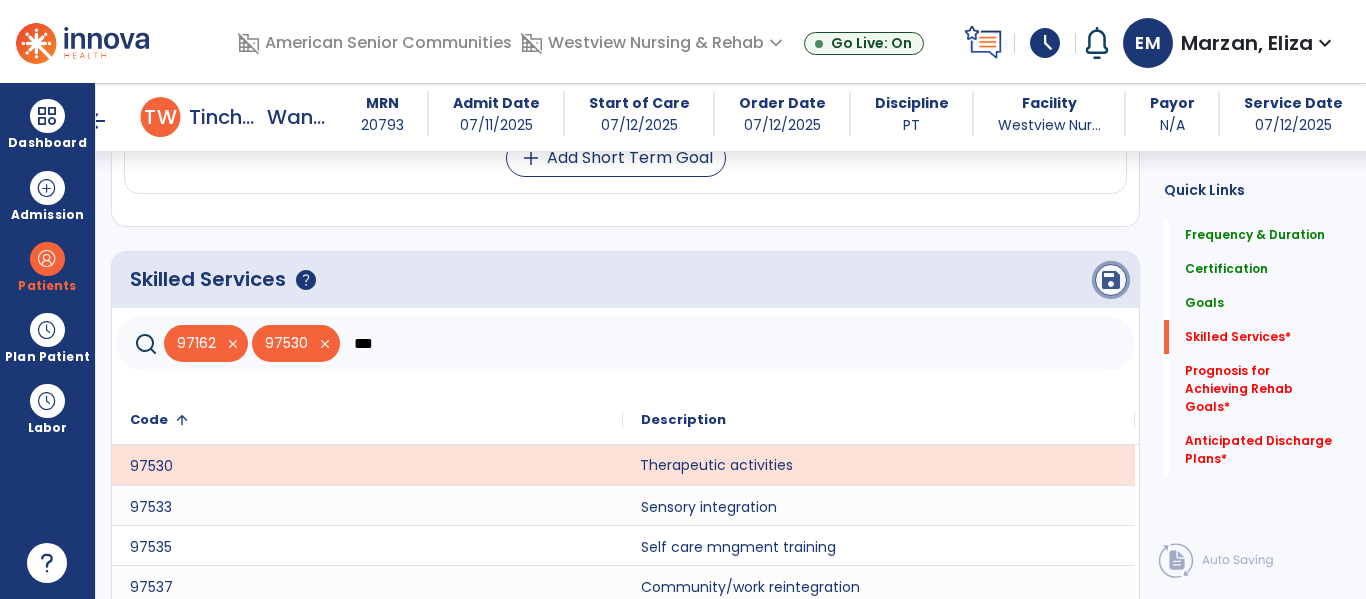 click on "save" 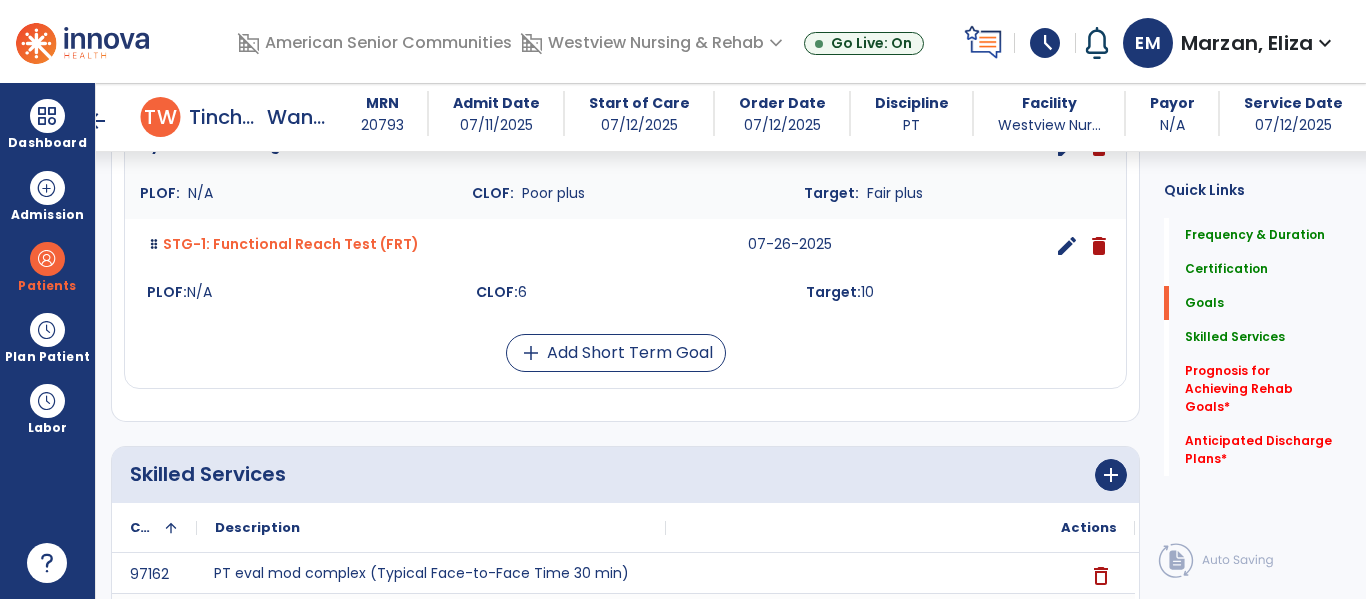 scroll, scrollTop: 1754, scrollLeft: 0, axis: vertical 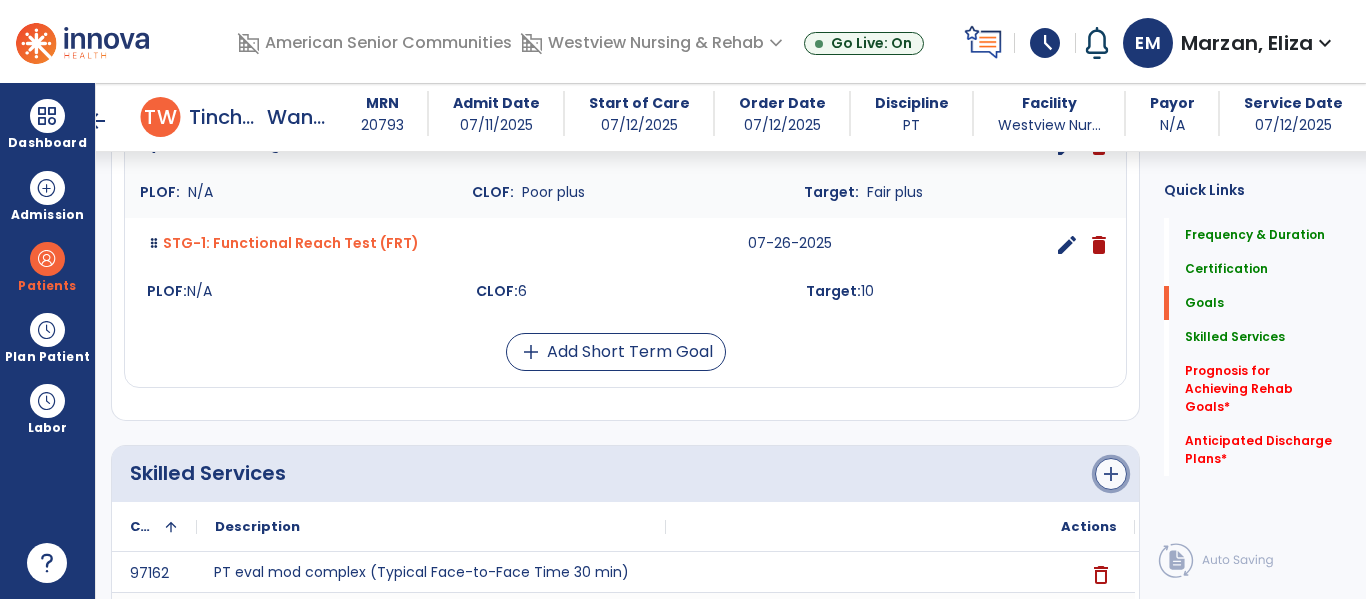 click on "add" 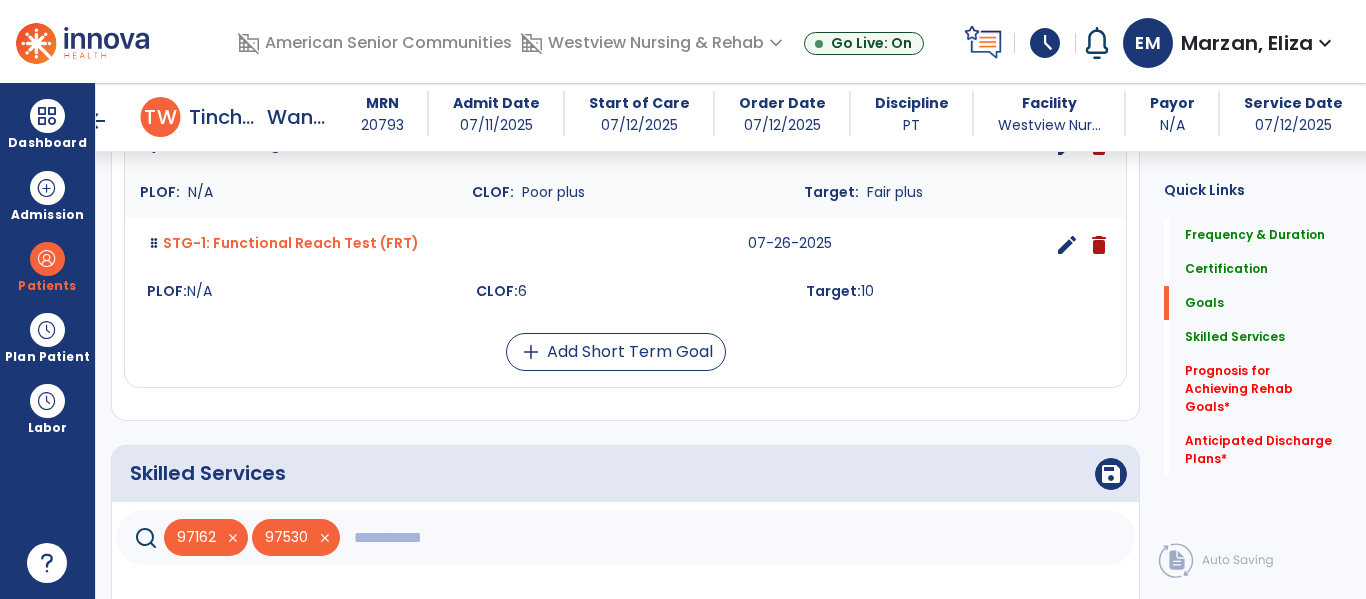 click 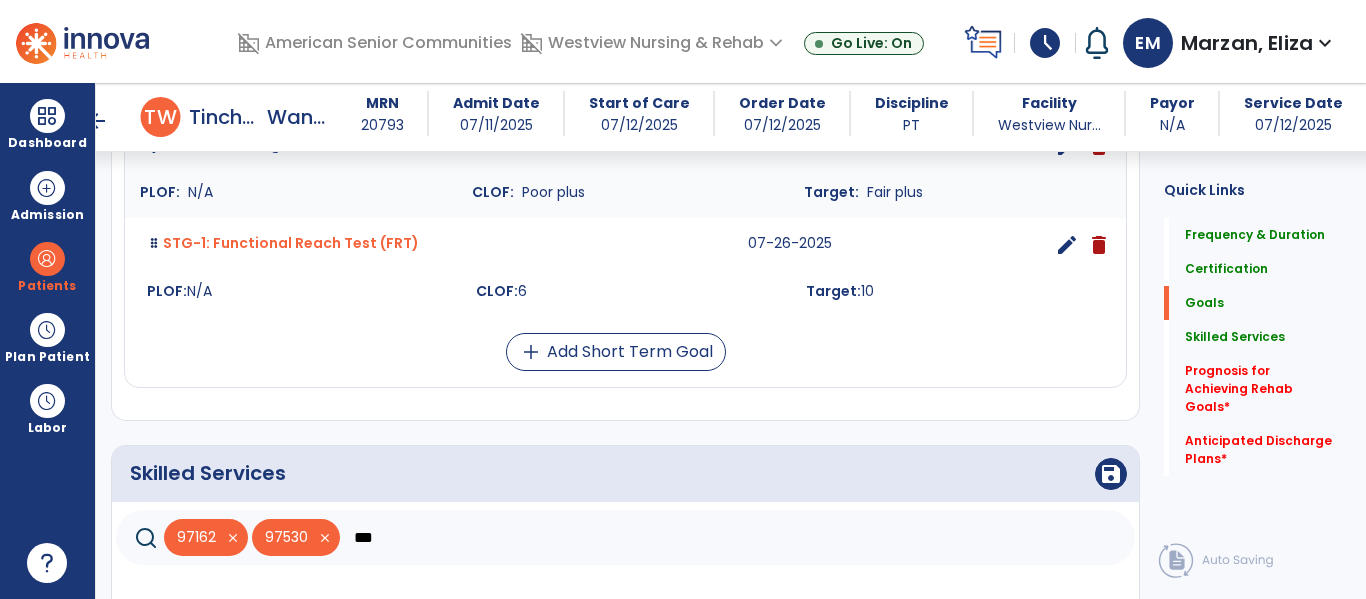 type on "***" 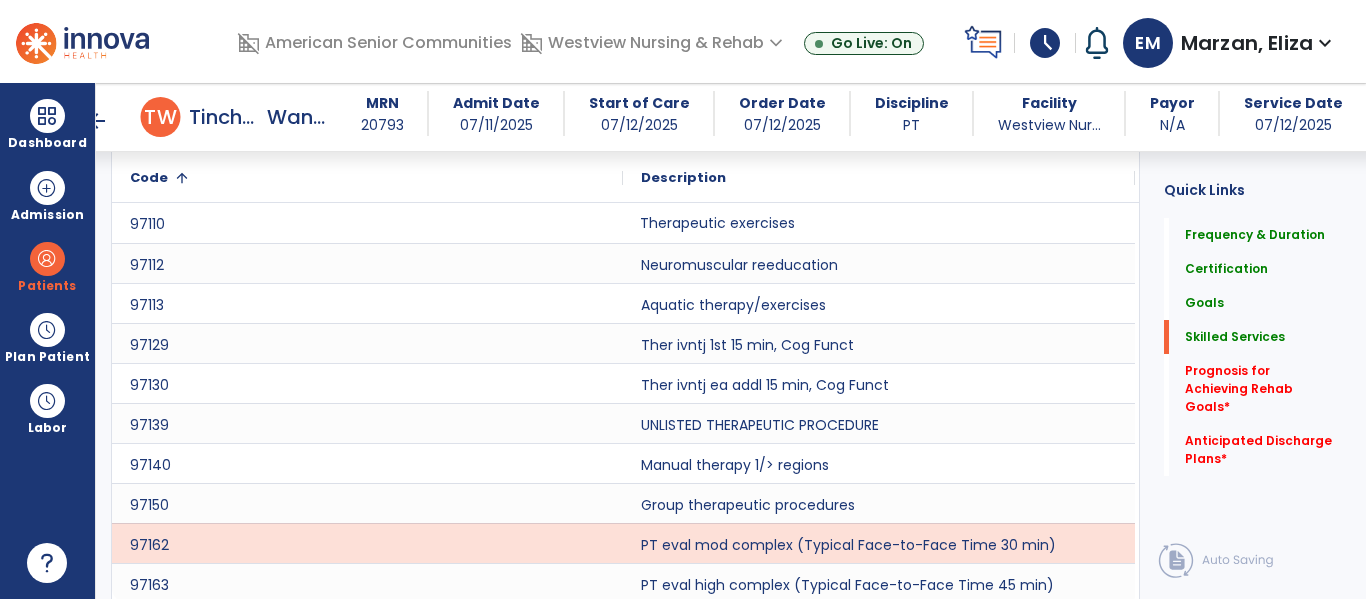 scroll, scrollTop: 2172, scrollLeft: 0, axis: vertical 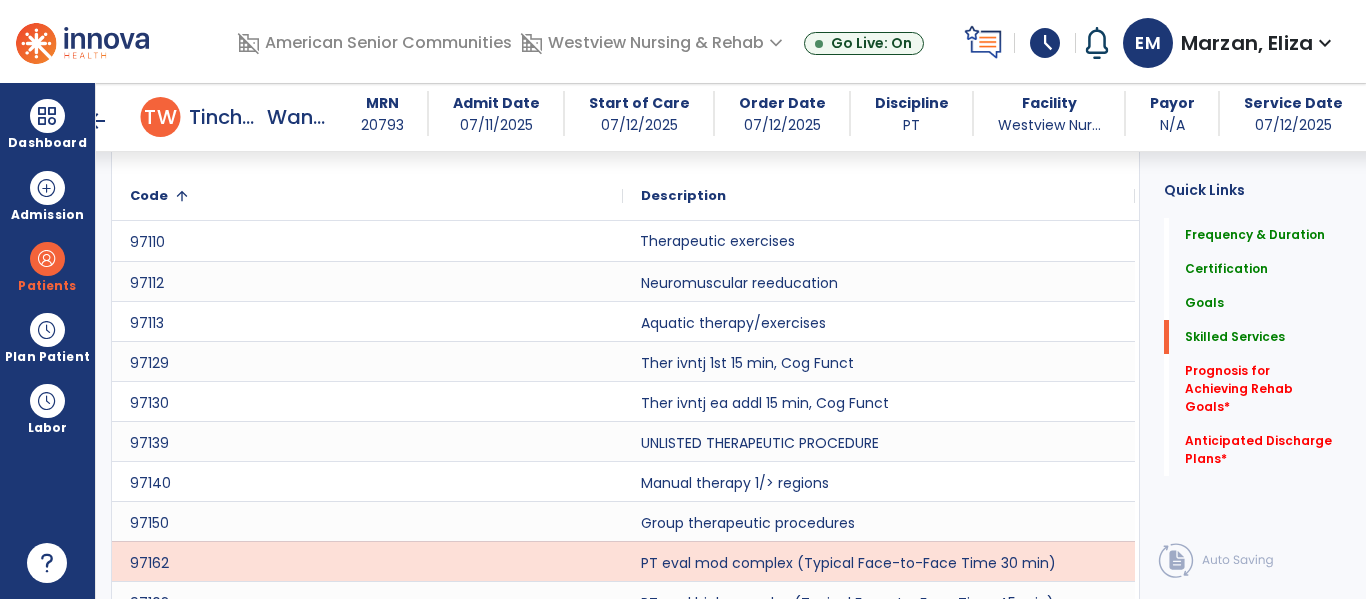 click on "Therapeutic exercises" 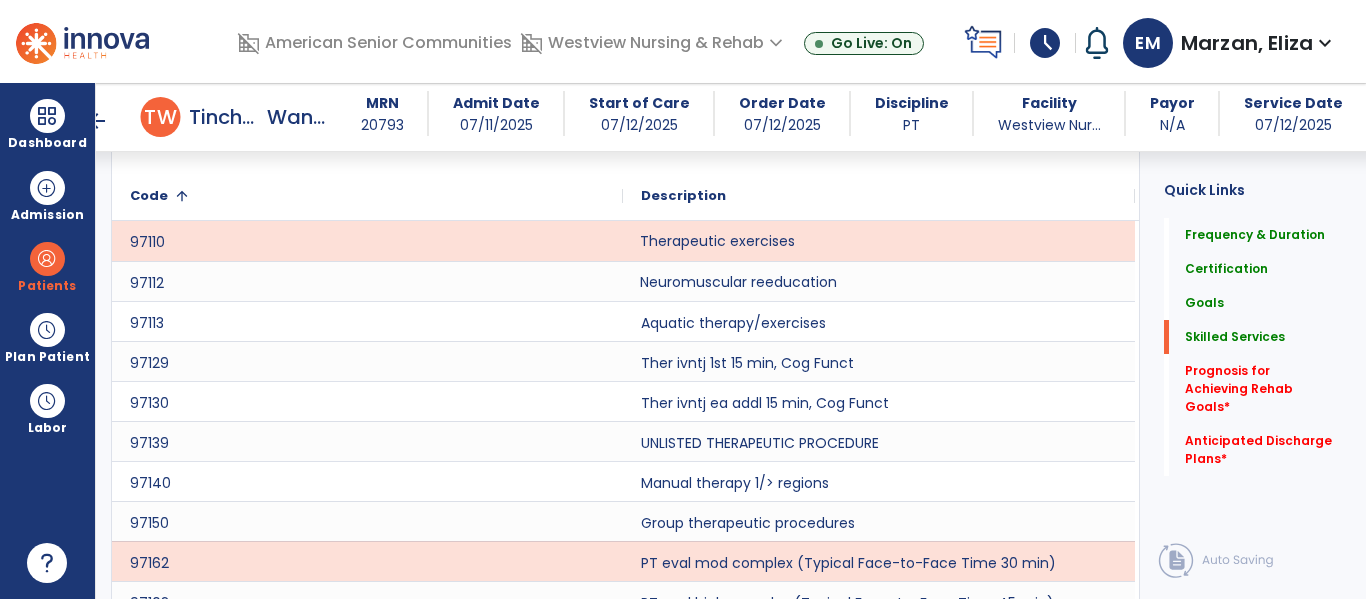 click on "Neuromuscular reeducation" 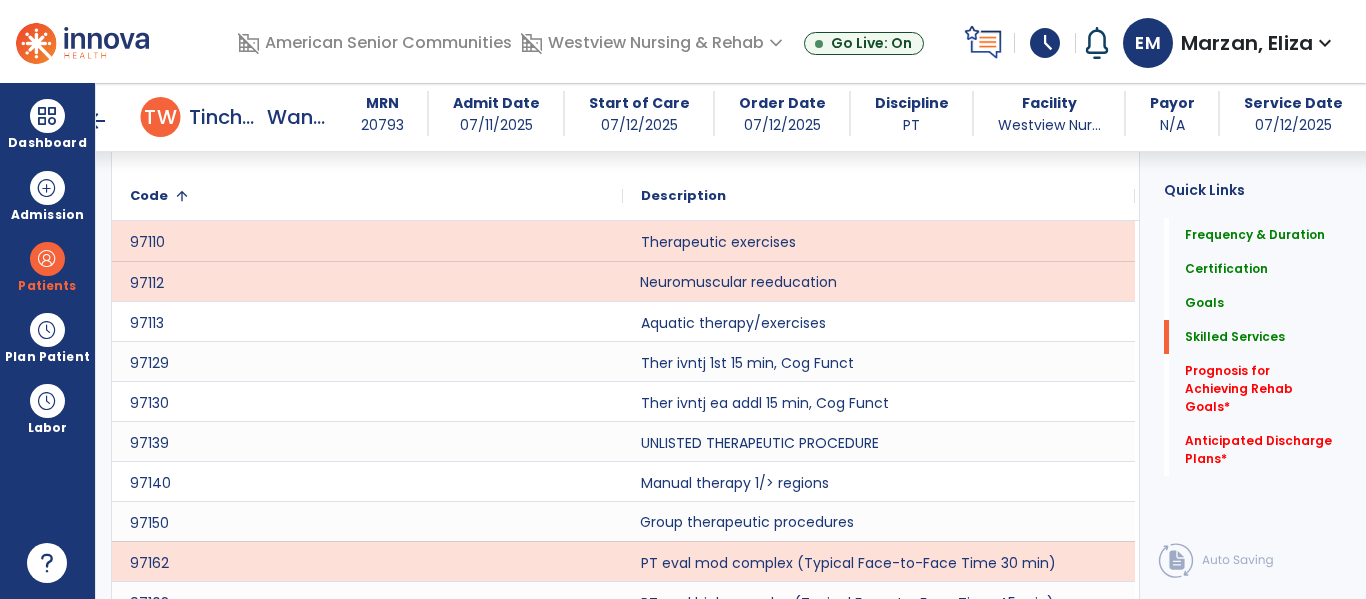 click on "Group therapeutic procedures" 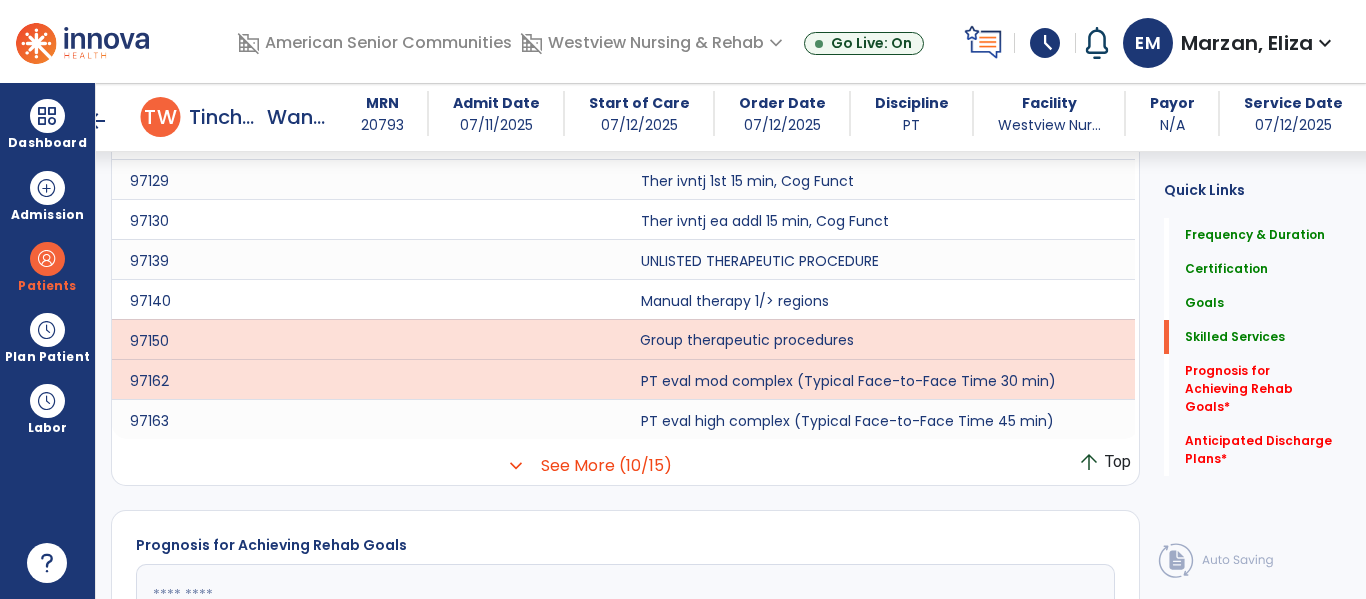scroll, scrollTop: 2361, scrollLeft: 0, axis: vertical 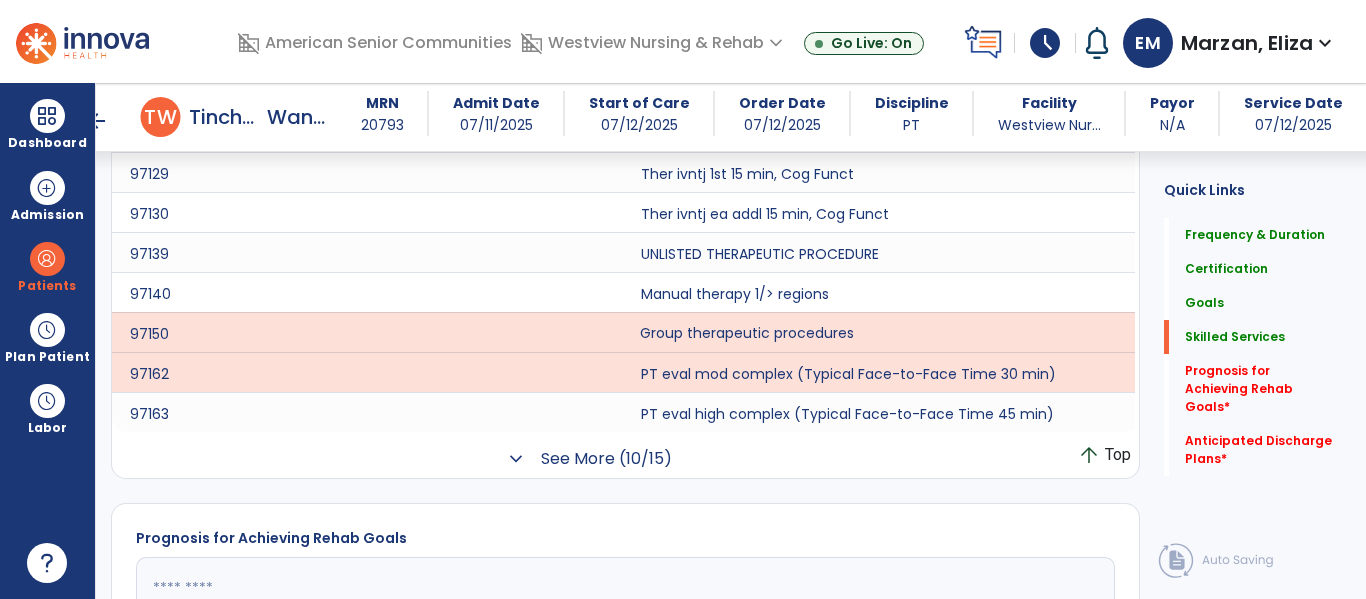 click on "See More (10/15)" 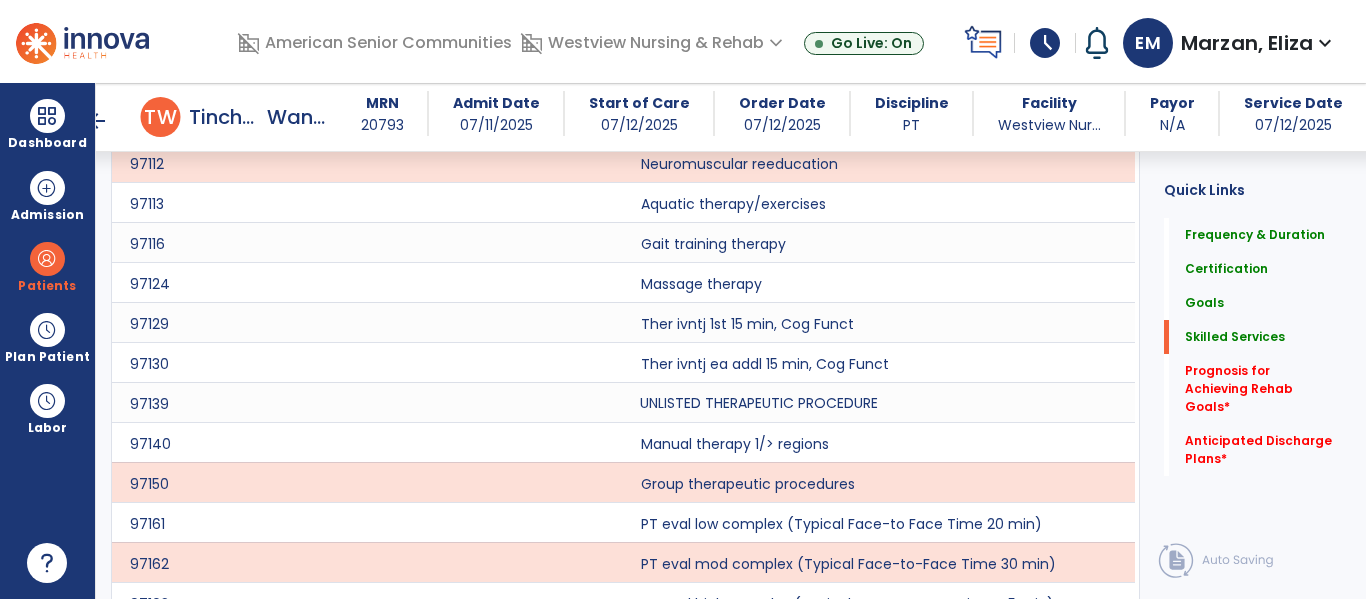 scroll, scrollTop: 2282, scrollLeft: 0, axis: vertical 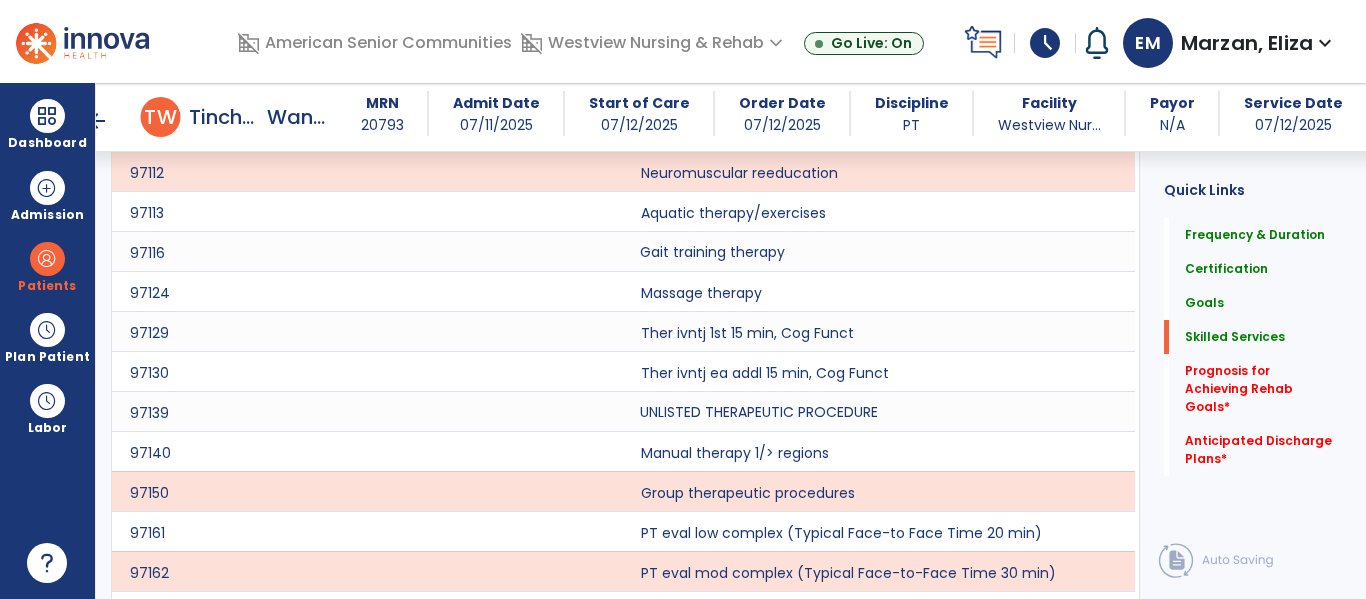 click on "Gait training therapy" 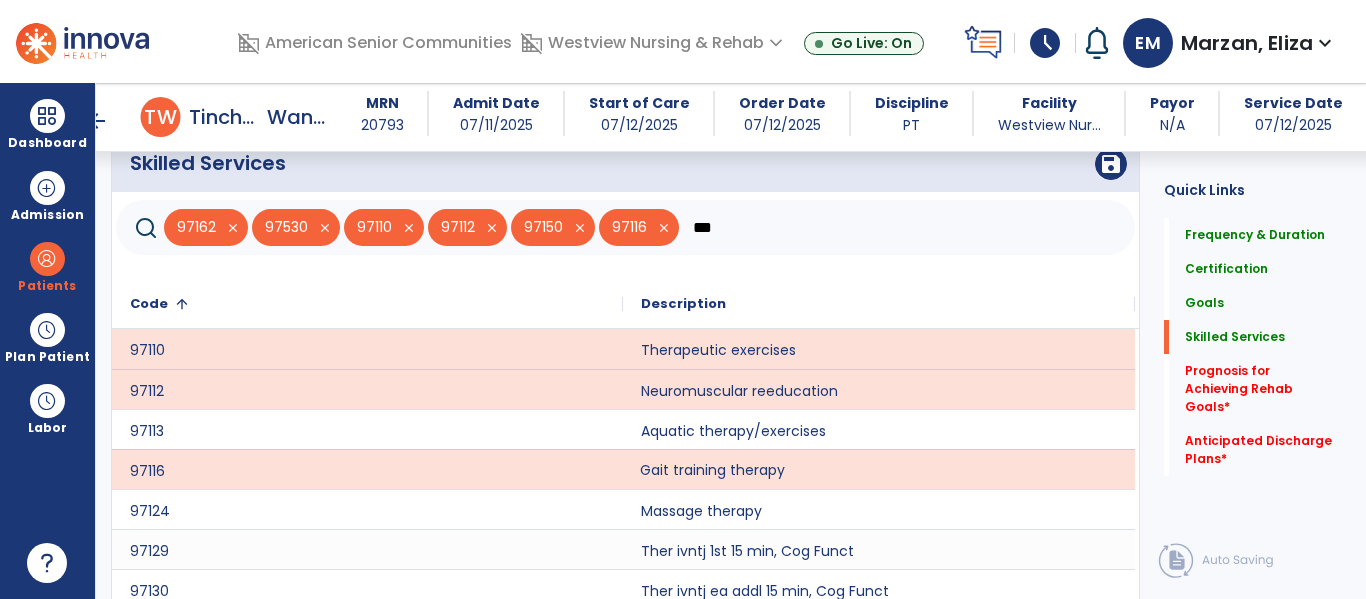 scroll, scrollTop: 1972, scrollLeft: 0, axis: vertical 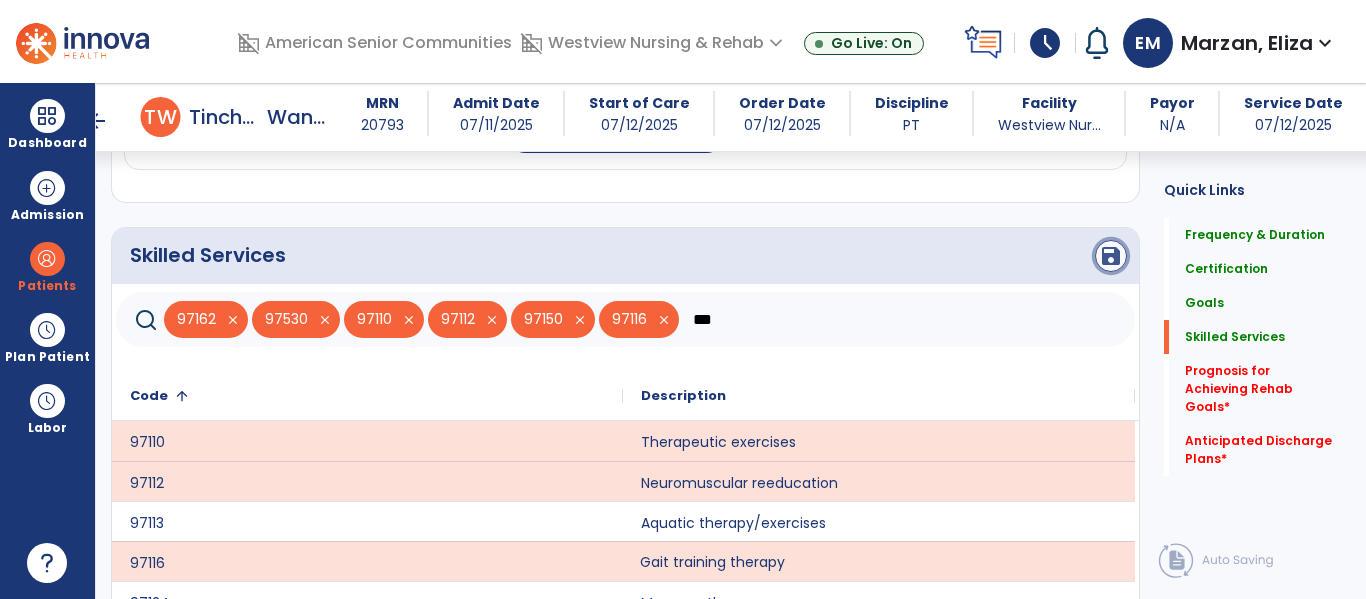 click on "save" 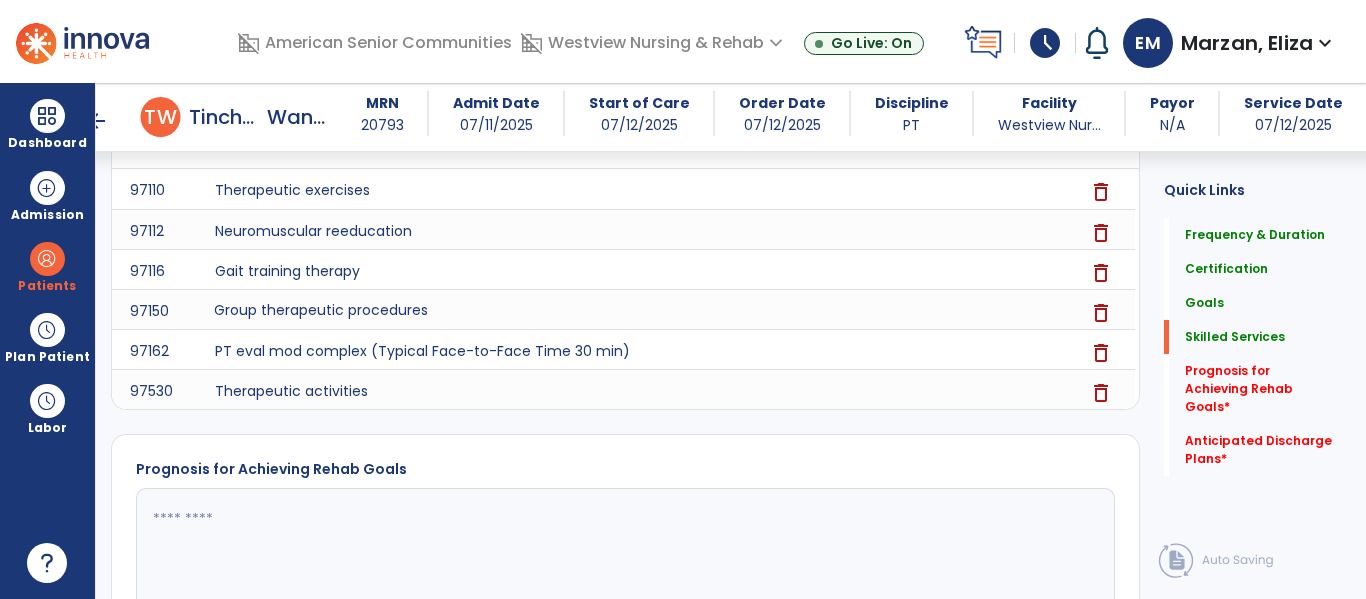 scroll, scrollTop: 2141, scrollLeft: 0, axis: vertical 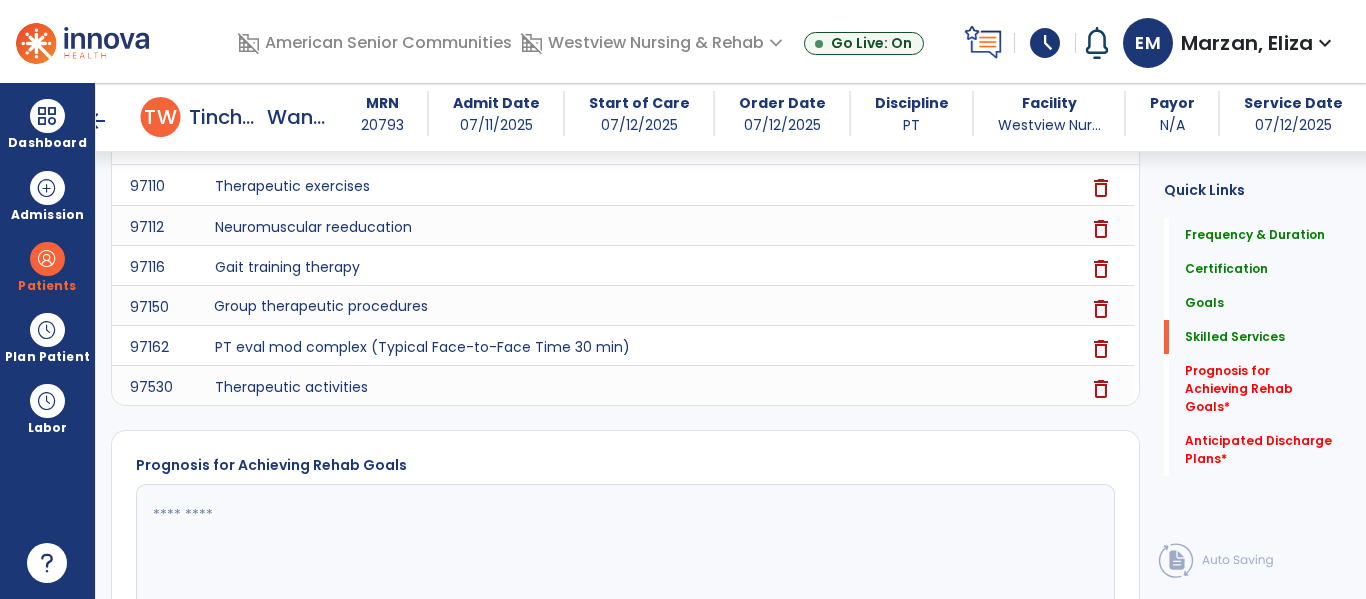 click 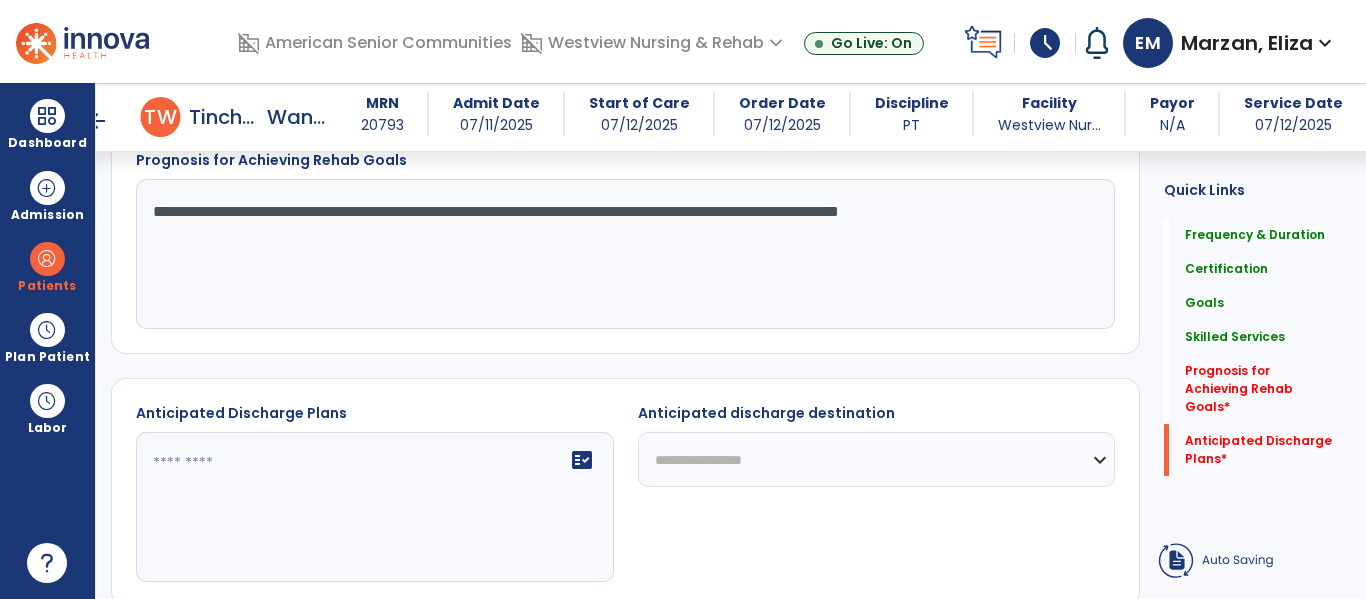scroll, scrollTop: 2452, scrollLeft: 0, axis: vertical 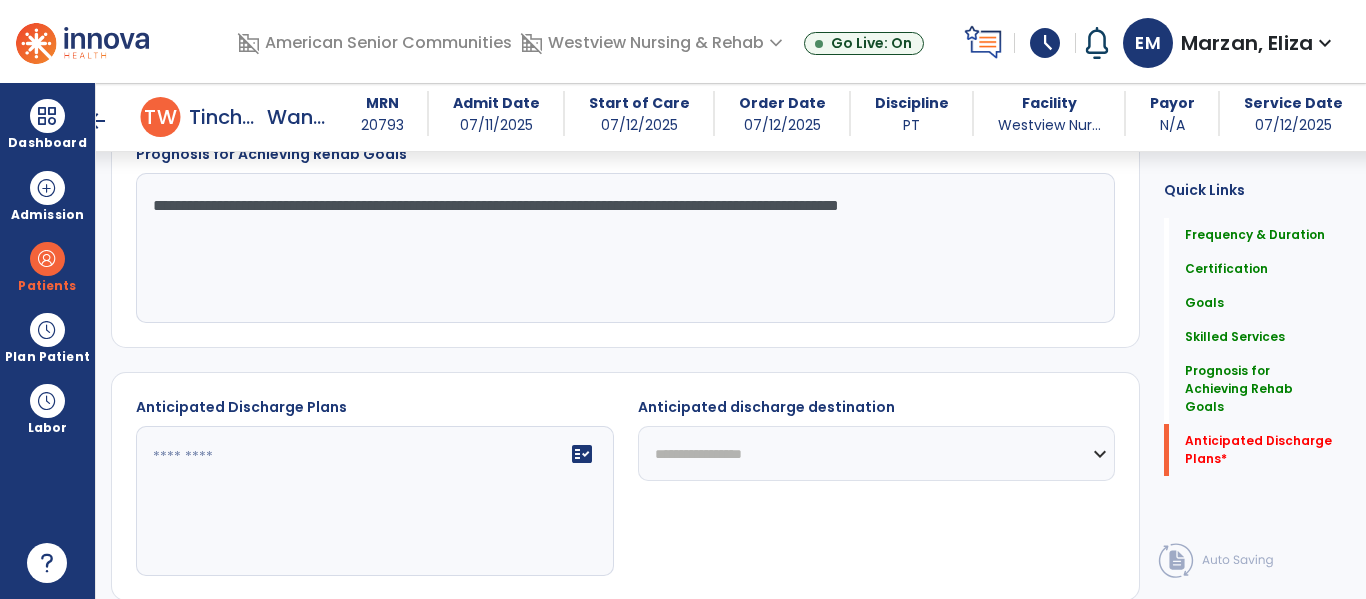 type on "**********" 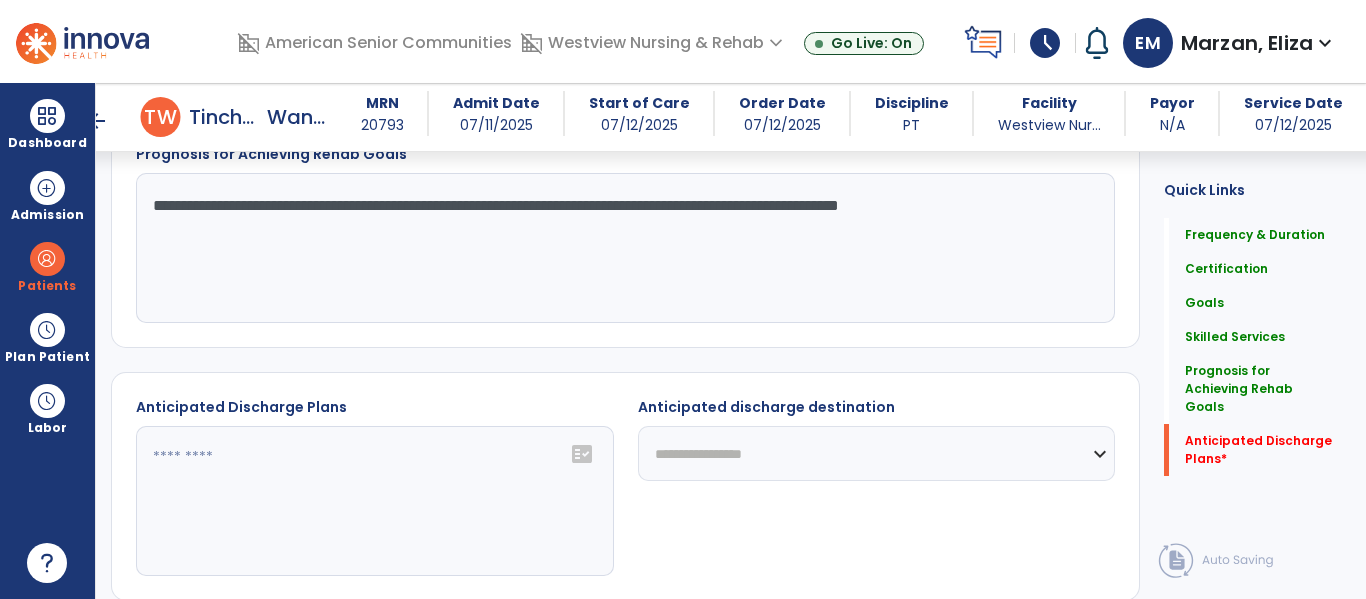 click on "fact_check" 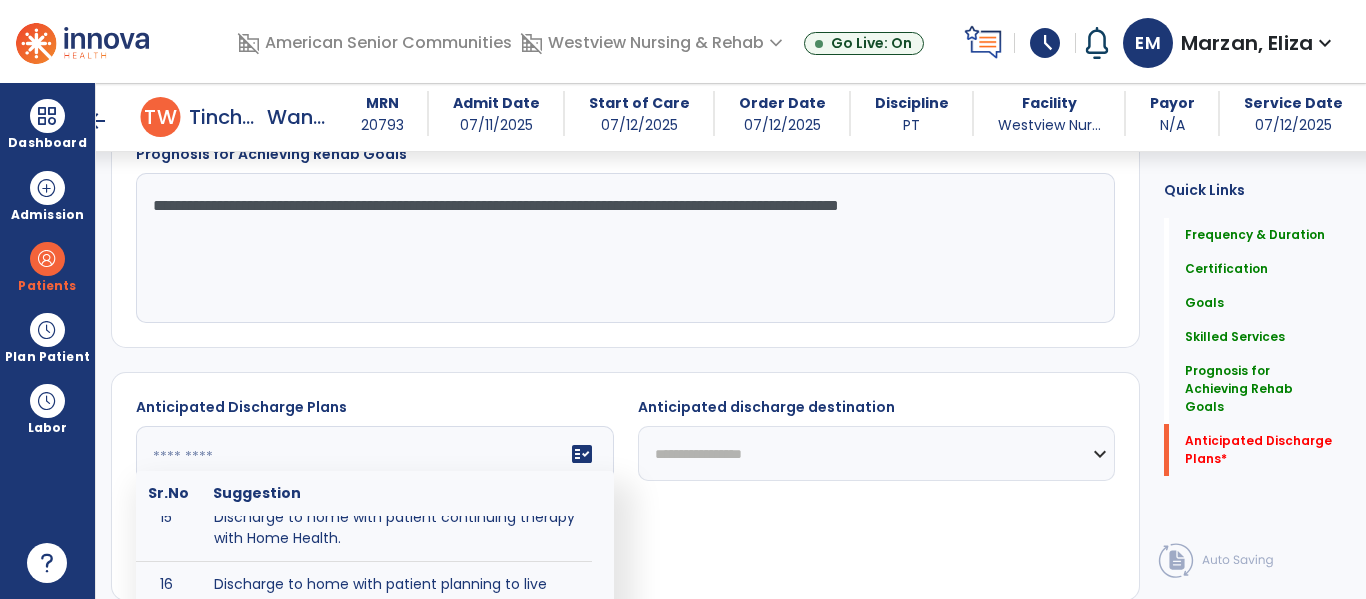 scroll, scrollTop: 789, scrollLeft: 0, axis: vertical 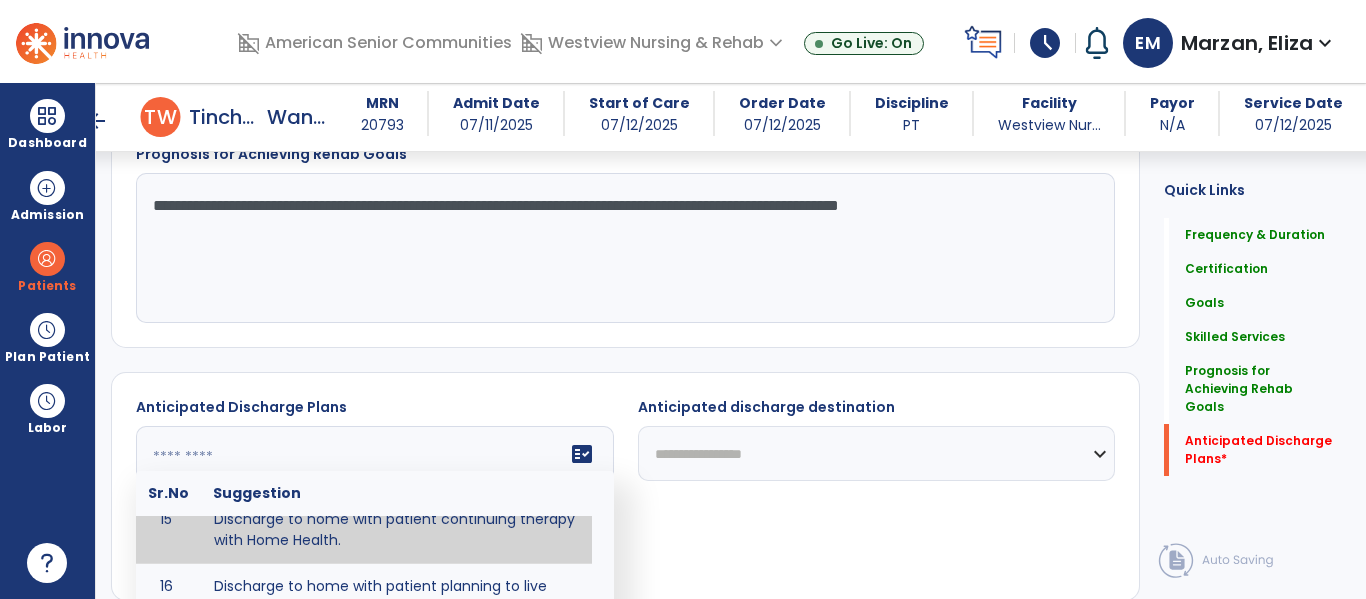 type on "**********" 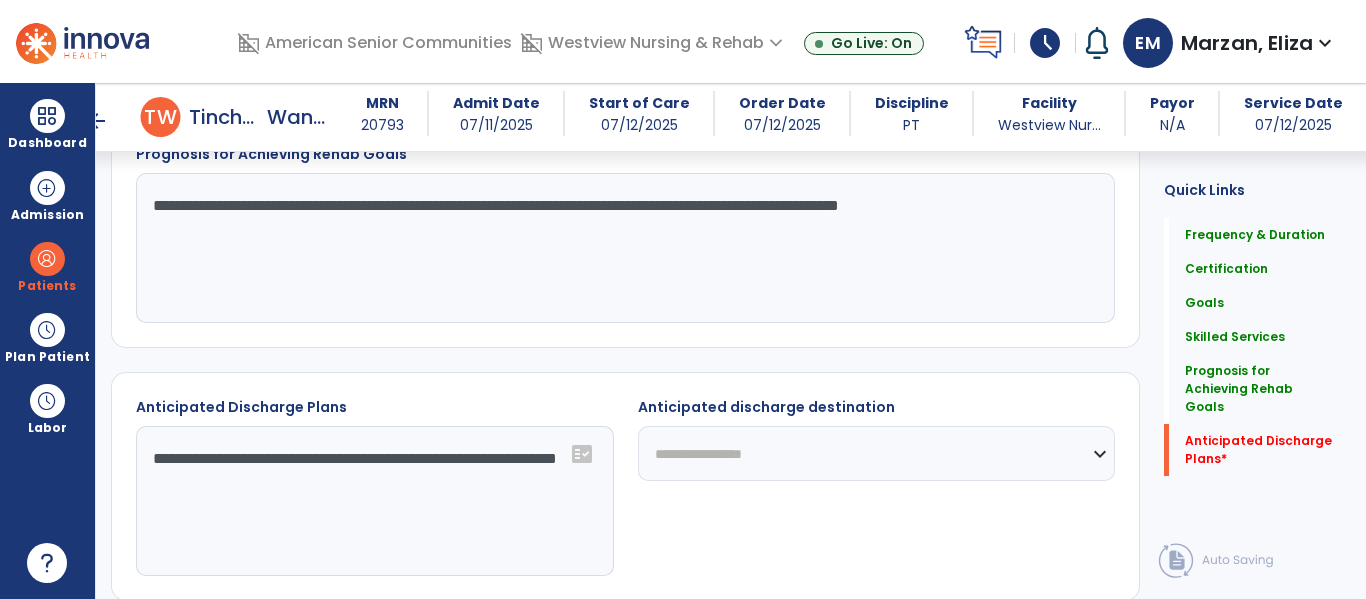 click on "**********" 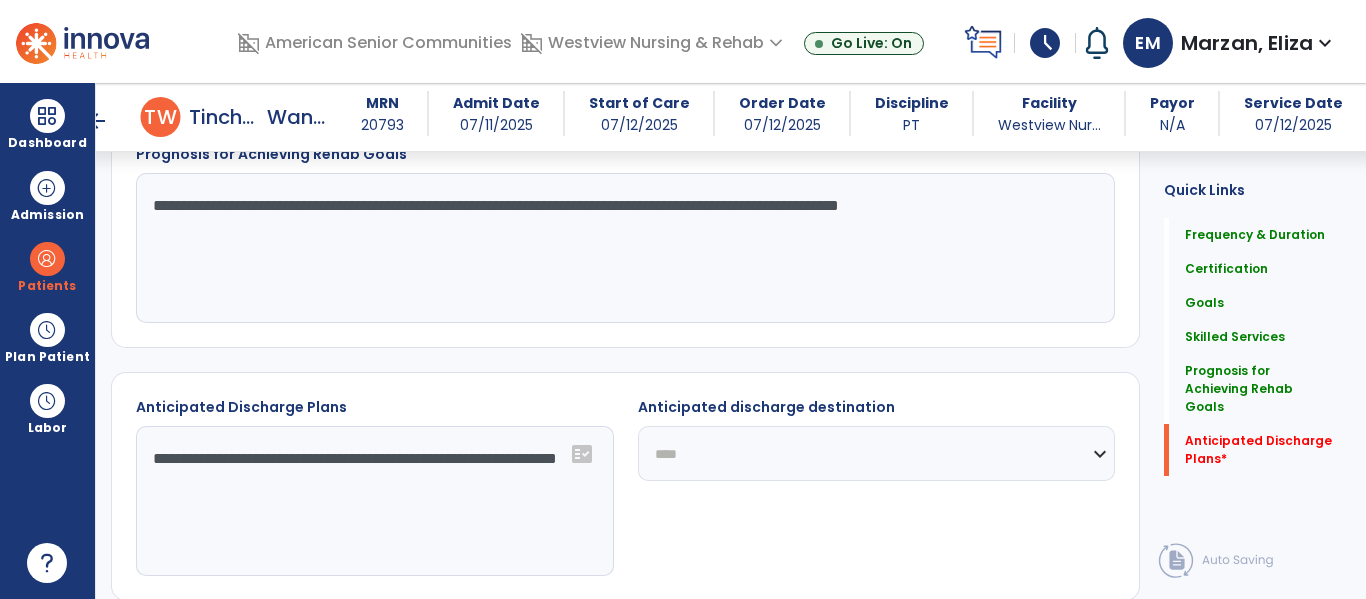click on "**********" 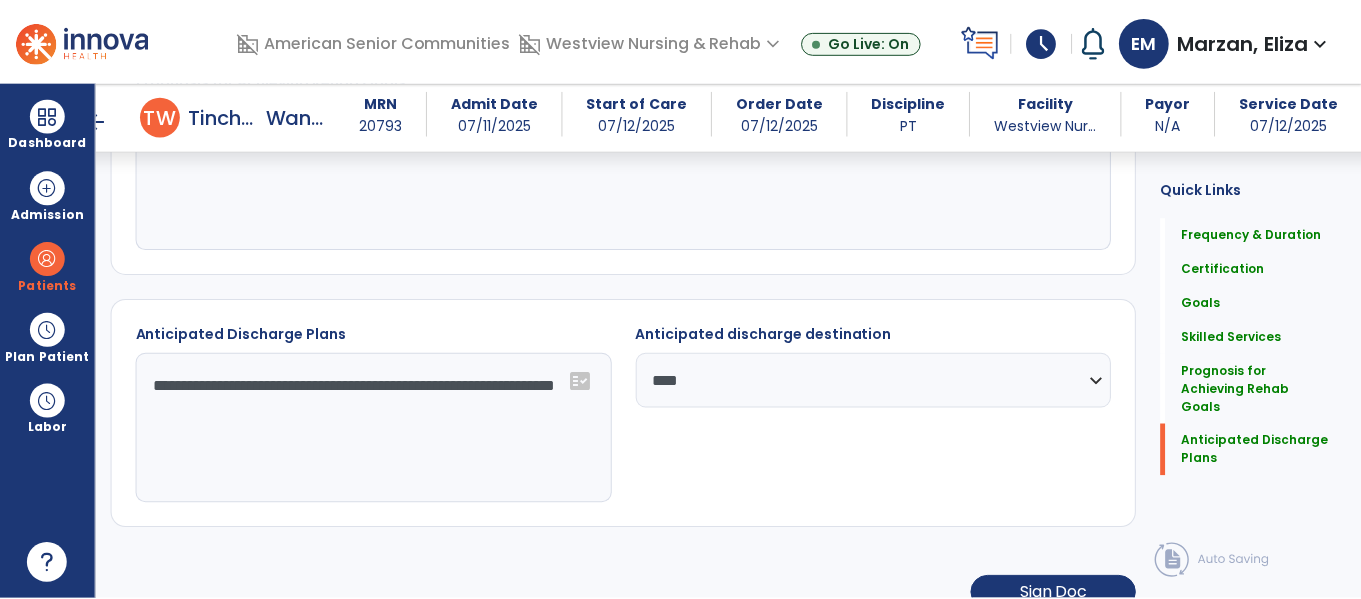 scroll, scrollTop: 2552, scrollLeft: 0, axis: vertical 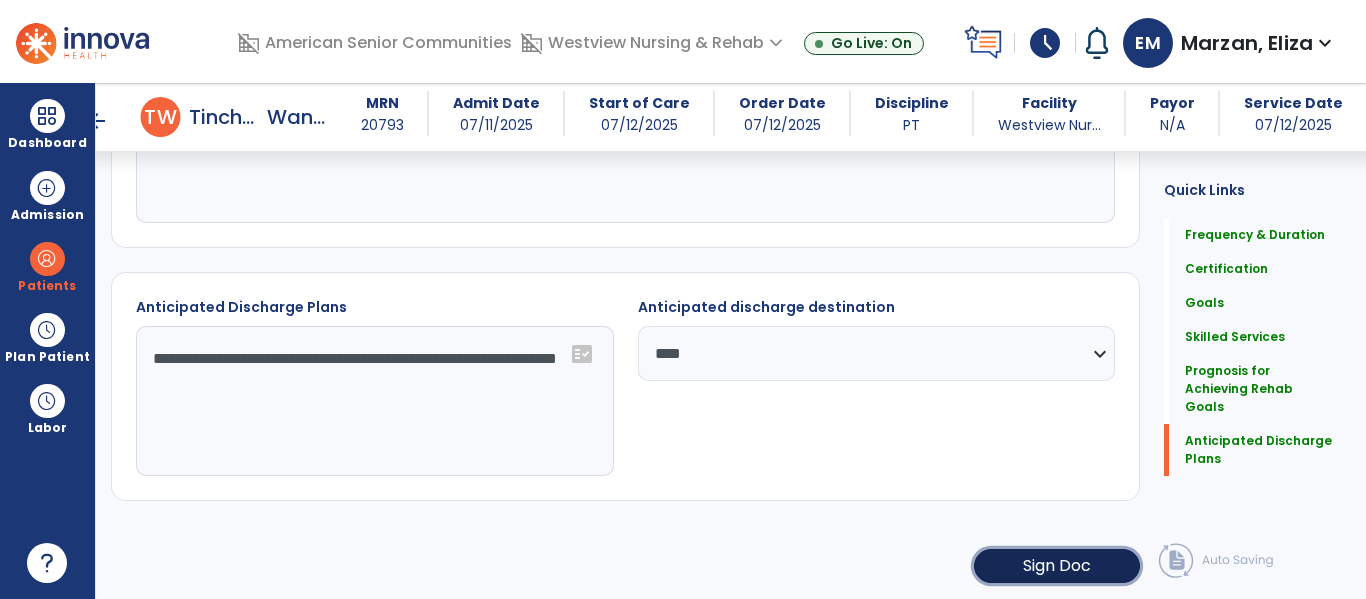 click on "Sign Doc" 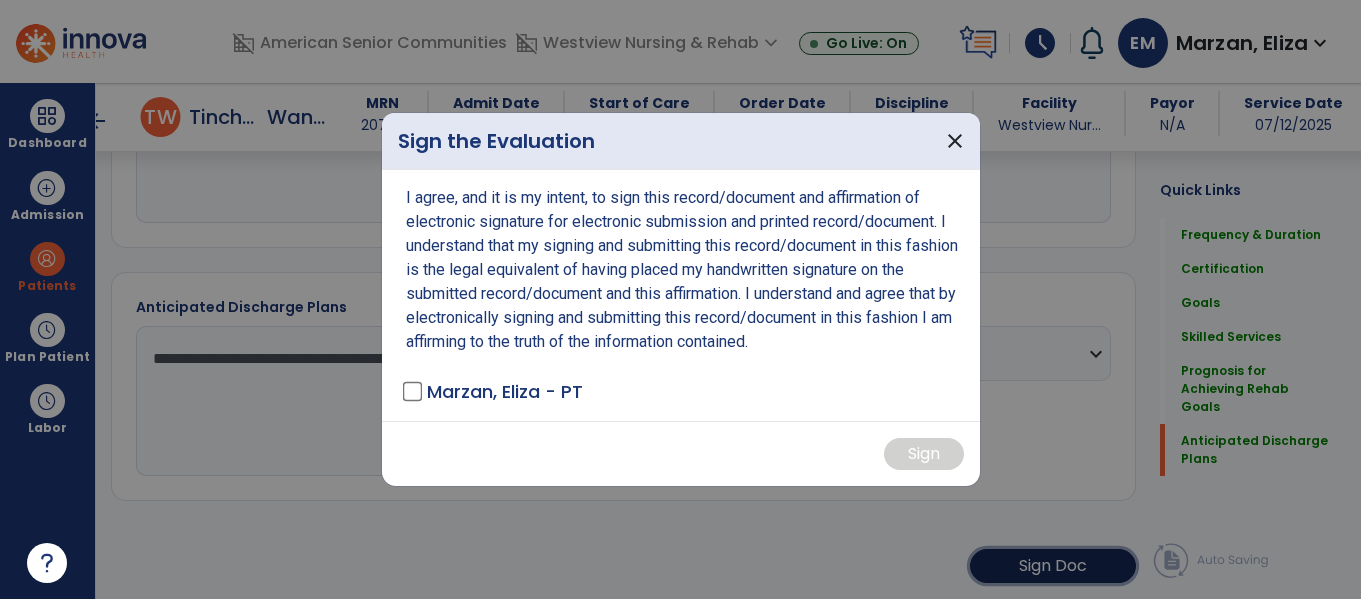 scroll, scrollTop: 2552, scrollLeft: 0, axis: vertical 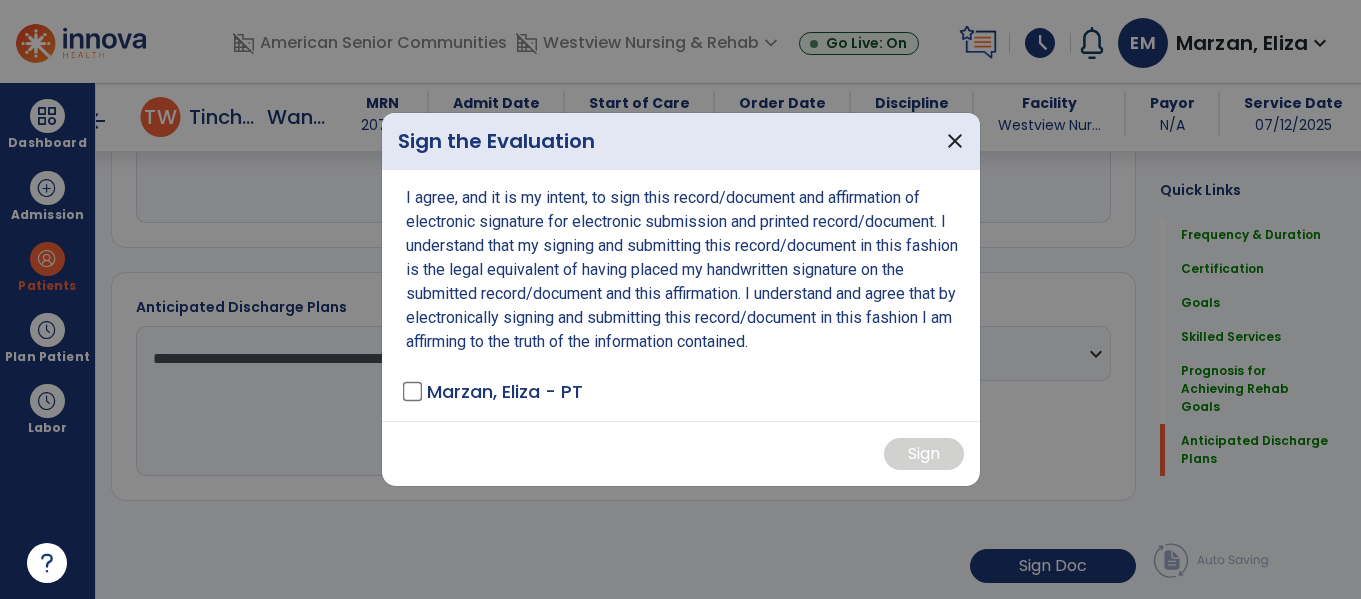 click on "I agree, and it is my intent, to sign this record/document and affirmation of electronic signature for electronic submission and printed record/document. I understand that my signing and submitting this record/document in this fashion is the legal equivalent of having placed my handwritten signature on the submitted record/document and this affirmation. I understand and agree that by electronically signing and submitting this record/document in this fashion I am affirming to the truth of the information contained.  [LAST_NAME], [FIRST_NAME]  - PT" at bounding box center [681, 295] 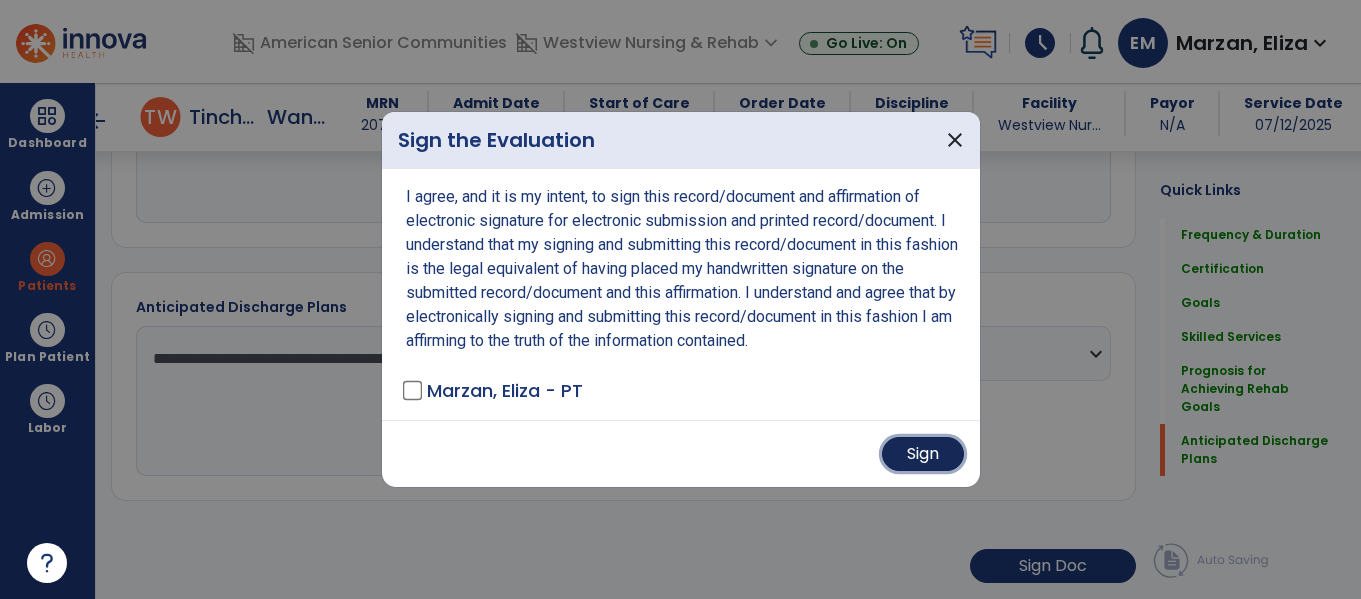 click on "Sign" at bounding box center (923, 454) 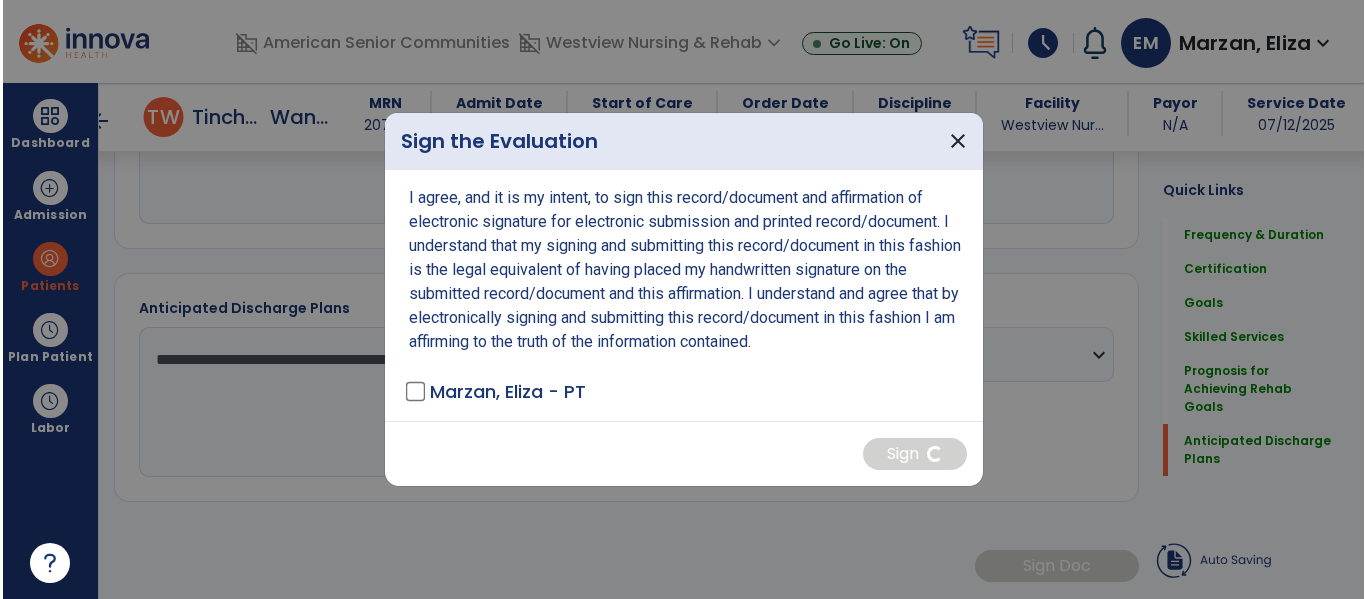scroll, scrollTop: 2551, scrollLeft: 0, axis: vertical 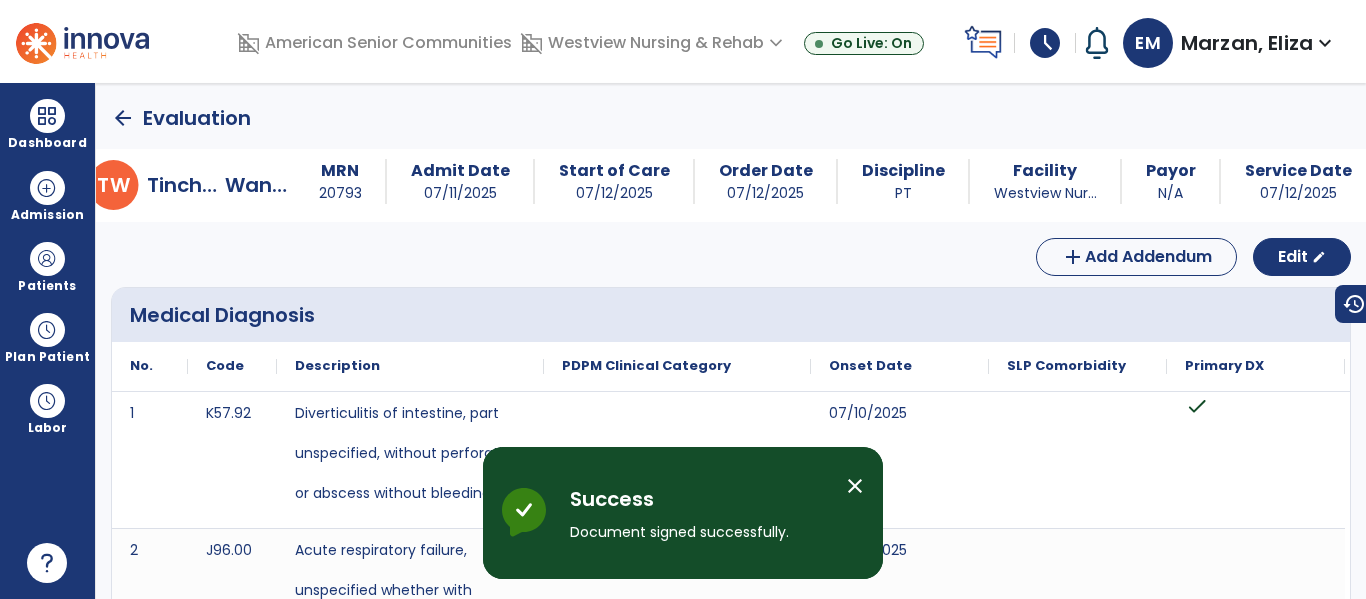 click on "arrow_back" 